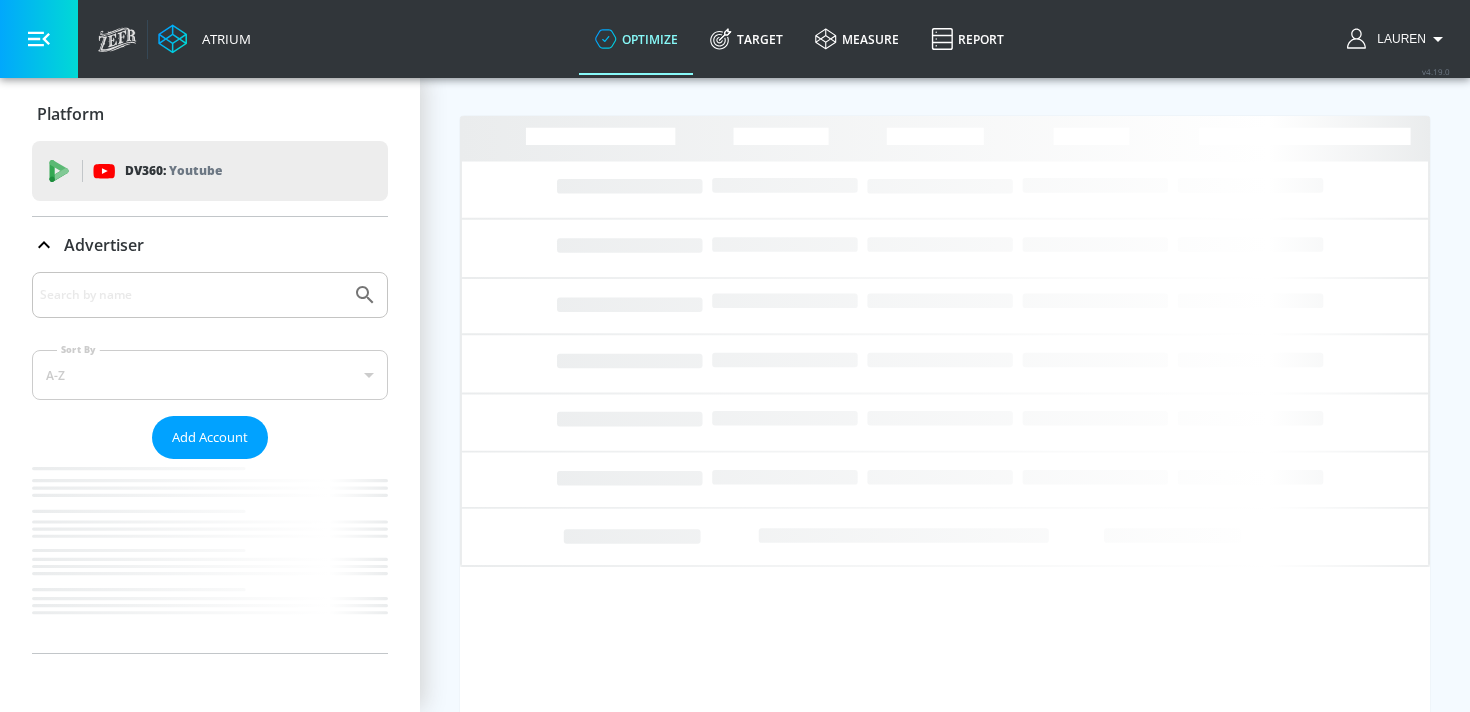 scroll, scrollTop: 0, scrollLeft: 0, axis: both 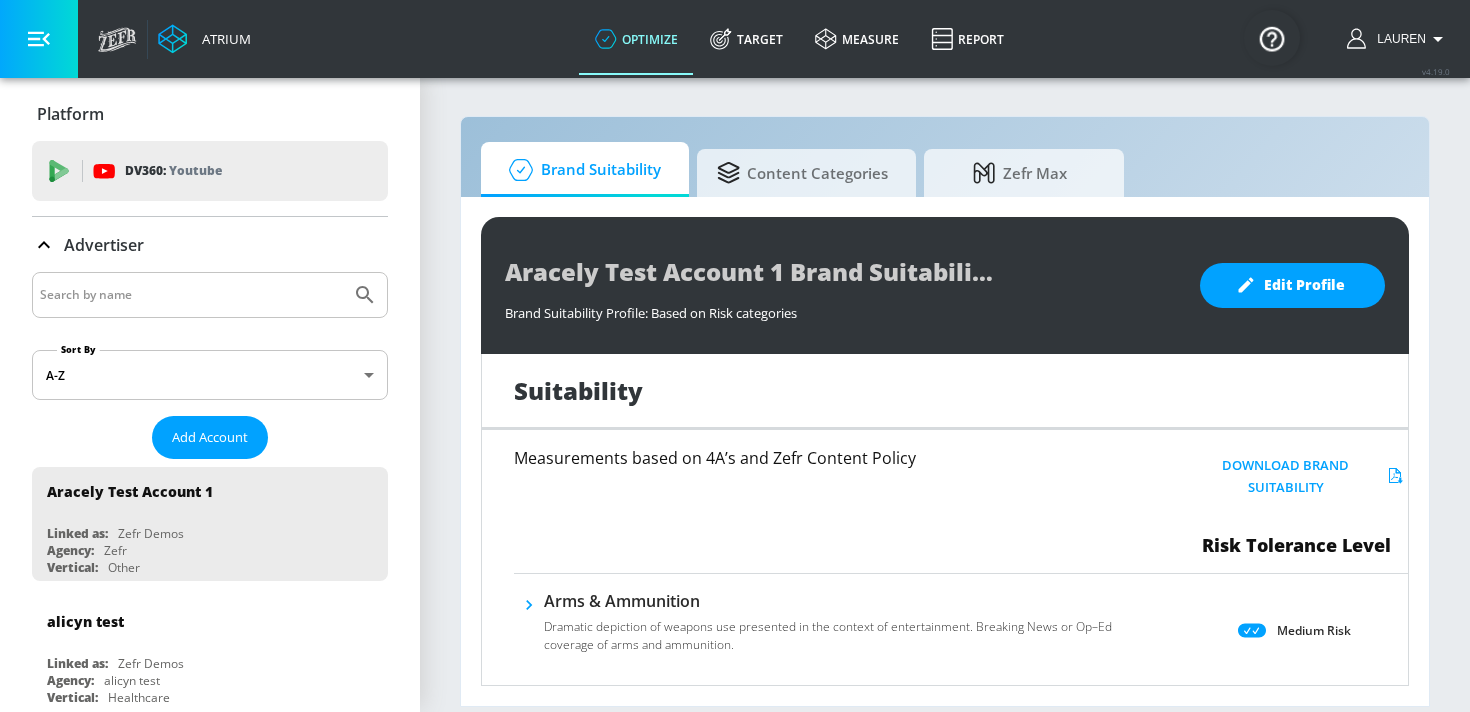 click at bounding box center [210, 295] 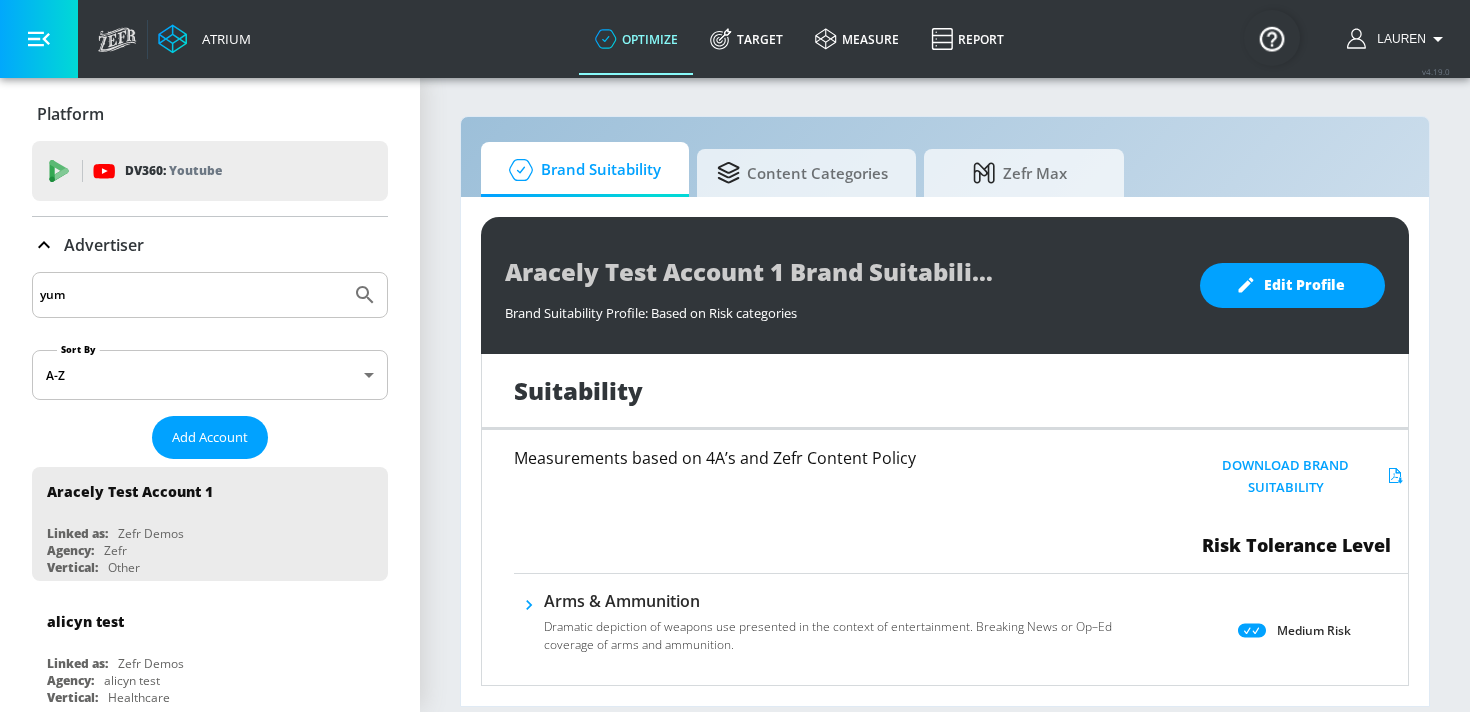 type on "yum" 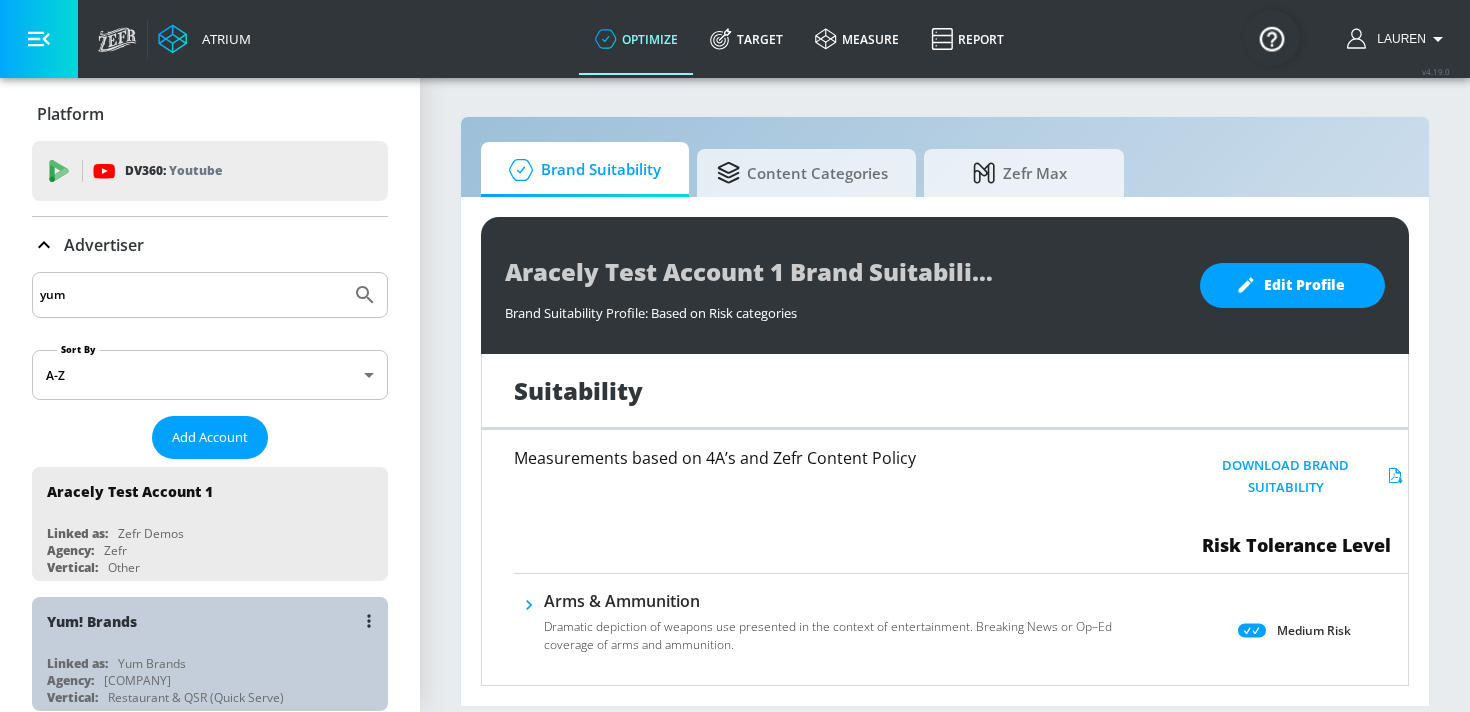 click on "Yum! Brands" at bounding box center [215, 621] 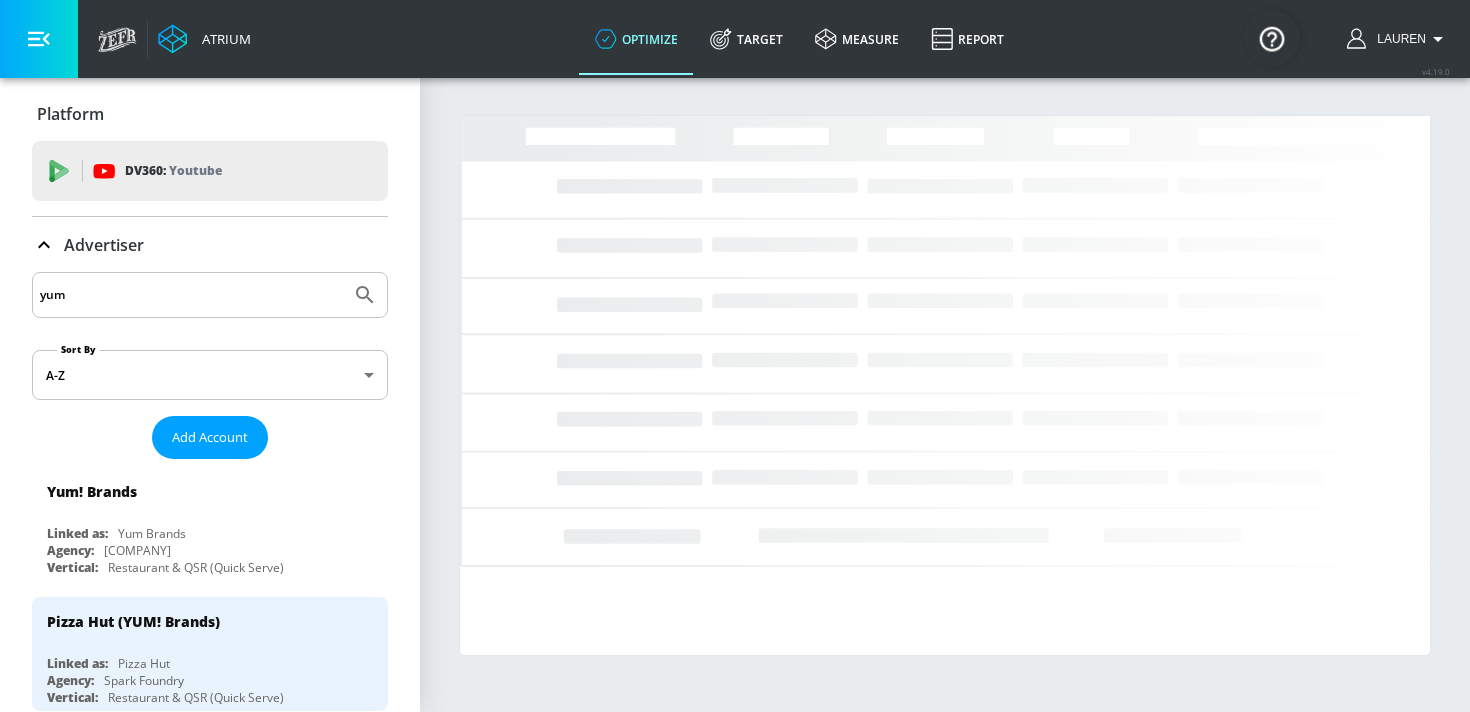 click 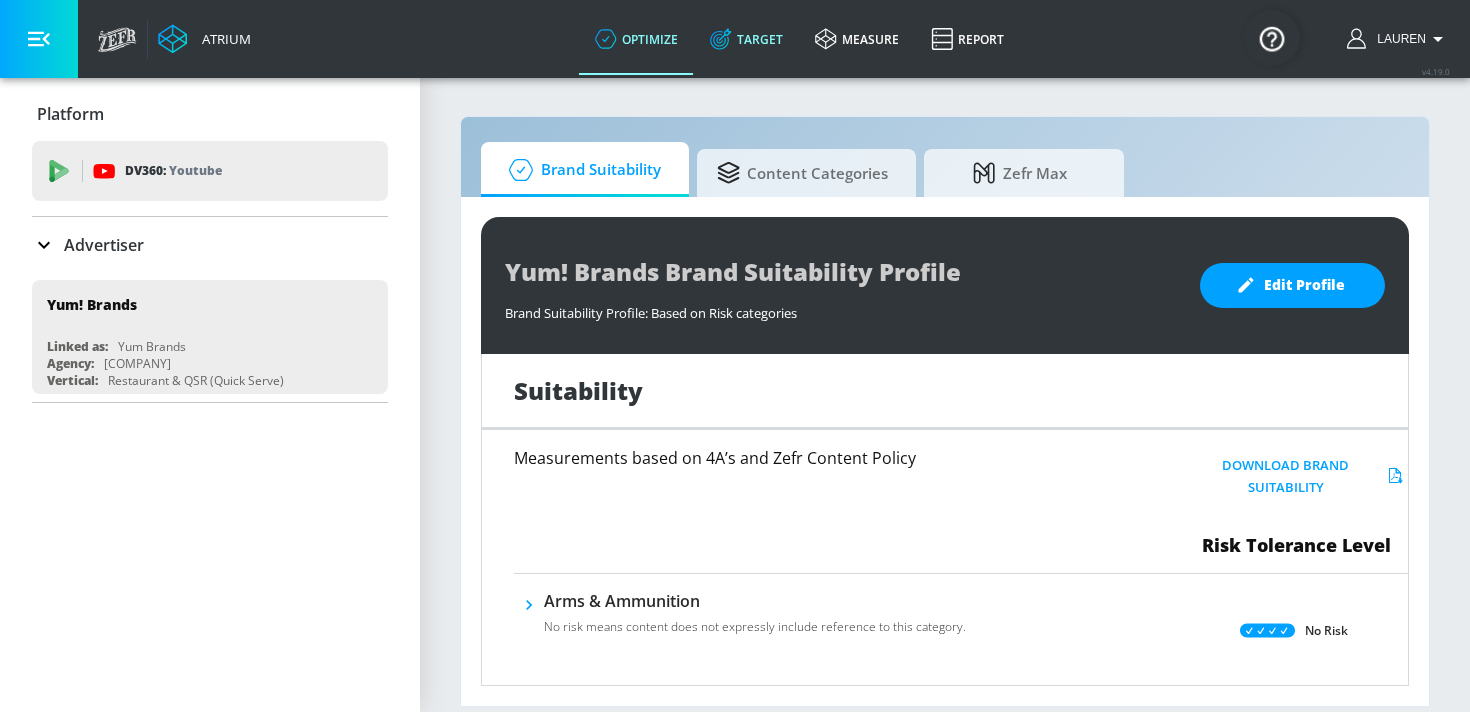 click on "Target" at bounding box center (746, 39) 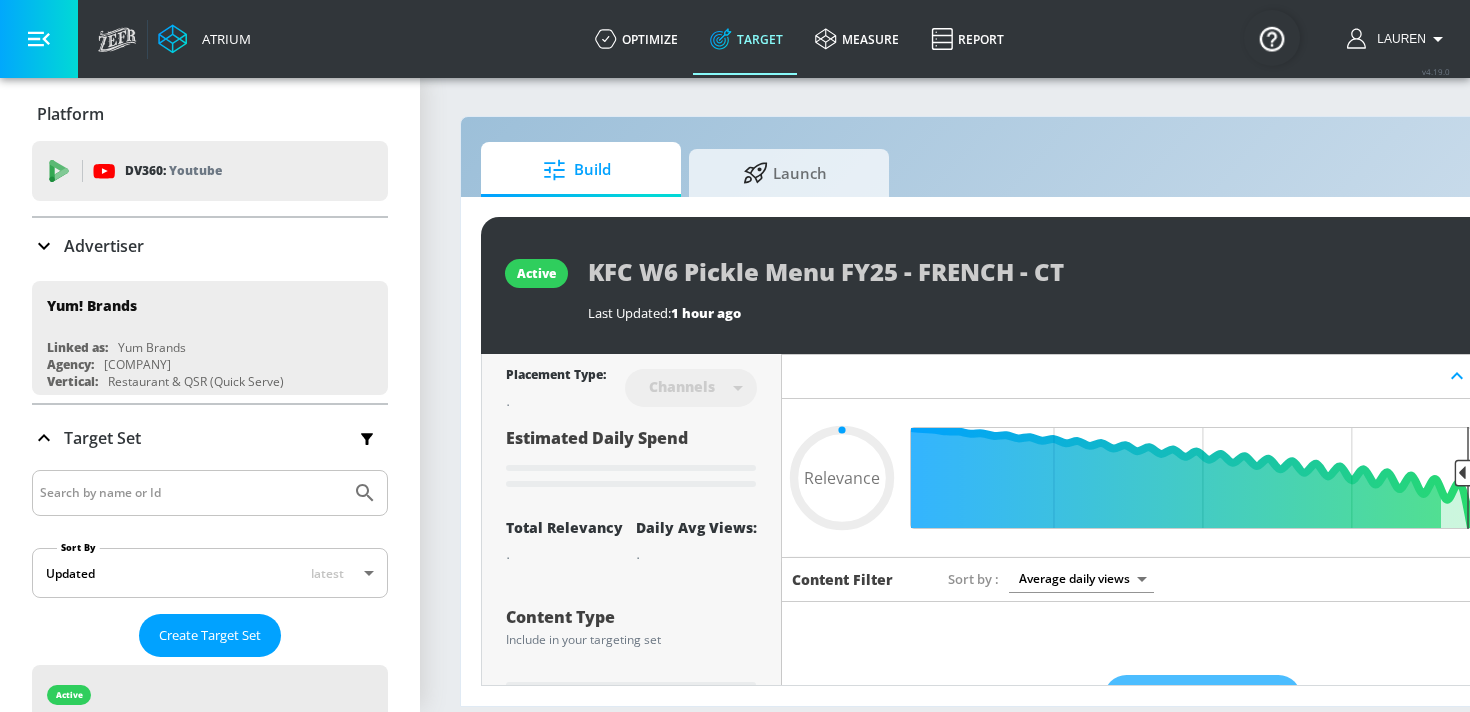 type on "0.05" 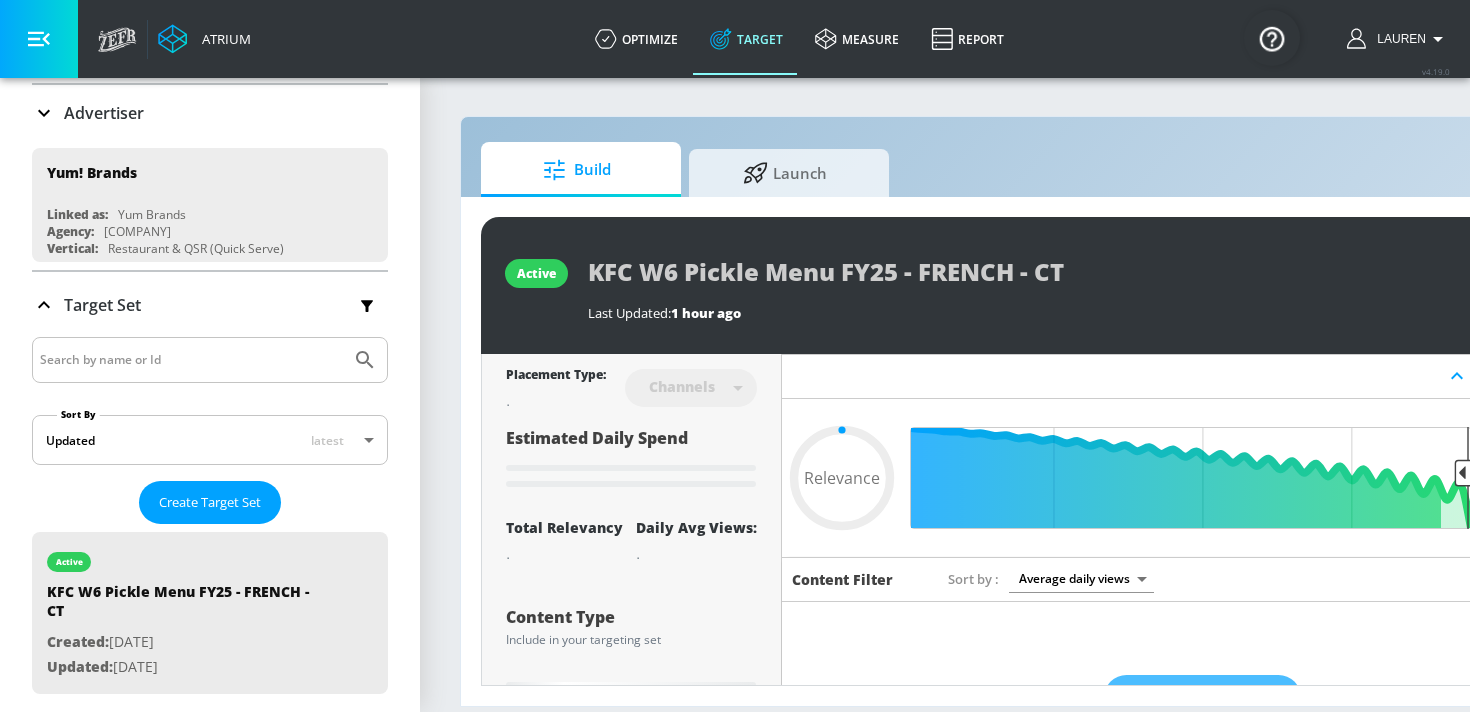 scroll, scrollTop: 175, scrollLeft: 0, axis: vertical 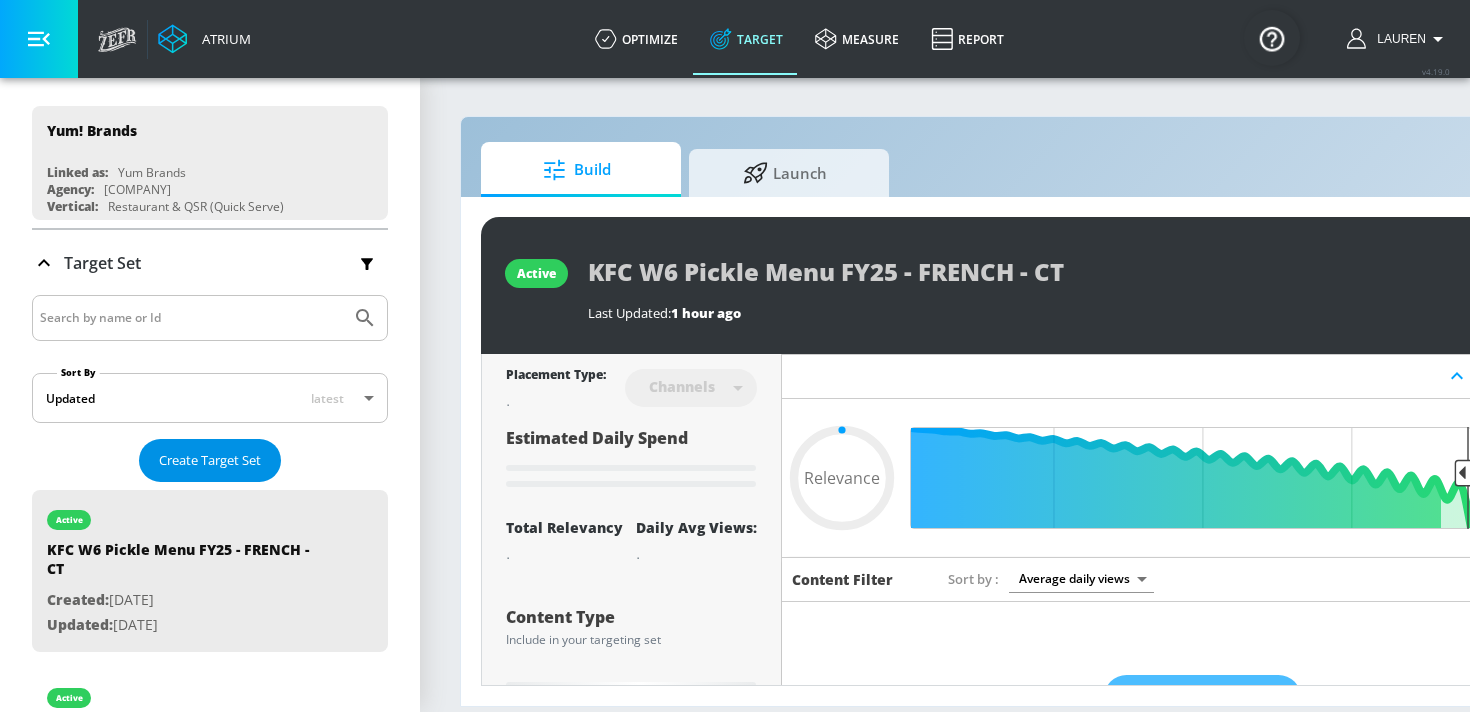 click on "Create Target Set" at bounding box center (210, 460) 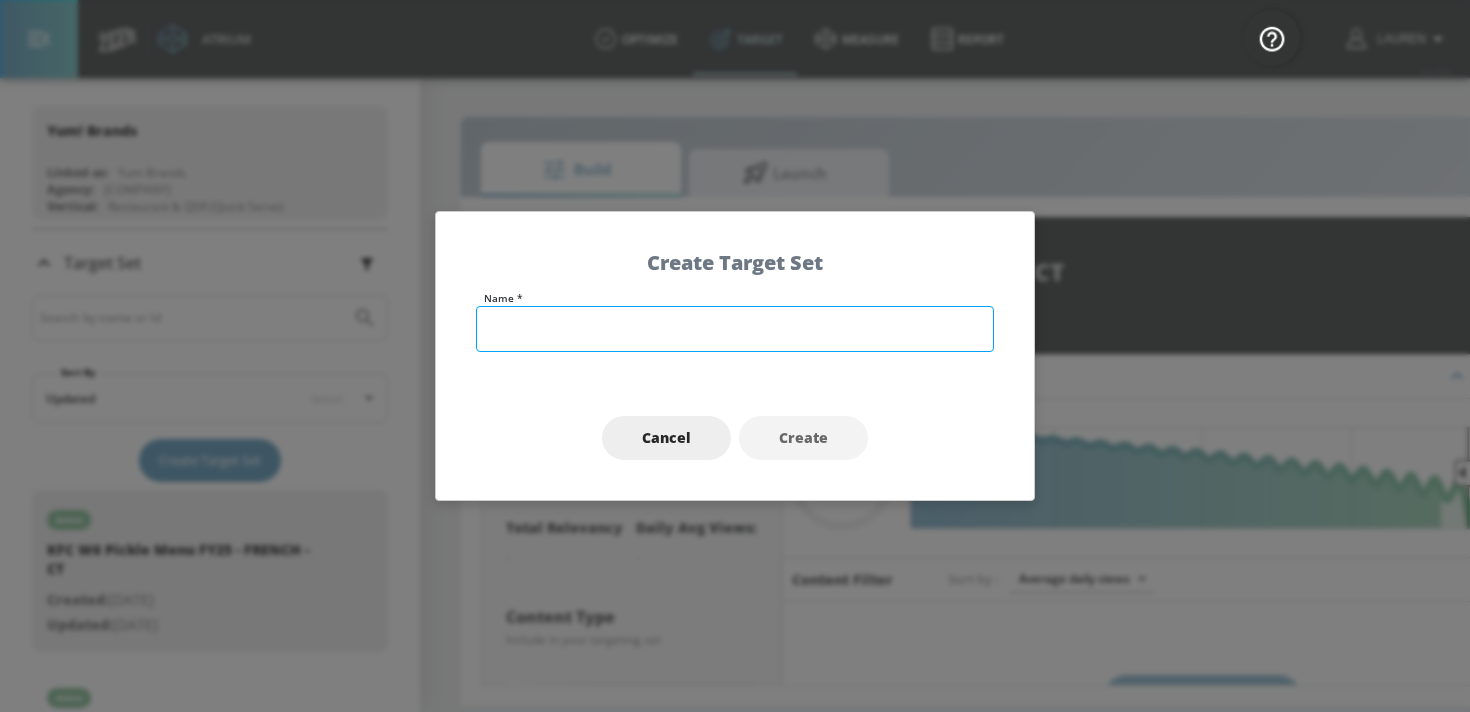 click at bounding box center [735, 329] 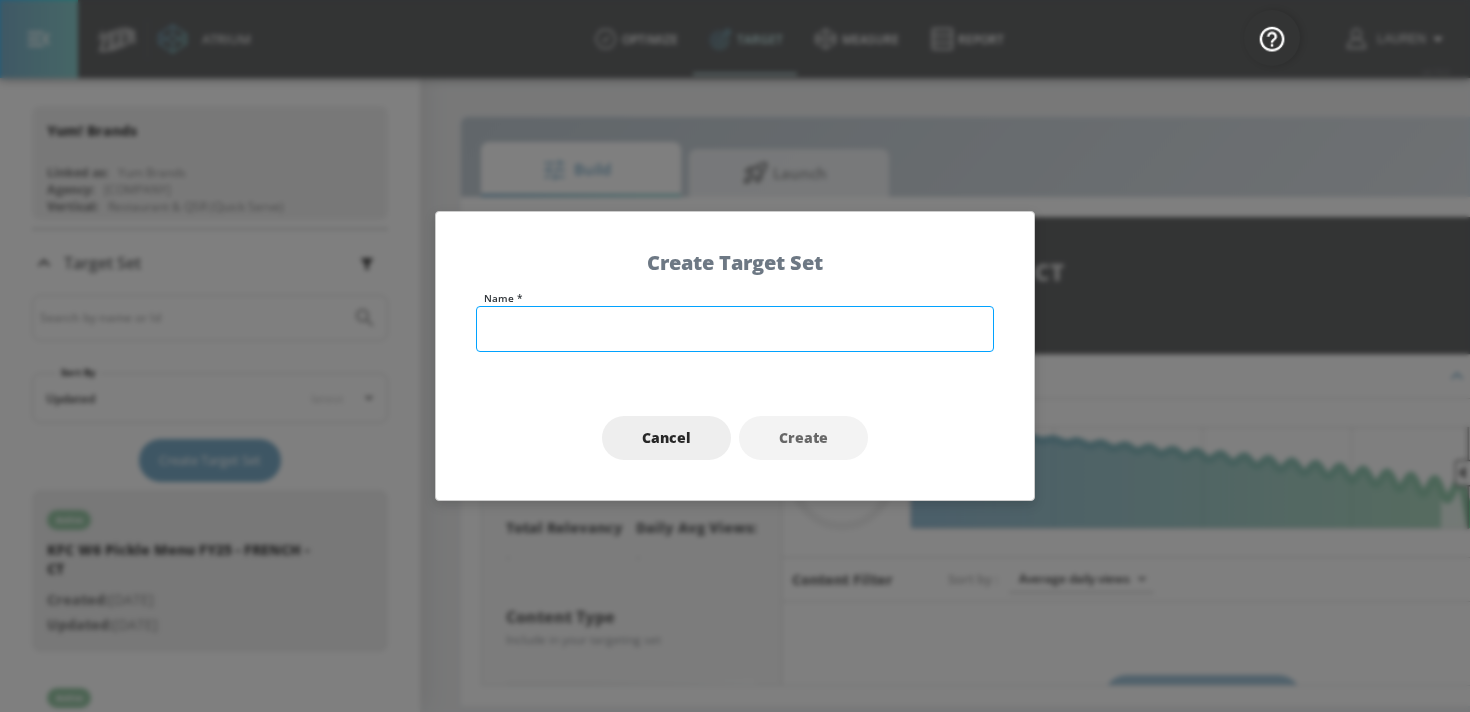 paste on "KFC W[NUMBER] FY[YEAR] - ENG - TS" 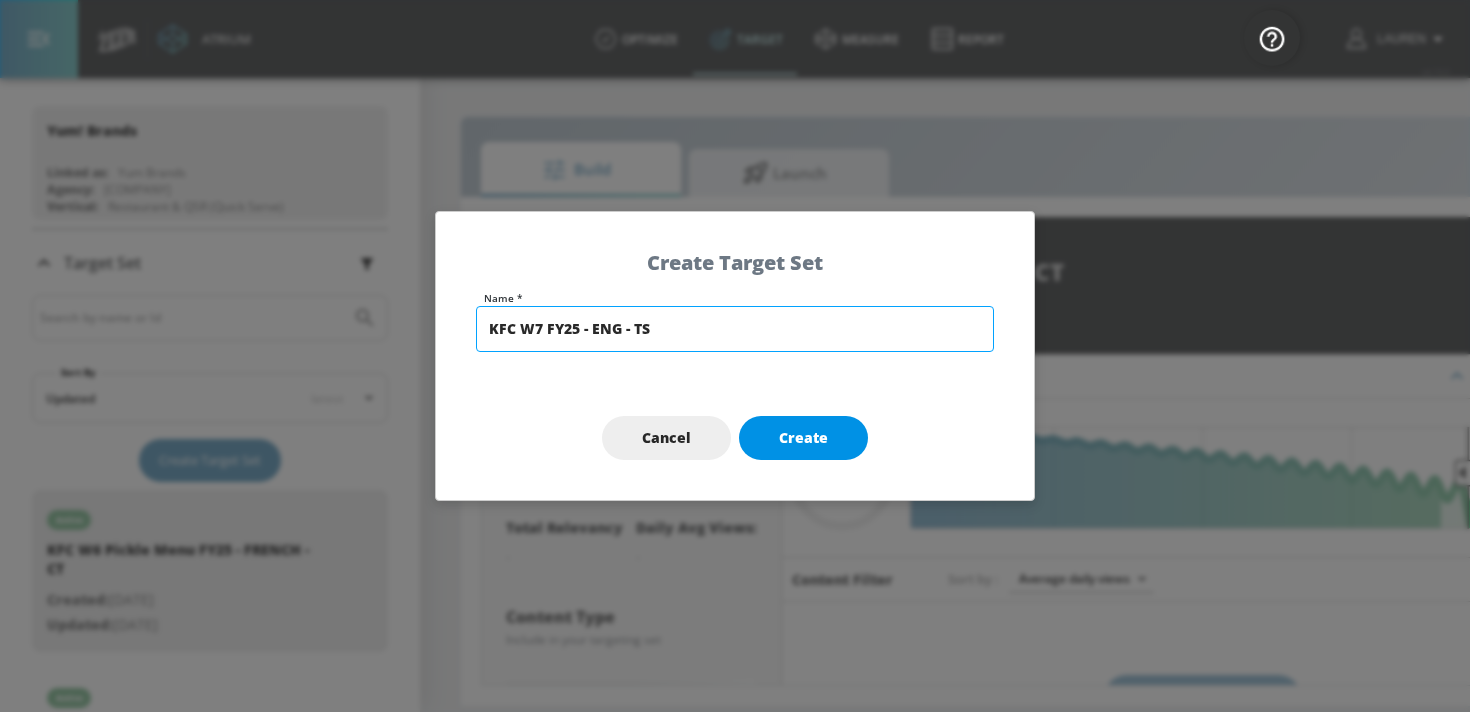 type on "KFC W[NUMBER] FY[YEAR] - ENG - TS" 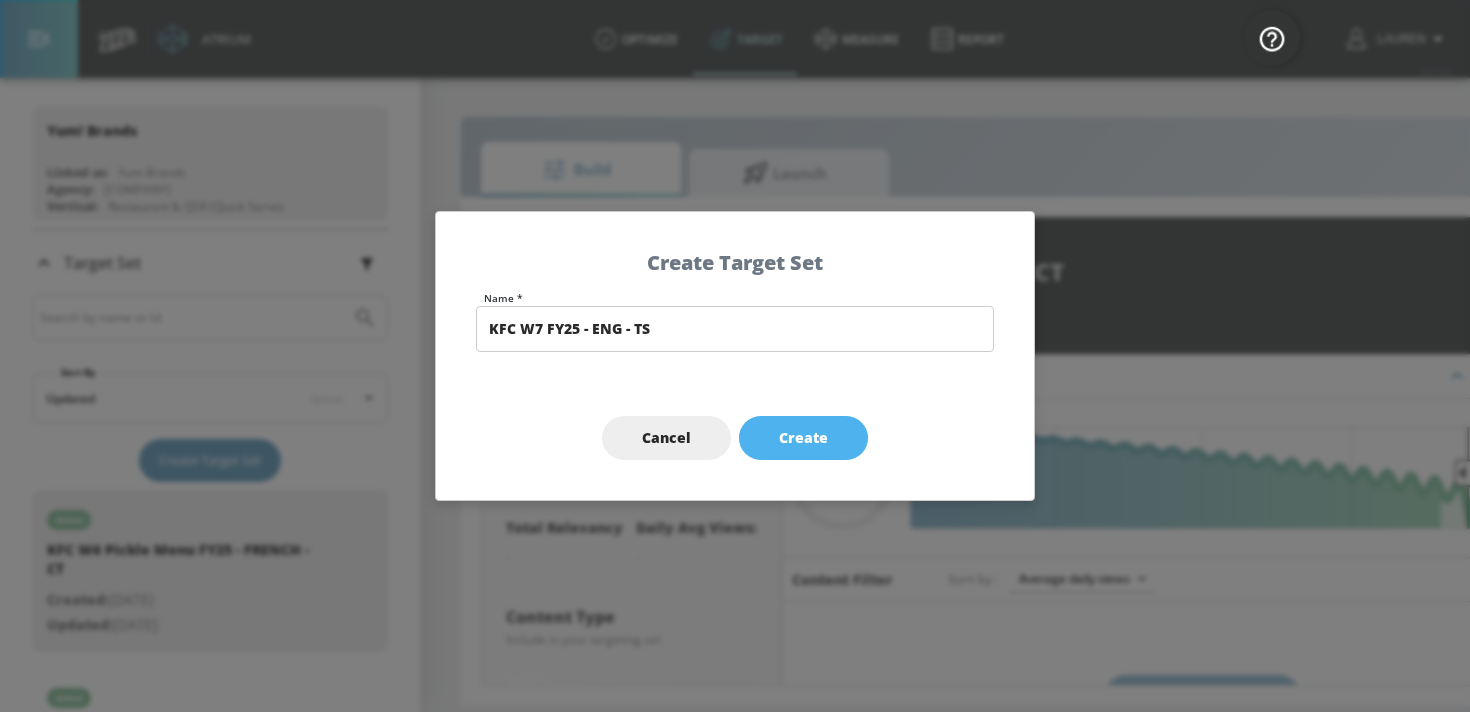 click on "Create" at bounding box center (803, 438) 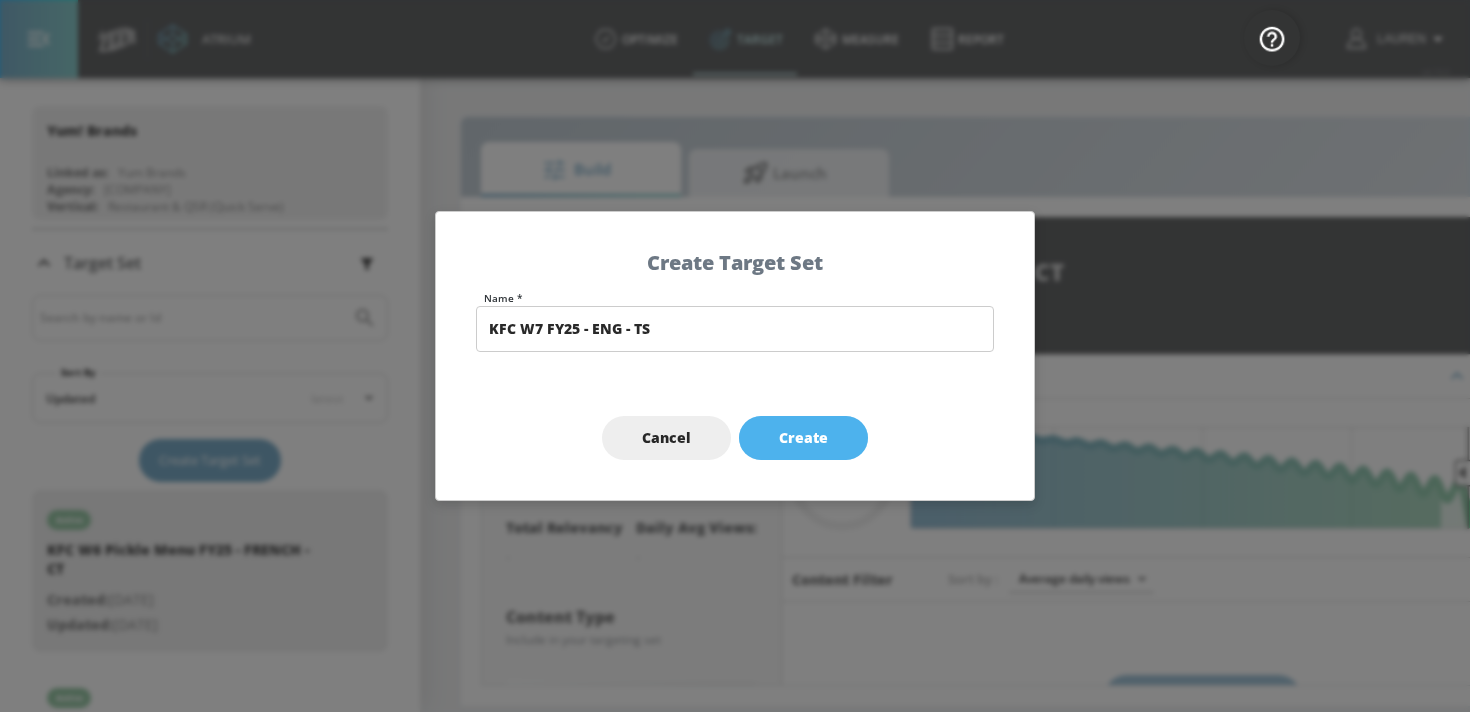type on "0.5" 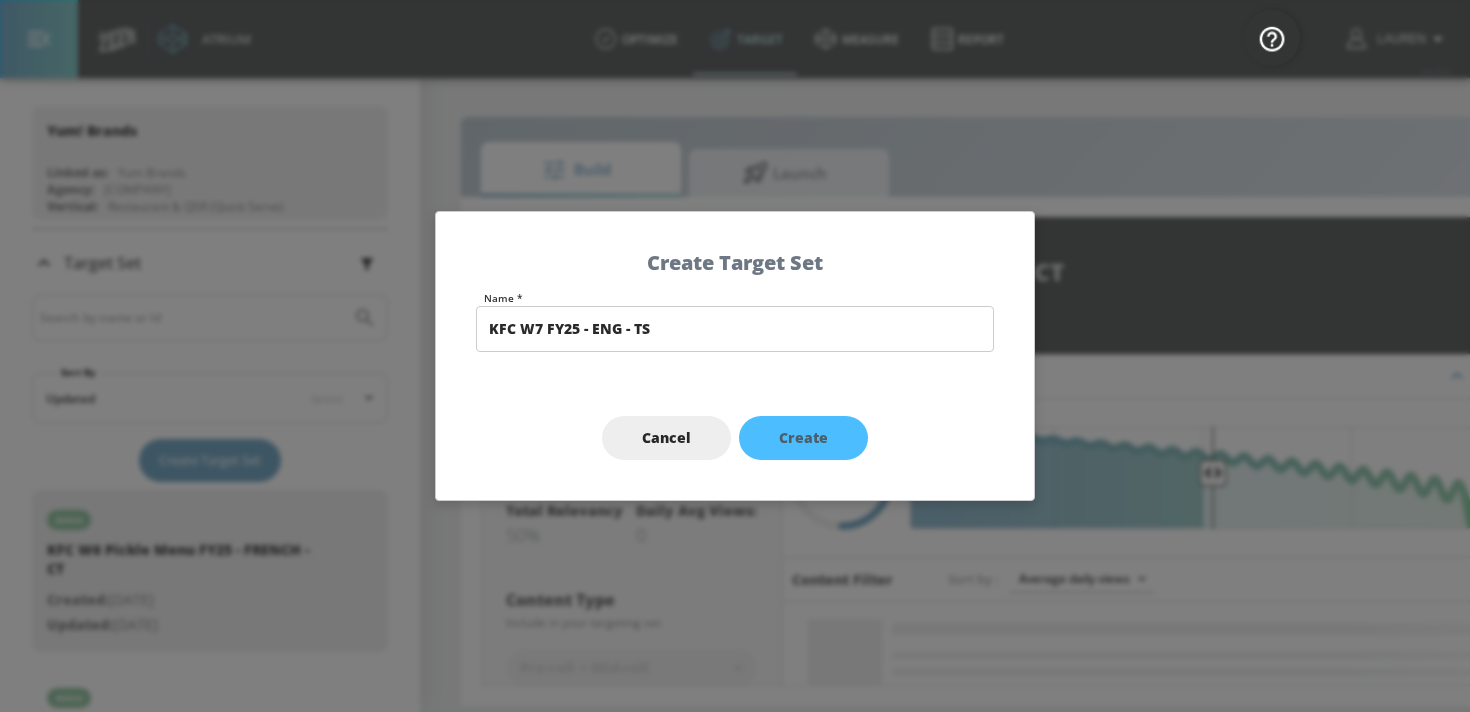 type on "KFC W[NUMBER] FY[YEAR] - ENG - TS" 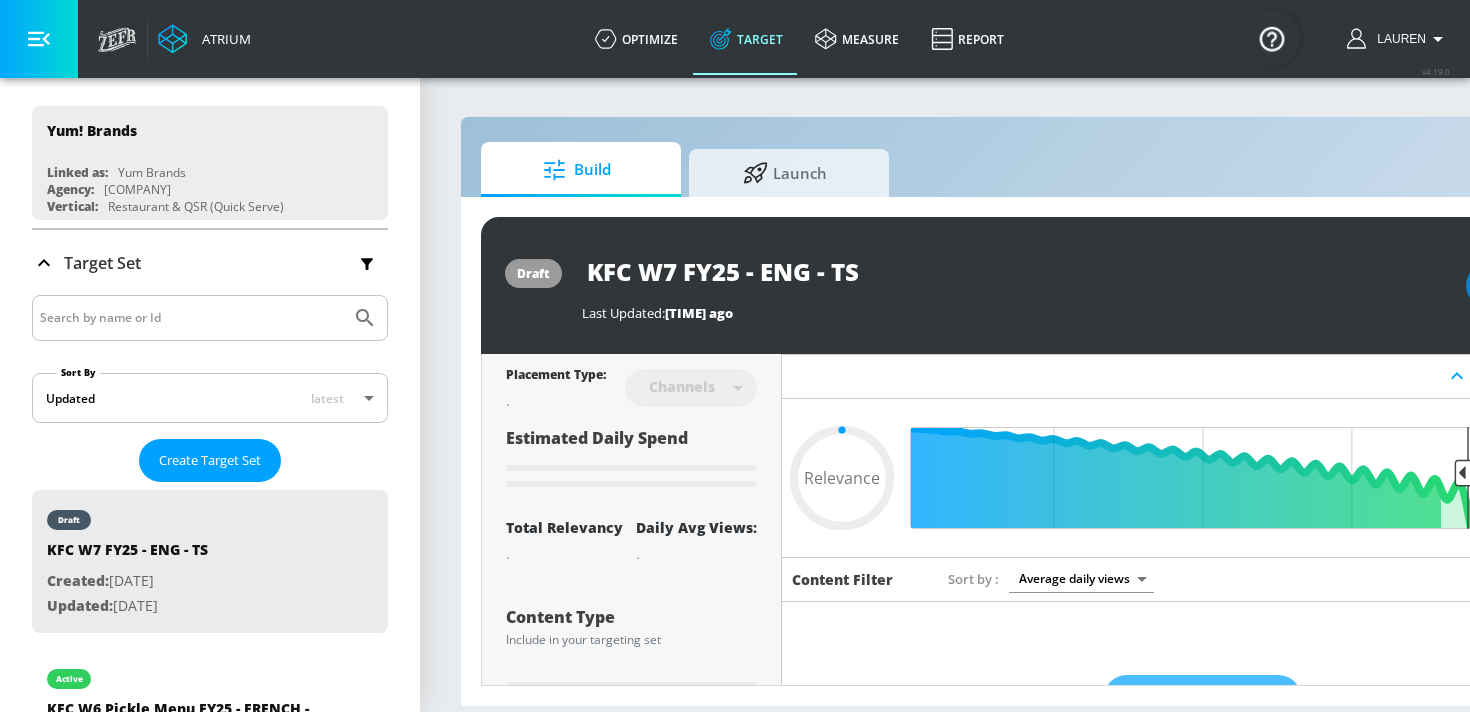 click on "Channels" at bounding box center [682, 386] 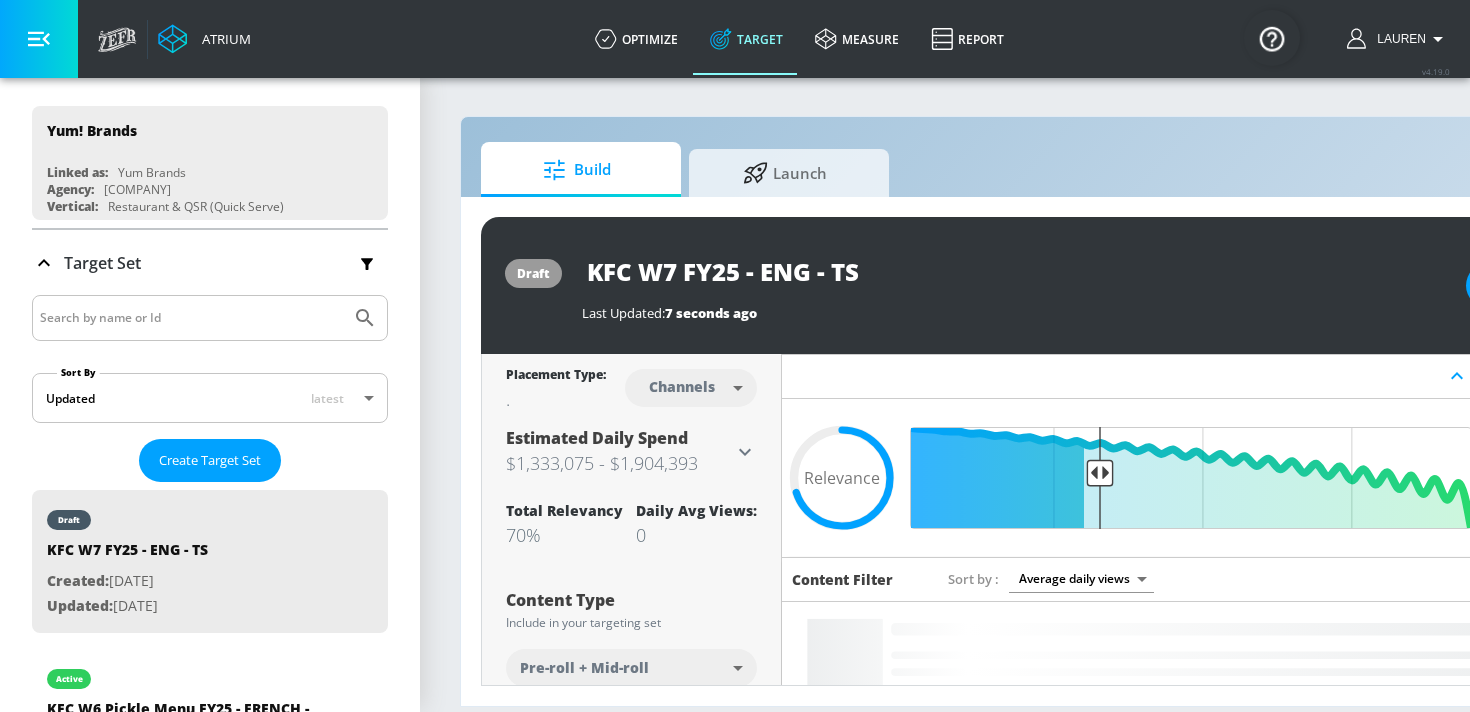 click on "Atrium optimize Target measure Report optimize Target measure Report v 4.19.0 Lauren Platform DV360:   Youtube DV360:   Youtube Advertiser yum Sort By A-Z asc ​ Add Account Yum! Brands Linked as: Yum Brands Agency: Kinesso Vertical: Restaurant & QSR (Quick Serve) Pizza Hut (YUM! Brands) Linked as: Pizza Hut Agency: Spark Foundry Vertical: Restaurant & QSR (Quick Serve) Aracely Test Account 1 Linked as: Zefr Demos Agency: Zefr Vertical: Other alicyn test Linked as: Zefr Demos Agency: alicyn test Vertical: Healthcare Casey C Test Account Linked as: Zefr Demos Agency: Sterling Cooper Vertical: CPG (Consumer Packaged Goods) Veronica TEST Linked as: Zefr Demos Agency: veronica TEST Vertical: Other Parry Test Linked as: Zefr Demos Agency: Parry Test Vertical: Music Kelsey Test Linked as: Zefr Demos Agency: Kelsey Test Vertical: CPG (Consumer Packaged Goods) Test Linked as: Zefr Demos Agency: Test Vertical: Travel Shannan Test Account Linked as: Zefr Demos Agency: #1 Media Agency in the World Vertical: Retail QA" at bounding box center [735, 356] 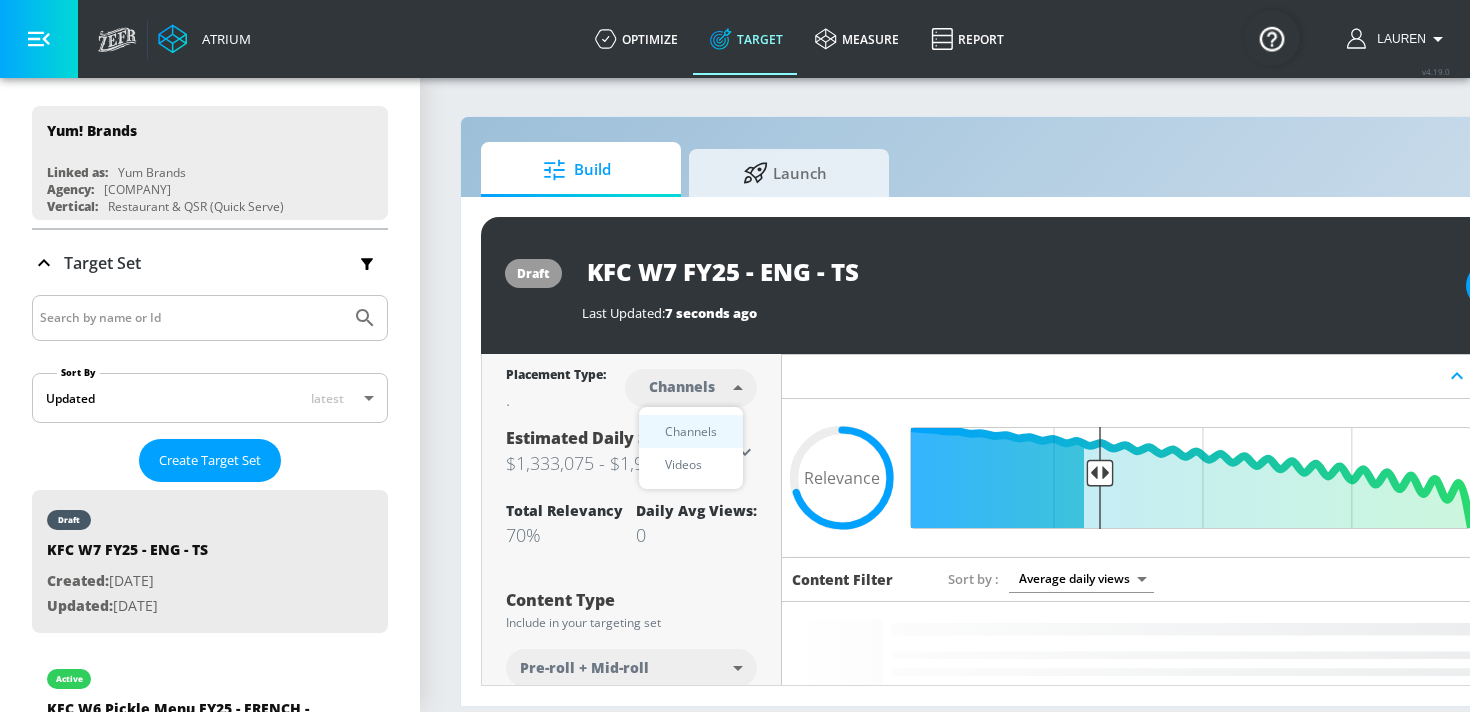 click on "Channels" at bounding box center [691, 431] 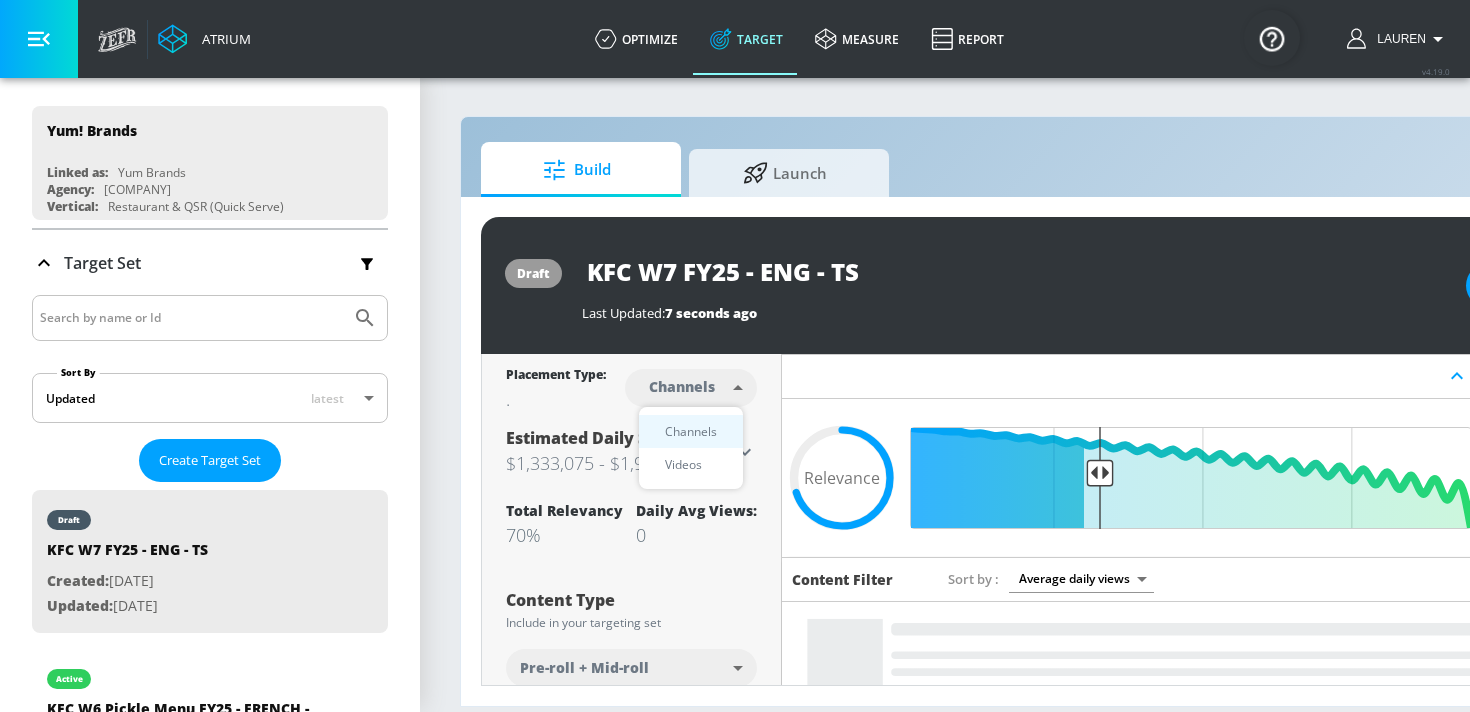 click on "Atrium optimize Target measure Report optimize Target measure Report v 4.19.0 Lauren Platform DV360:   Youtube DV360:   Youtube Advertiser yum Sort By A-Z asc ​ Add Account Yum! Brands Linked as: Yum Brands Agency: Kinesso Vertical: Restaurant & QSR (Quick Serve) Pizza Hut (YUM! Brands) Linked as: Pizza Hut Agency: Spark Foundry Vertical: Restaurant & QSR (Quick Serve) Aracely Test Account 1 Linked as: Zefr Demos Agency: Zefr Vertical: Other alicyn test Linked as: Zefr Demos Agency: alicyn test Vertical: Healthcare Casey C Test Account Linked as: Zefr Demos Agency: Sterling Cooper Vertical: CPG (Consumer Packaged Goods) Veronica TEST Linked as: Zefr Demos Agency: veronica TEST Vertical: Other Parry Test Linked as: Zefr Demos Agency: Parry Test Vertical: Music Kelsey Test Linked as: Zefr Demos Agency: Kelsey Test Vertical: CPG (Consumer Packaged Goods) Test Linked as: Zefr Demos Agency: Test Vertical: Travel Shannan Test Account Linked as: Zefr Demos Agency: #1 Media Agency in the World Vertical: Retail QA" at bounding box center [735, 356] 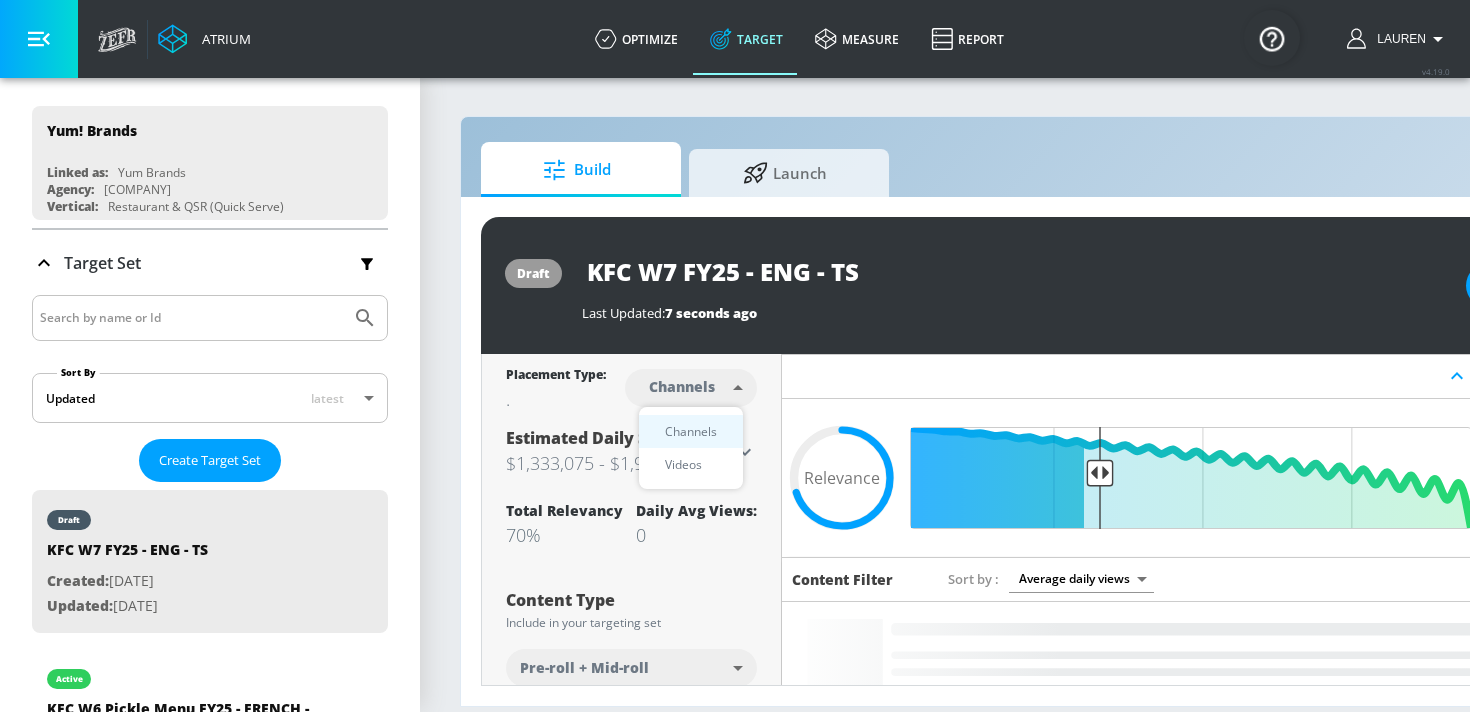 type on "videos" 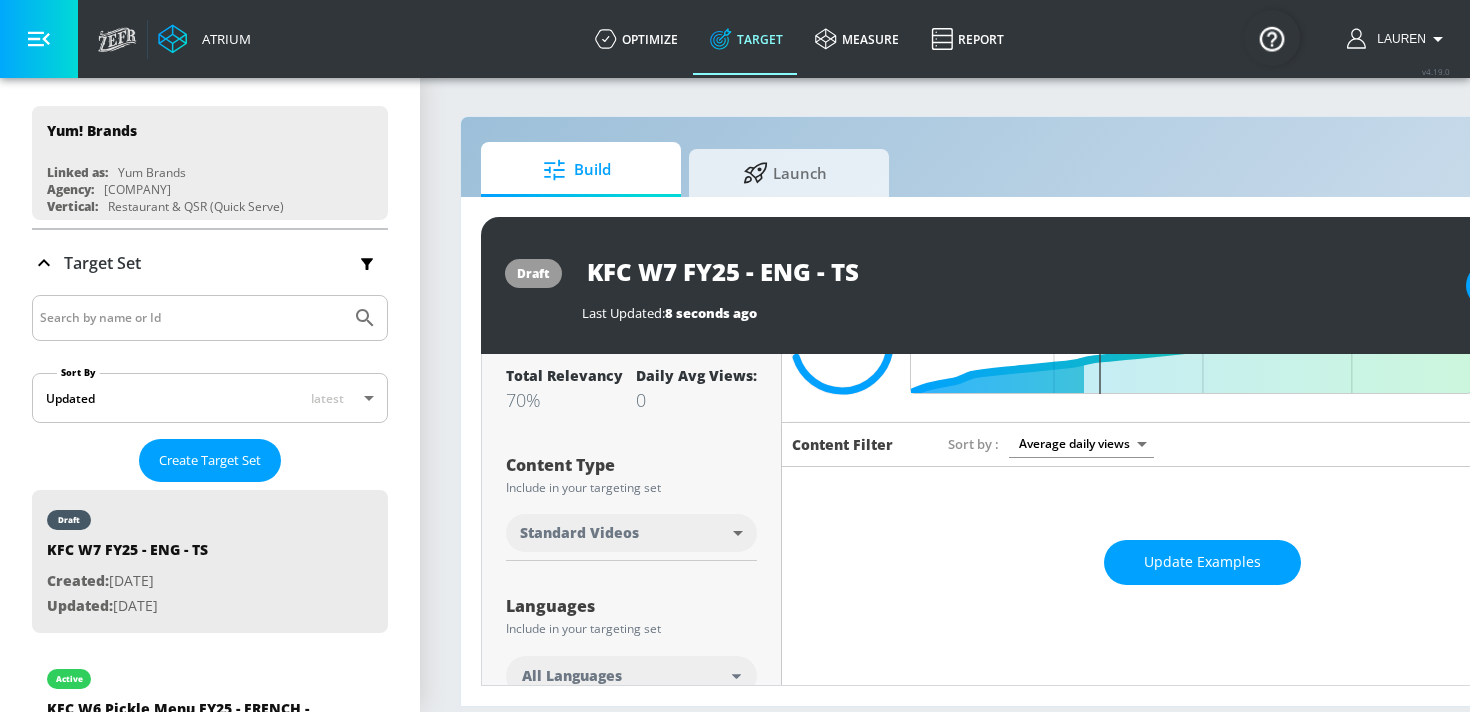 scroll, scrollTop: 180, scrollLeft: 0, axis: vertical 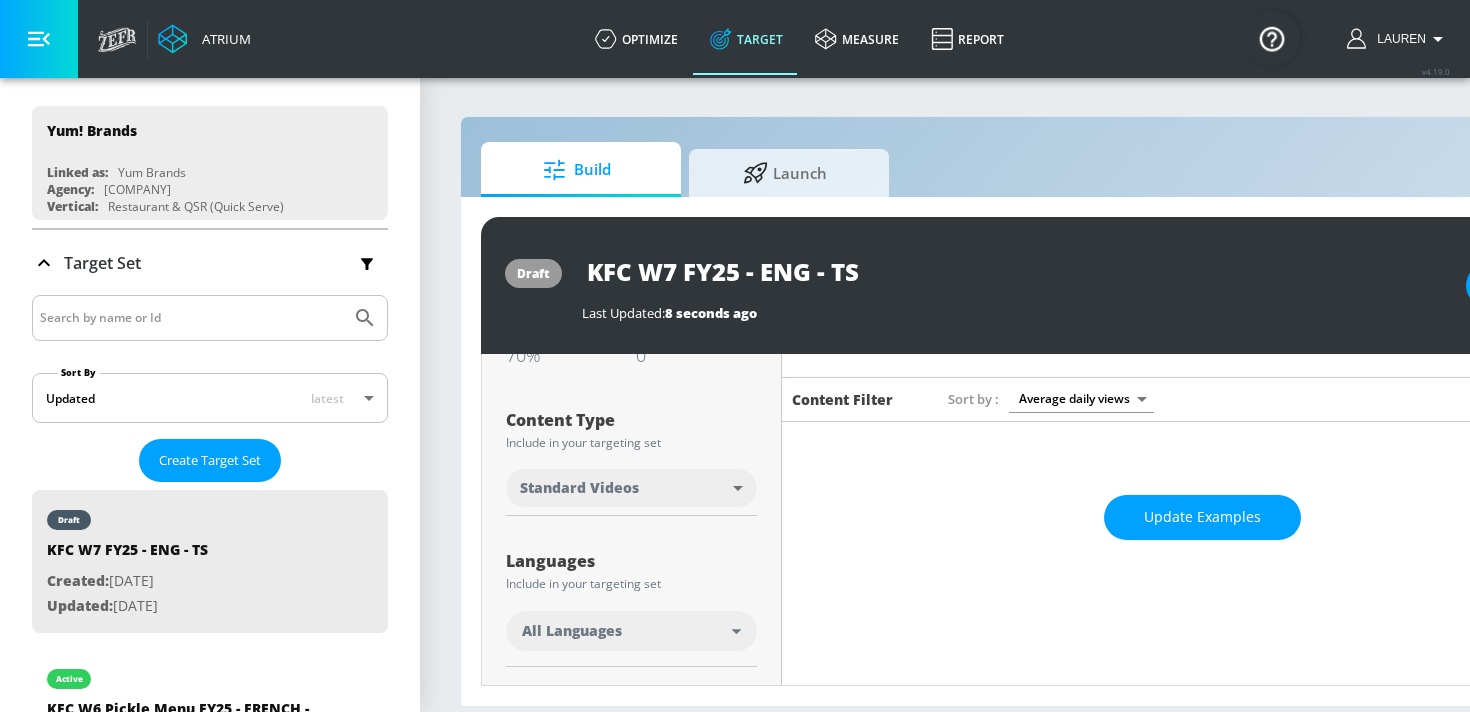 click on "All Languages" at bounding box center (627, 631) 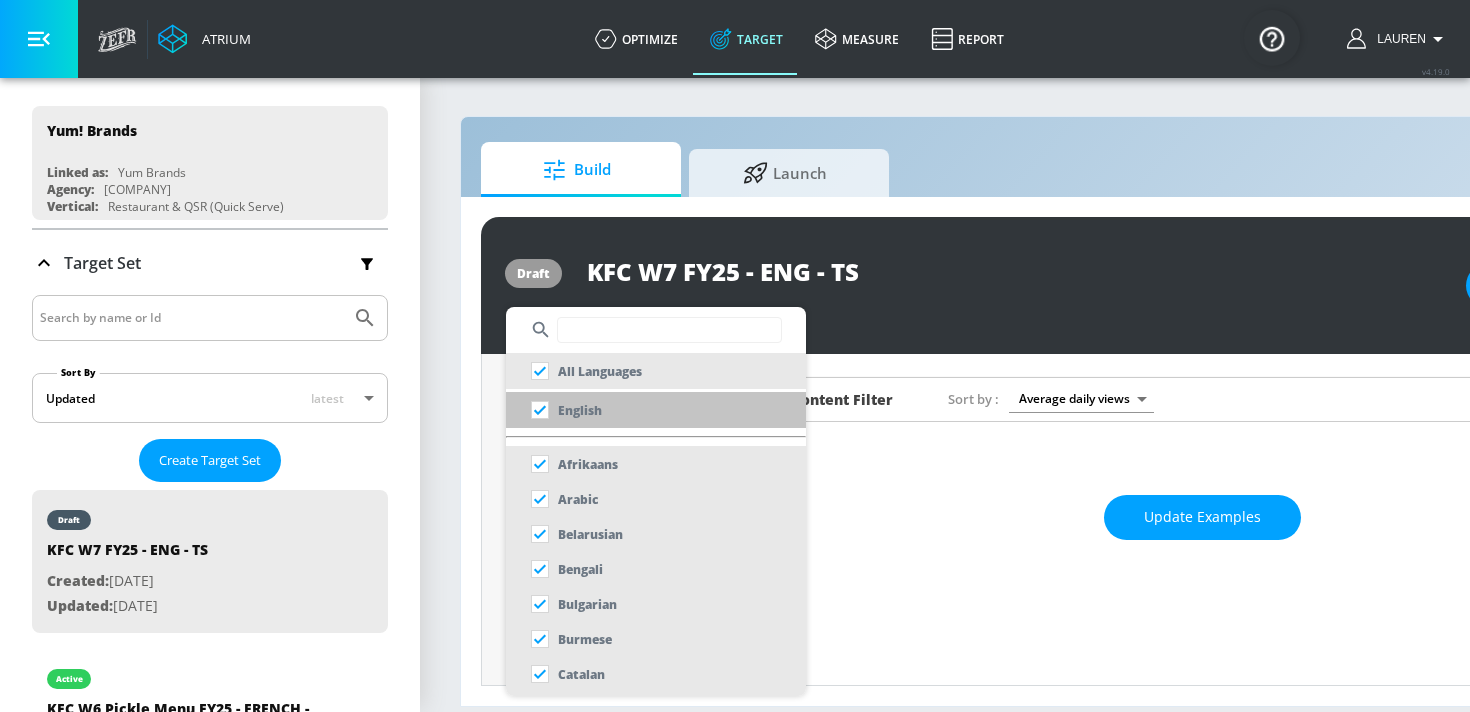 click on "English" at bounding box center (656, 410) 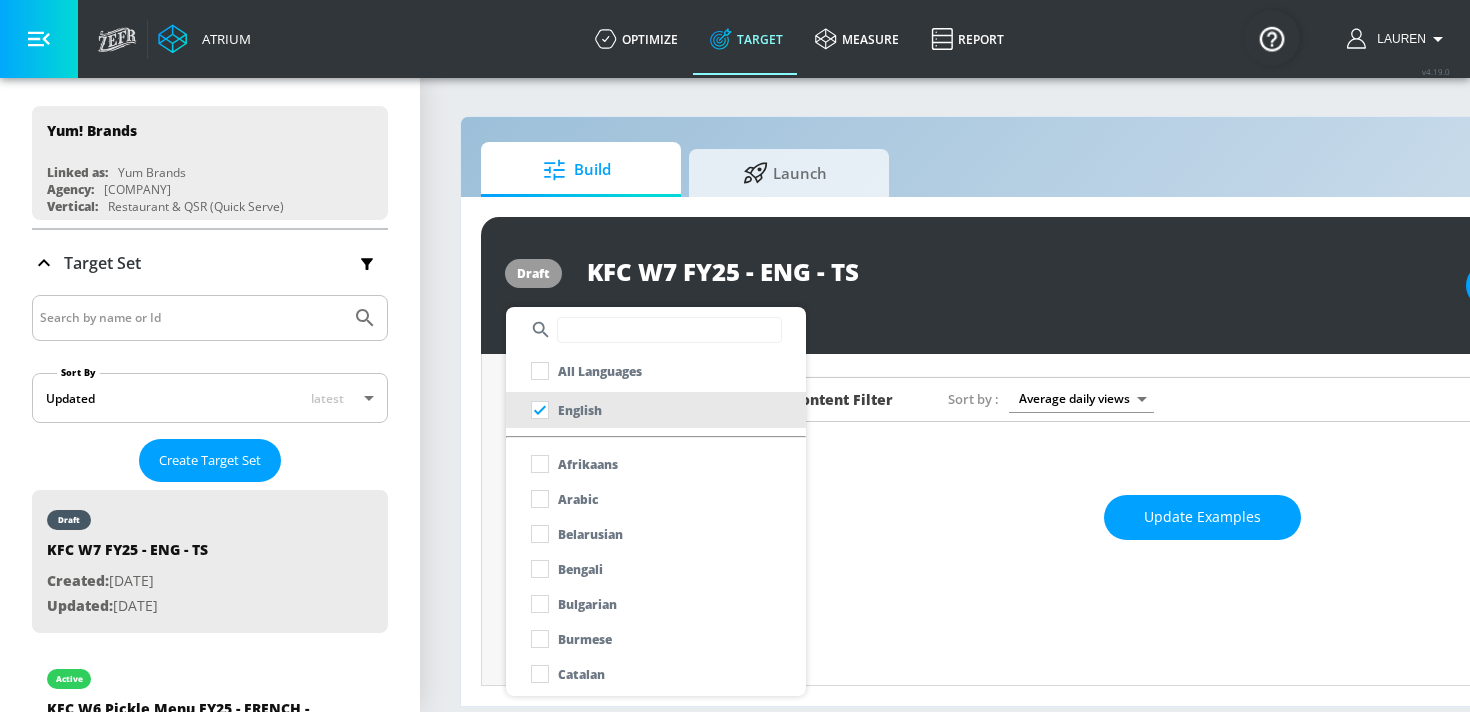 click at bounding box center [735, 356] 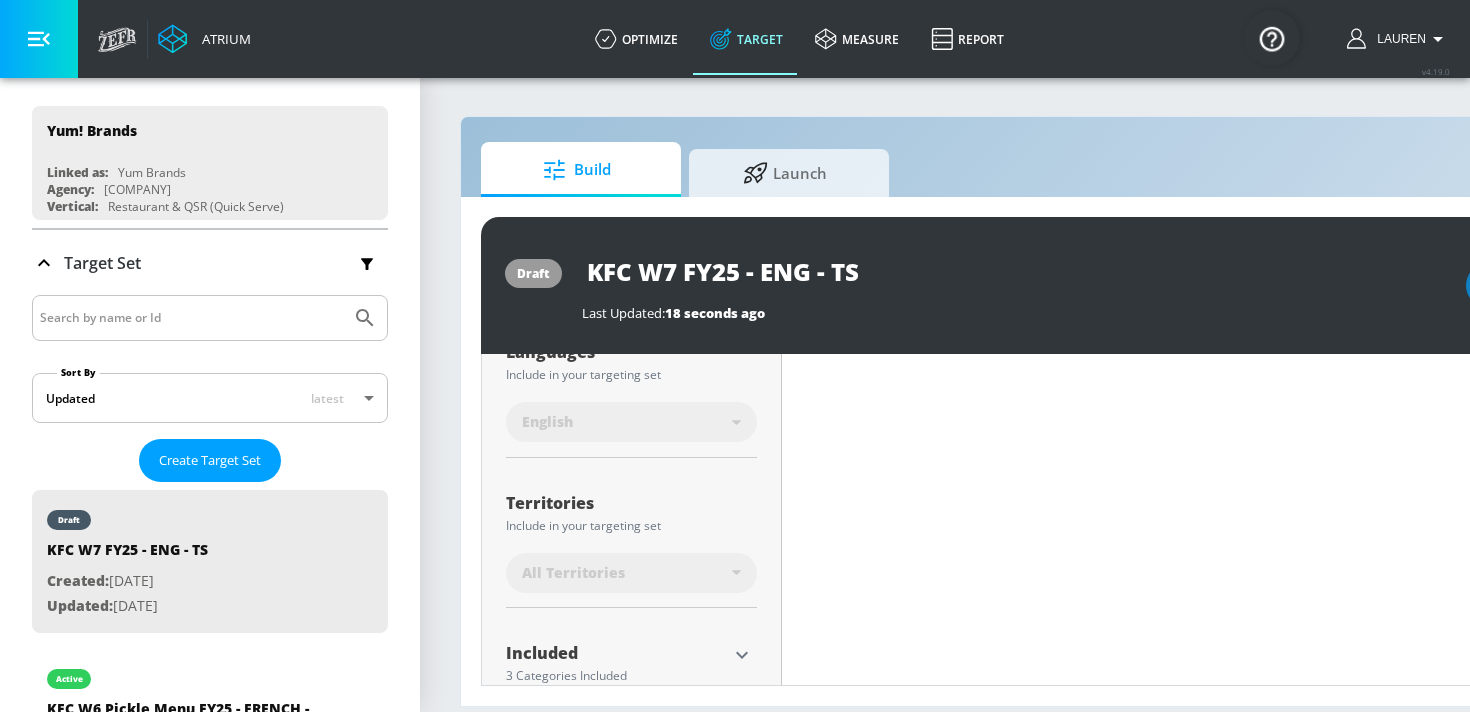 scroll, scrollTop: 411, scrollLeft: 0, axis: vertical 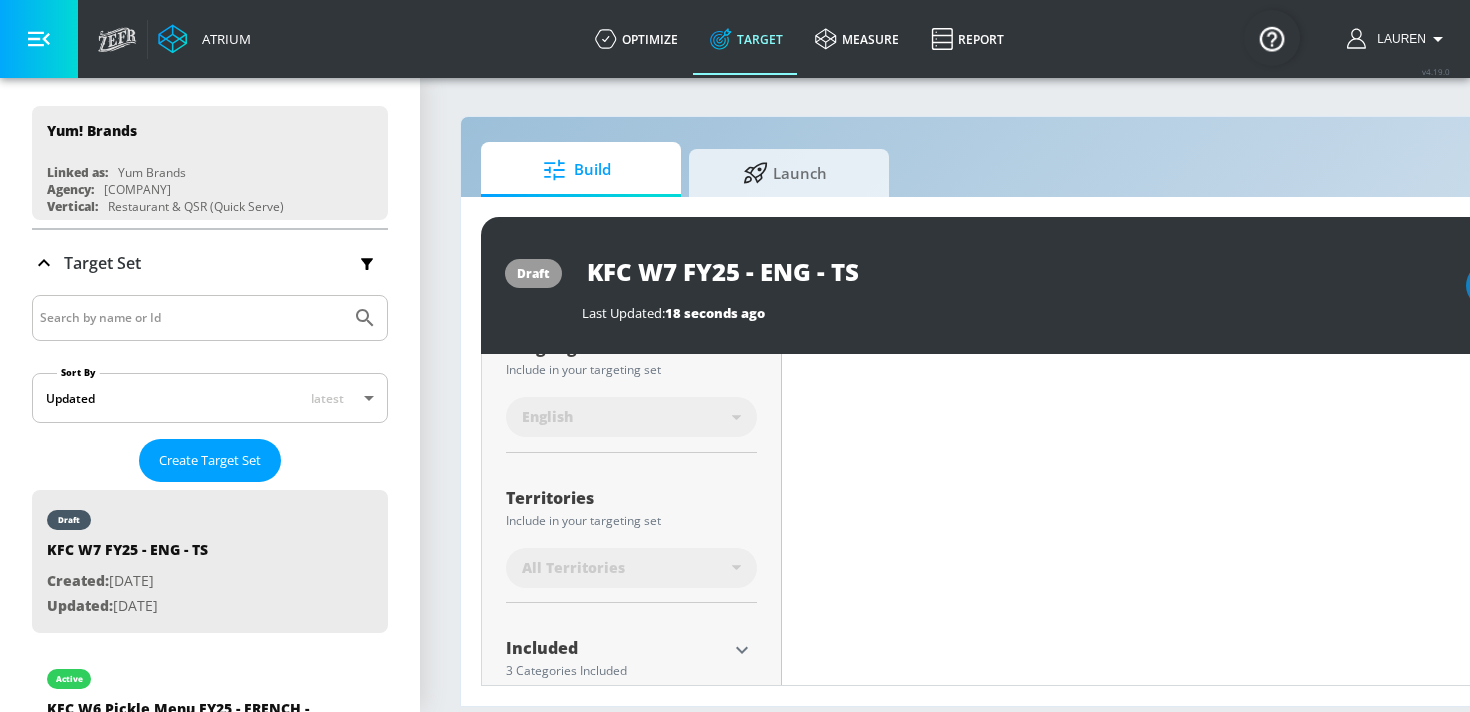 click on "All Territories" at bounding box center [627, 568] 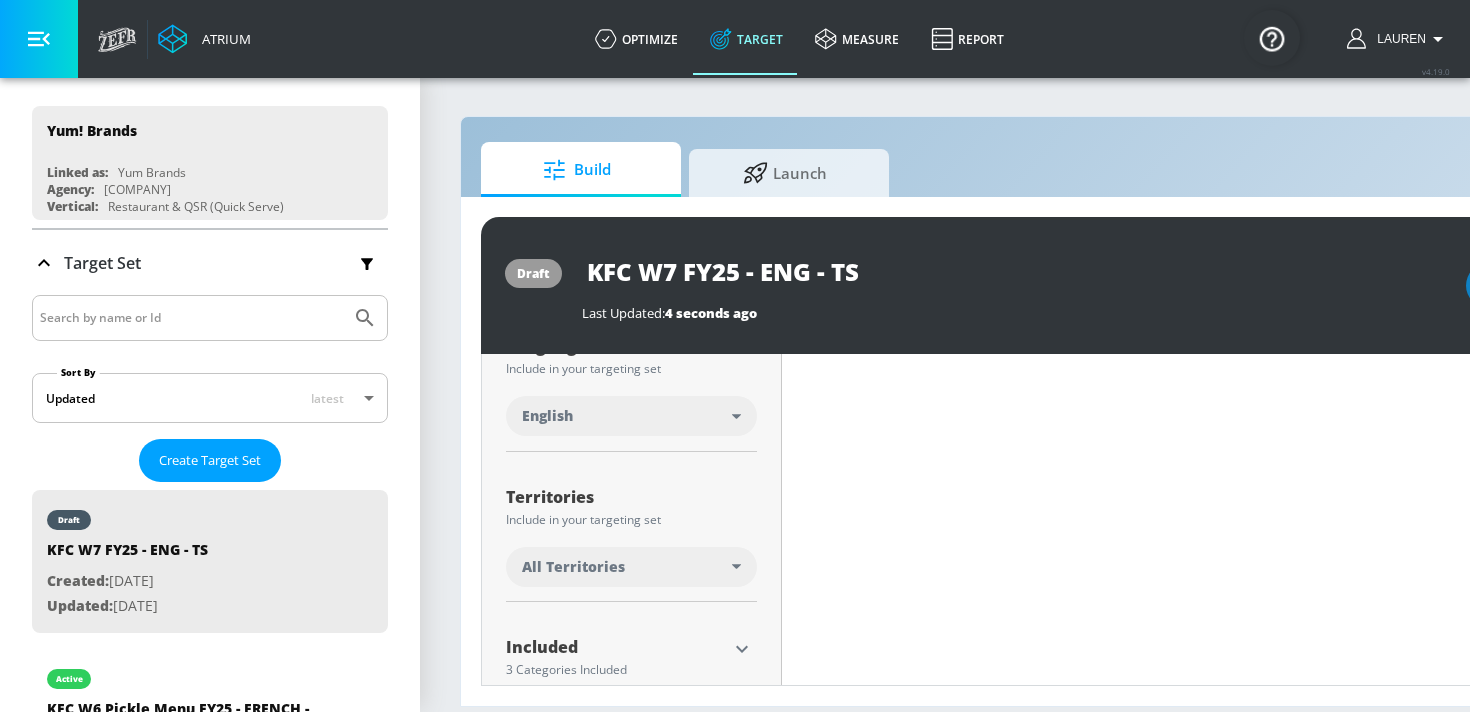 click on "All Territories" at bounding box center [627, 567] 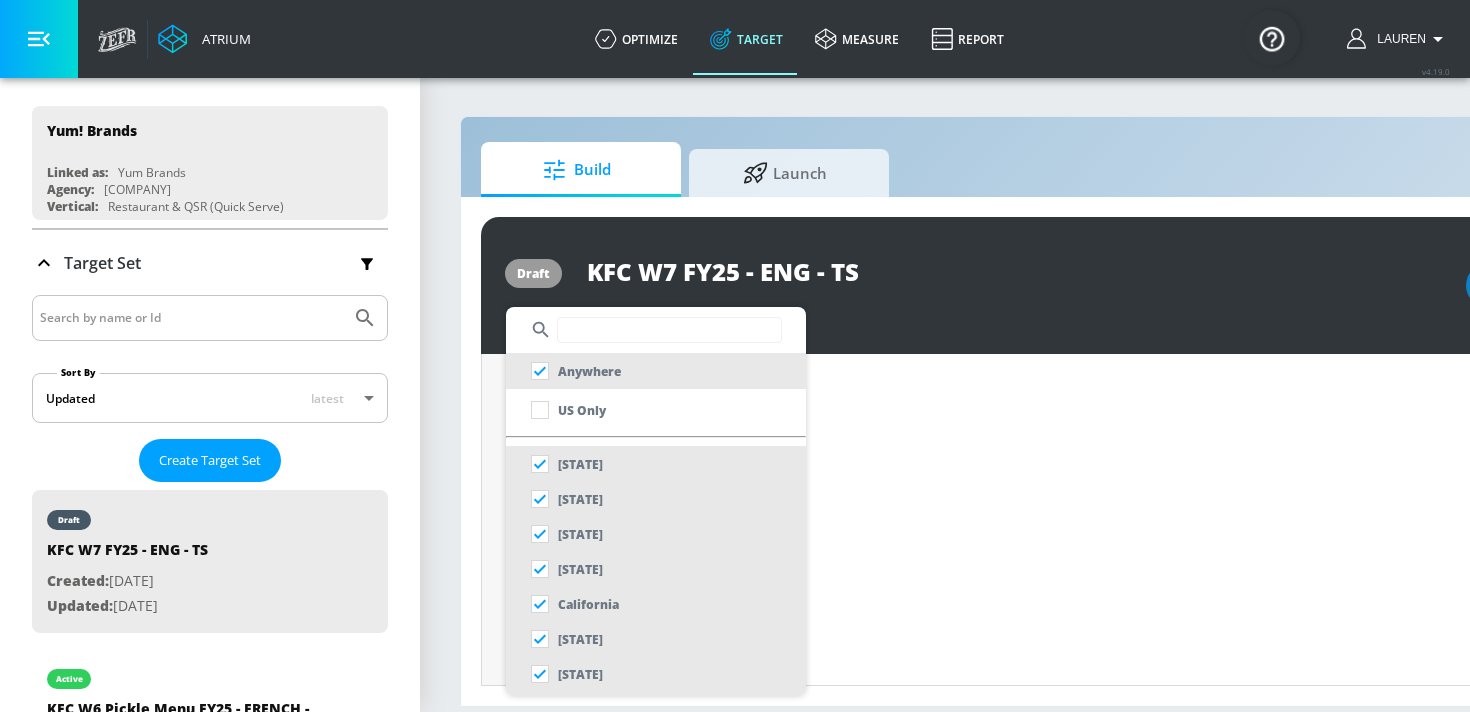 click at bounding box center [669, 330] 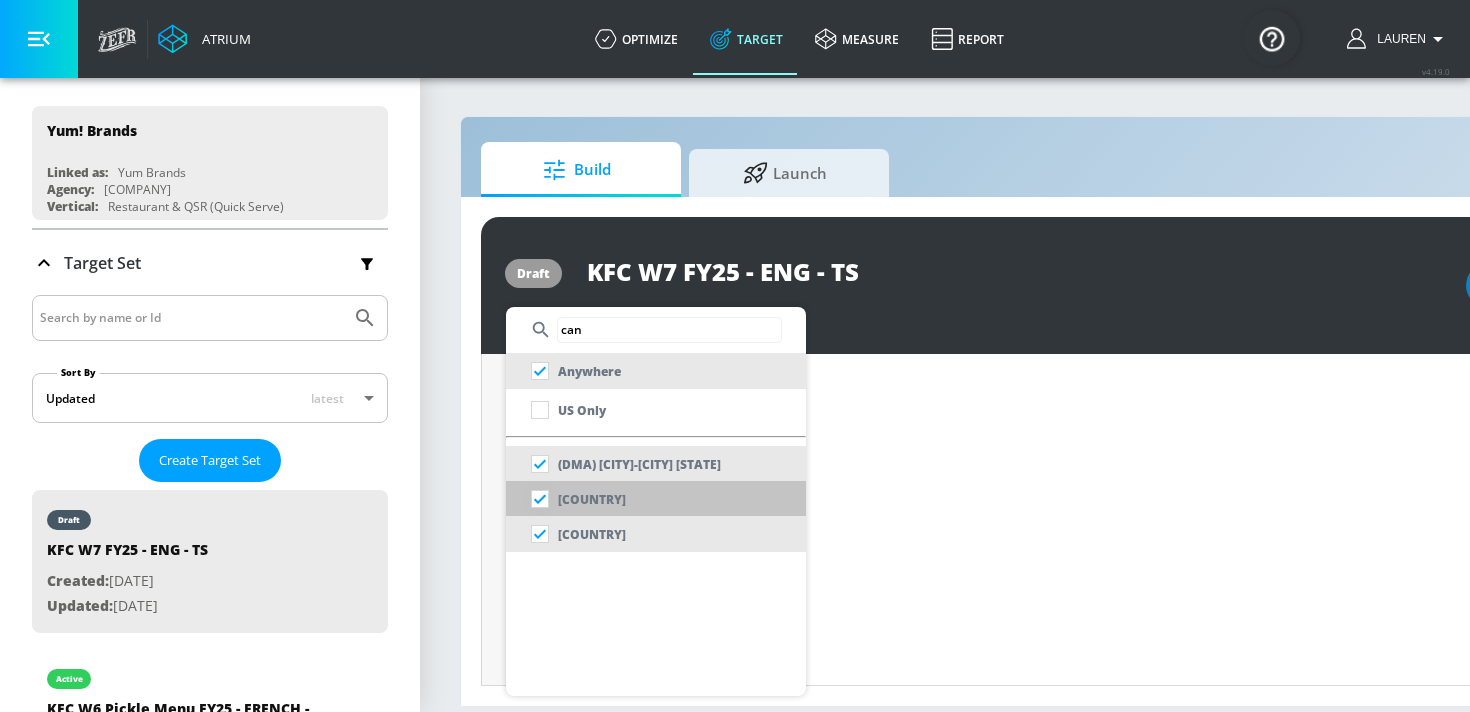 type on "can" 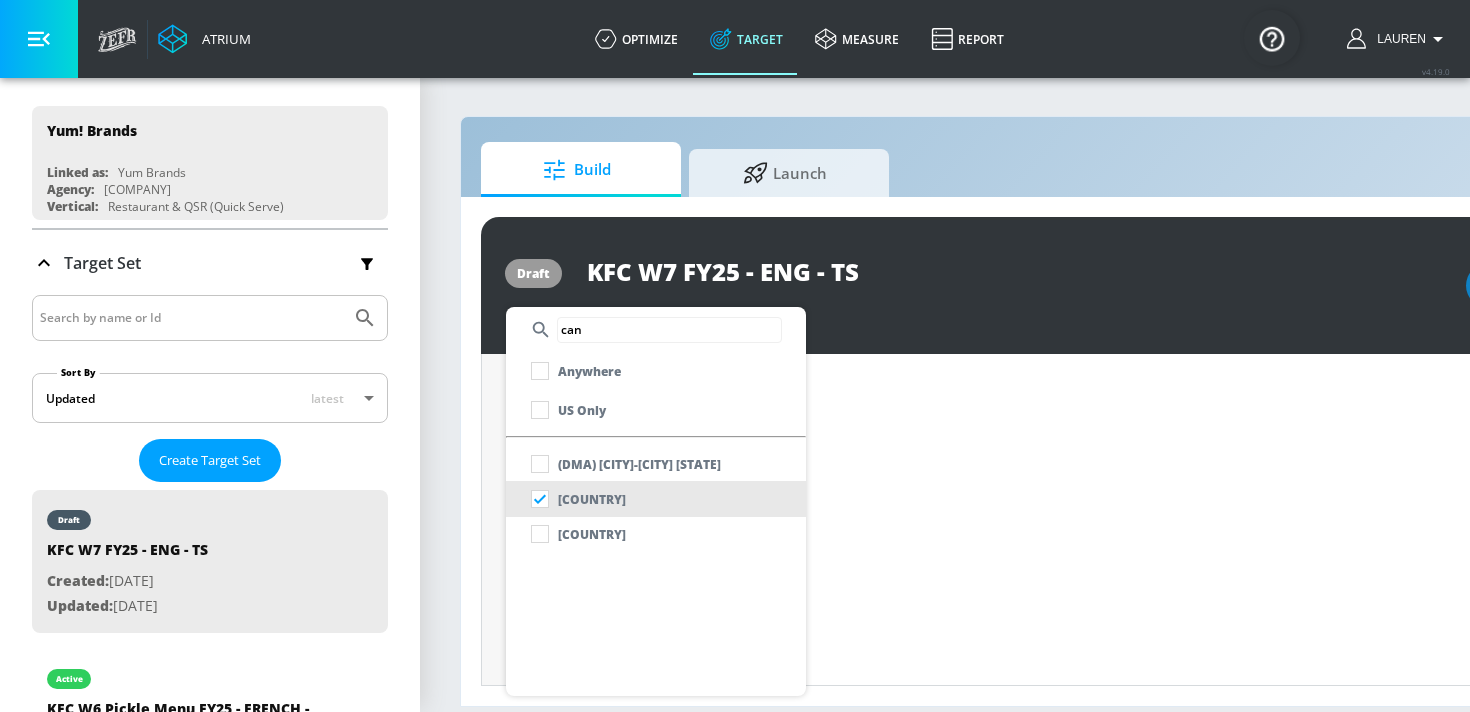 click at bounding box center [735, 356] 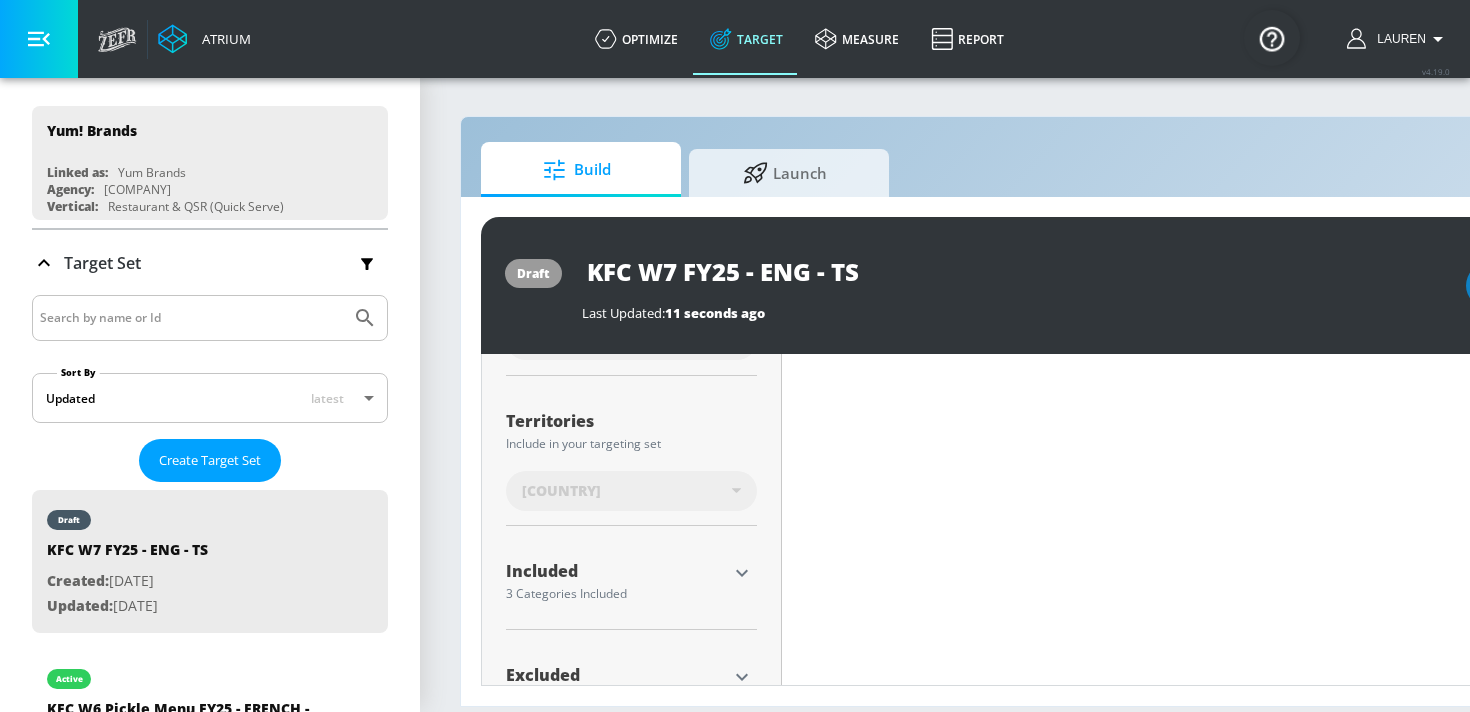scroll, scrollTop: 553, scrollLeft: 0, axis: vertical 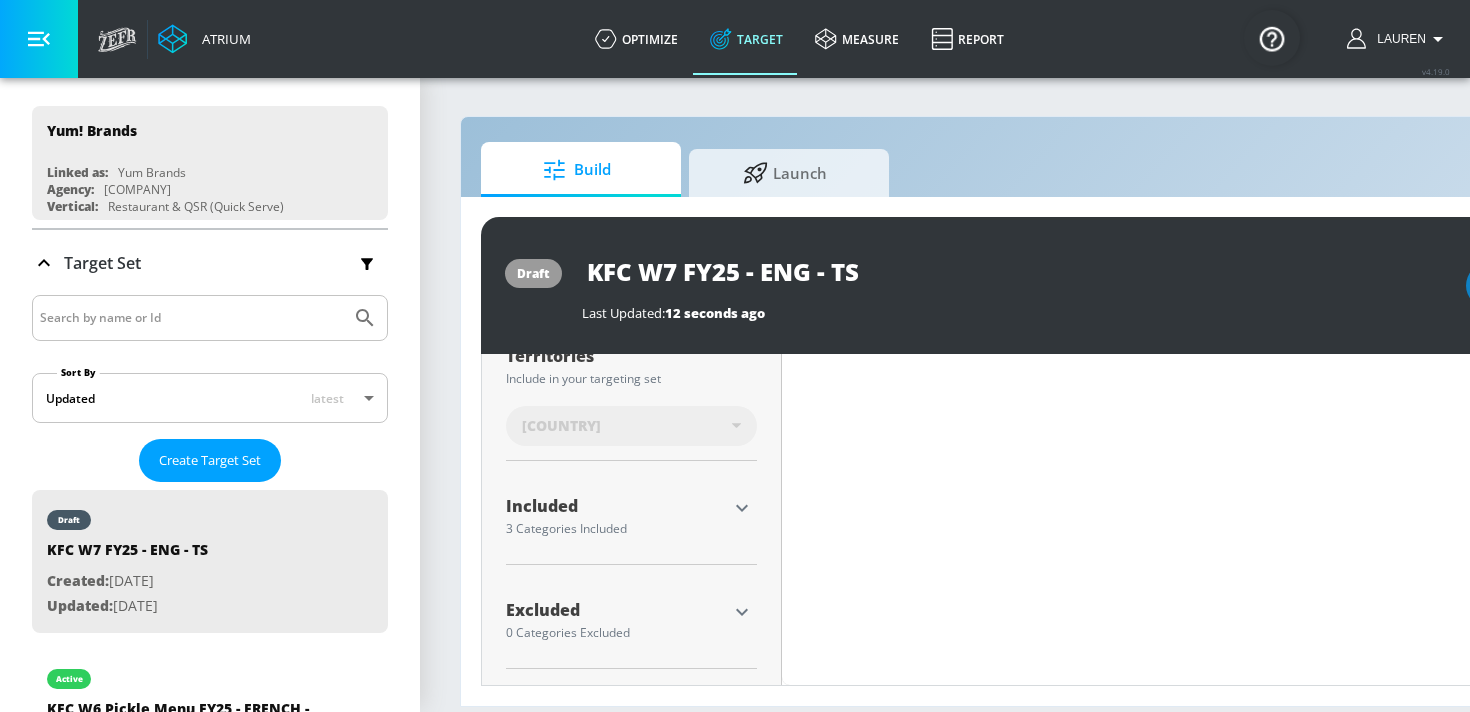 click on "Placement Type: Videos videos ​ Estimated Daily Spend Loading... Activation Platform Google Ads Age Any Devices Any Gender Any Ad Type No Preference Number of Ad Groups 0 Edit Total Relevancy Daily Avg Views: Content Type Include in your targeting set Standard Videos standard ​ Languages Include in your targeting set English Territories Include in your targeting set Canada Included 3 Categories Included included  Categories Clear All
Children's Entertainment
Food & Cooking
Sports Show  Available Categories Excluded 0 Categories Excluded Select Concepts Below Show  Available Categories Placement Exclusions “ Placement Exclusion “   is active" at bounding box center (632, 243) 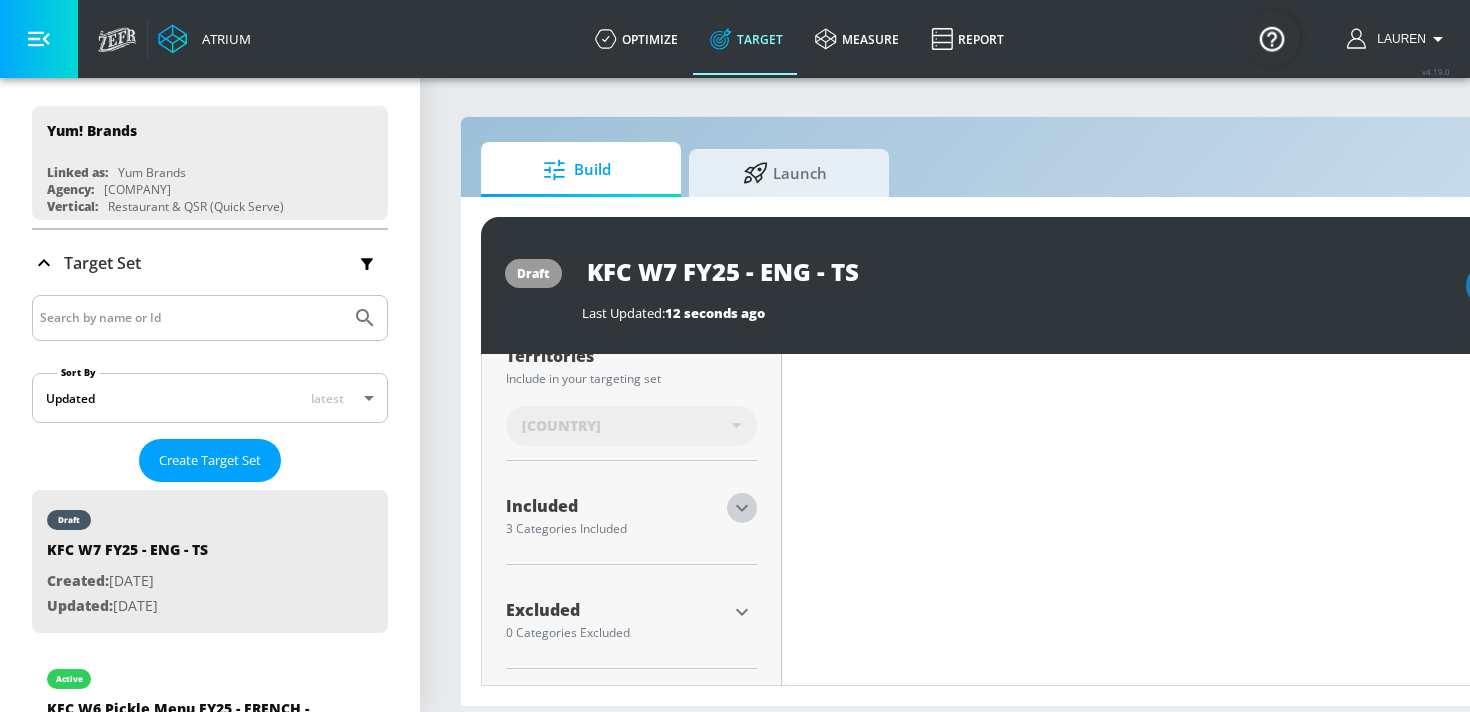 click 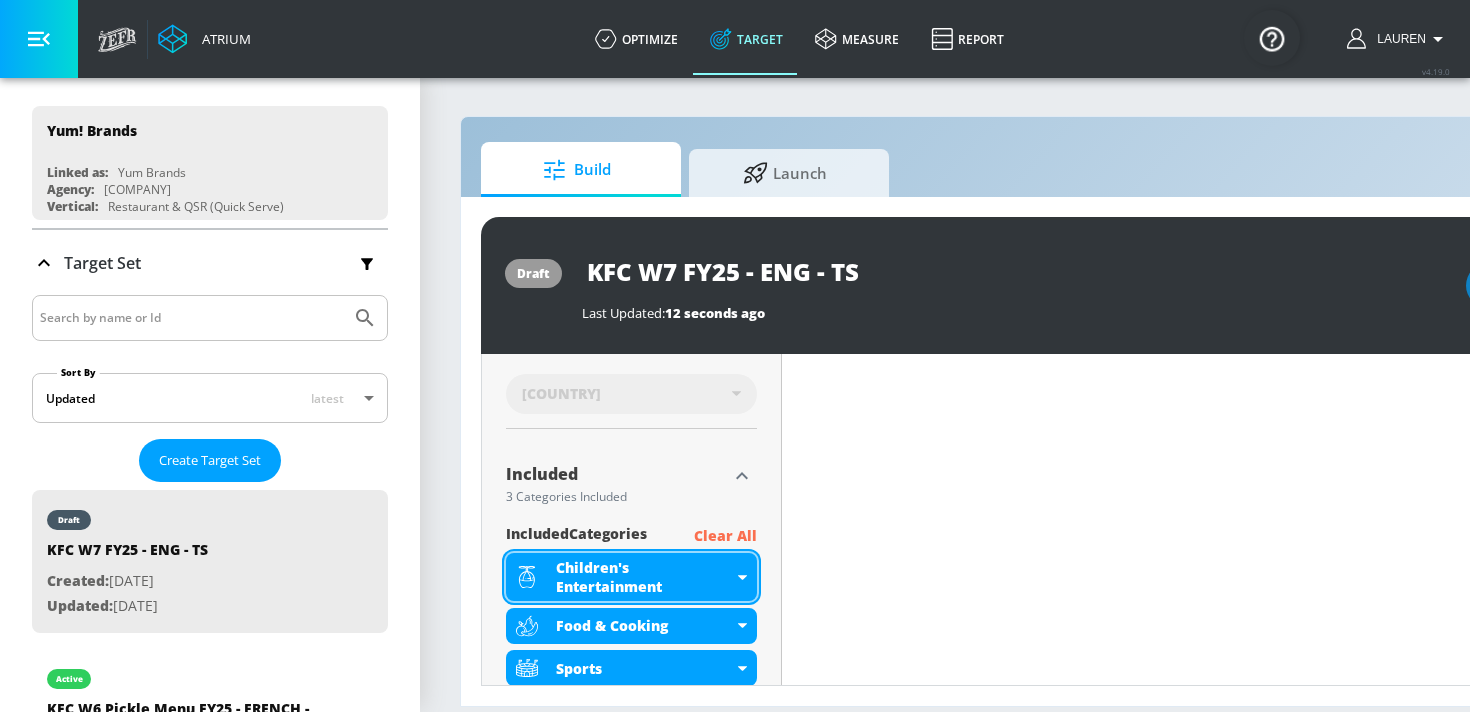 scroll, scrollTop: 591, scrollLeft: 0, axis: vertical 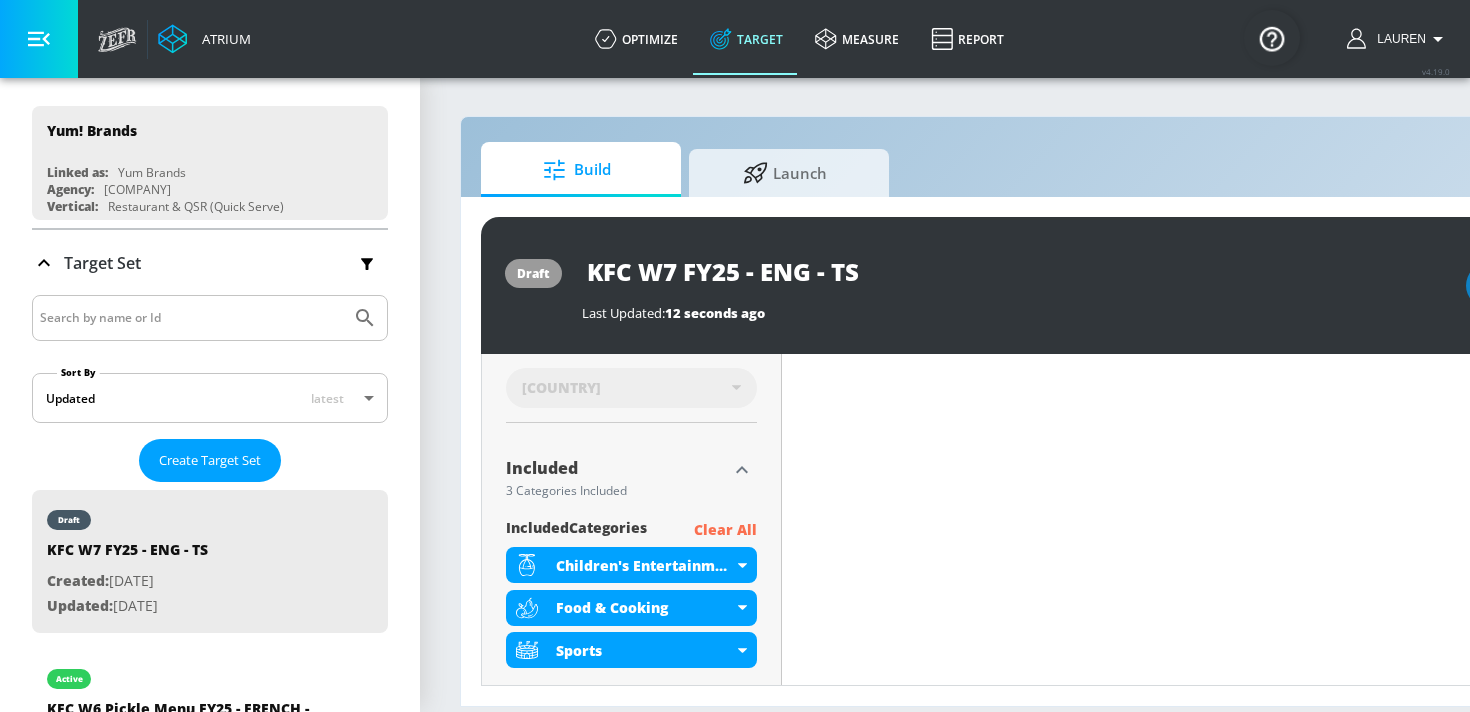 click on "Clear All" at bounding box center (725, 530) 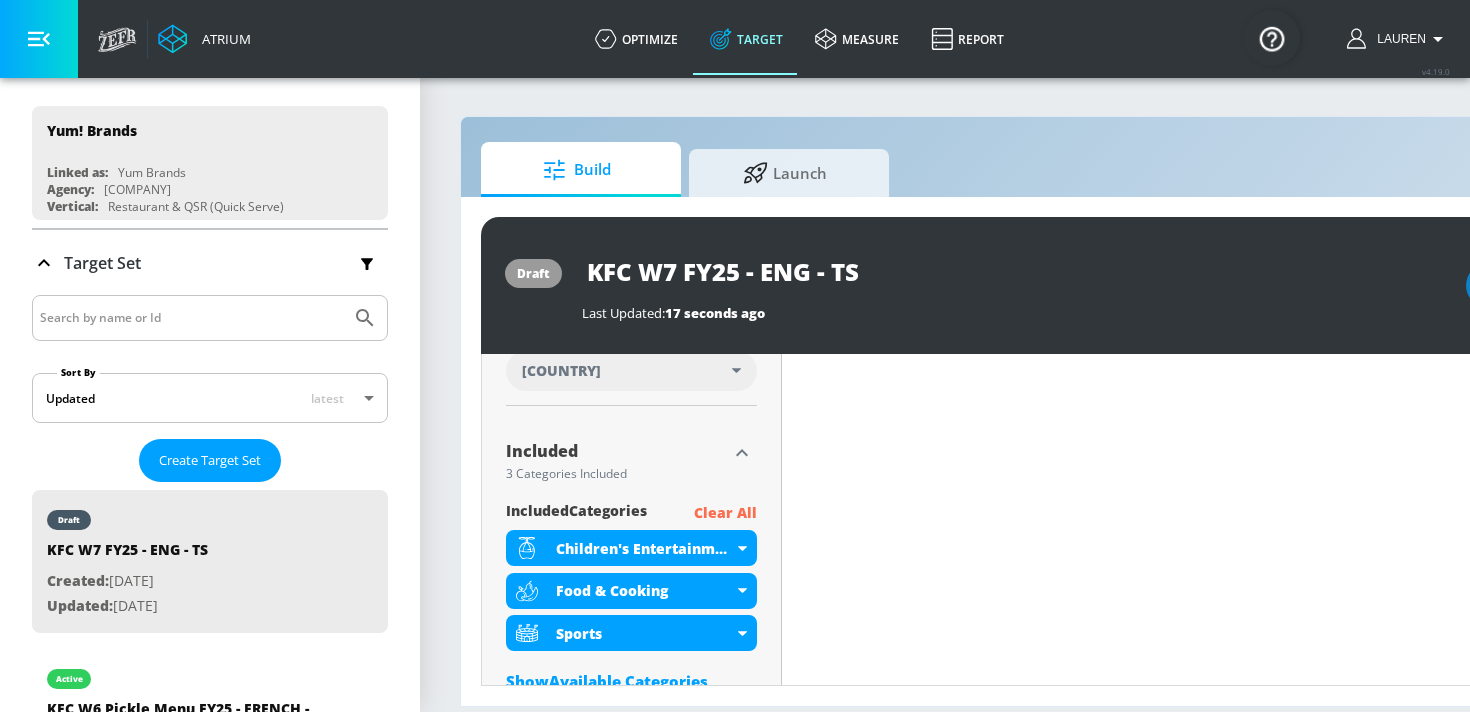scroll, scrollTop: 574, scrollLeft: 0, axis: vertical 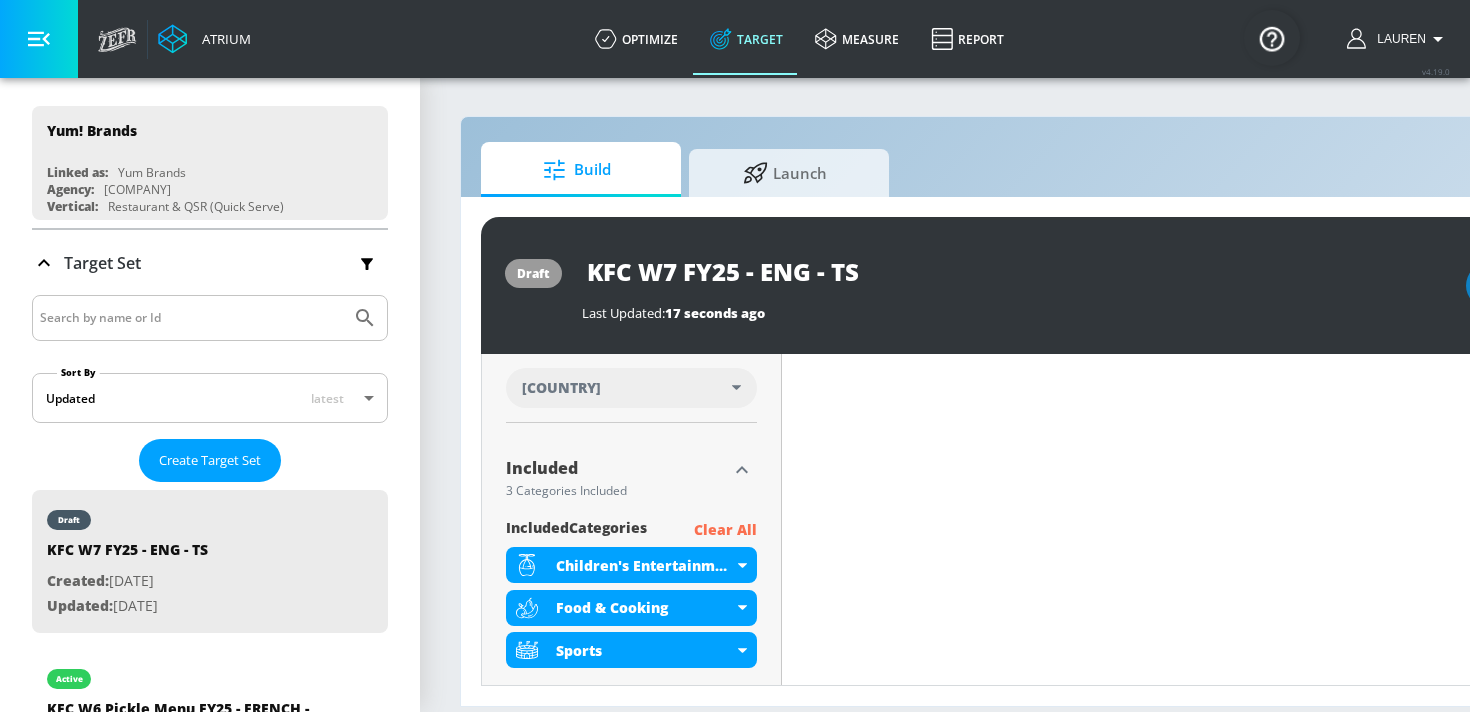 click on "Clear All" at bounding box center (725, 530) 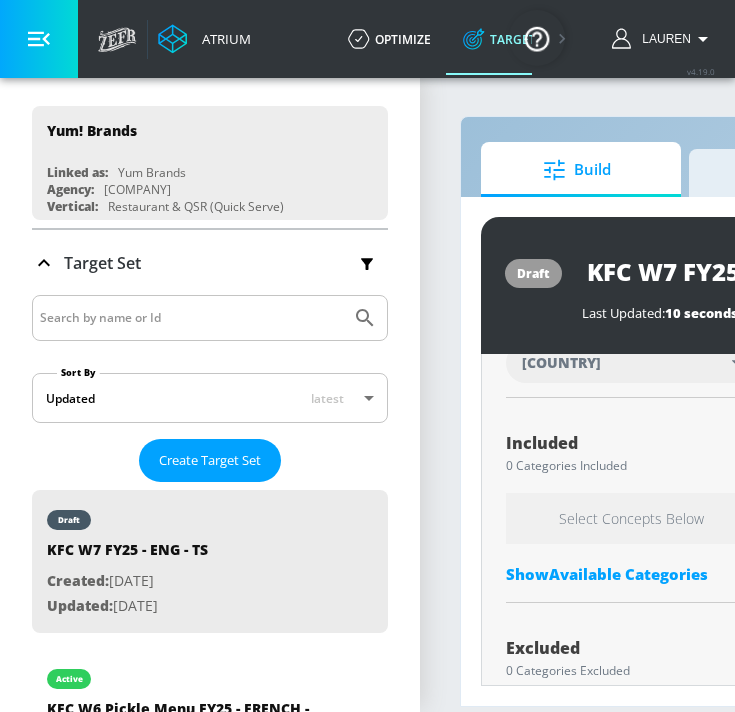 scroll, scrollTop: 638, scrollLeft: 0, axis: vertical 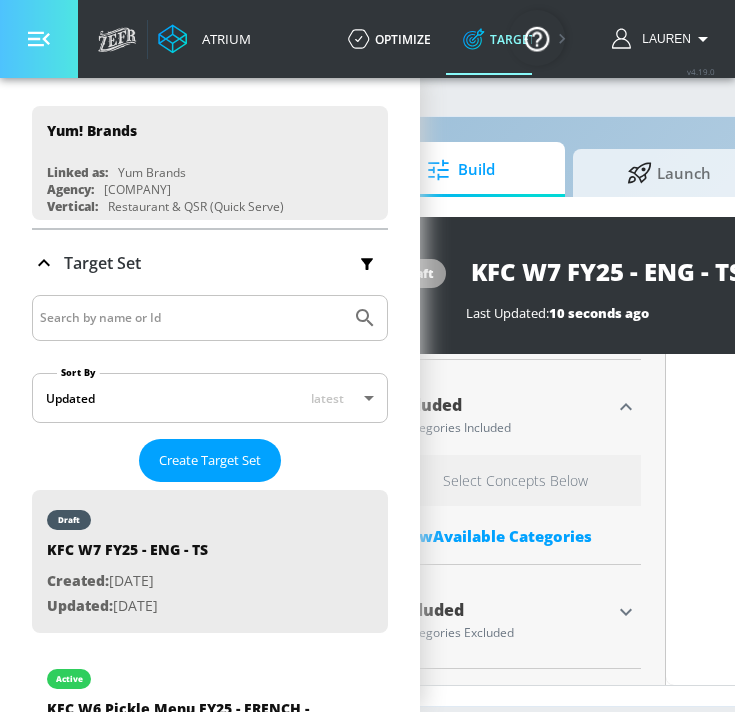 click at bounding box center (39, 39) 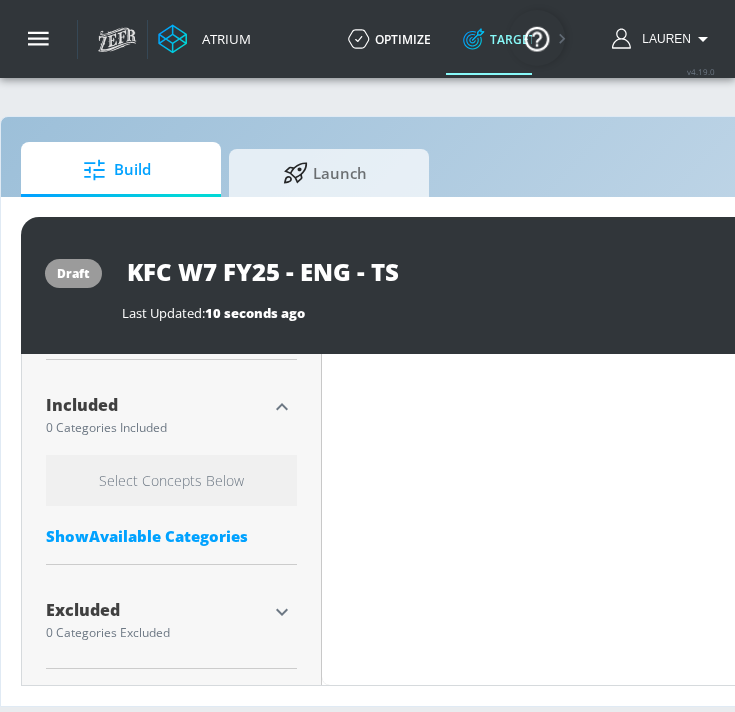 scroll, scrollTop: 0, scrollLeft: 0, axis: both 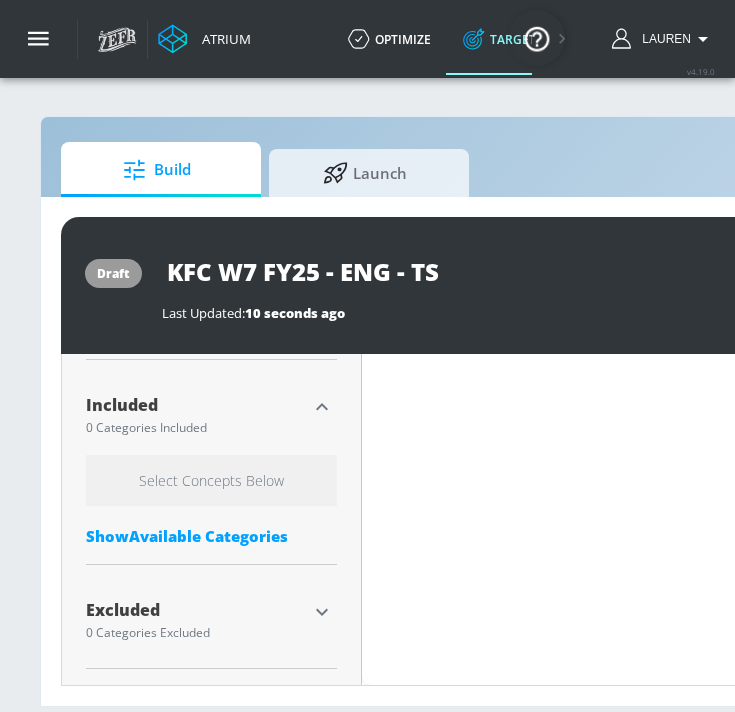 click on "Show  Available Categories" at bounding box center (211, 536) 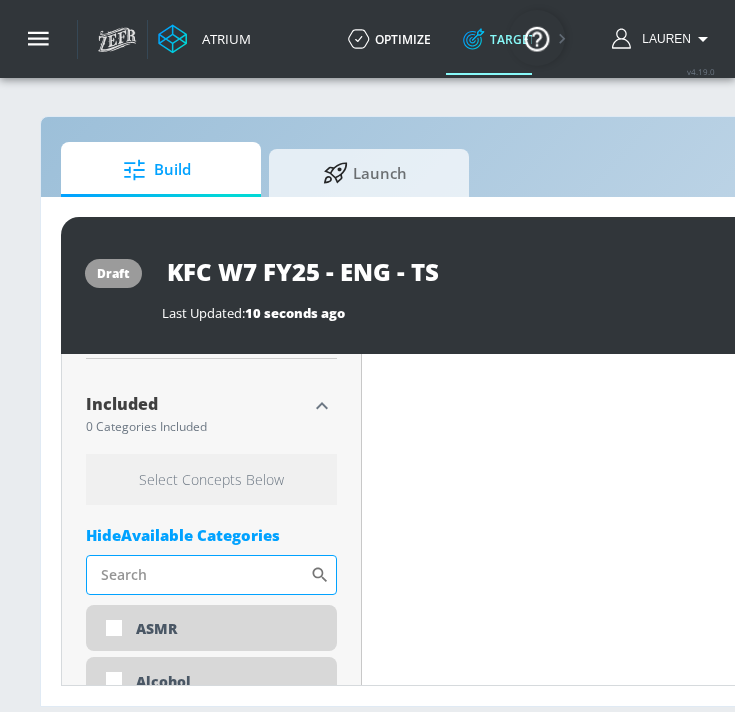 click on "Sort By" at bounding box center [198, 575] 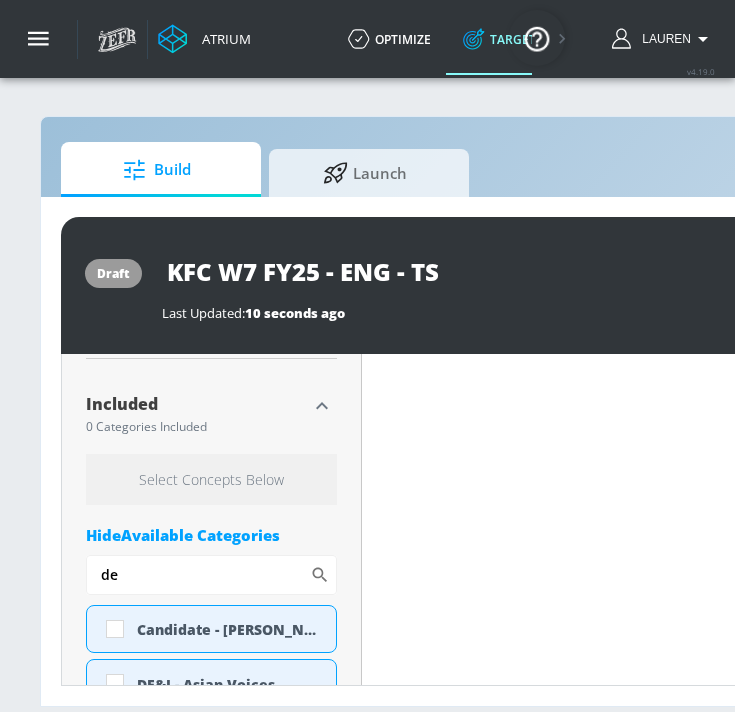 scroll, scrollTop: 774, scrollLeft: 0, axis: vertical 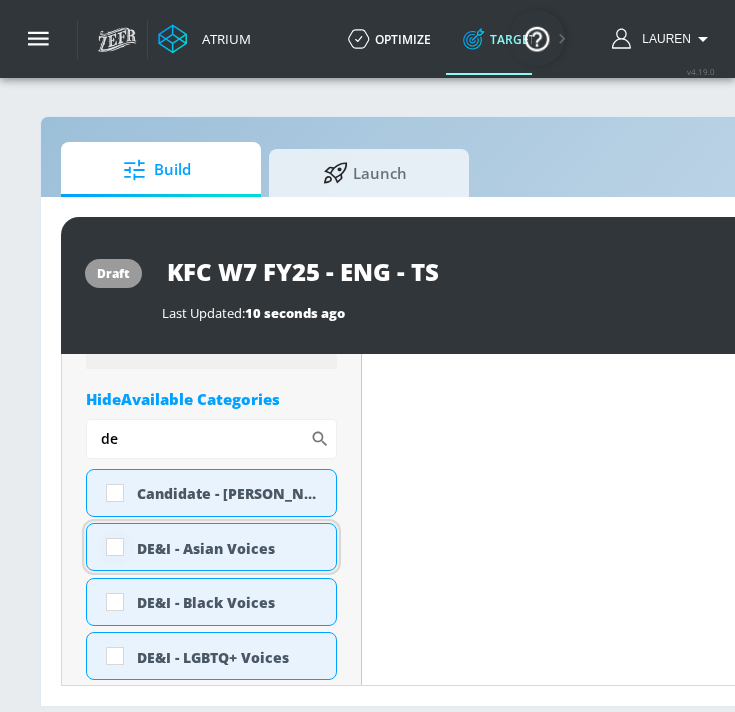 type on "de" 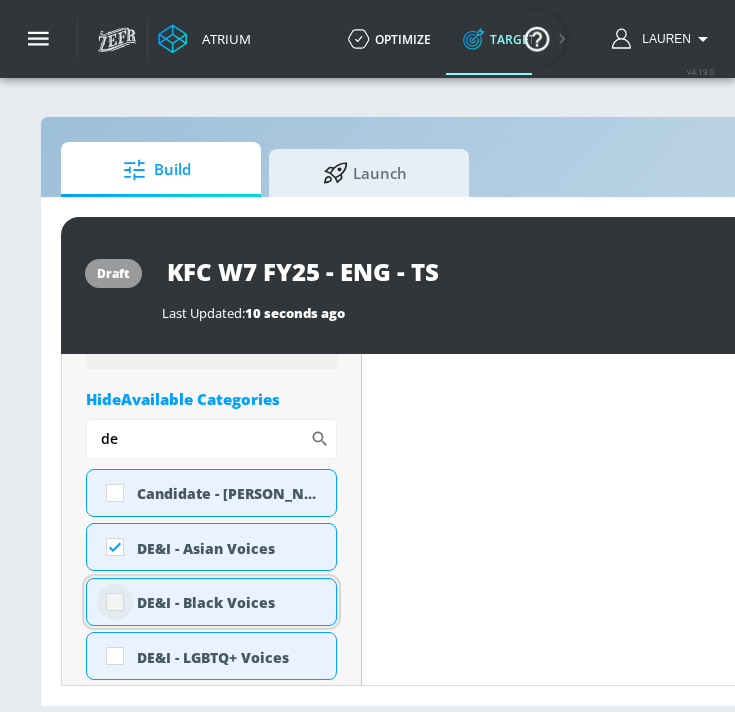 click at bounding box center [115, 602] 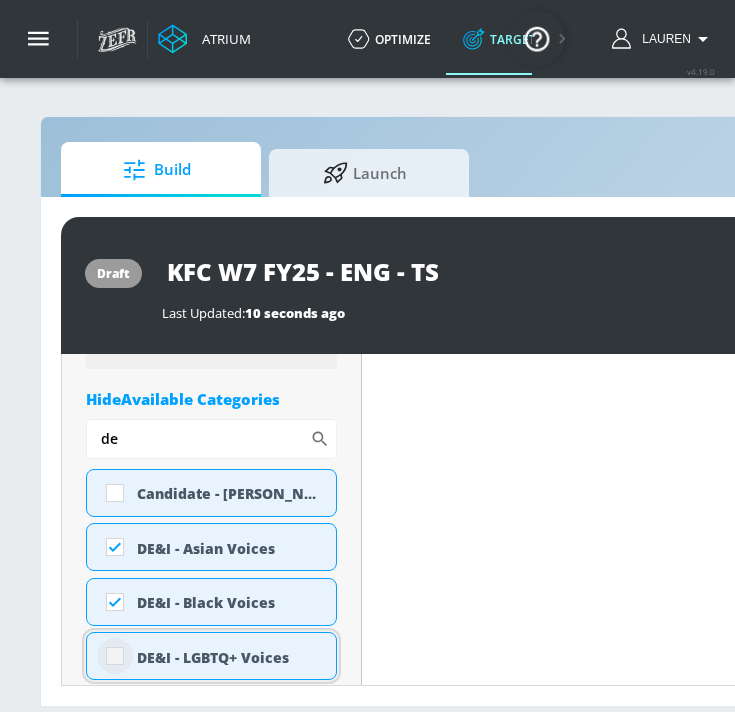 click at bounding box center [115, 656] 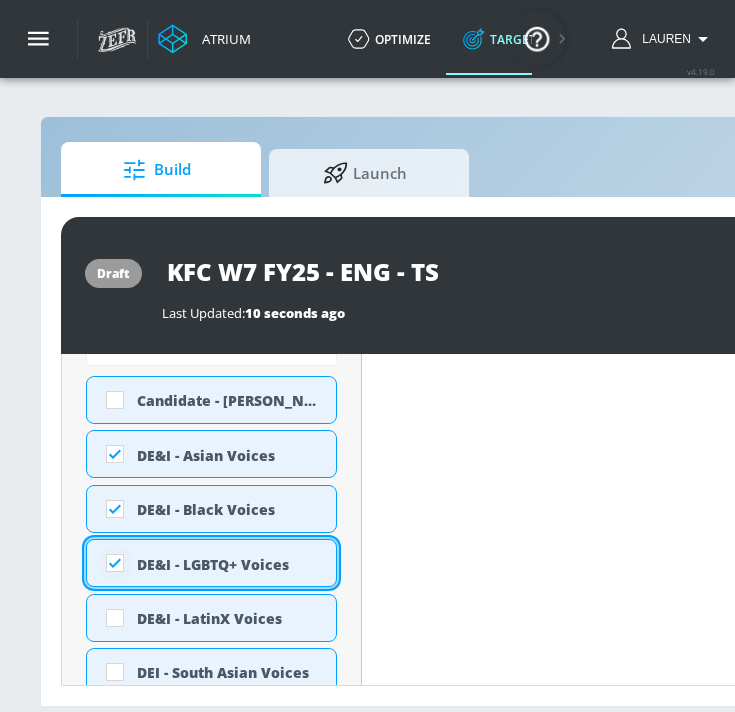 scroll, scrollTop: 901, scrollLeft: 0, axis: vertical 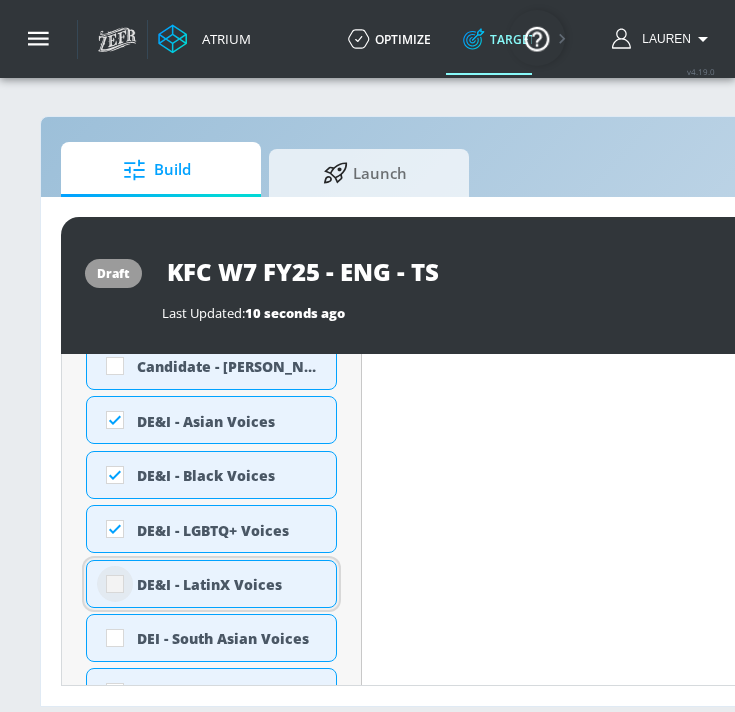 click at bounding box center (115, 584) 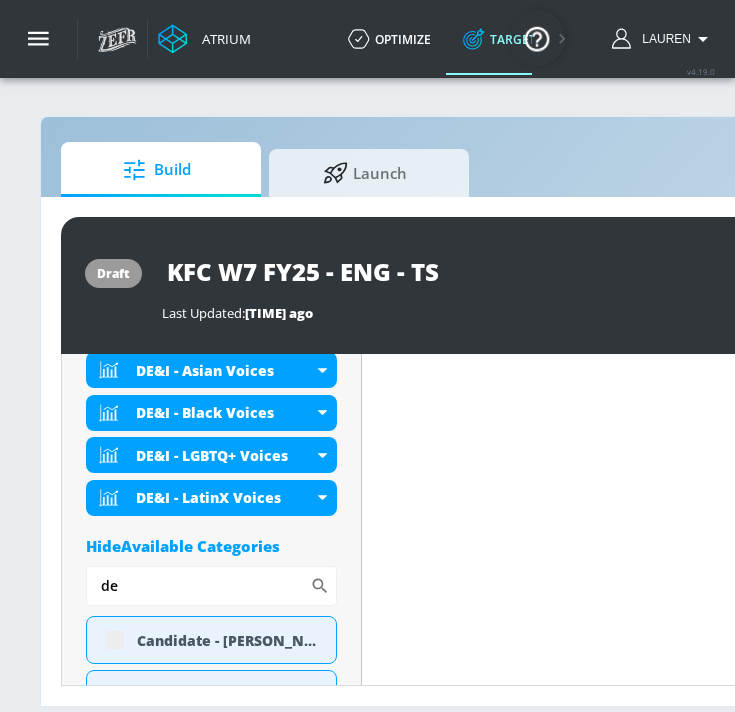 scroll, scrollTop: 781, scrollLeft: 0, axis: vertical 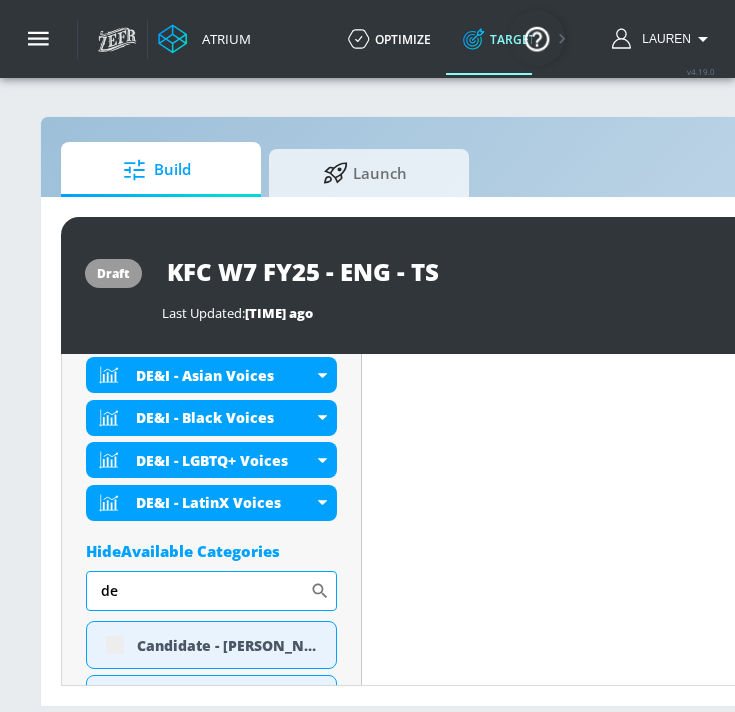 click on "de" at bounding box center (198, 591) 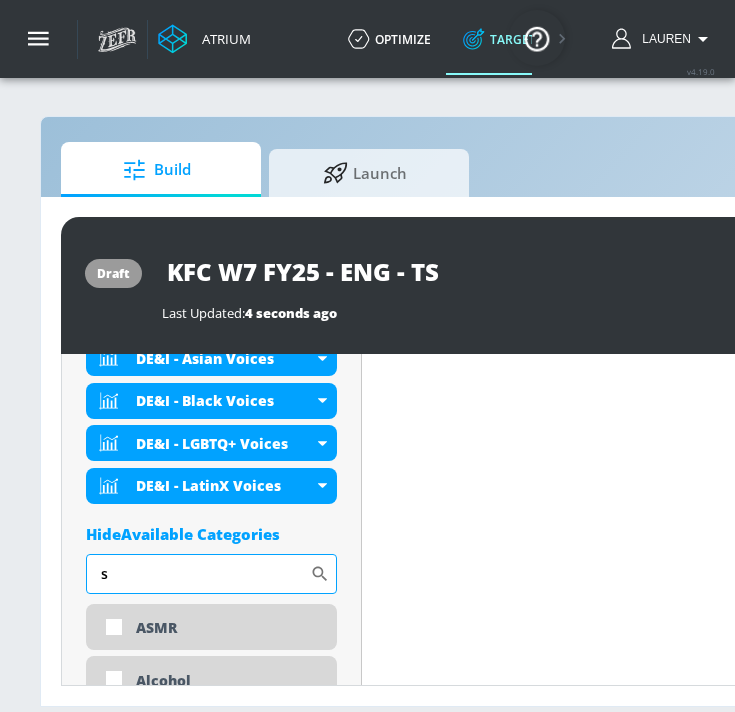 scroll, scrollTop: 765, scrollLeft: 0, axis: vertical 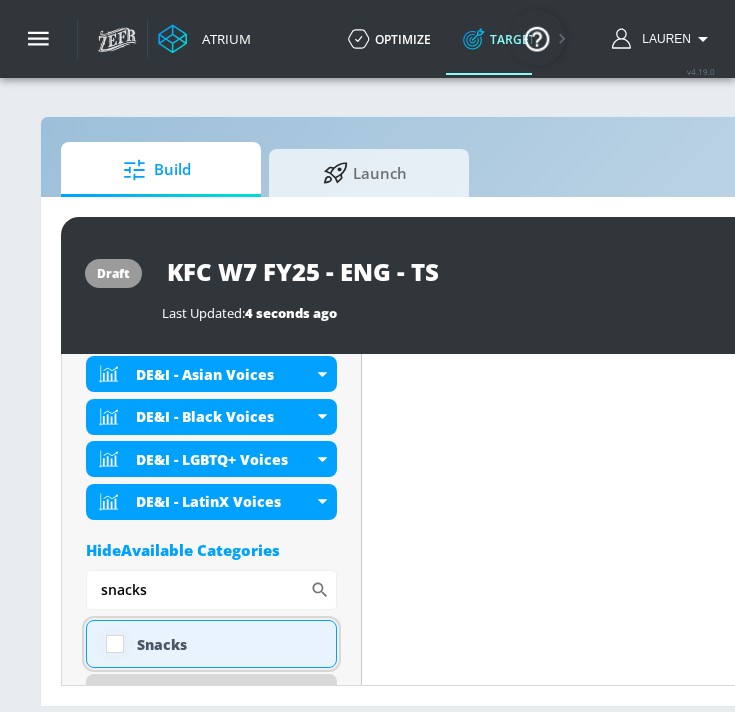 type on "snacks" 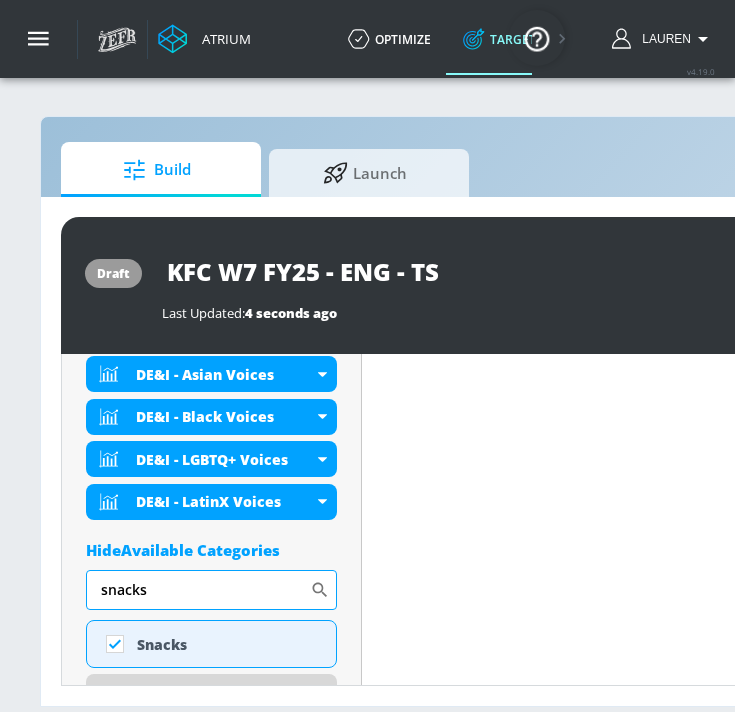drag, startPoint x: 162, startPoint y: 591, endPoint x: 100, endPoint y: 591, distance: 62 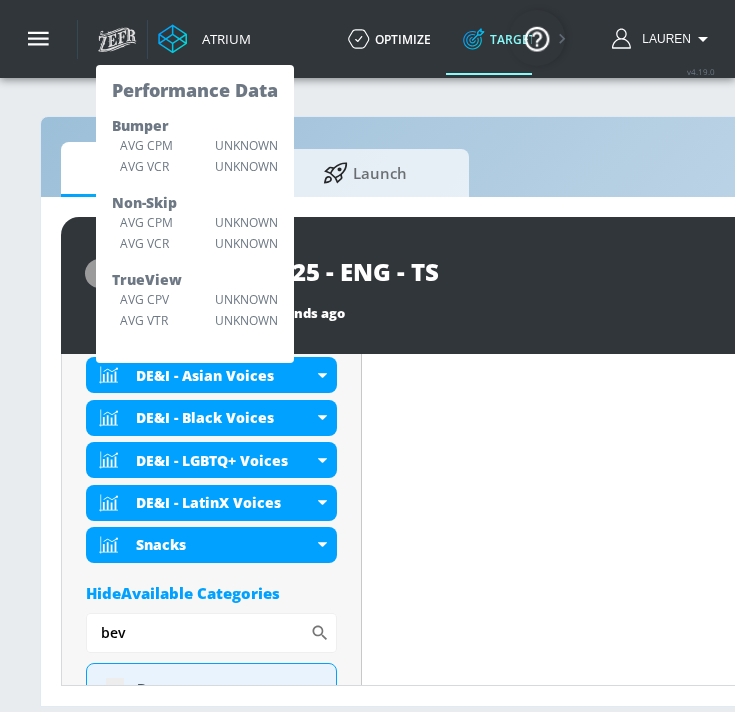 scroll, scrollTop: 989, scrollLeft: 0, axis: vertical 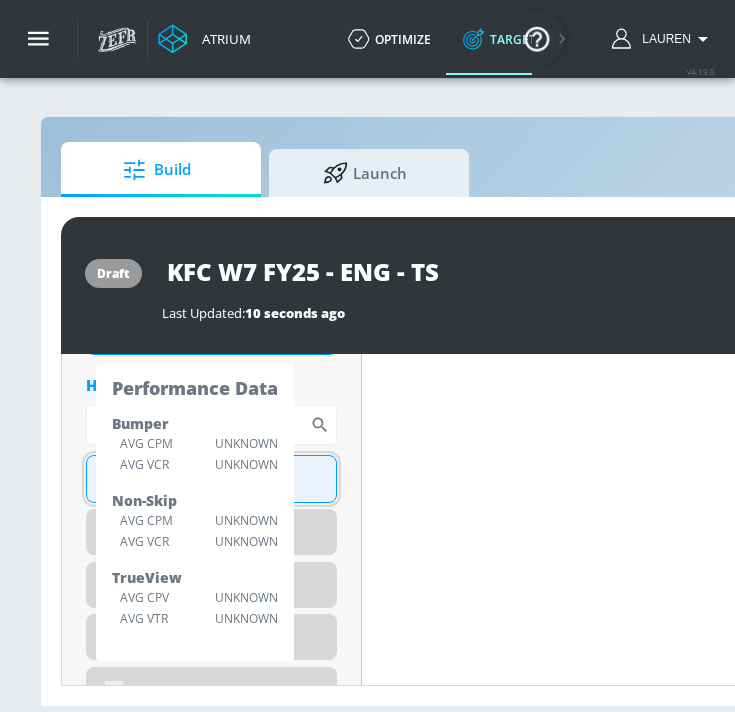 type on "bev" 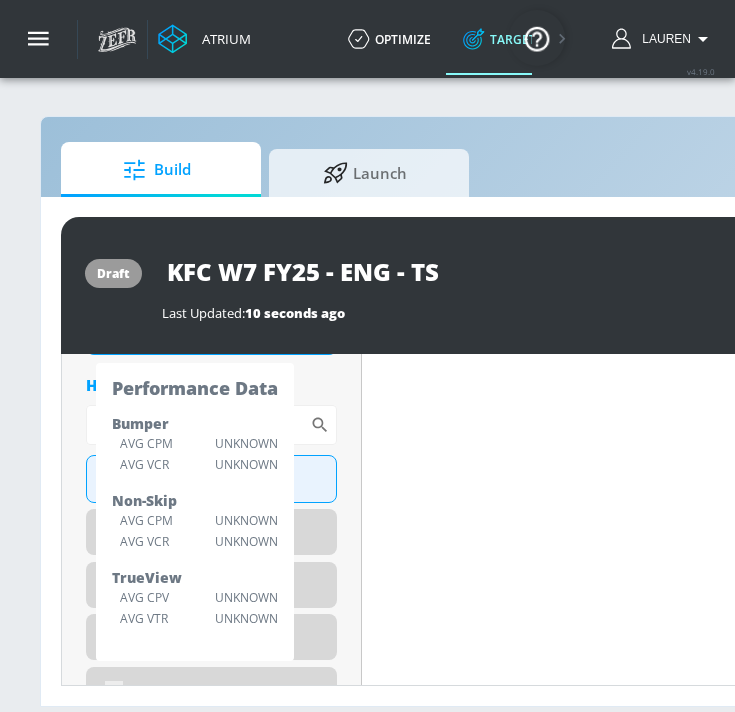 scroll, scrollTop: 973, scrollLeft: 0, axis: vertical 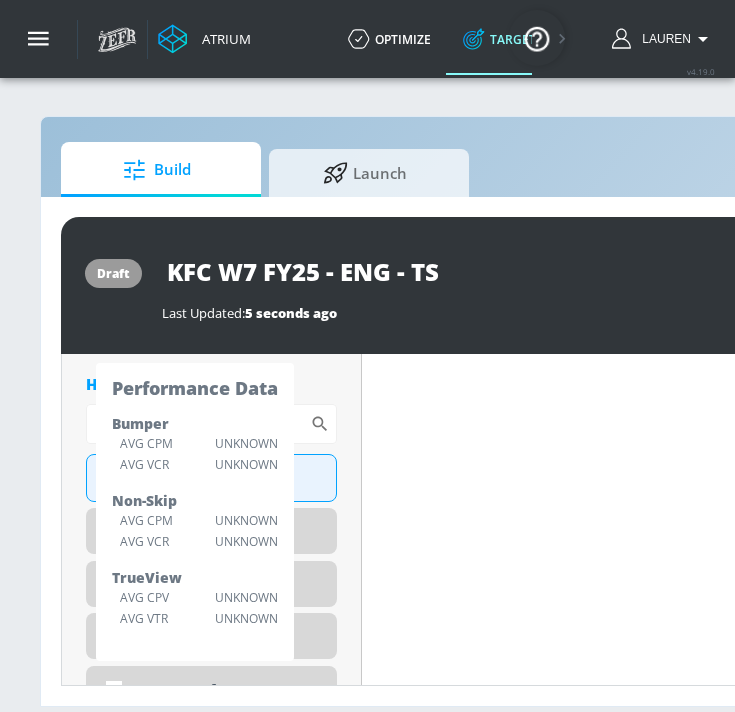 click on "Content Filter Sort by Average daily views avg_daily_views_last_7_days Update Examples" at bounding box center [782, 2786] 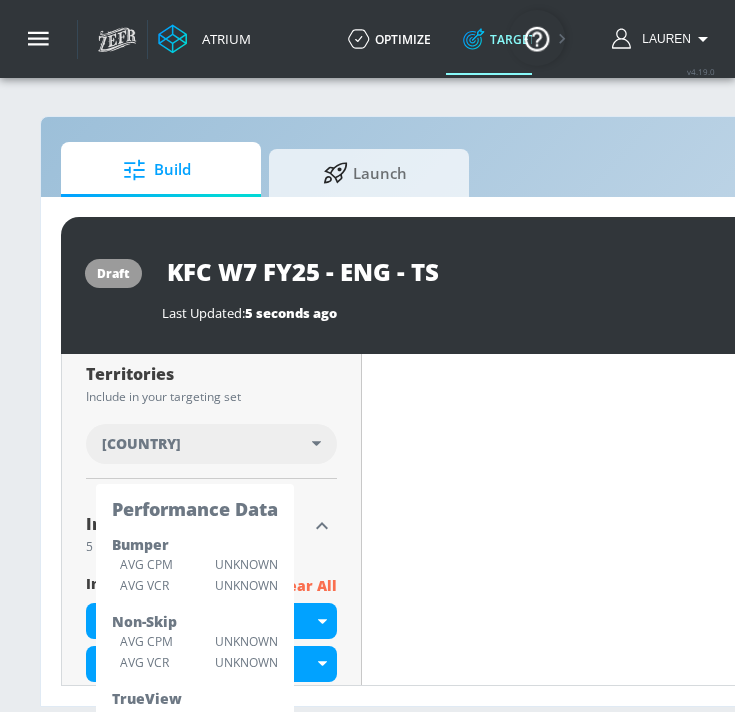 scroll, scrollTop: 484, scrollLeft: 0, axis: vertical 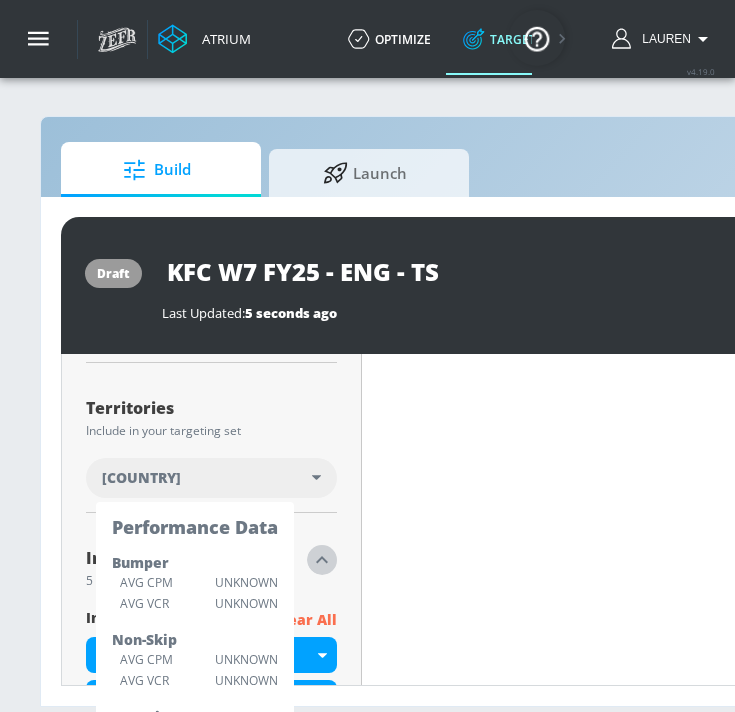 click 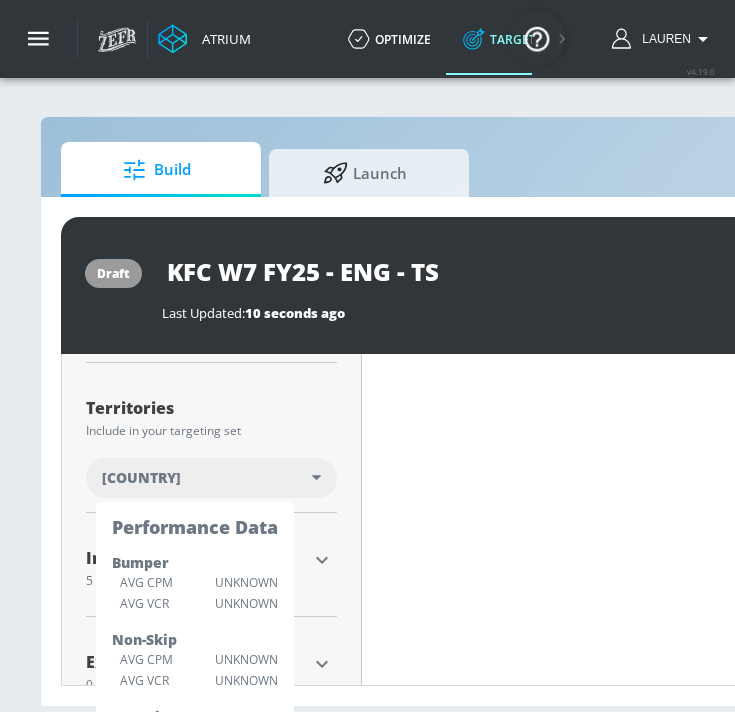 click on "Content Filter Sort by Average daily views avg_daily_views_last_7_days Update Examples" at bounding box center [782, 382] 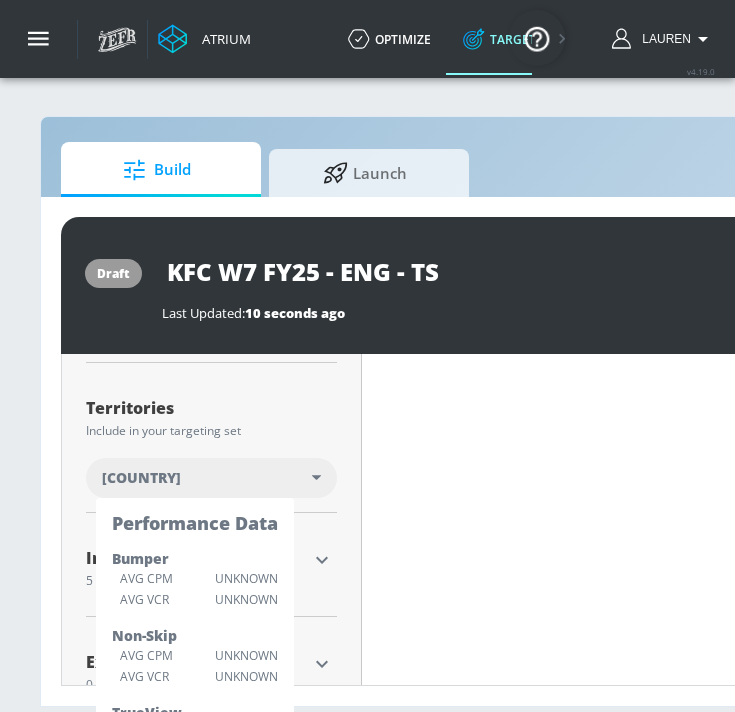 scroll, scrollTop: 536, scrollLeft: 0, axis: vertical 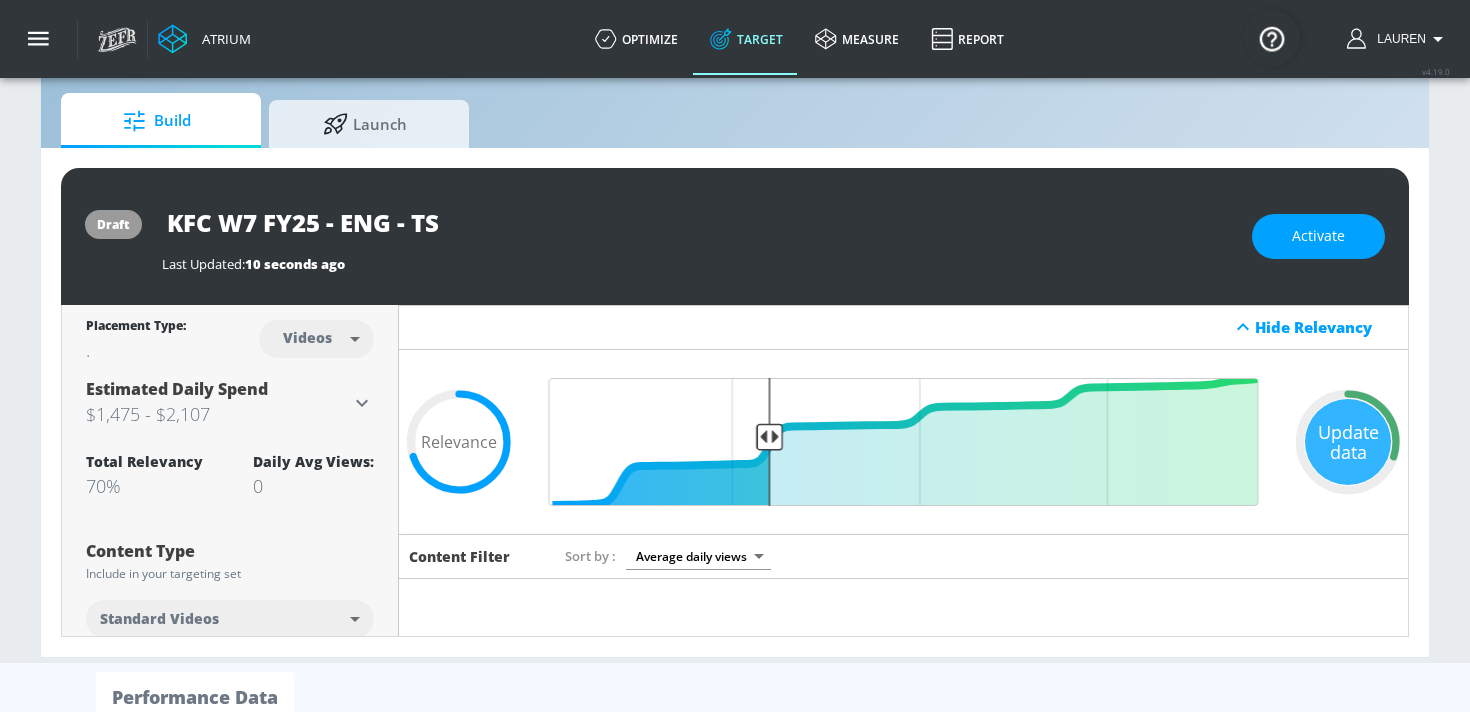 click on "Atrium optimize Target measure Report optimize Target measure Report v 4.19.0 Lauren Platform DV360:   Youtube DV360:   Youtube Advertiser yum Sort By A-Z asc ​ Add Account Yum! Brands Linked as: Yum Brands Agency: Kinesso Vertical: Restaurant & QSR (Quick Serve) Pizza Hut (YUM! Brands) Linked as: Pizza Hut Agency: Spark Foundry Vertical: Restaurant & QSR (Quick Serve) Aracely Test Account 1 Linked as: Zefr Demos Agency: Zefr Vertical: Other alicyn test Linked as: Zefr Demos Agency: alicyn test Vertical: Healthcare Casey C Test Account Linked as: Zefr Demos Agency: Sterling Cooper Vertical: CPG (Consumer Packaged Goods) Veronica TEST Linked as: Zefr Demos Agency: veronica TEST Vertical: Other Parry Test Linked as: Zefr Demos Agency: Parry Test Vertical: Music Kelsey Test Linked as: Zefr Demos Agency: Kelsey Test Vertical: CPG (Consumer Packaged Goods) Test Linked as: Zefr Demos Agency: Test Vertical: Travel Shannan Test Account Linked as: Zefr Demos Agency: #1 Media Agency in the World Vertical: Retail QA" at bounding box center [735, 307] 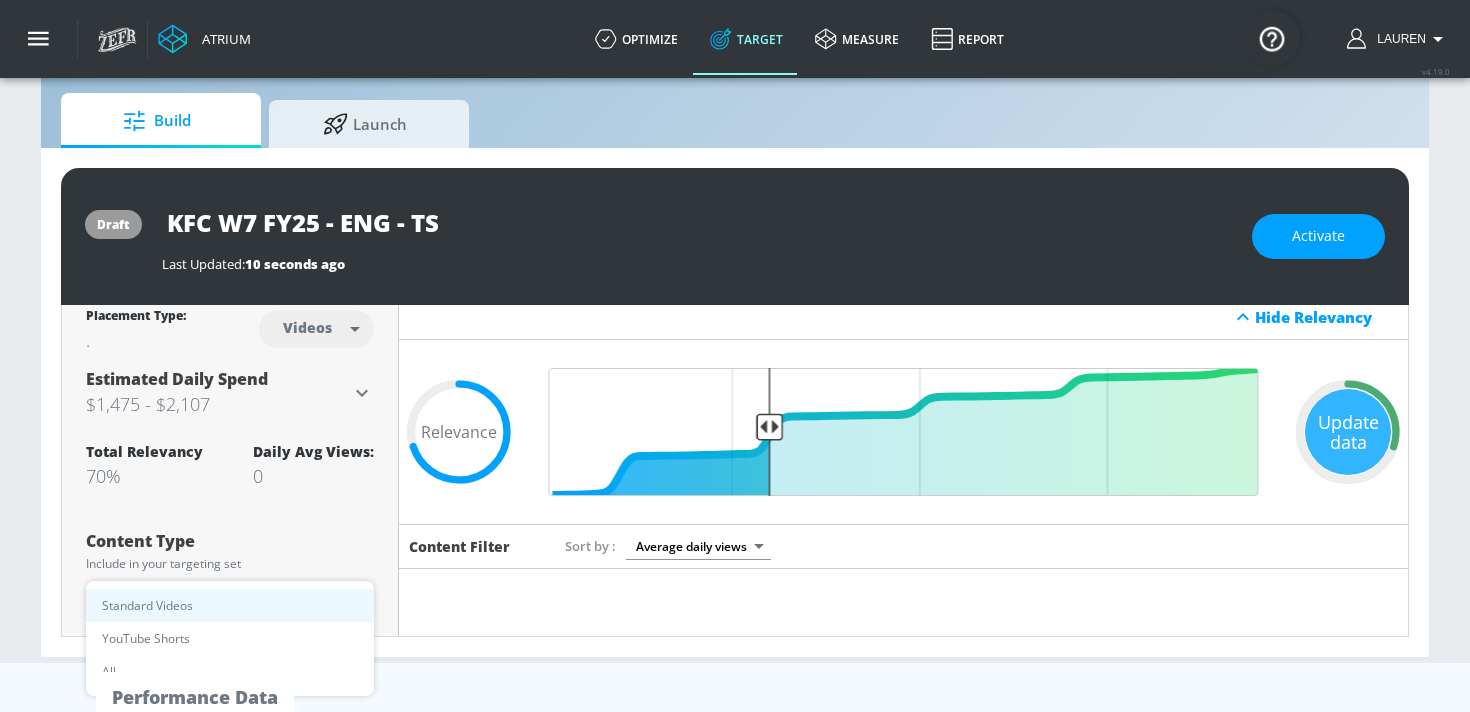 click at bounding box center (735, 356) 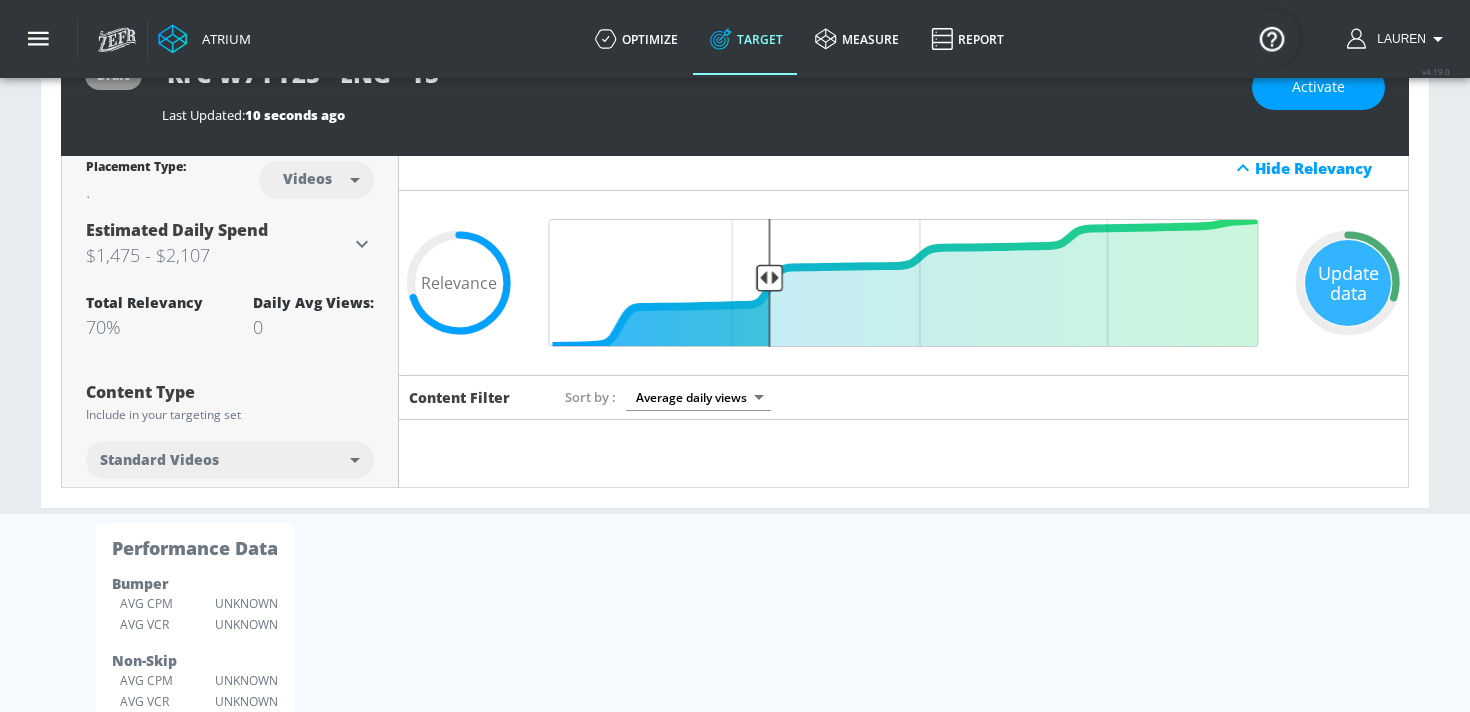scroll, scrollTop: 321, scrollLeft: 0, axis: vertical 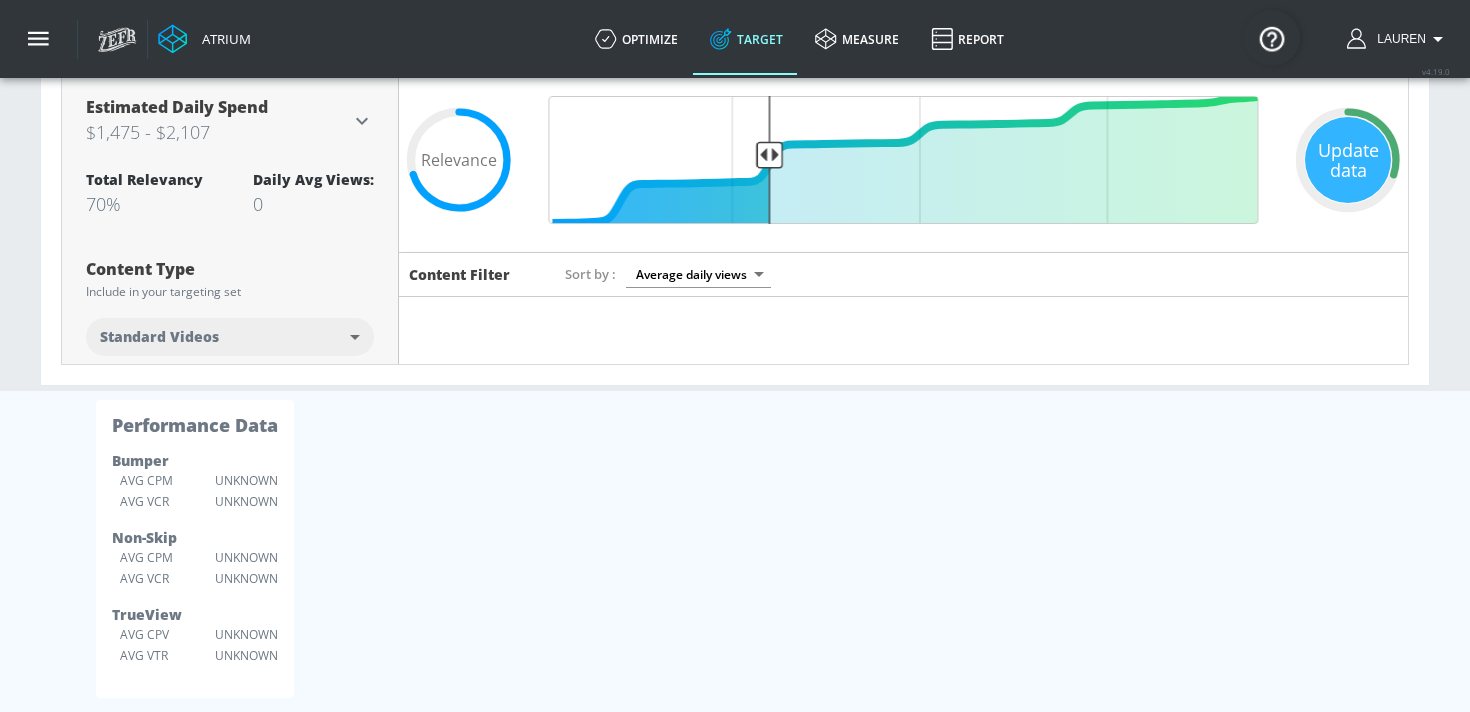click on "Atrium optimize Target measure Report optimize Target measure Report v 4.19.0 Lauren Platform DV360:   Youtube DV360:   Youtube Advertiser yum Sort By A-Z asc ​ Add Account Yum! Brands Linked as: Yum Brands Agency: Kinesso Vertical: Restaurant & QSR (Quick Serve) Pizza Hut (YUM! Brands) Linked as: Pizza Hut Agency: Spark Foundry Vertical: Restaurant & QSR (Quick Serve) Aracely Test Account 1 Linked as: Zefr Demos Agency: Zefr Vertical: Other alicyn test Linked as: Zefr Demos Agency: alicyn test Vertical: Healthcare Casey C Test Account Linked as: Zefr Demos Agency: Sterling Cooper Vertical: CPG (Consumer Packaged Goods) Veronica TEST Linked as: Zefr Demos Agency: veronica TEST Vertical: Other Parry Test Linked as: Zefr Demos Agency: Parry Test Vertical: Music Kelsey Test Linked as: Zefr Demos Agency: Kelsey Test Vertical: CPG (Consumer Packaged Goods) Test Linked as: Zefr Demos Agency: Test Vertical: Travel Shannan Test Account Linked as: Zefr Demos Agency: #1 Media Agency in the World Vertical: Retail QA" at bounding box center [735, 35] 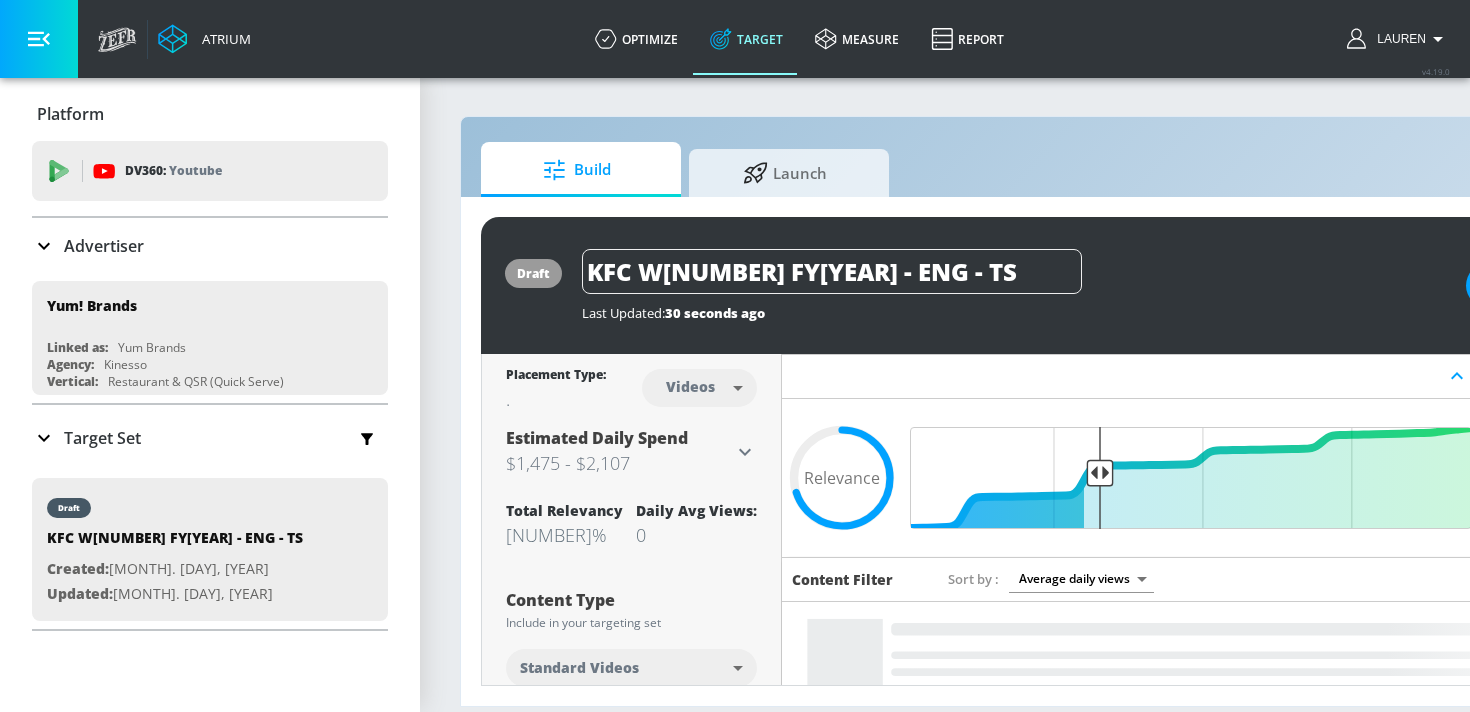 scroll, scrollTop: 0, scrollLeft: 0, axis: both 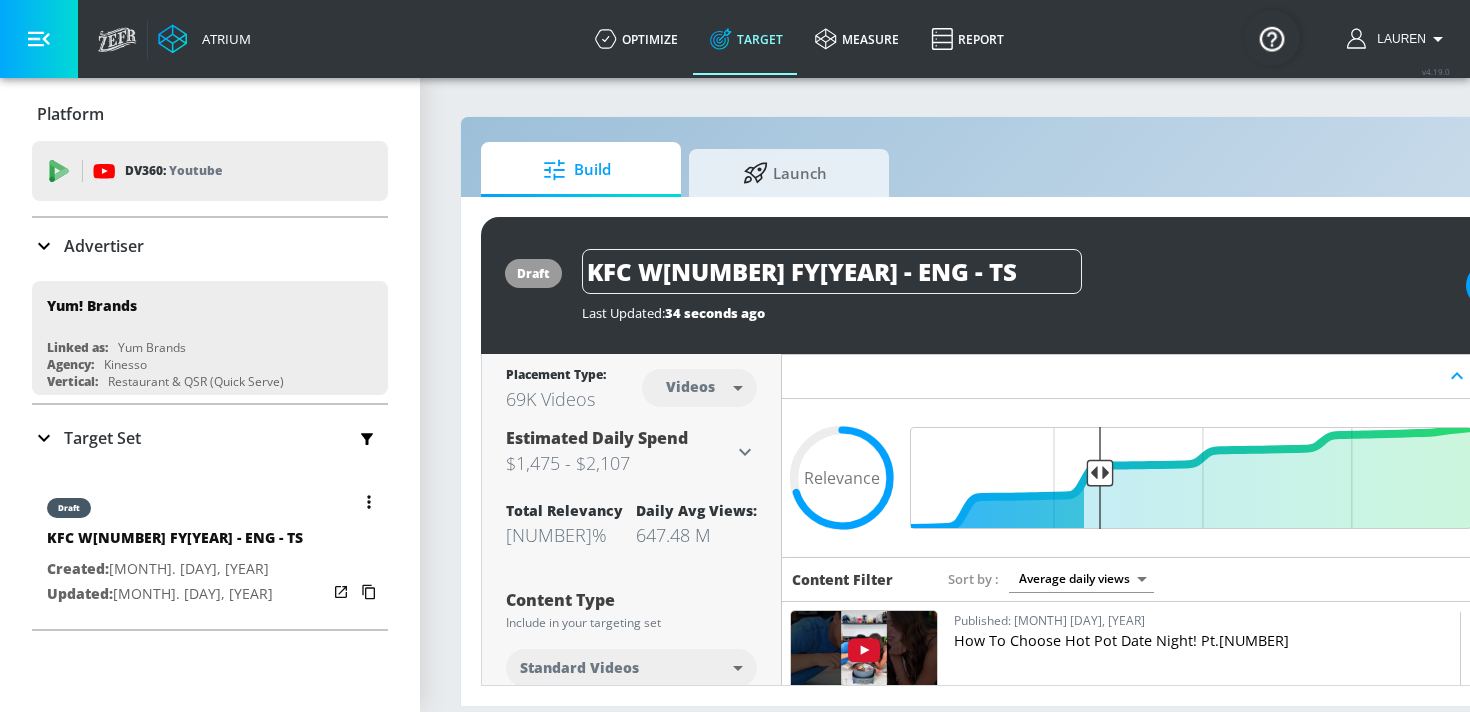 click on "Updated: [MONTH]. [DAY], [YEAR]" at bounding box center [175, 594] 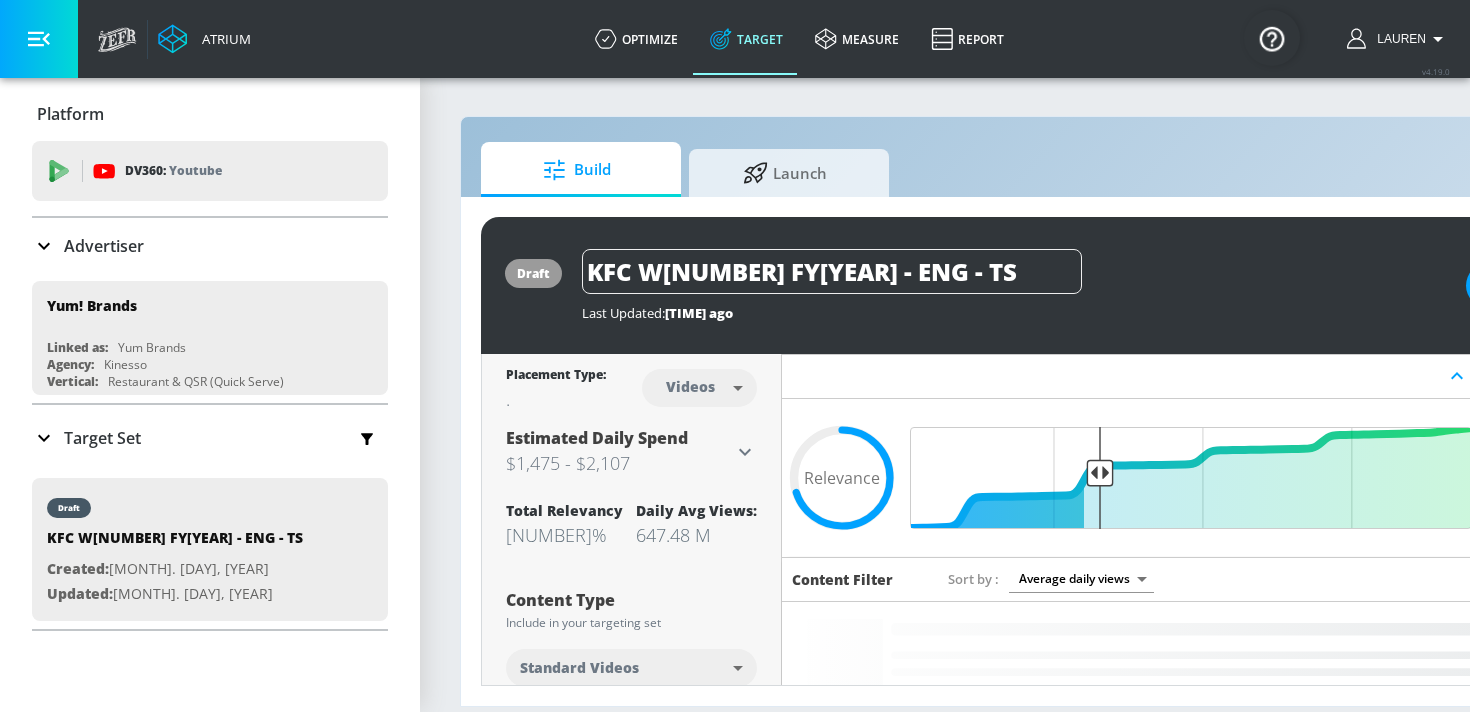 click at bounding box center [39, 39] 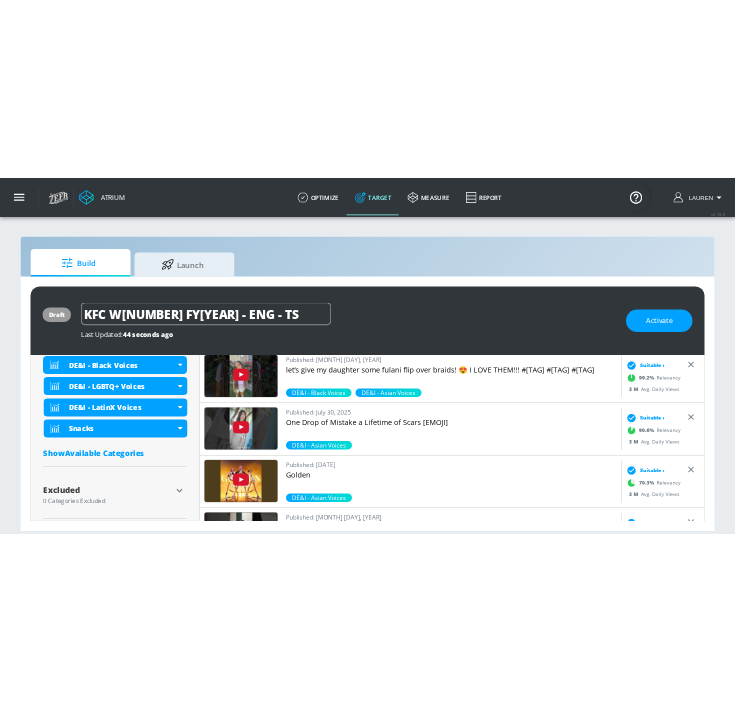 scroll, scrollTop: 822, scrollLeft: 0, axis: vertical 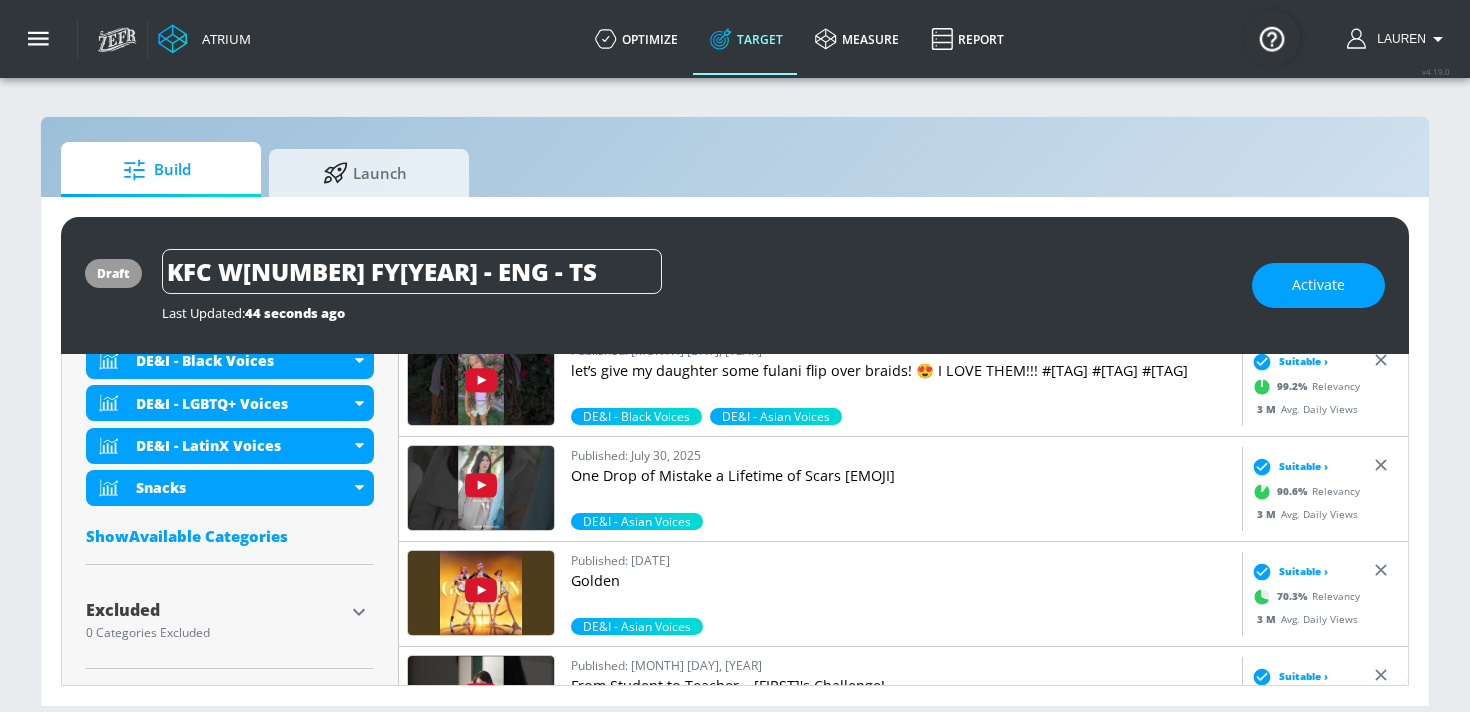 click on "Show  Available Categories" at bounding box center [230, 536] 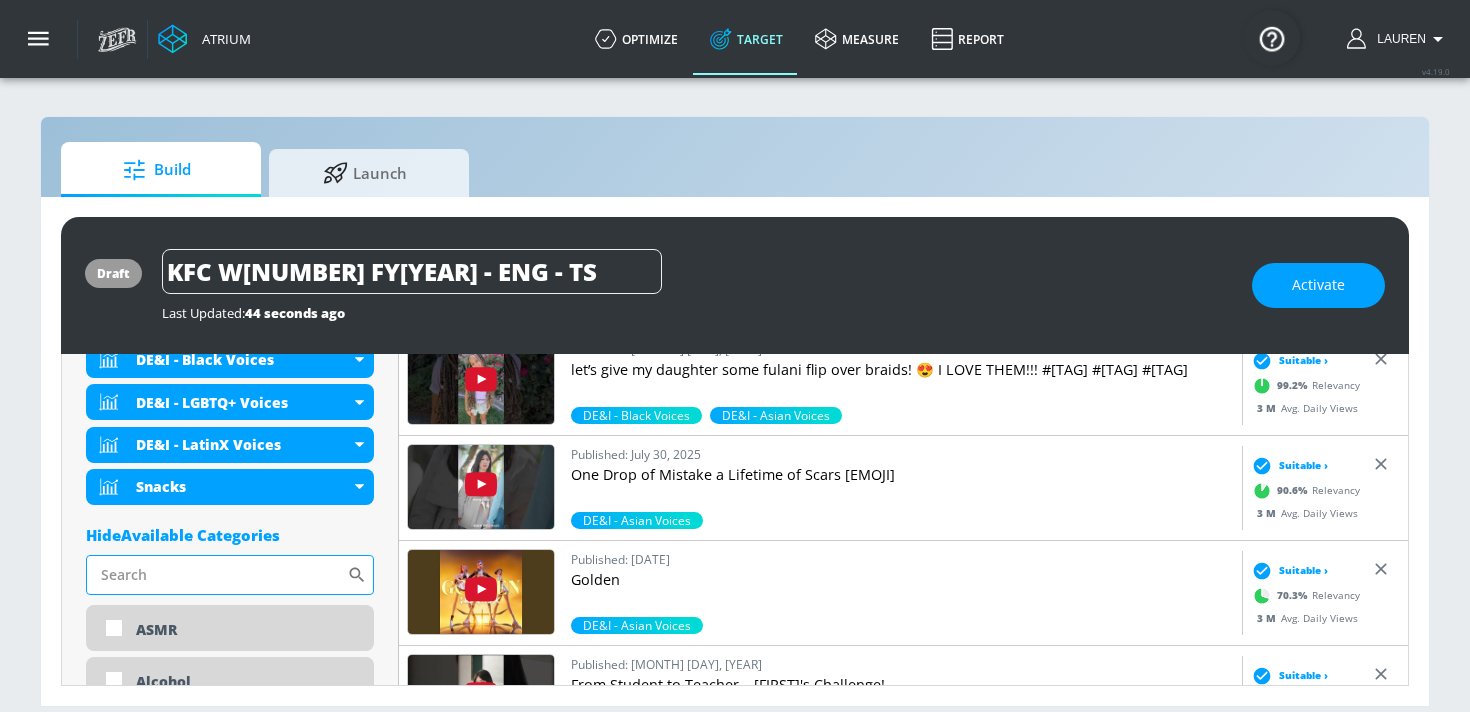 click on "Sort By" at bounding box center [216, 575] 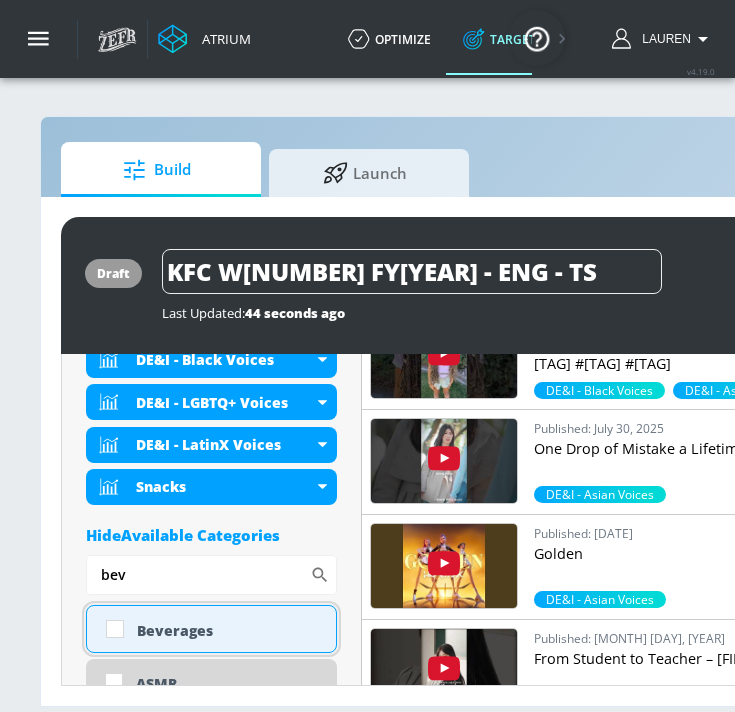 type on "bev" 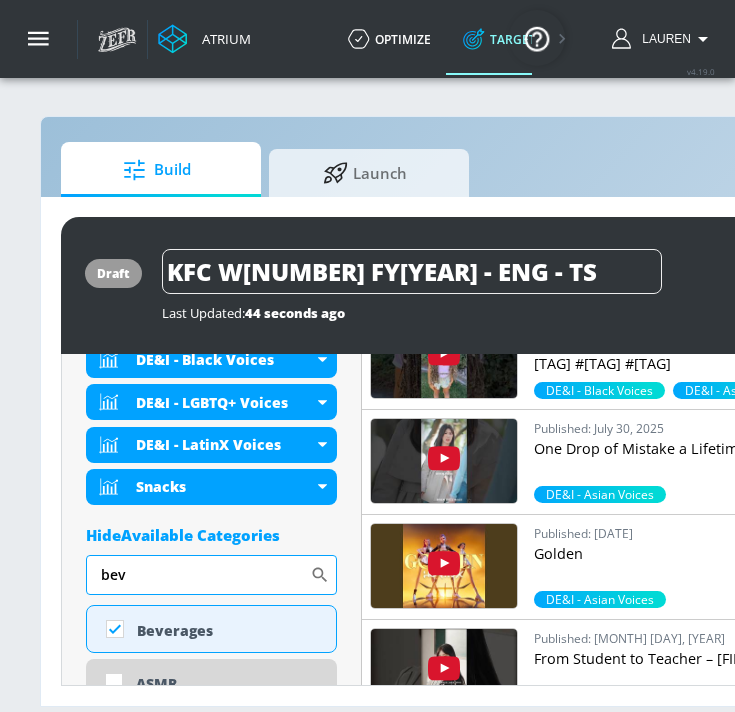 drag, startPoint x: 156, startPoint y: 586, endPoint x: 102, endPoint y: 582, distance: 54.147945 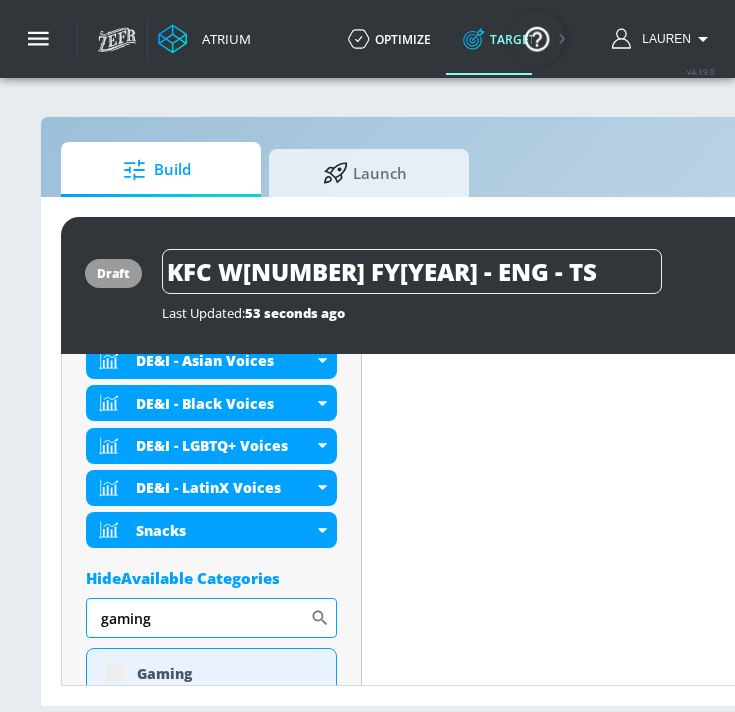 scroll, scrollTop: 964, scrollLeft: 0, axis: vertical 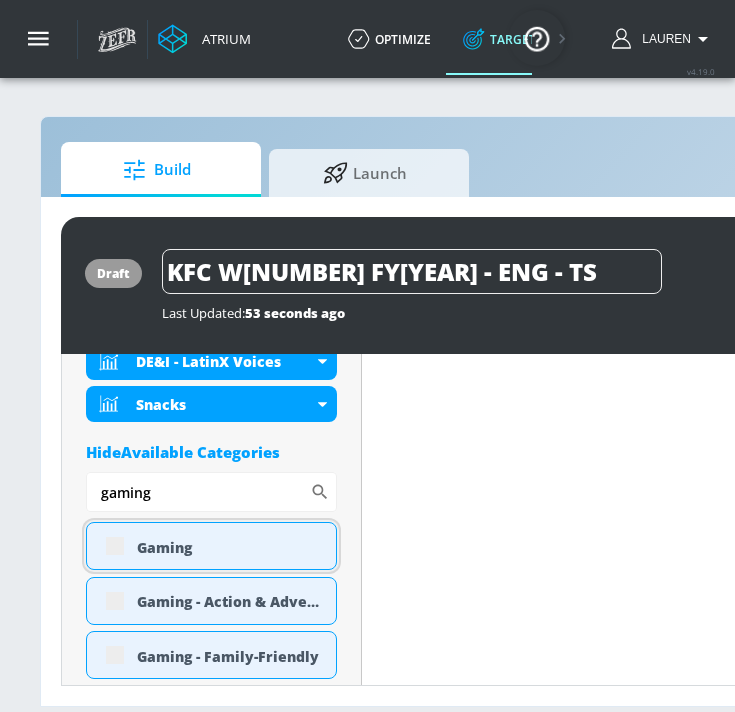 type on "gaming" 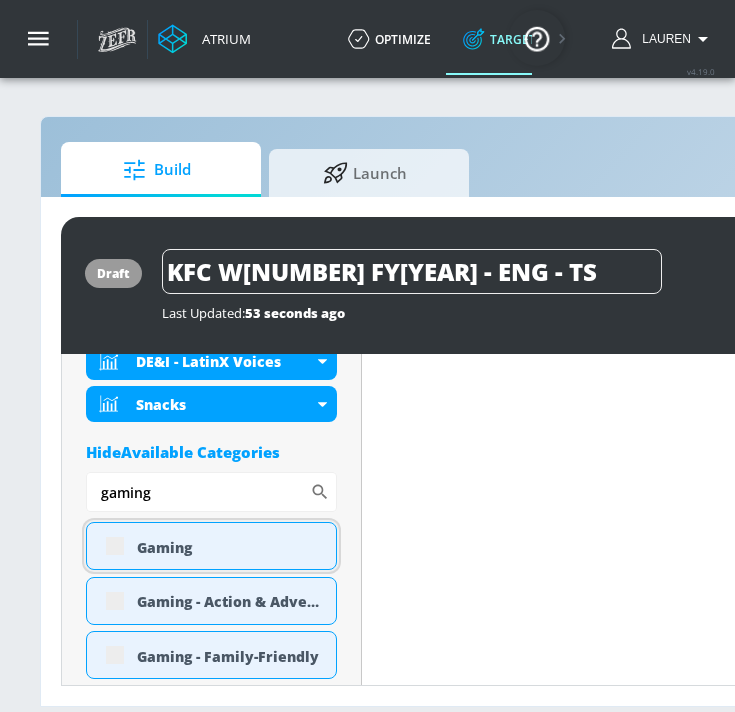click on "Gaming" at bounding box center (211, 546) 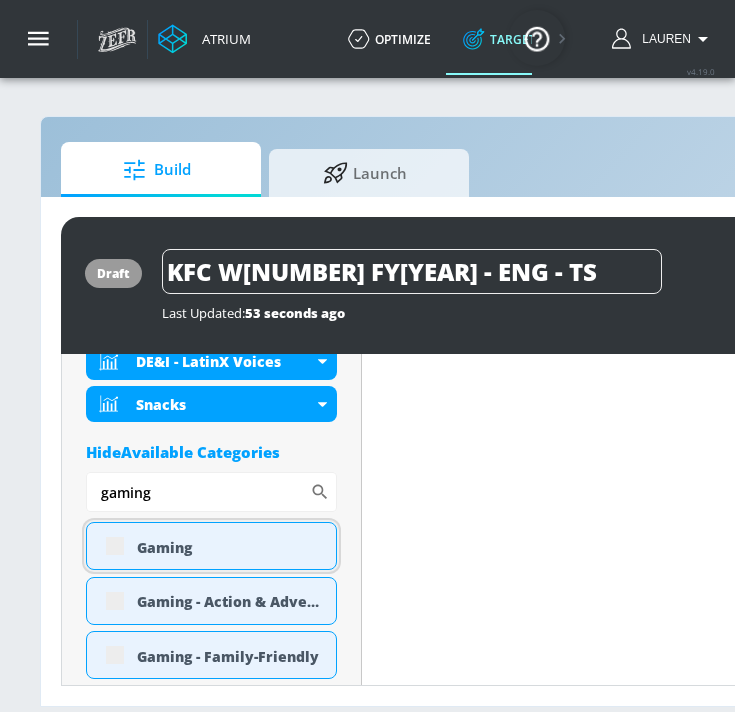 click on "Gaming" at bounding box center (211, 546) 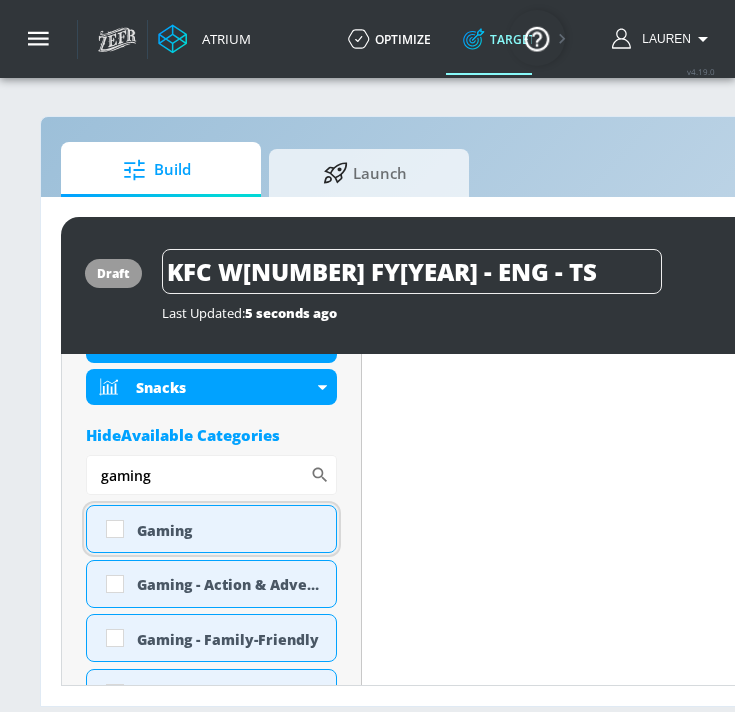 scroll, scrollTop: 948, scrollLeft: 0, axis: vertical 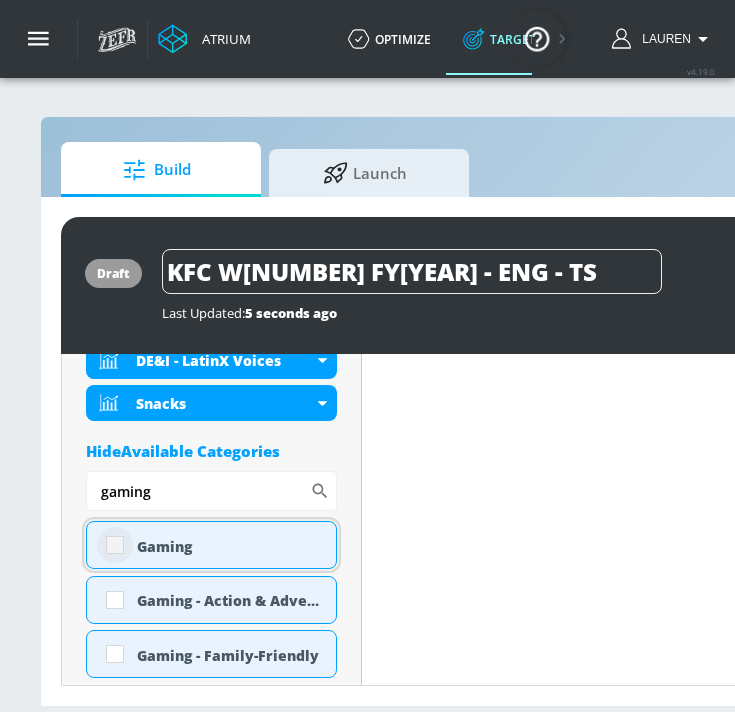 click at bounding box center [115, 545] 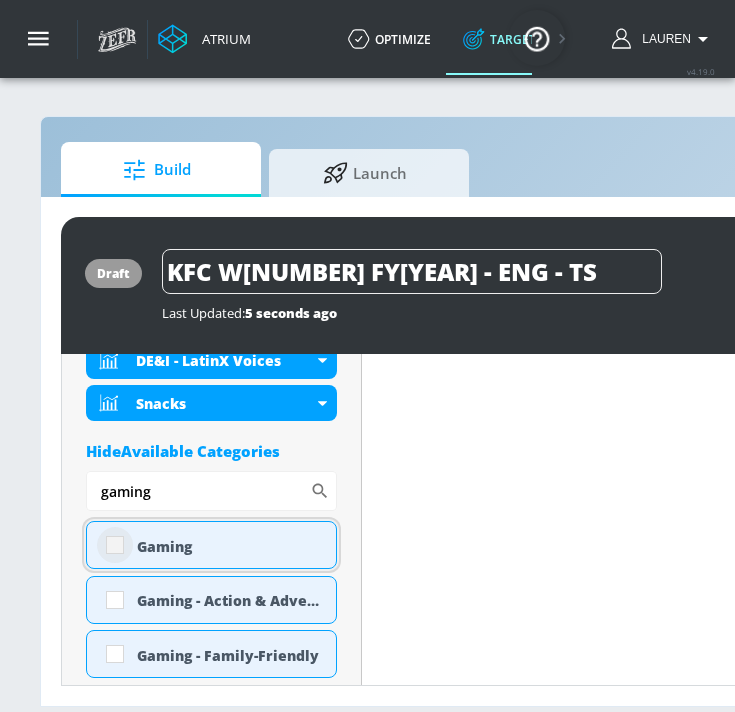 checkbox on "true" 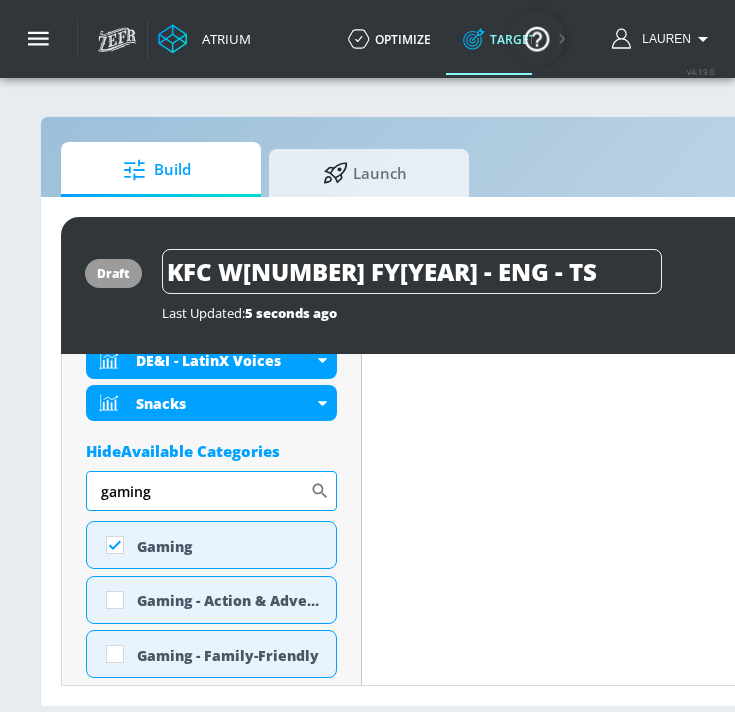 drag, startPoint x: 208, startPoint y: 496, endPoint x: 173, endPoint y: 496, distance: 35 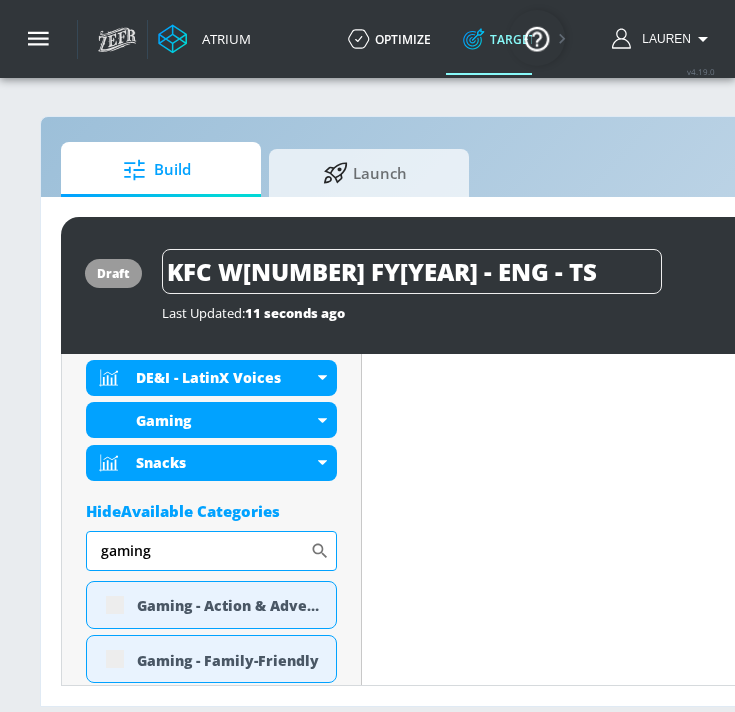 scroll, scrollTop: 964, scrollLeft: 0, axis: vertical 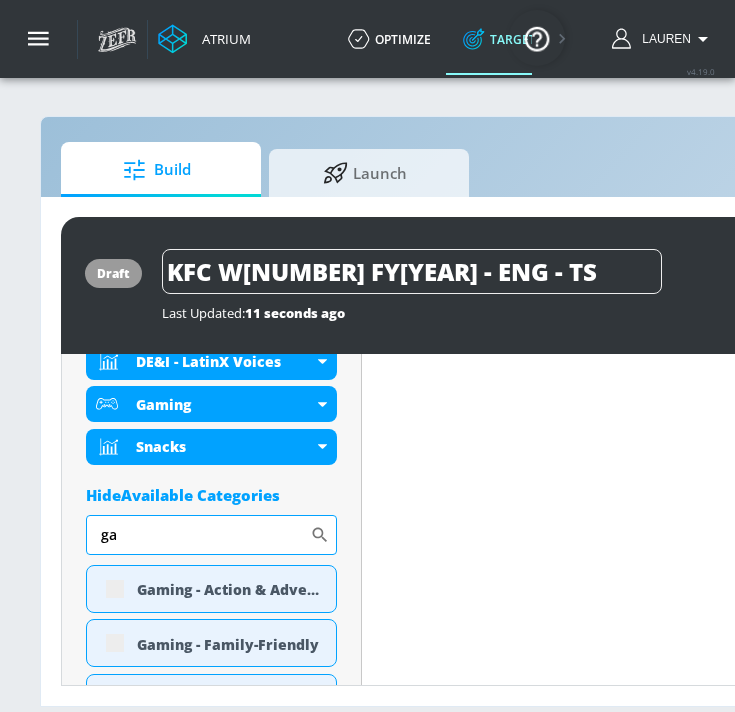 type on "g" 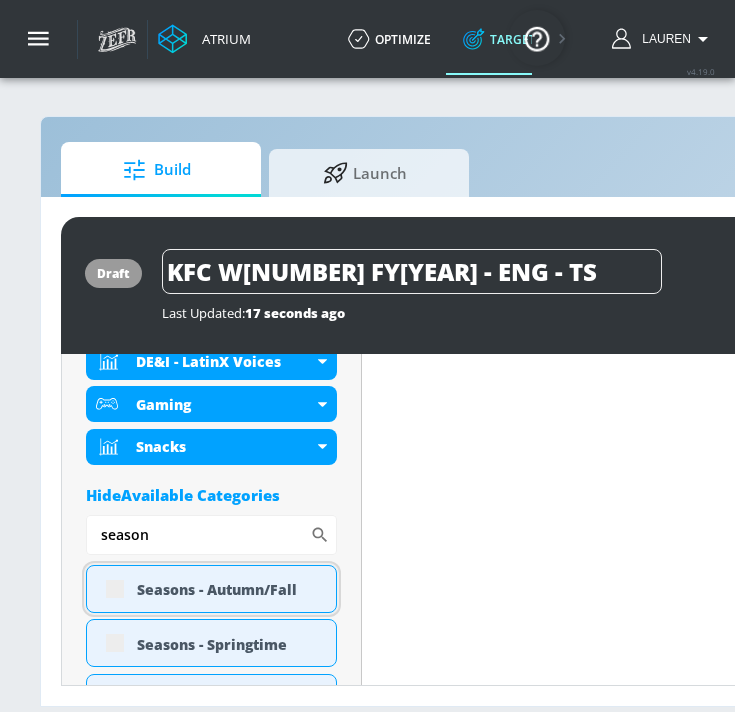type on "season" 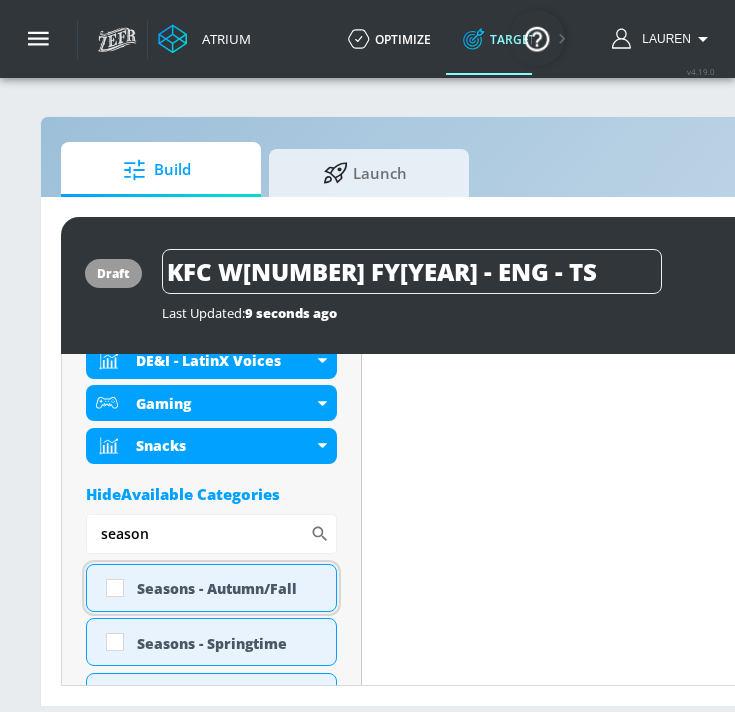 click on "Seasons - Autumn/Fall" at bounding box center (229, 588) 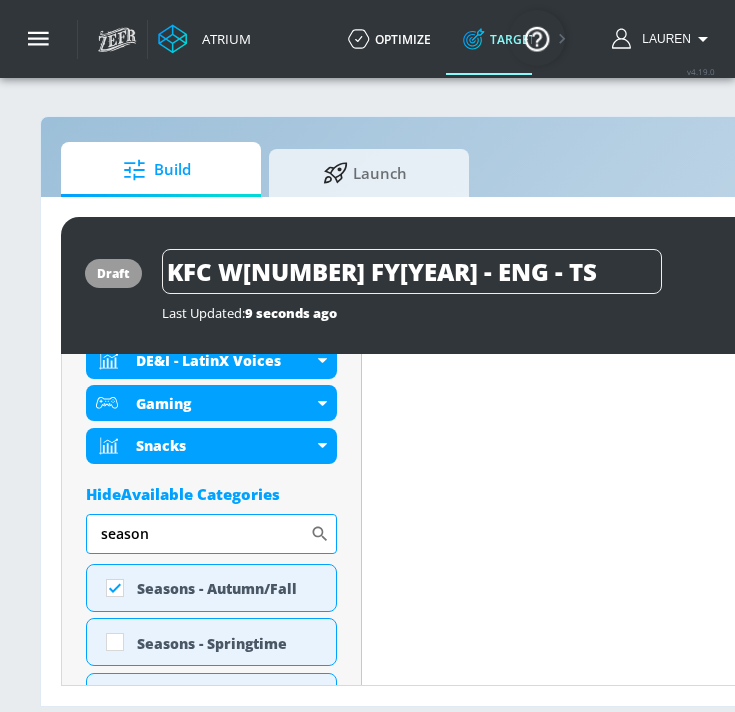click on "season" at bounding box center (198, 534) 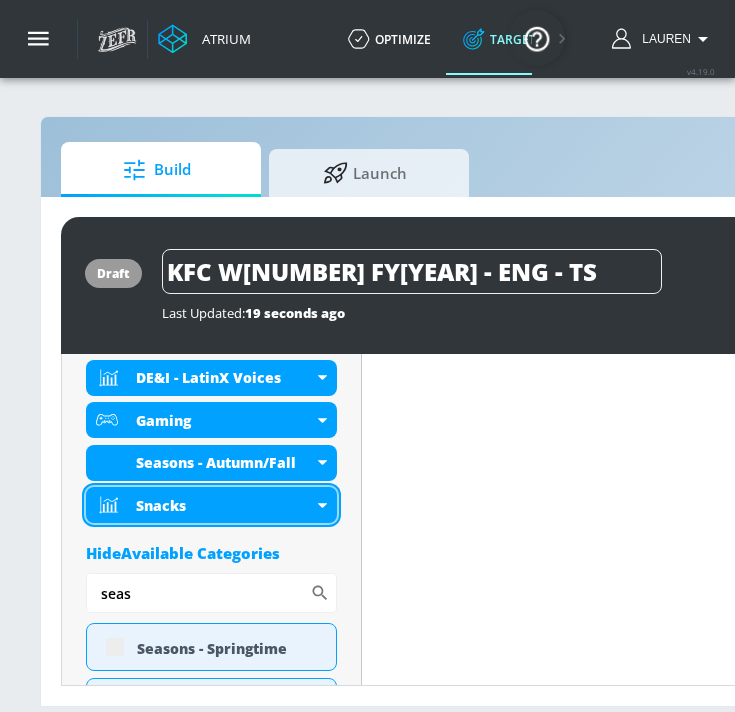 scroll, scrollTop: 964, scrollLeft: 0, axis: vertical 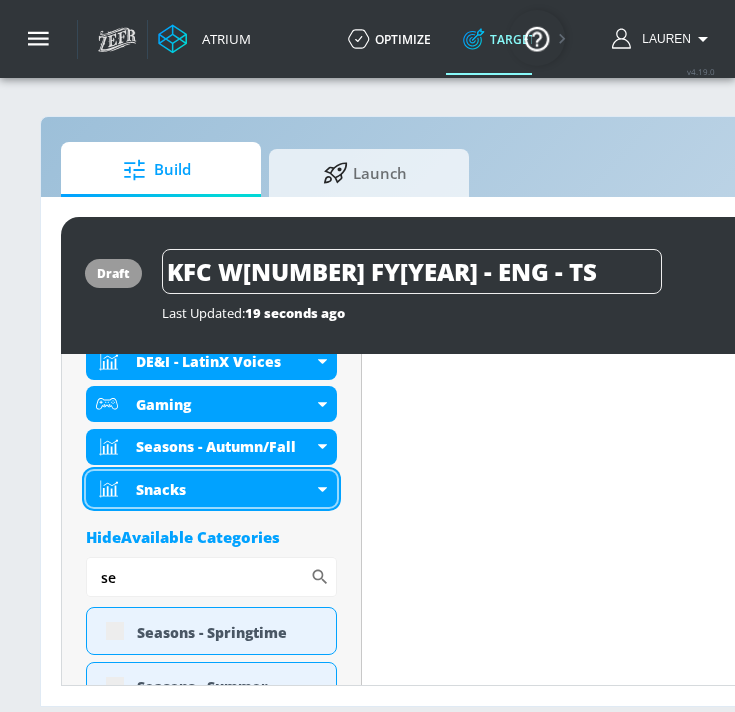 type on "s" 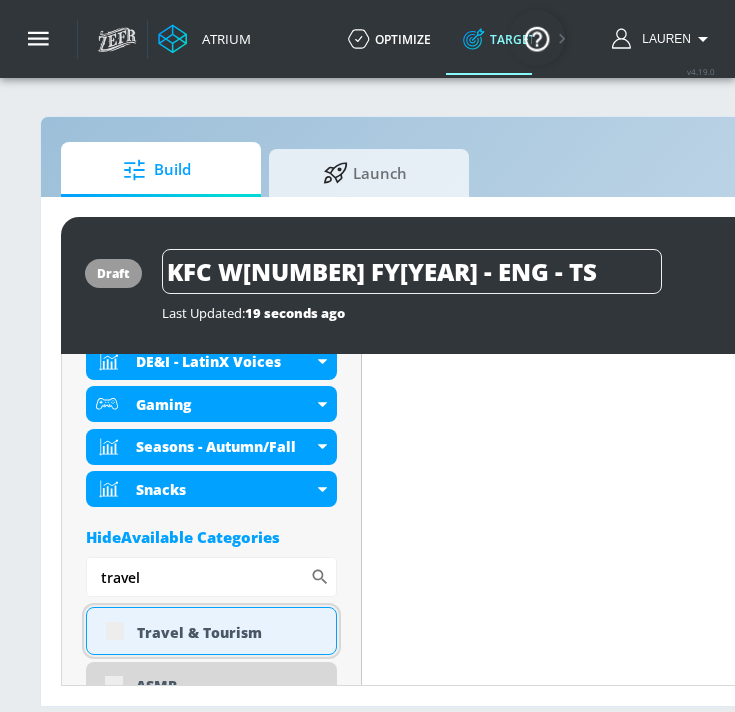 type on "travel" 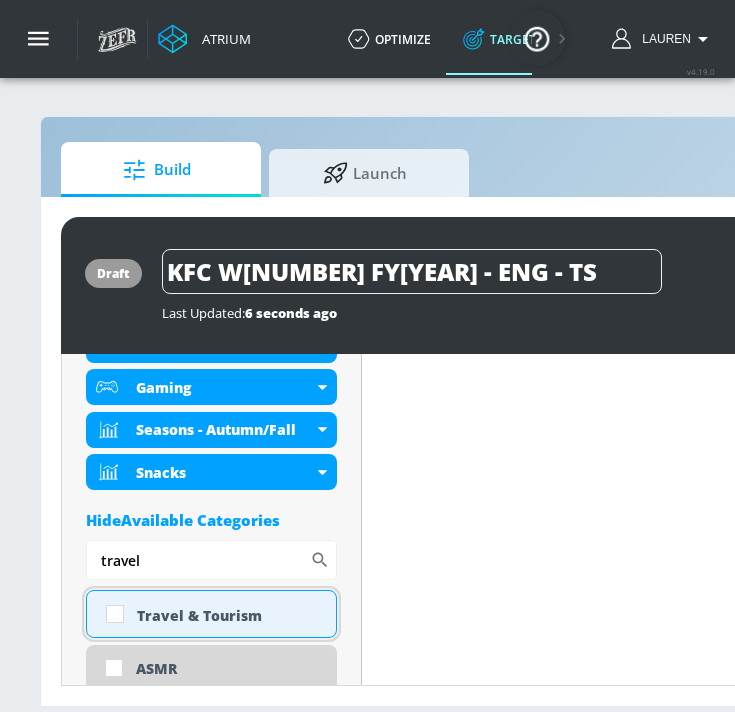 scroll, scrollTop: 948, scrollLeft: 0, axis: vertical 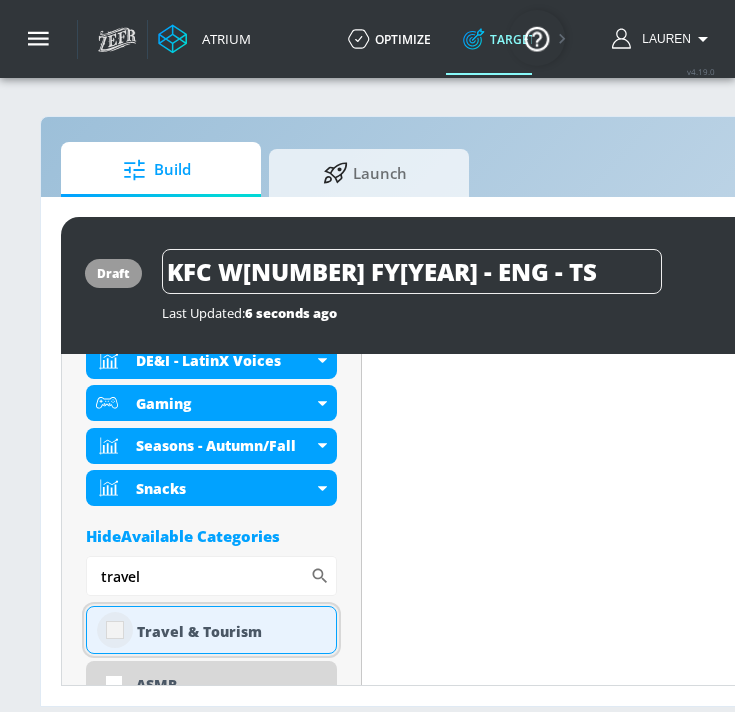 click at bounding box center (115, 630) 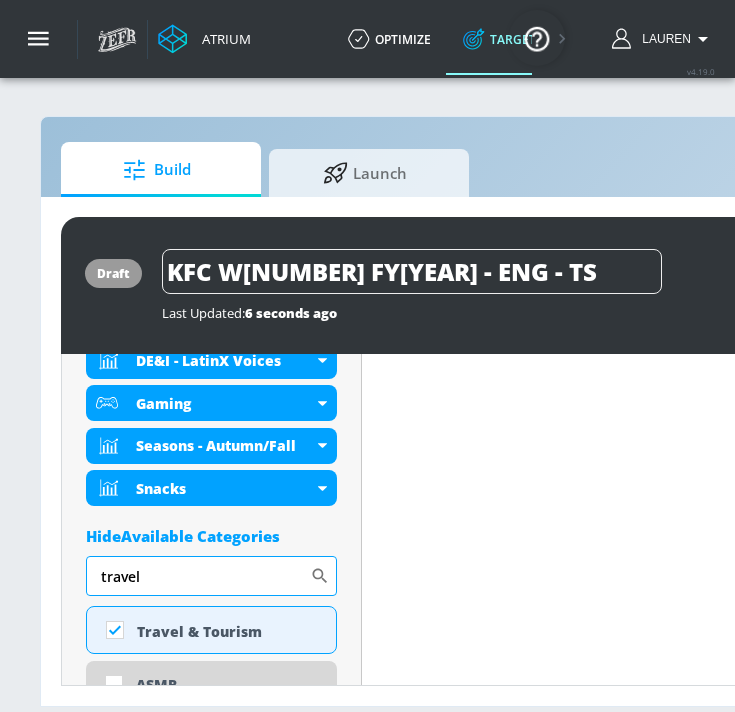 drag, startPoint x: 148, startPoint y: 580, endPoint x: 105, endPoint y: 580, distance: 43 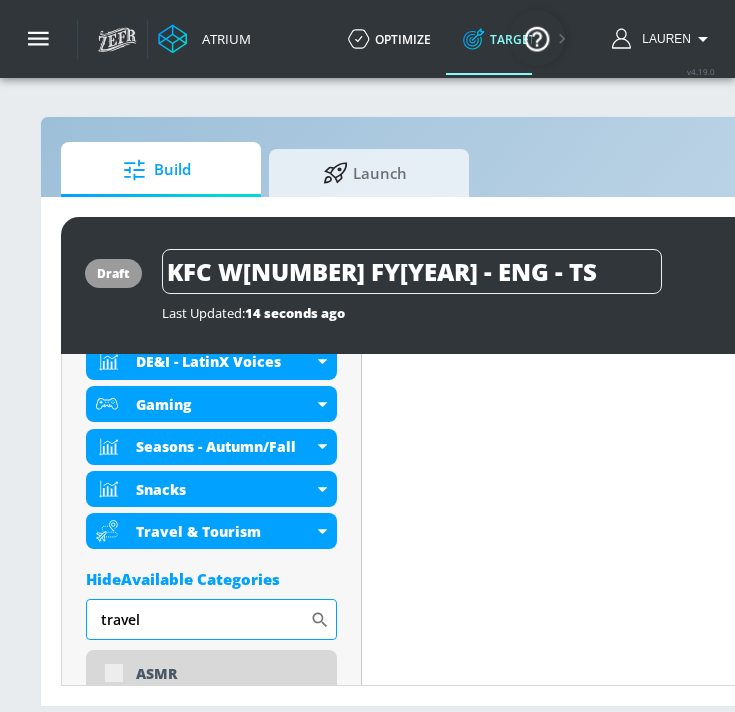 type on "t" 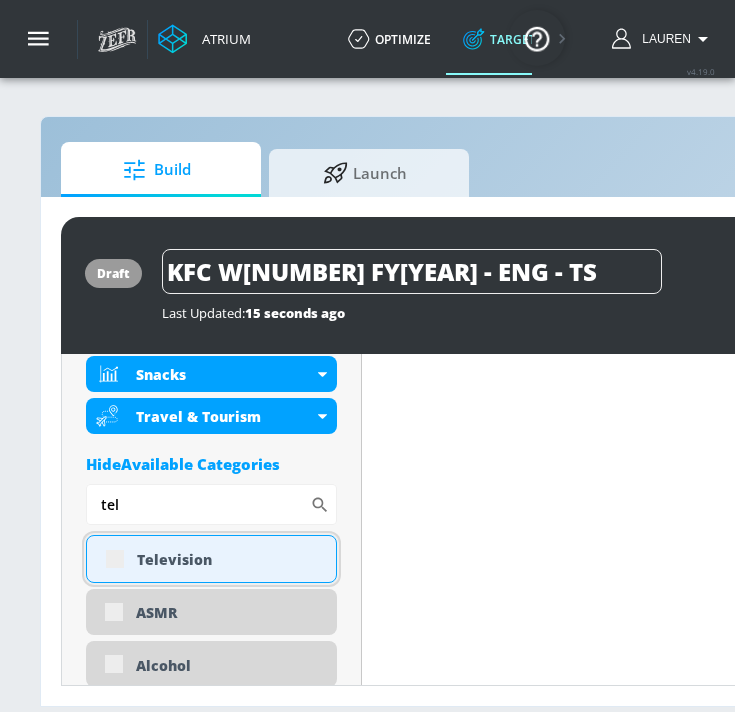 type on "tel" 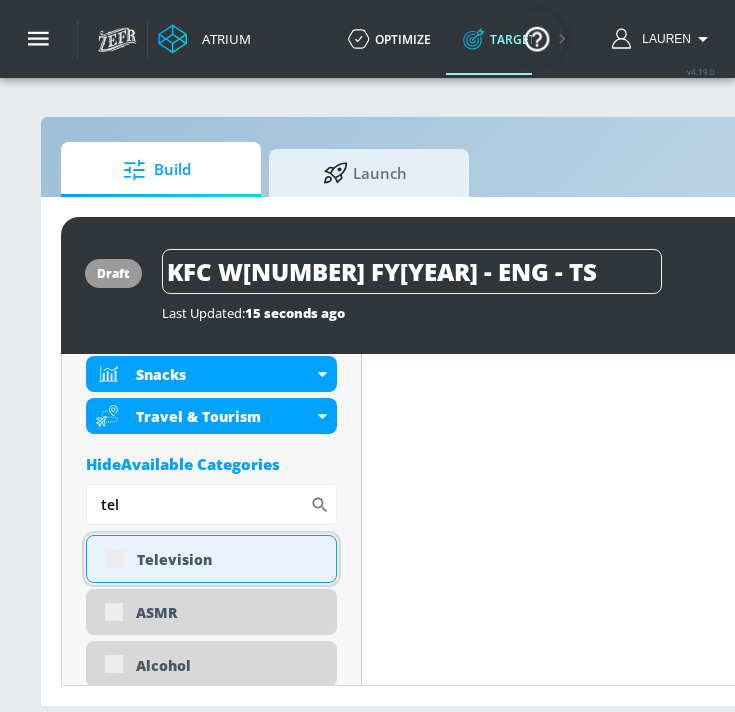 click on "Television" at bounding box center [211, 559] 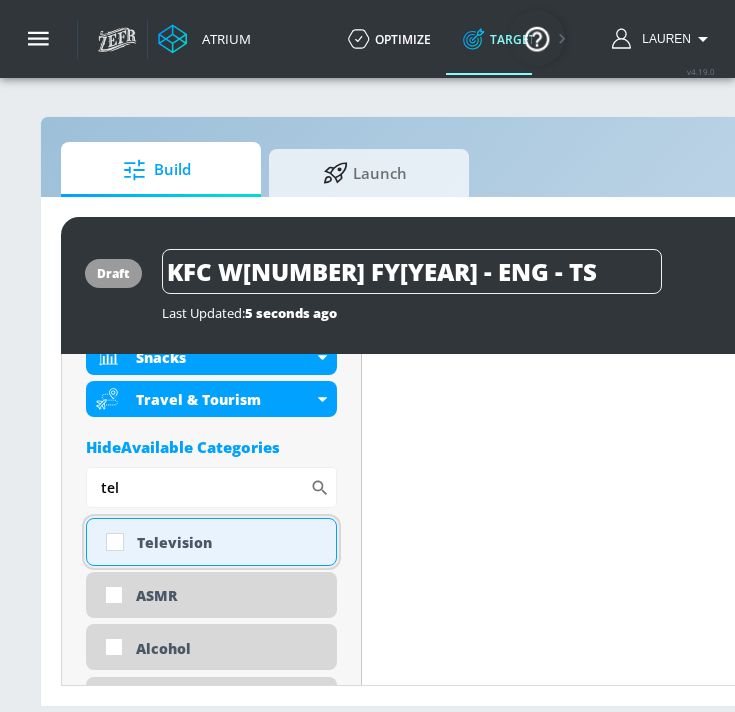 scroll, scrollTop: 1063, scrollLeft: 0, axis: vertical 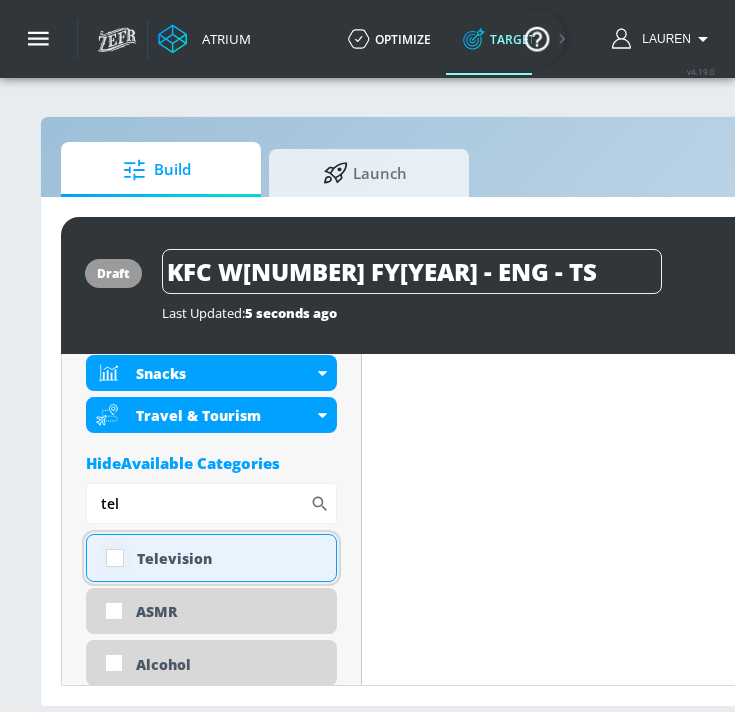 click at bounding box center [115, 558] 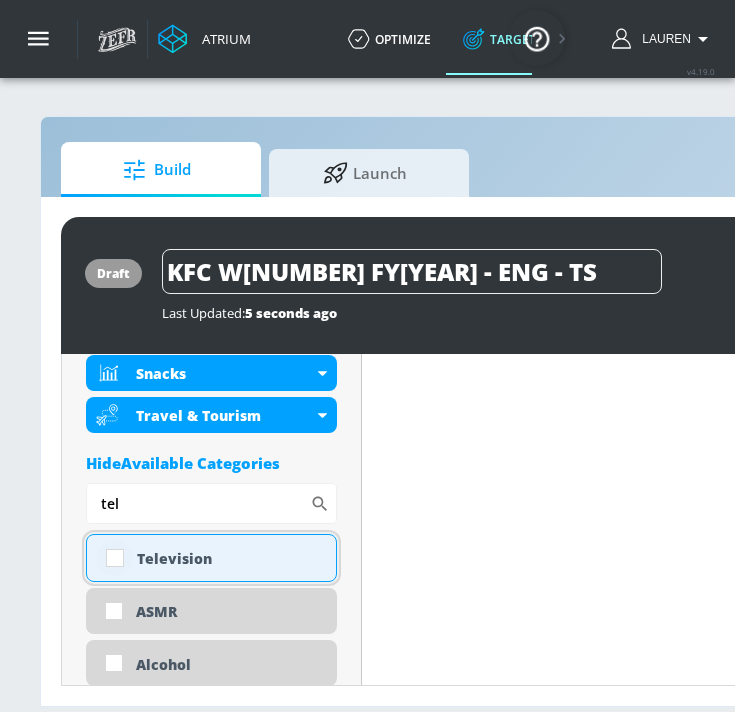 checkbox on "true" 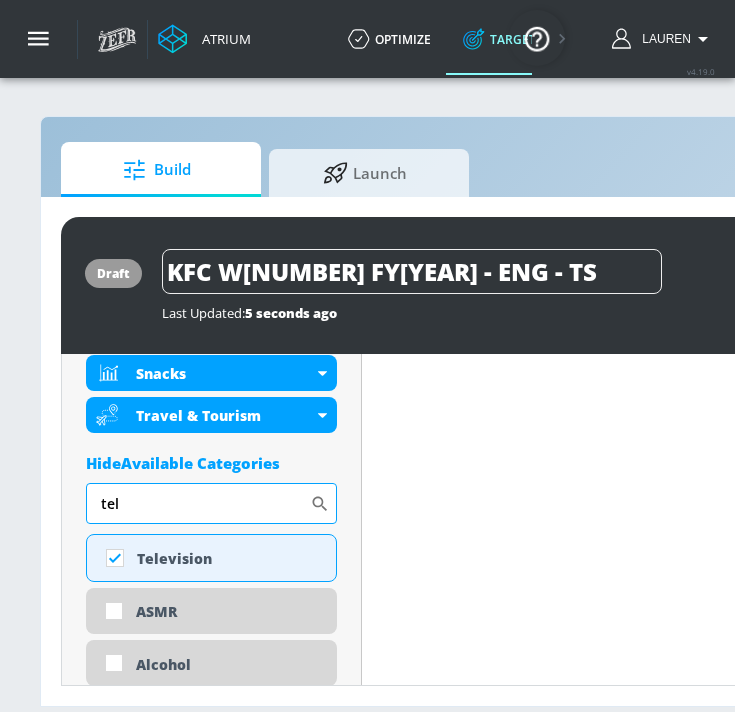 click on "tel" at bounding box center [198, 503] 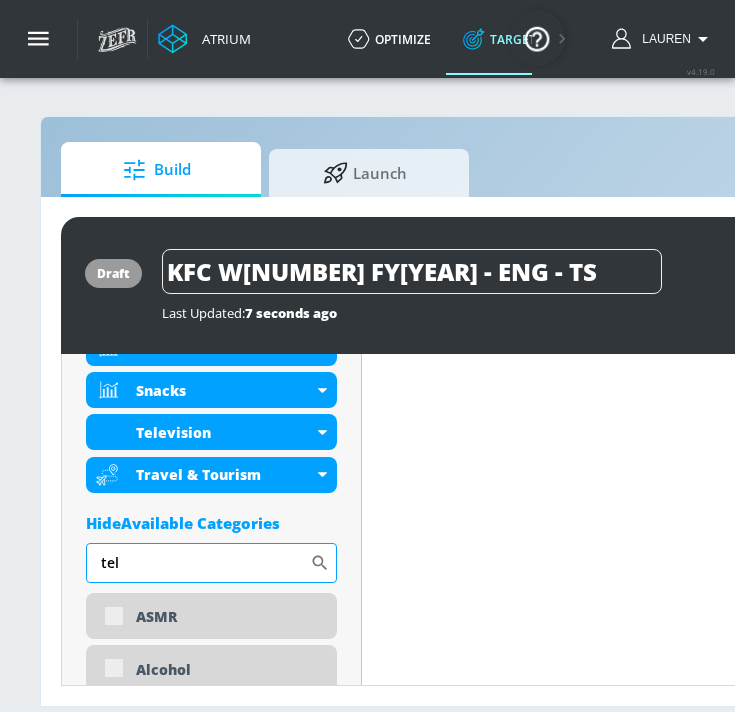 scroll, scrollTop: 1079, scrollLeft: 0, axis: vertical 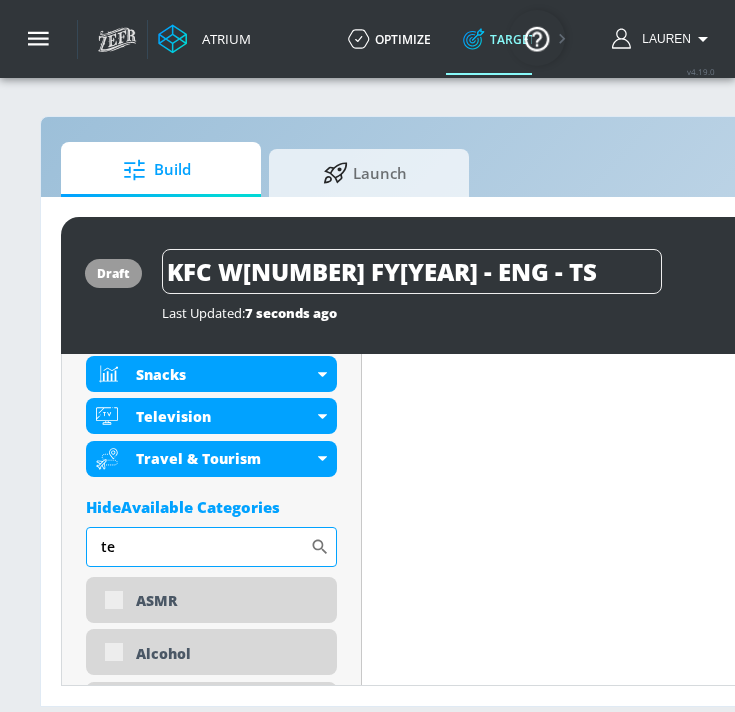 type on "t" 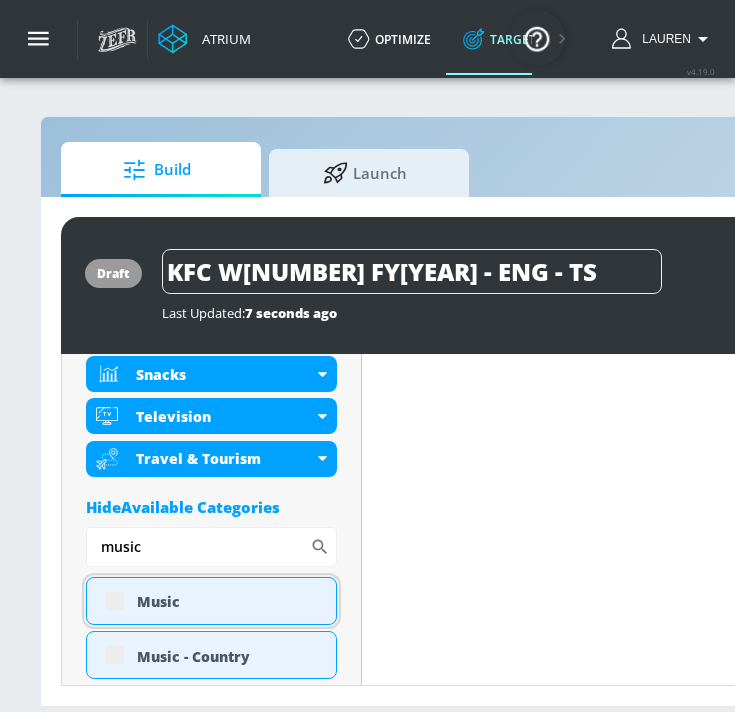 type on "music" 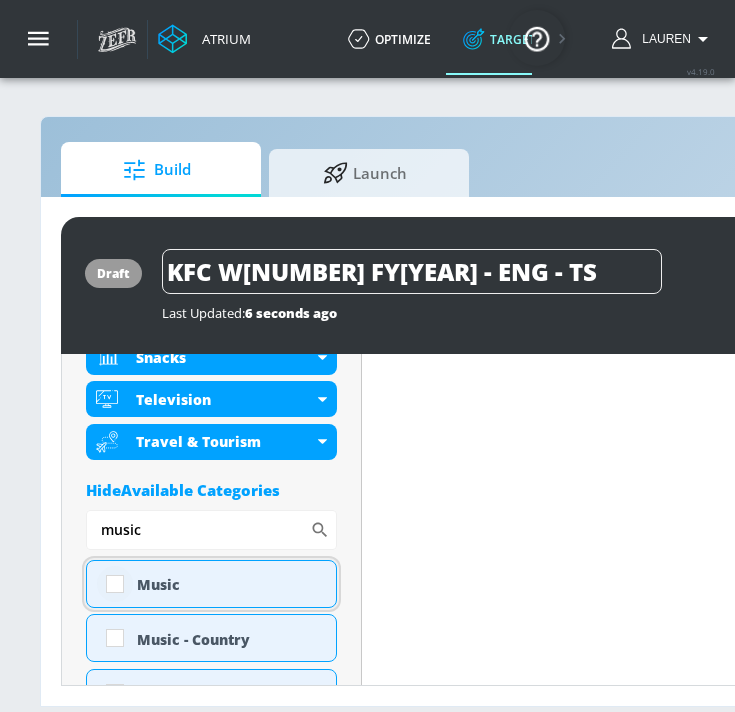 scroll, scrollTop: 1063, scrollLeft: 0, axis: vertical 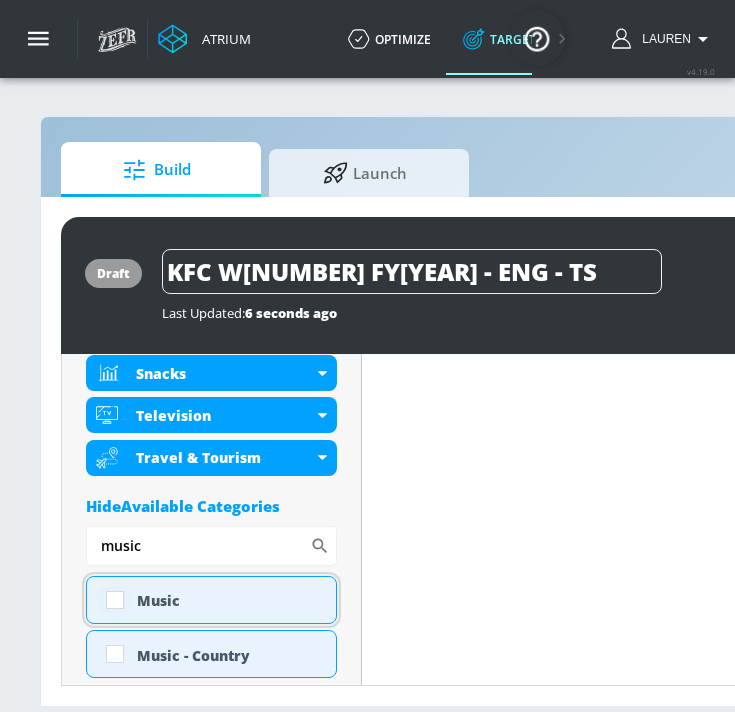 click at bounding box center (115, 600) 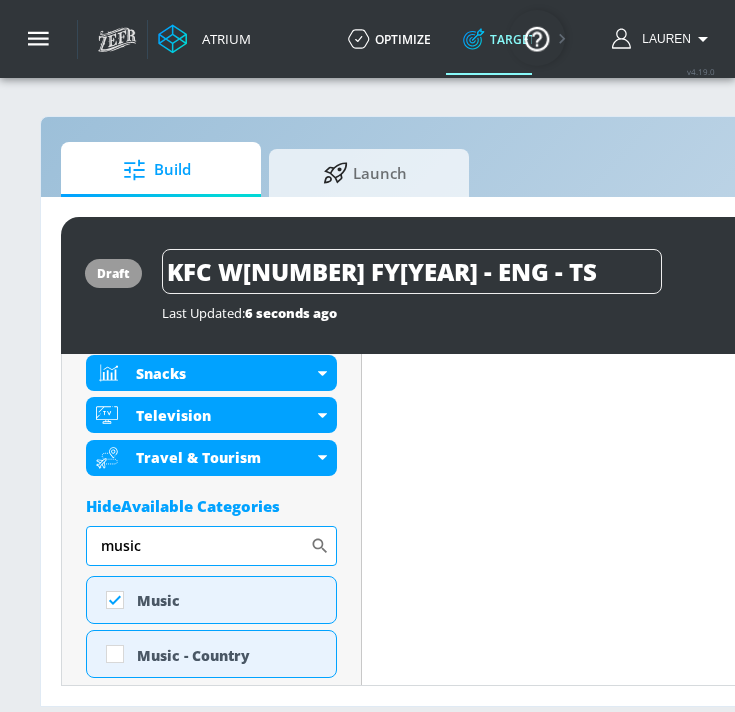 click on "music" at bounding box center [198, 546] 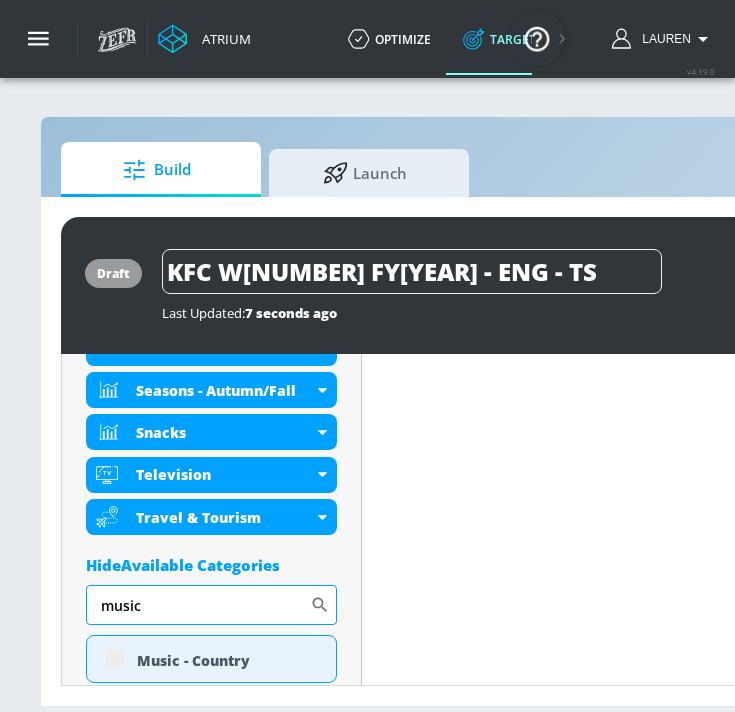 scroll, scrollTop: 1122, scrollLeft: 0, axis: vertical 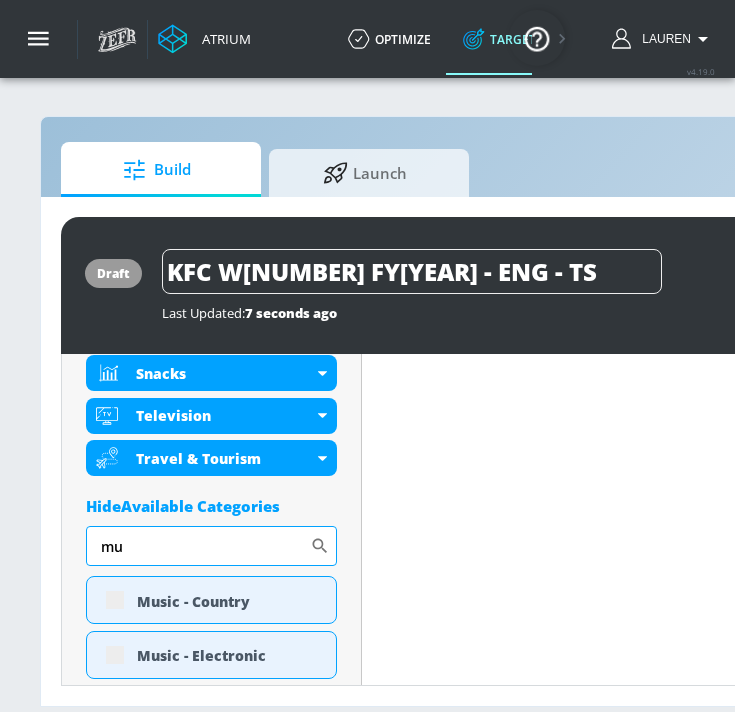 type on "m" 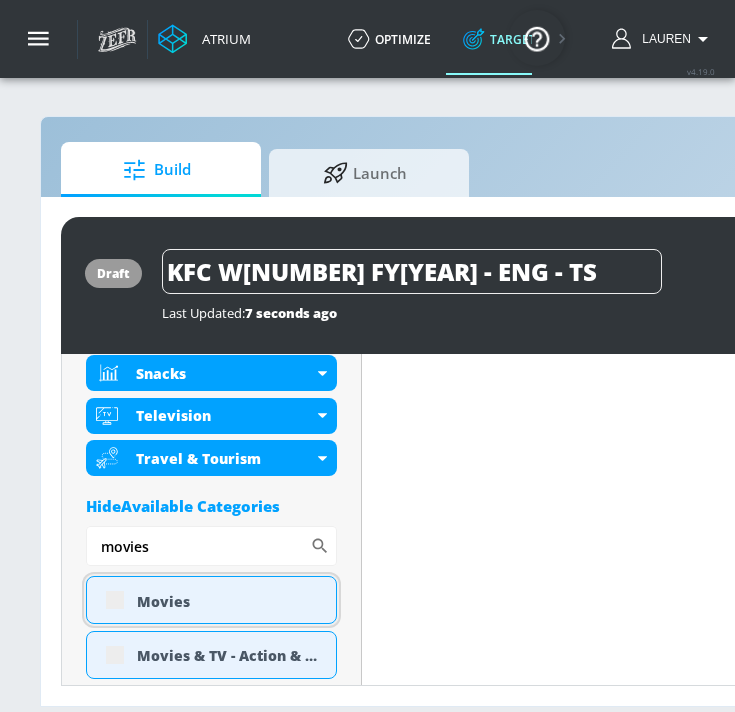 type on "movies" 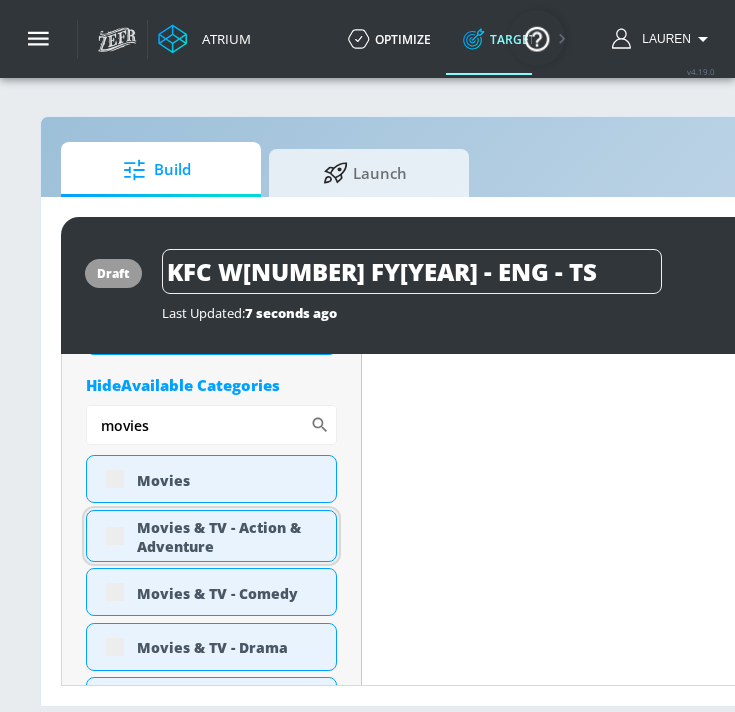 scroll, scrollTop: 1242, scrollLeft: 0, axis: vertical 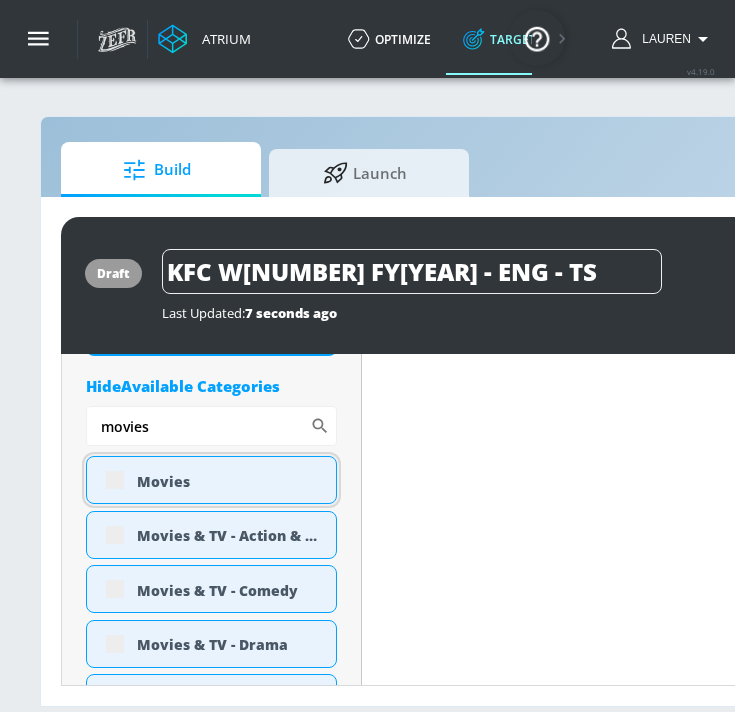 click on "Movies" at bounding box center [211, 480] 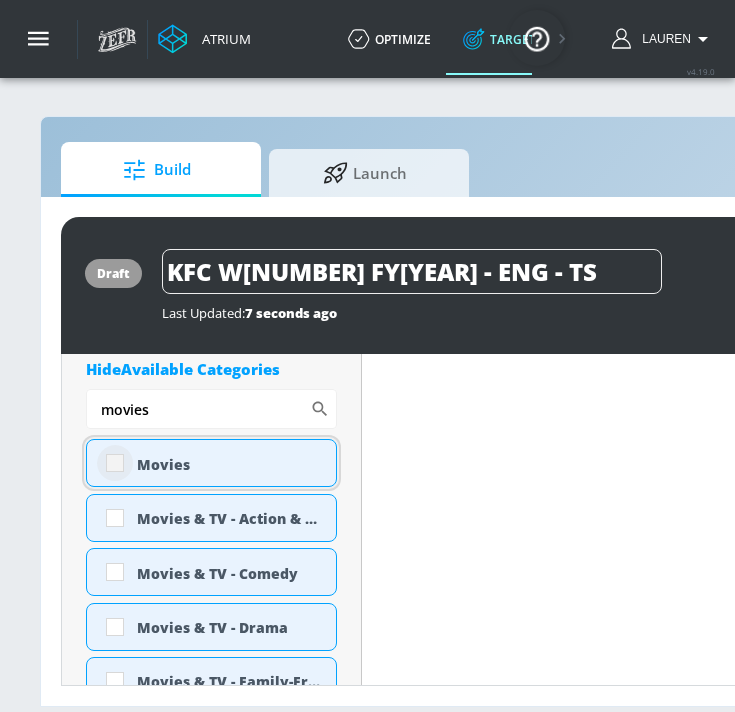click at bounding box center (115, 463) 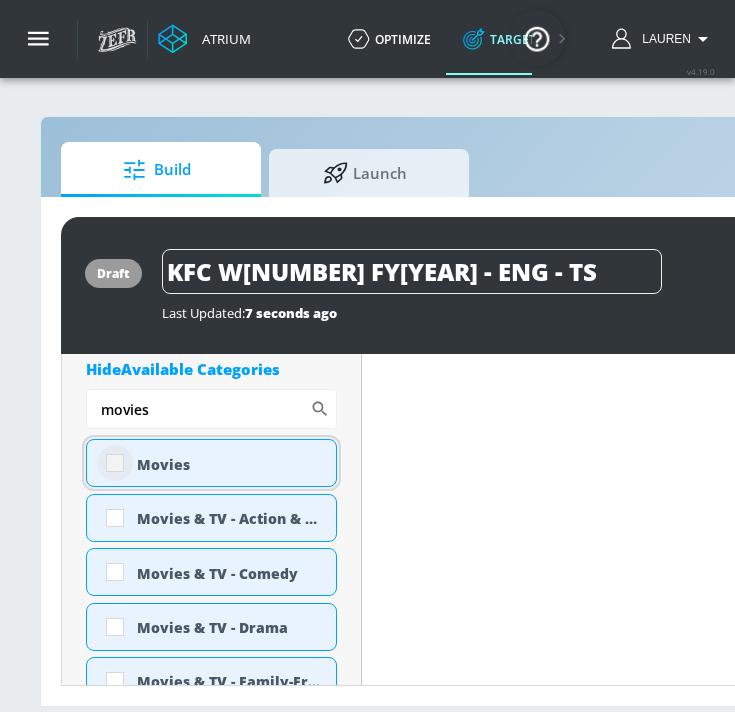 checkbox on "true" 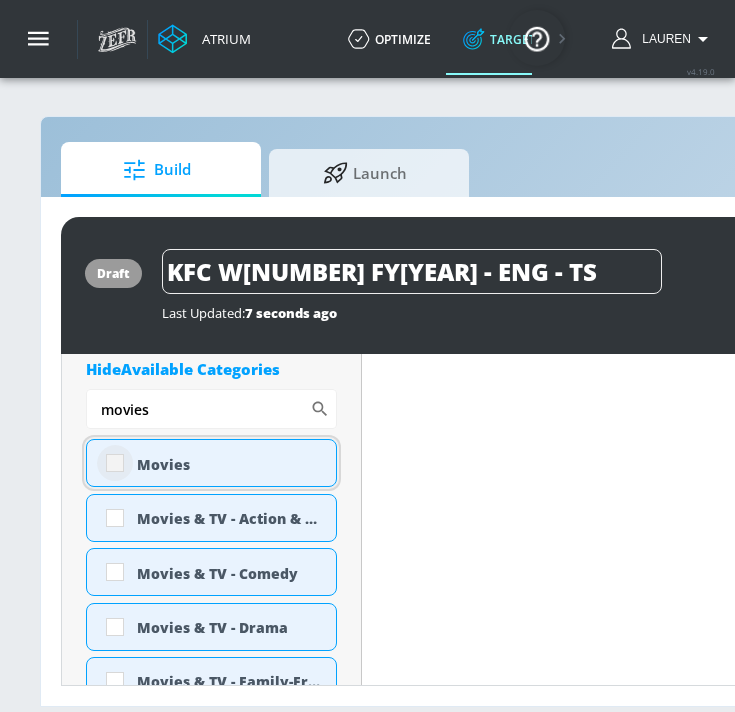 scroll, scrollTop: 1225, scrollLeft: 0, axis: vertical 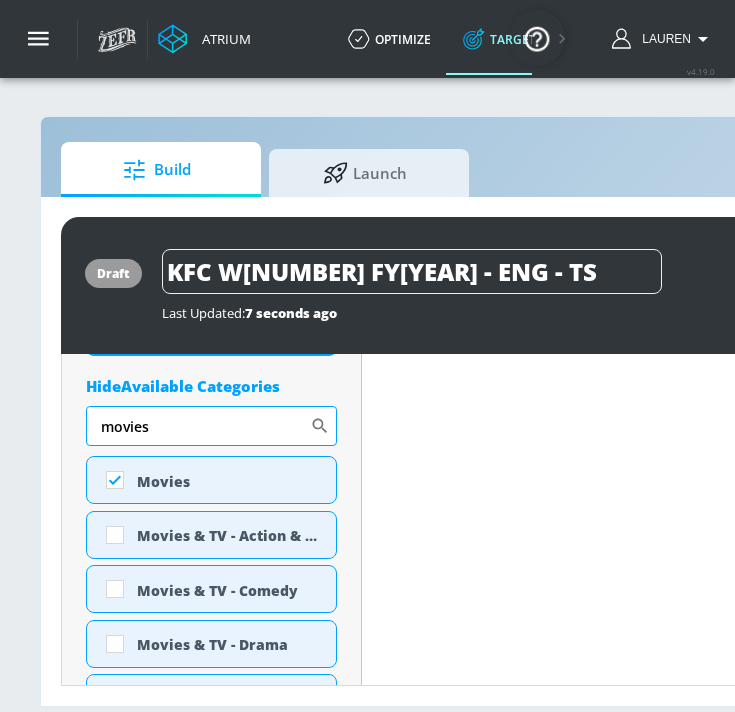 click on "movies" at bounding box center [198, 426] 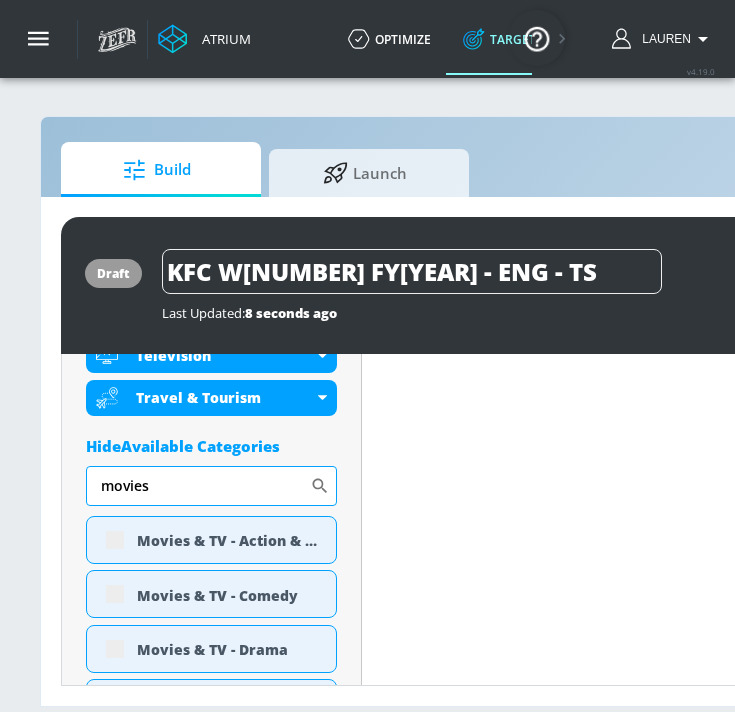 scroll, scrollTop: 1284, scrollLeft: 0, axis: vertical 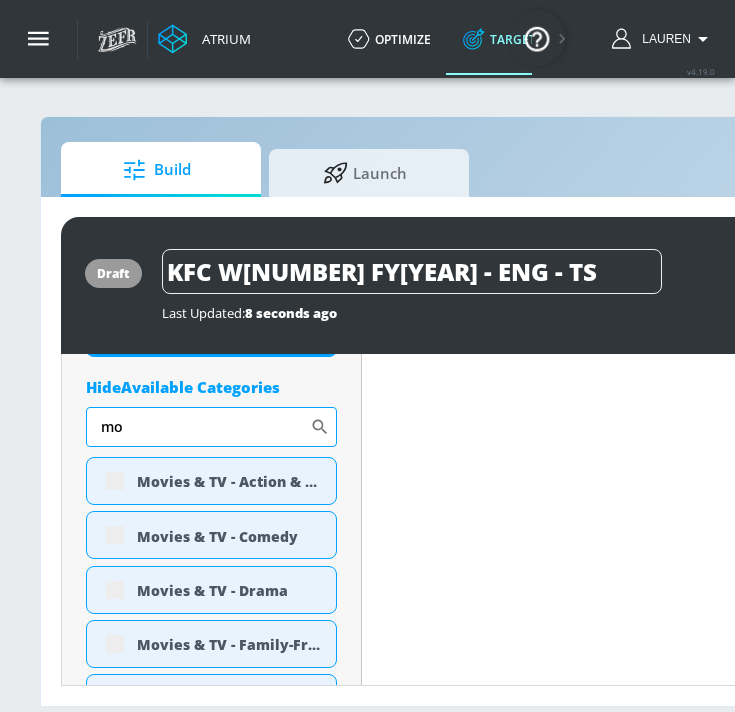 type on "m" 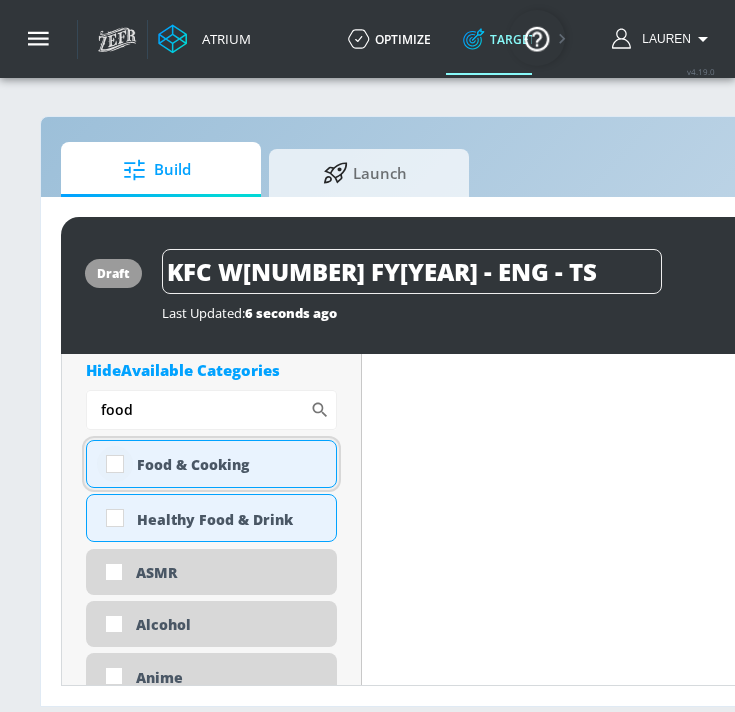 type on "food" 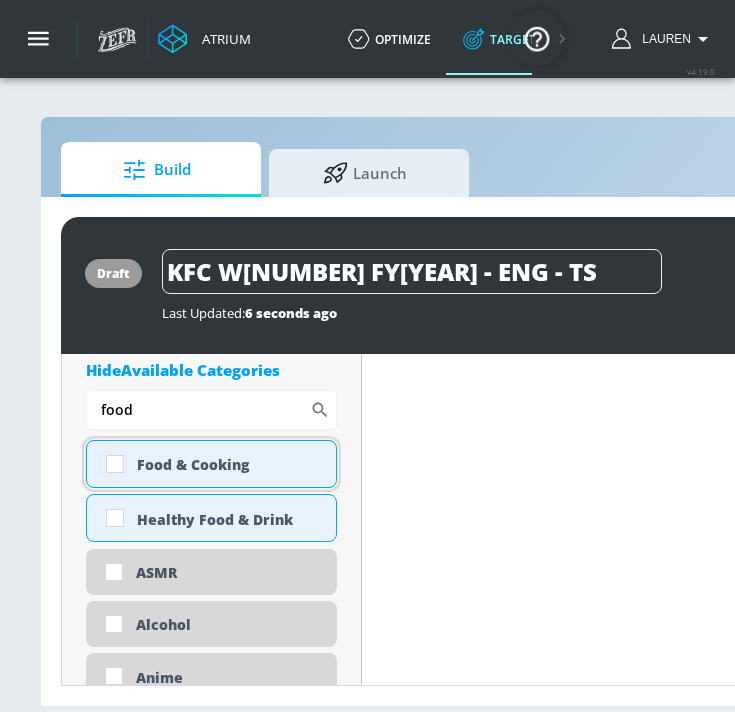 scroll, scrollTop: 1268, scrollLeft: 0, axis: vertical 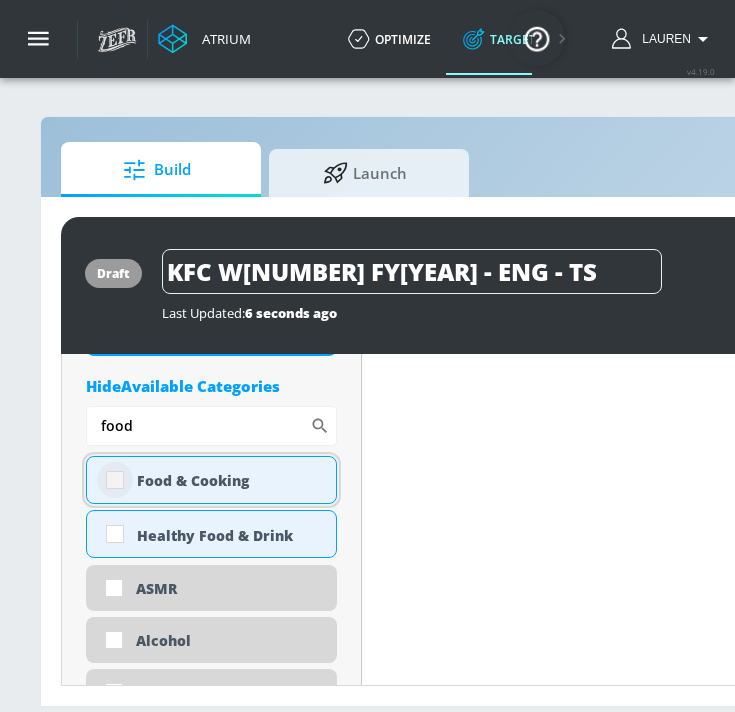 click at bounding box center [115, 480] 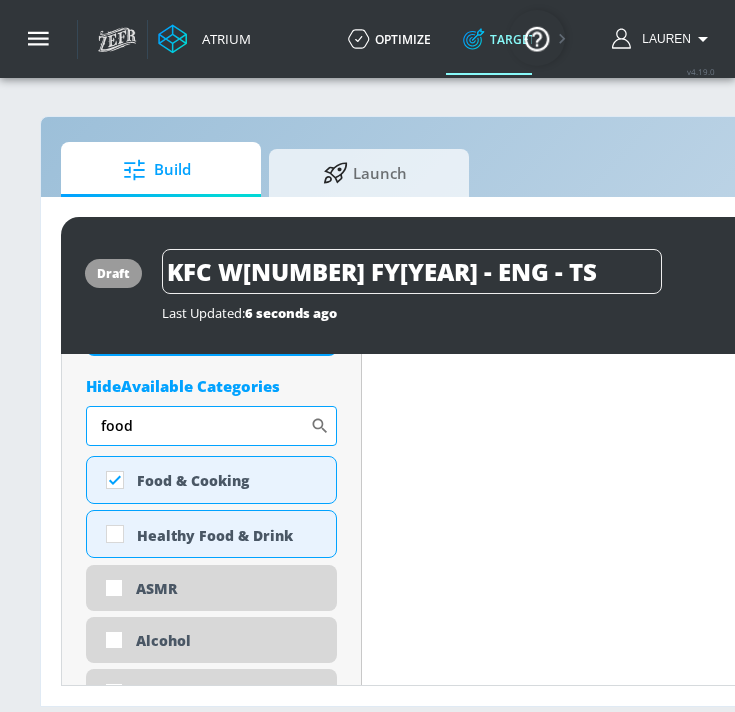 click on "food" at bounding box center (198, 426) 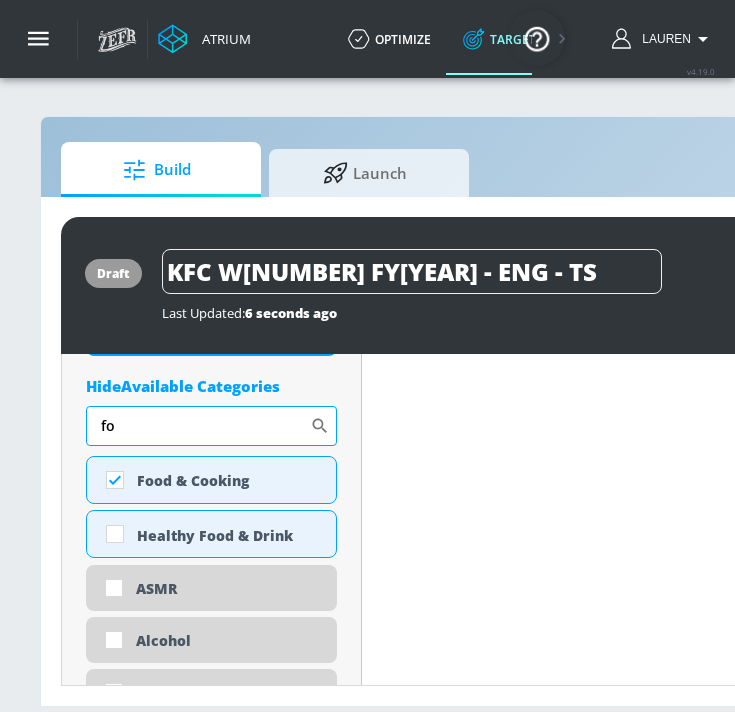 scroll, scrollTop: 1326, scrollLeft: 0, axis: vertical 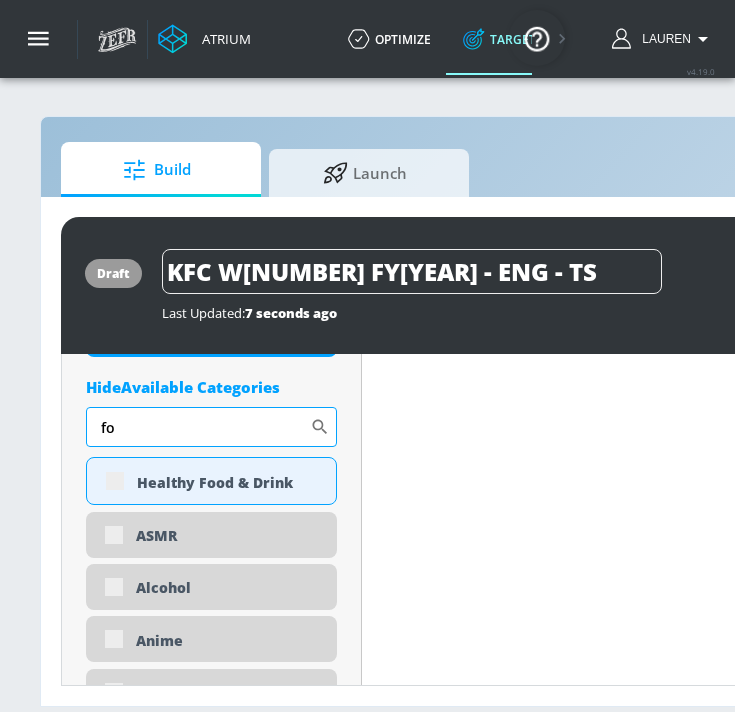 type on "f" 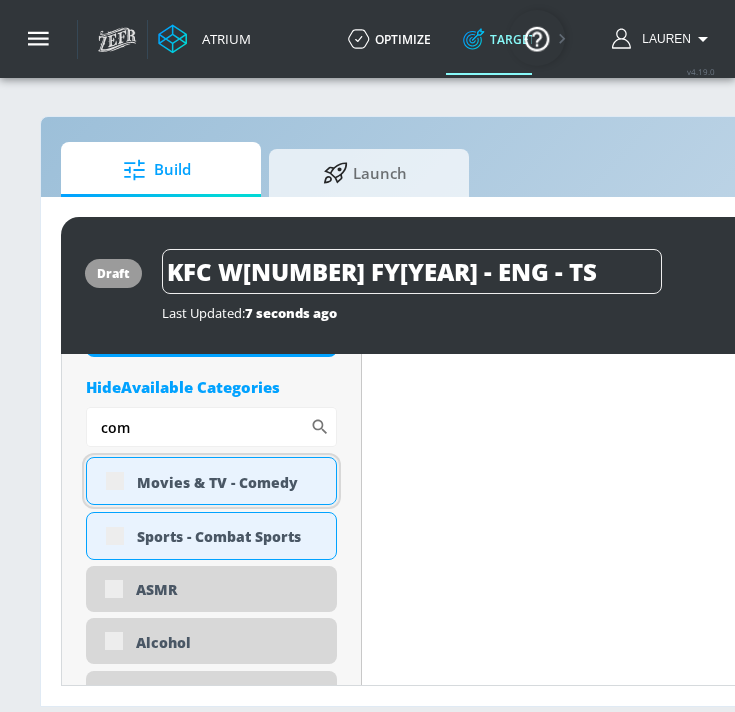 type on "com" 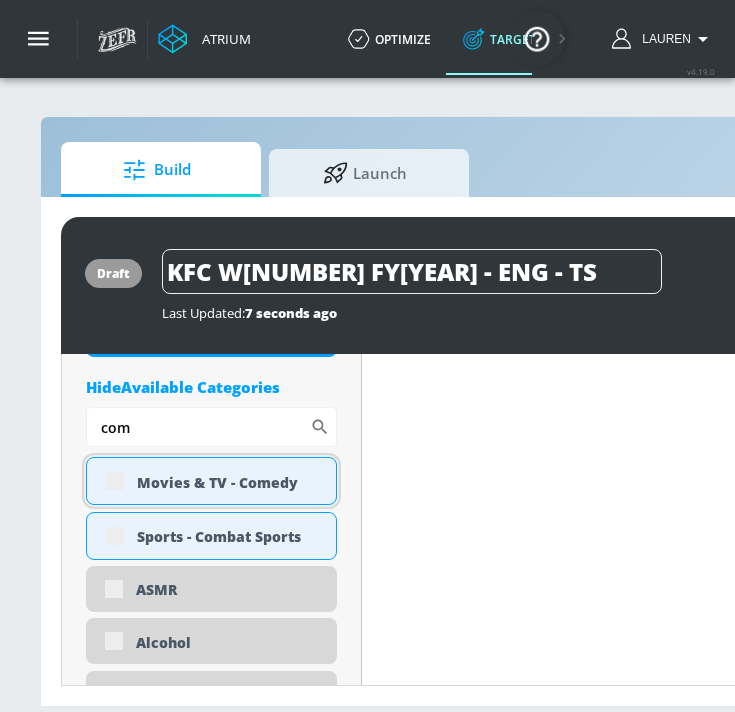 click on "Movies & TV - Comedy" at bounding box center (211, 481) 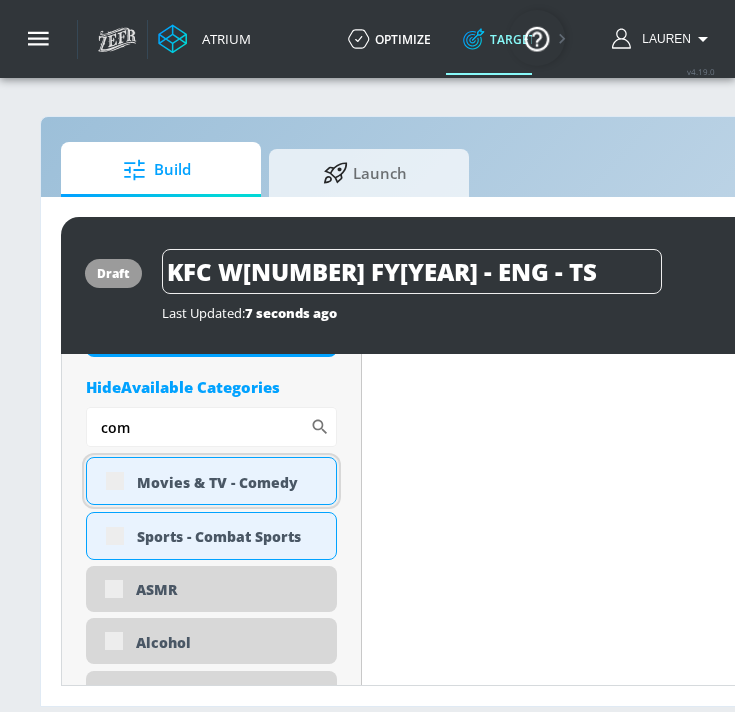 click on "Movies & TV - Comedy" at bounding box center (211, 481) 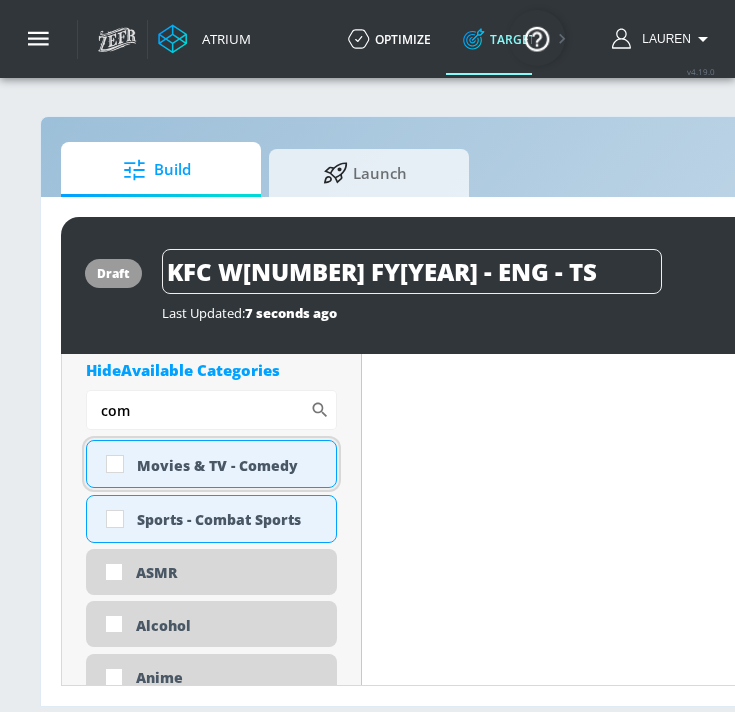 scroll, scrollTop: 1310, scrollLeft: 0, axis: vertical 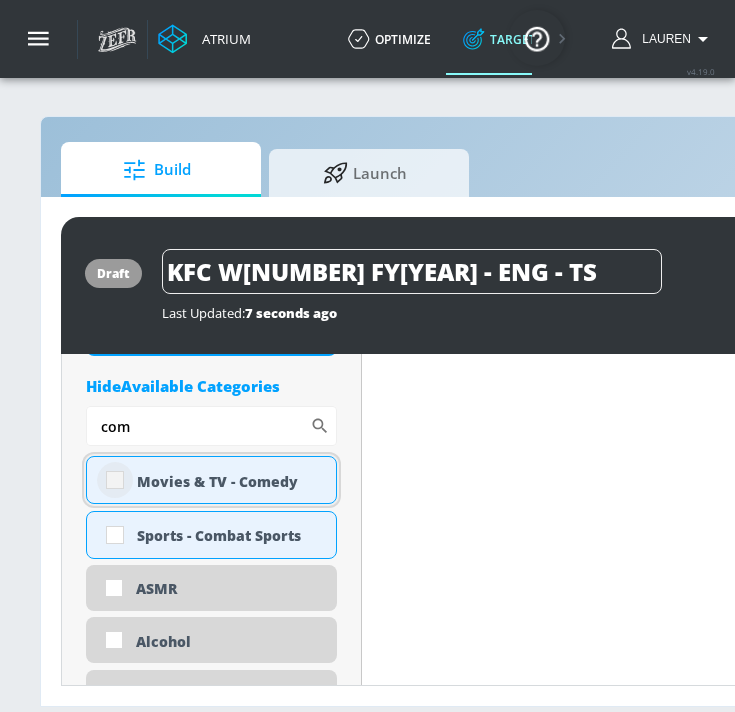 click at bounding box center (115, 480) 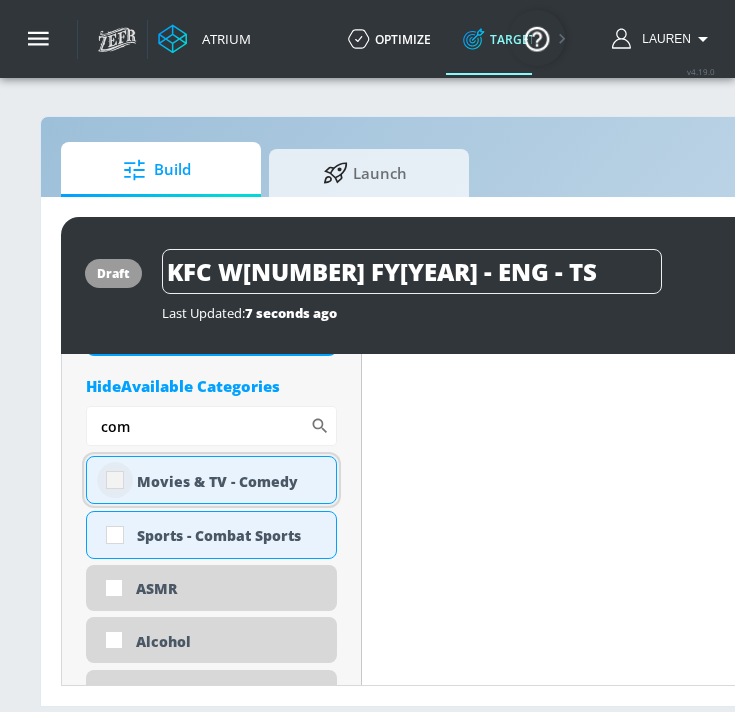 checkbox on "true" 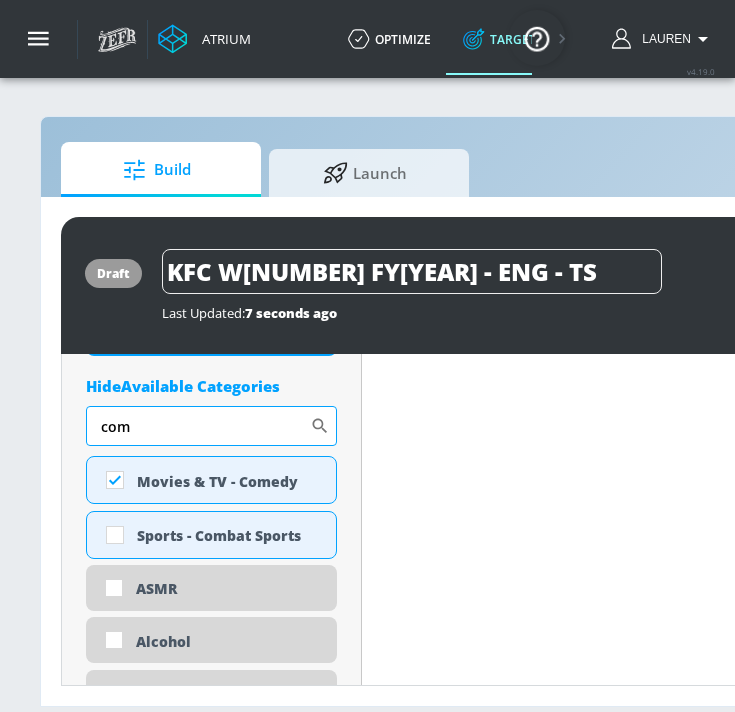 click on "com" at bounding box center [198, 426] 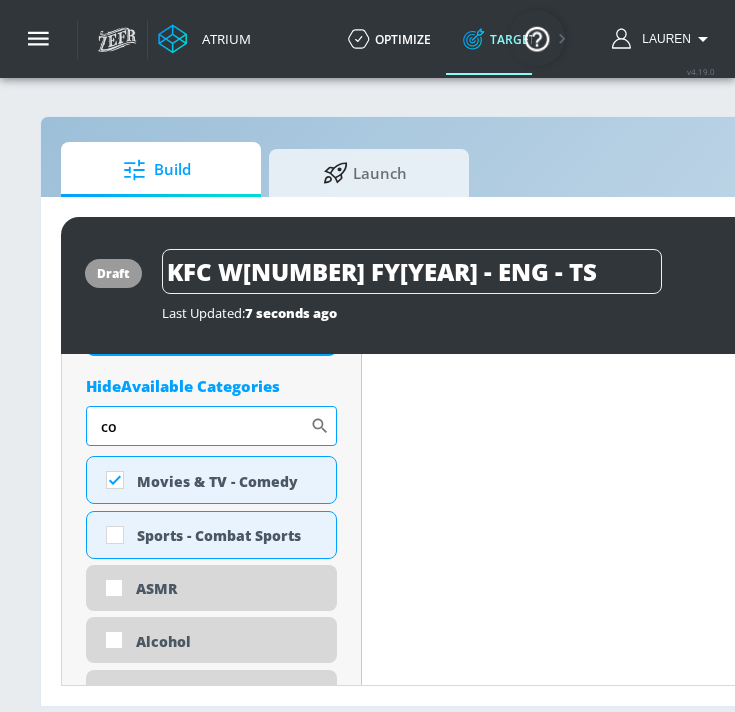 type on "c" 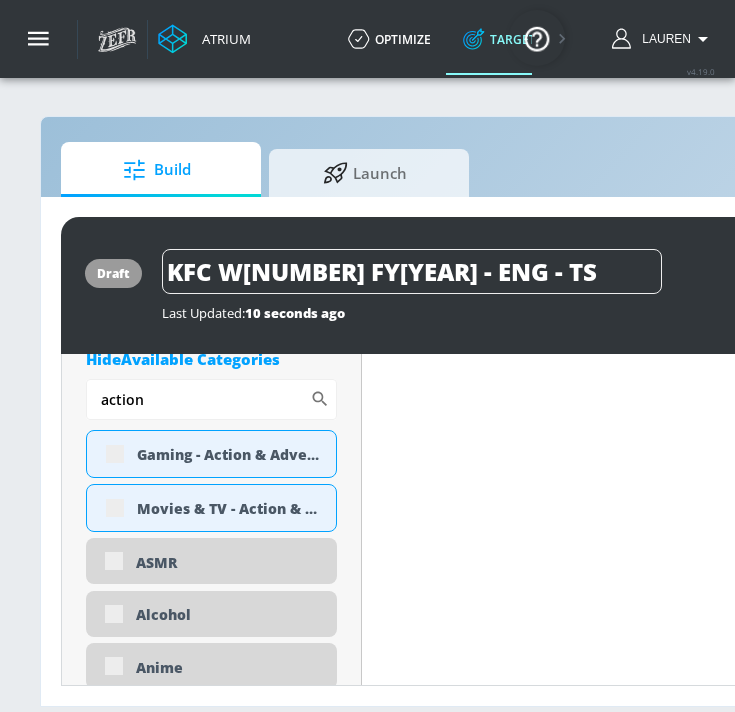 scroll, scrollTop: 1399, scrollLeft: 0, axis: vertical 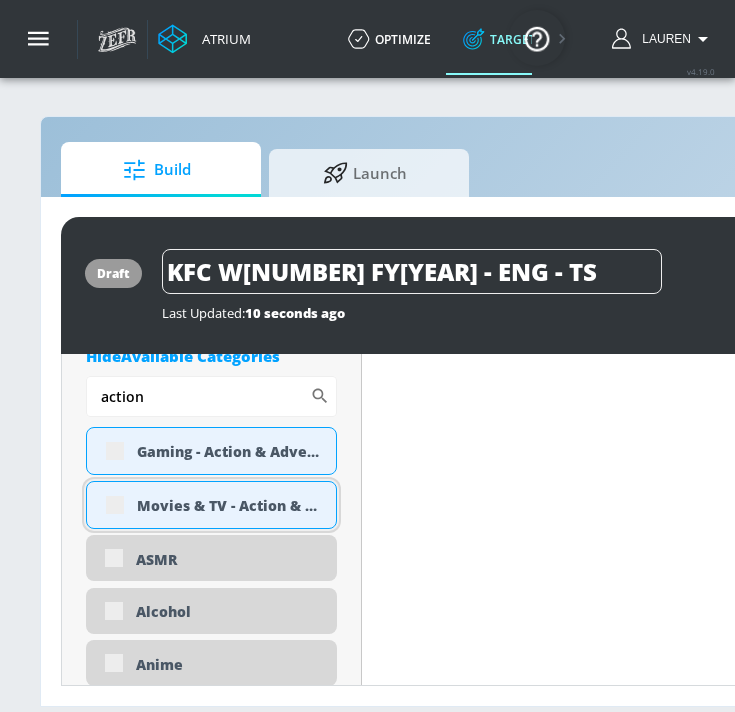type on "action" 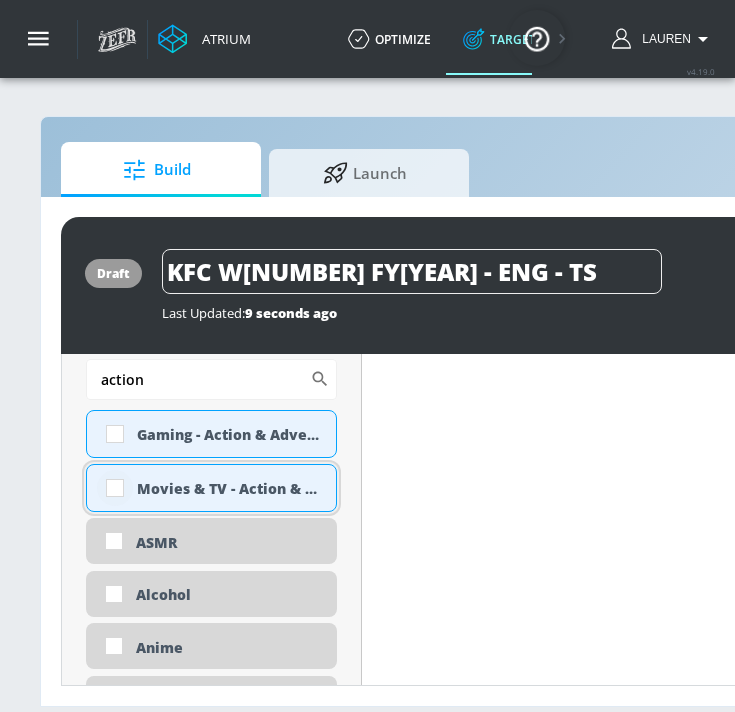 scroll, scrollTop: 1383, scrollLeft: 0, axis: vertical 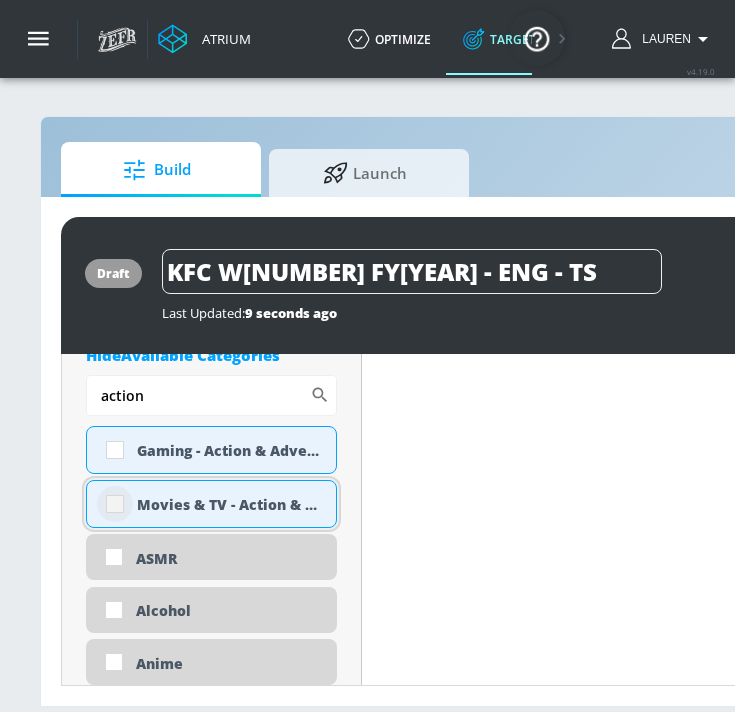 click at bounding box center [115, 504] 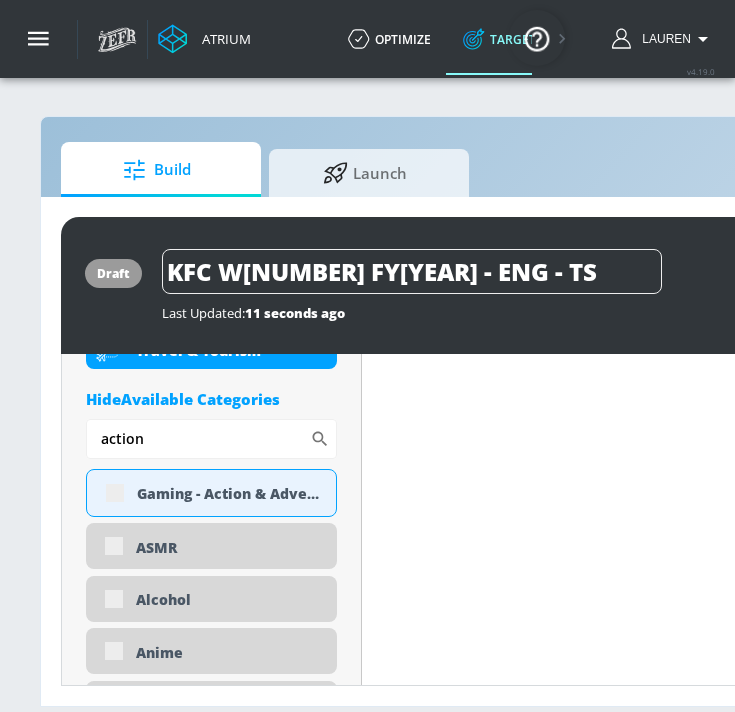 click on "Hide  Available Categories" at bounding box center (211, 399) 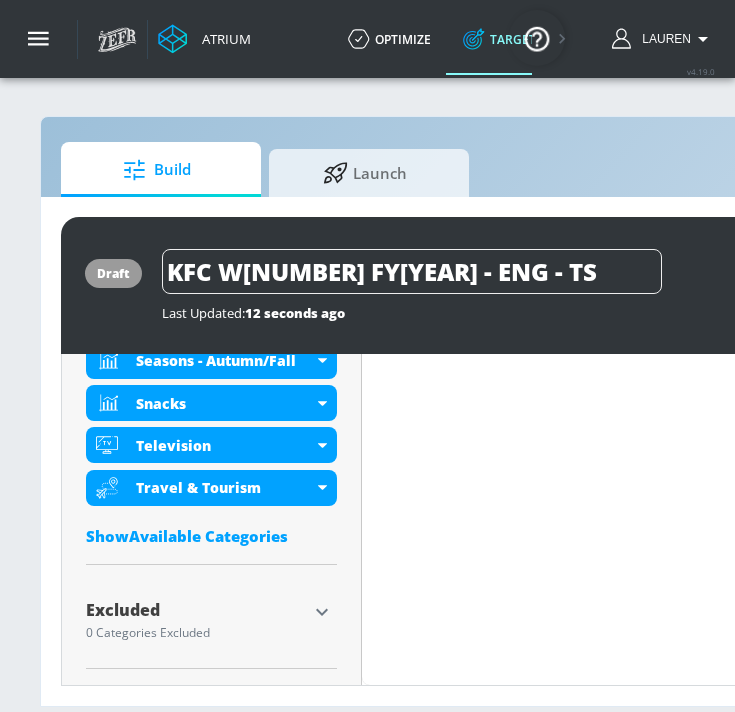 click on "Show  Available Categories" at bounding box center [211, 536] 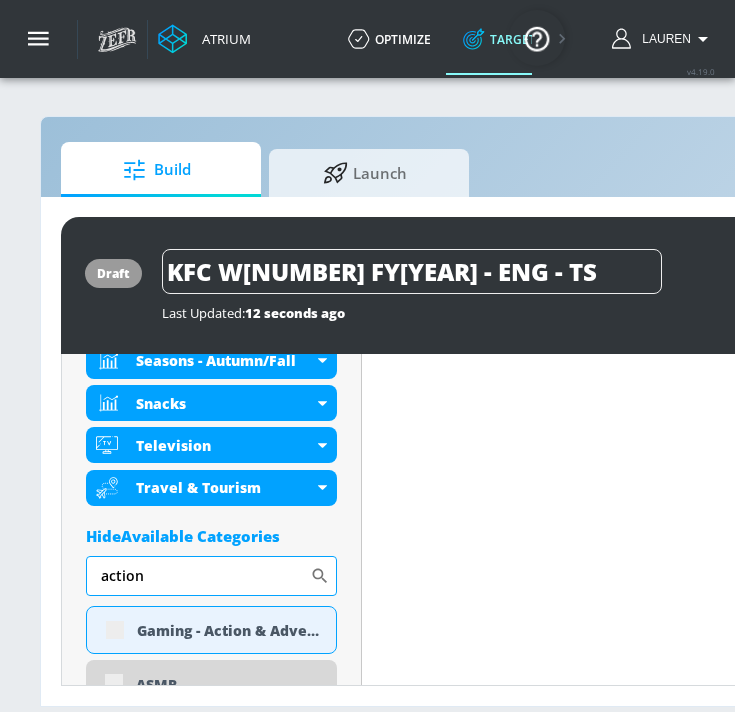 click on "action" at bounding box center [198, 576] 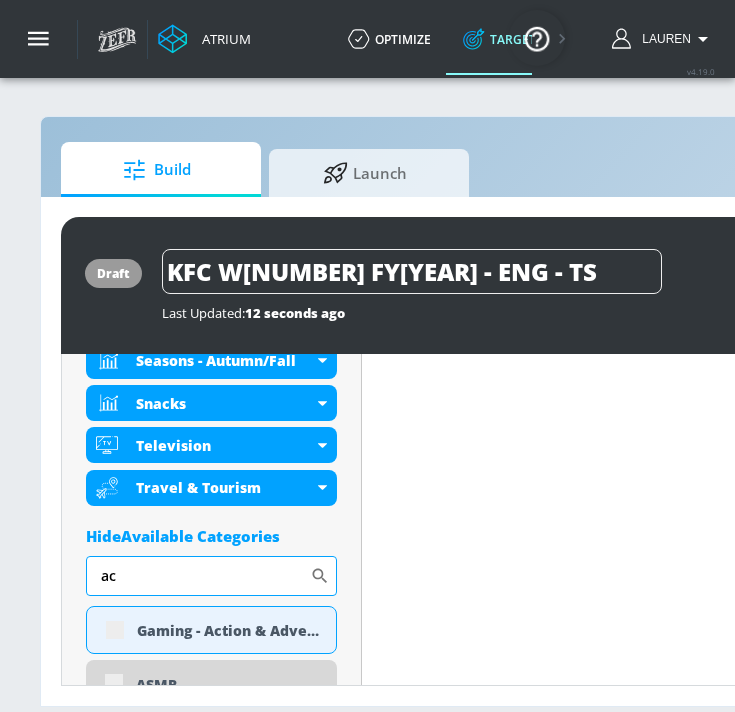 type on "a" 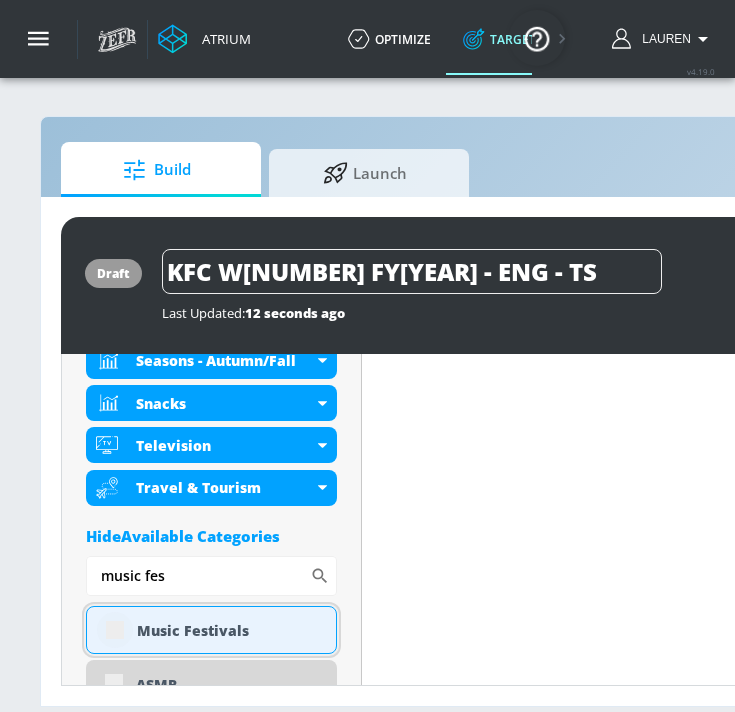 type on "music fes" 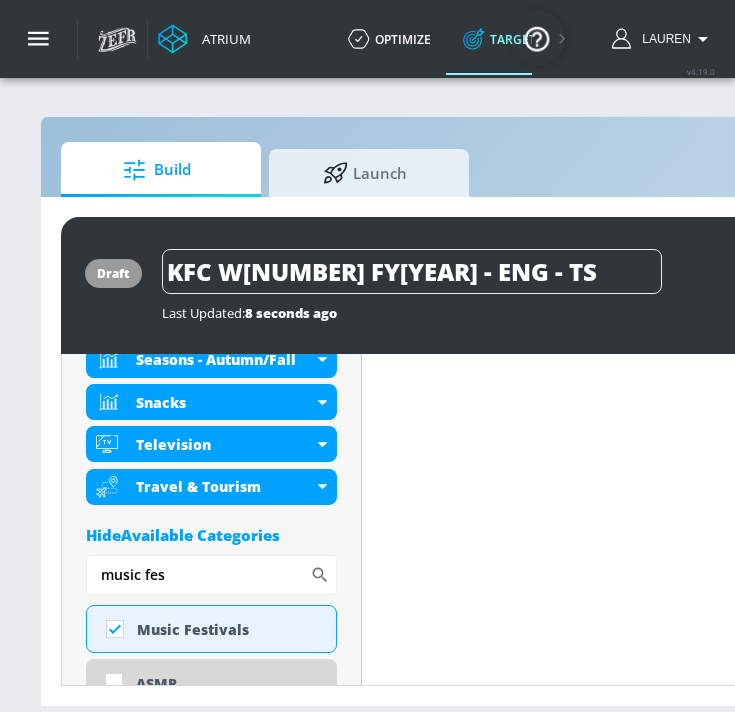 drag, startPoint x: 190, startPoint y: 573, endPoint x: 88, endPoint y: 572, distance: 102.0049 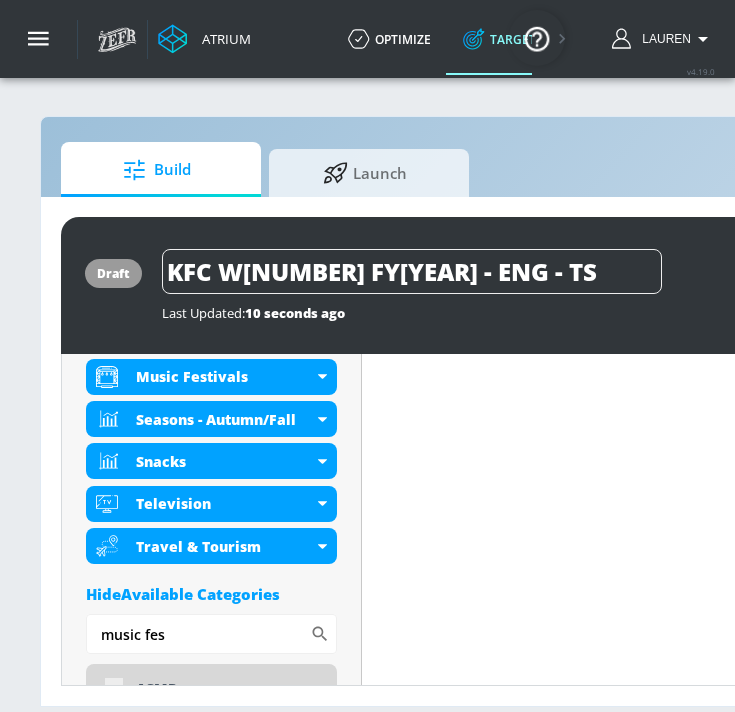 scroll, scrollTop: 1262, scrollLeft: 0, axis: vertical 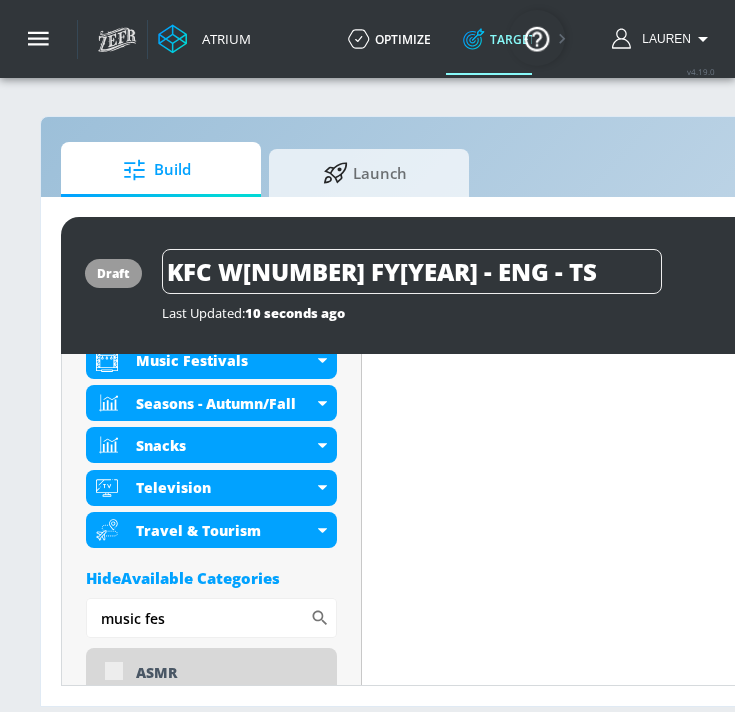 type on "=" 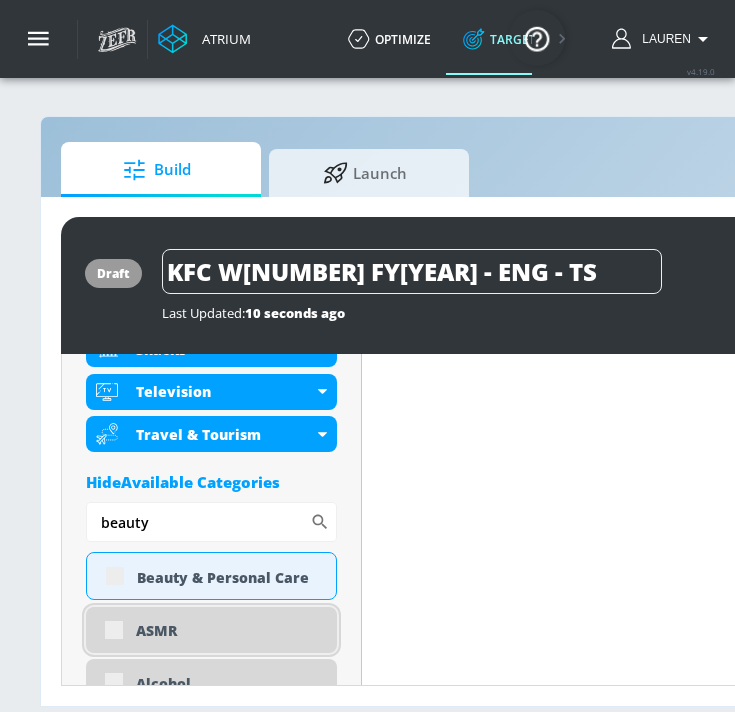 scroll, scrollTop: 1370, scrollLeft: 0, axis: vertical 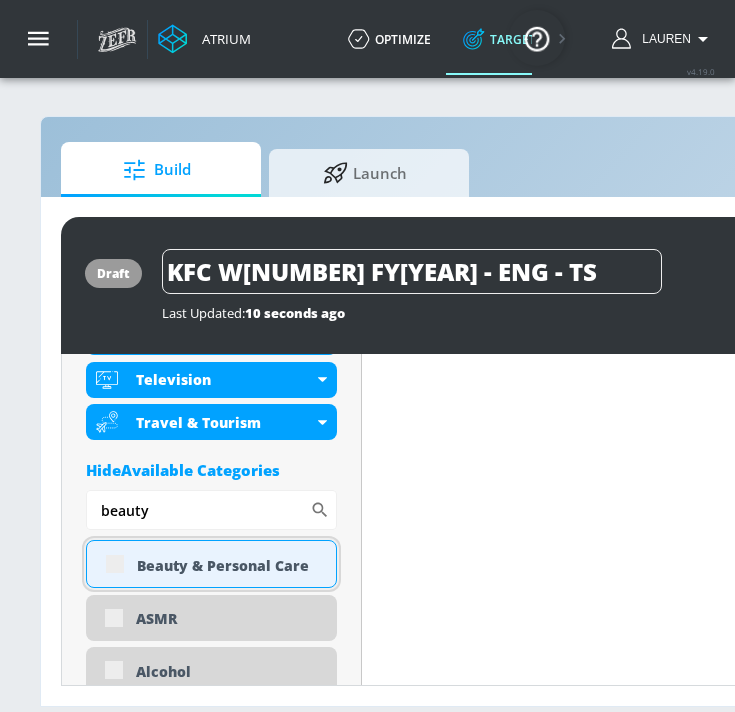 type on "beauty" 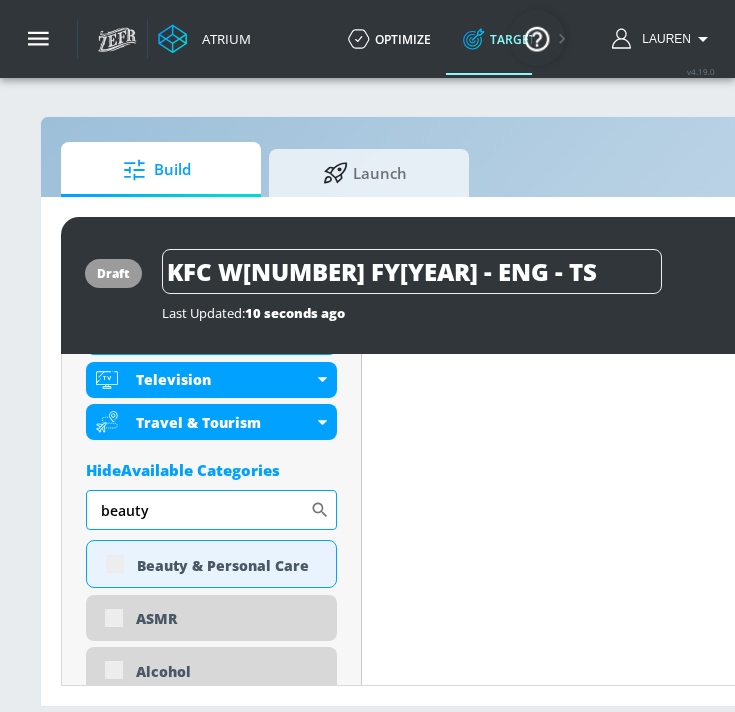 click 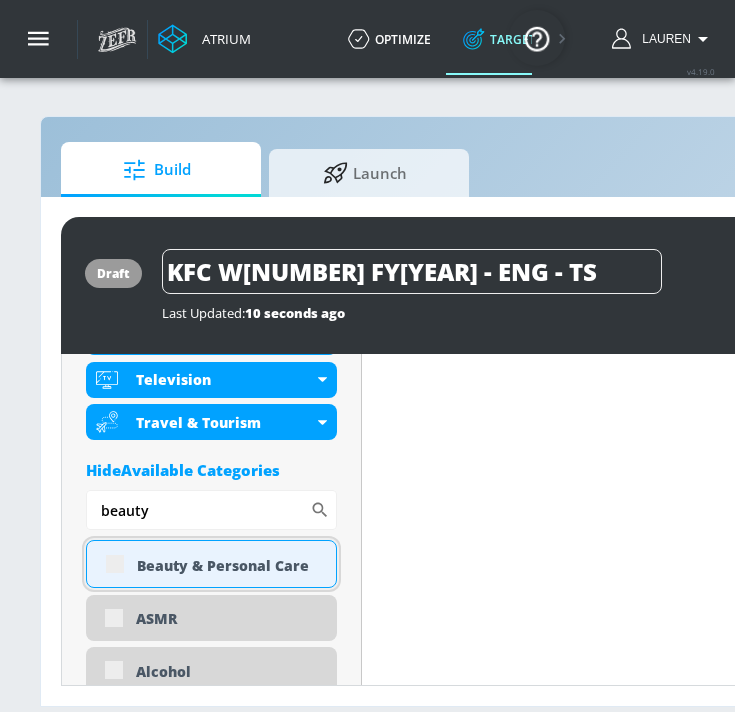 click on "Beauty & Personal Care" at bounding box center [229, 565] 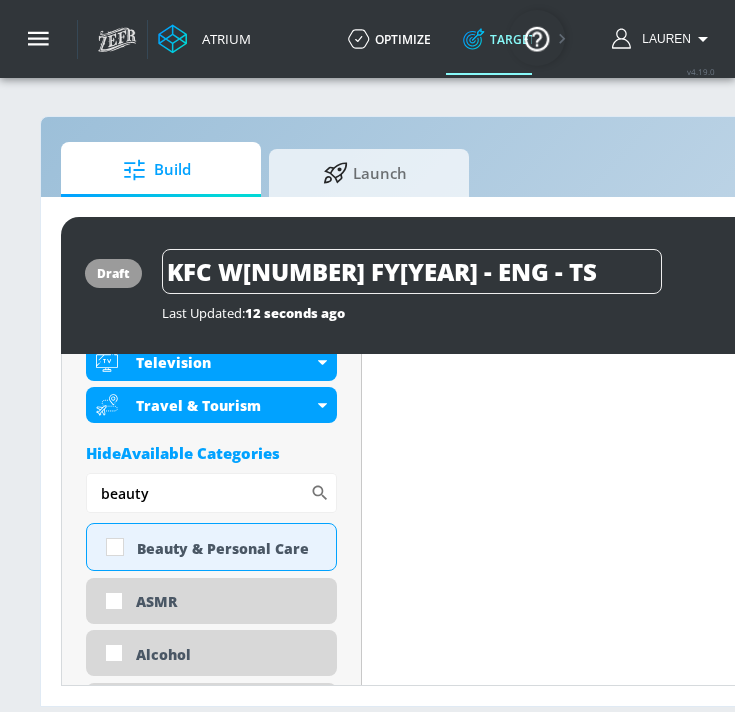 scroll, scrollTop: 1354, scrollLeft: 0, axis: vertical 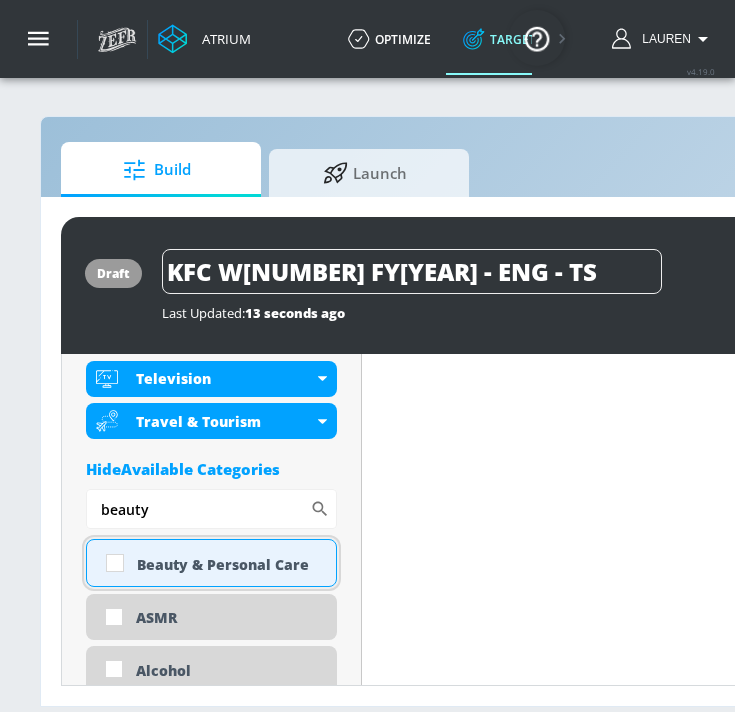 click on "Beauty & Personal Care" at bounding box center [211, 563] 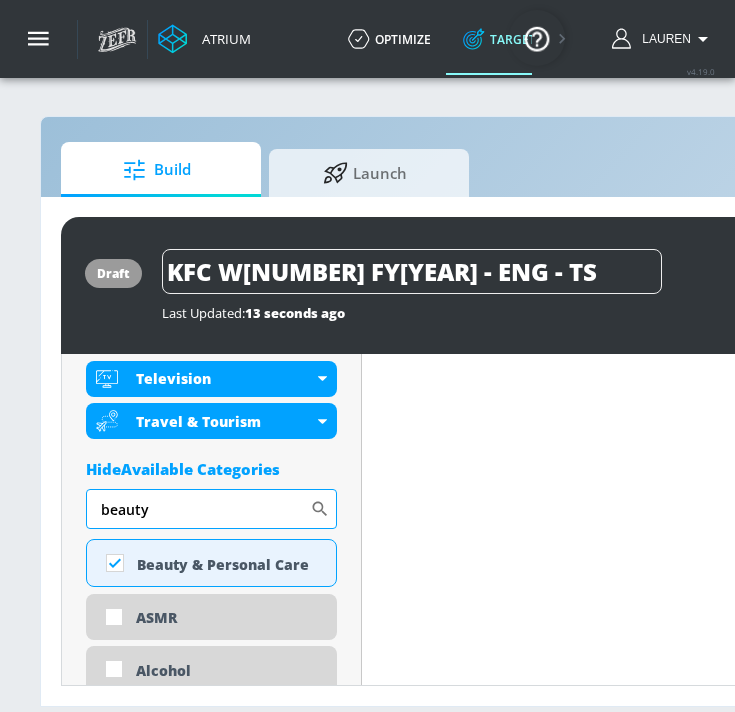 click on "beauty" at bounding box center (198, 509) 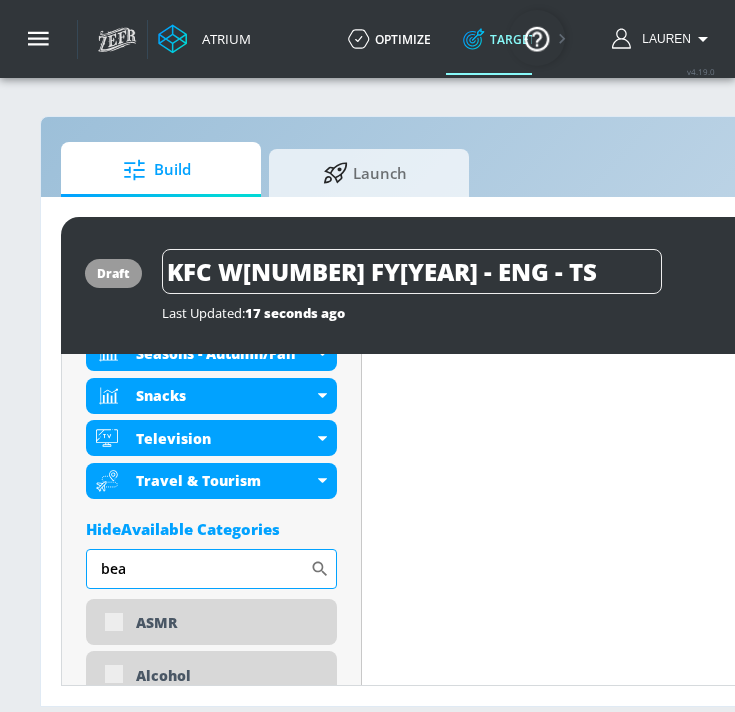 scroll, scrollTop: 1413, scrollLeft: 0, axis: vertical 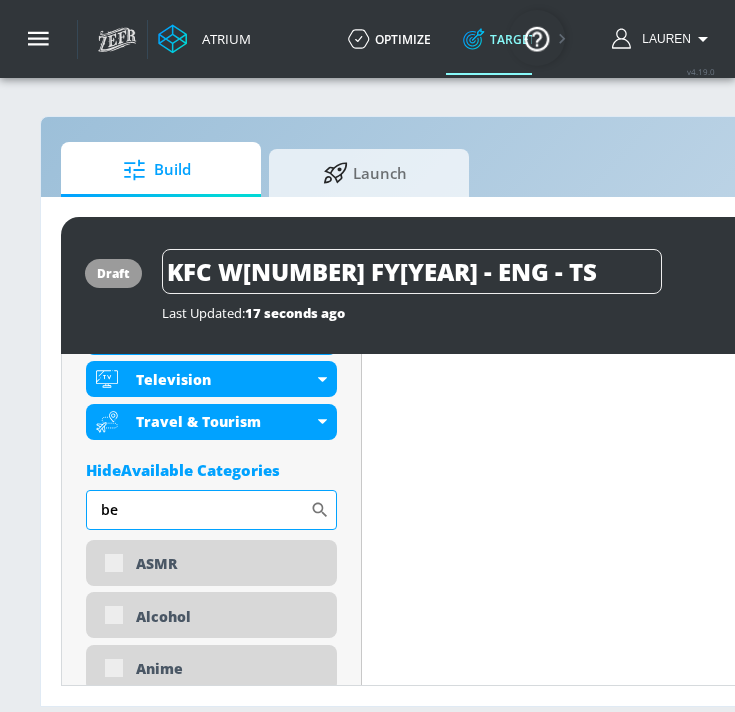 type on "b" 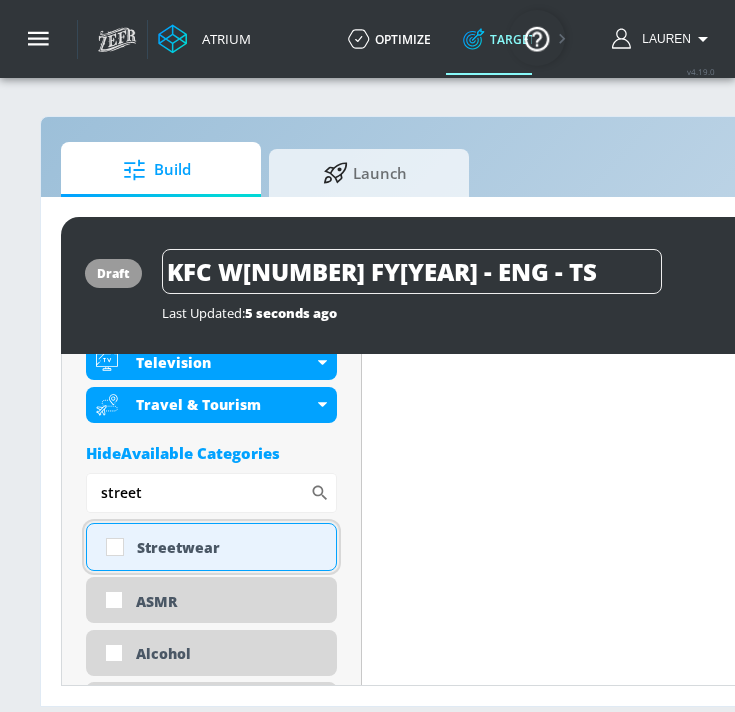 scroll, scrollTop: 1396, scrollLeft: 0, axis: vertical 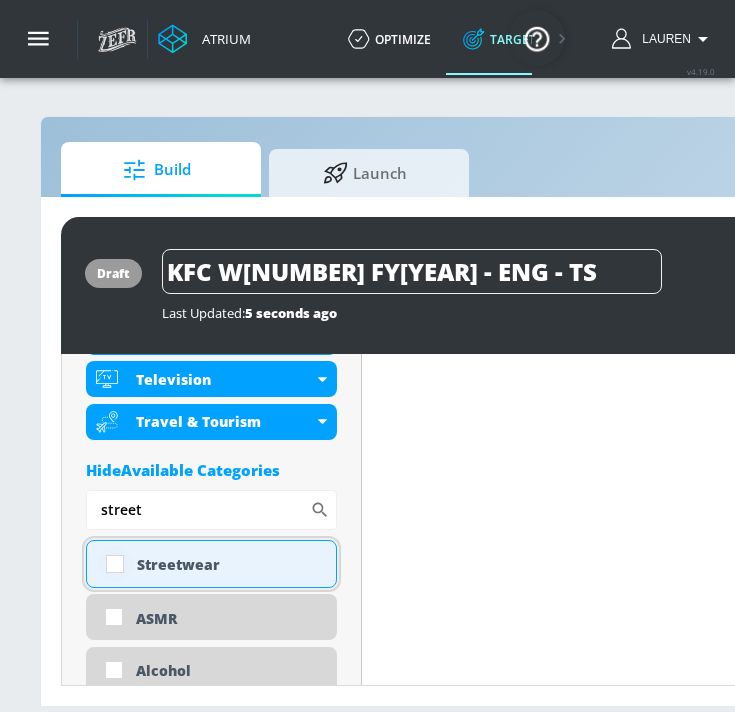type on "street" 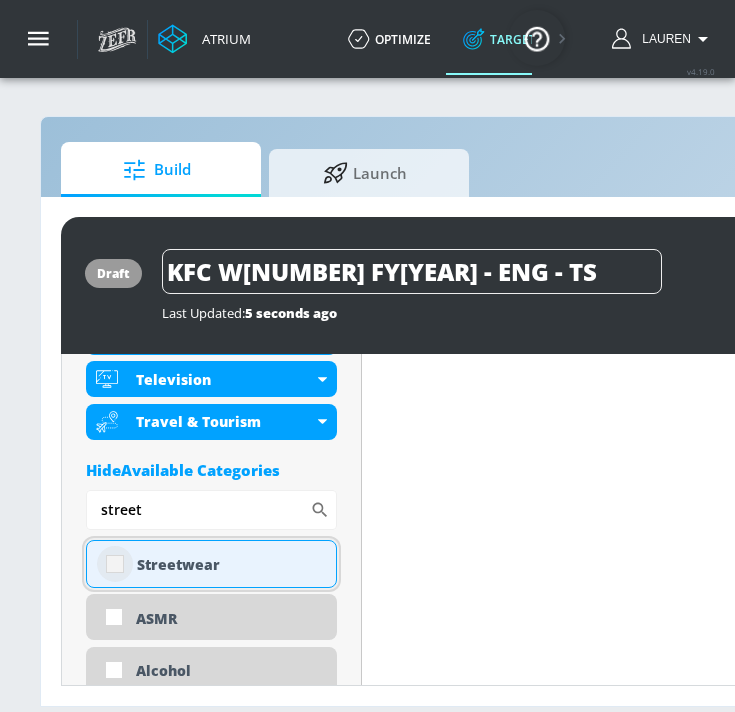 click at bounding box center [115, 564] 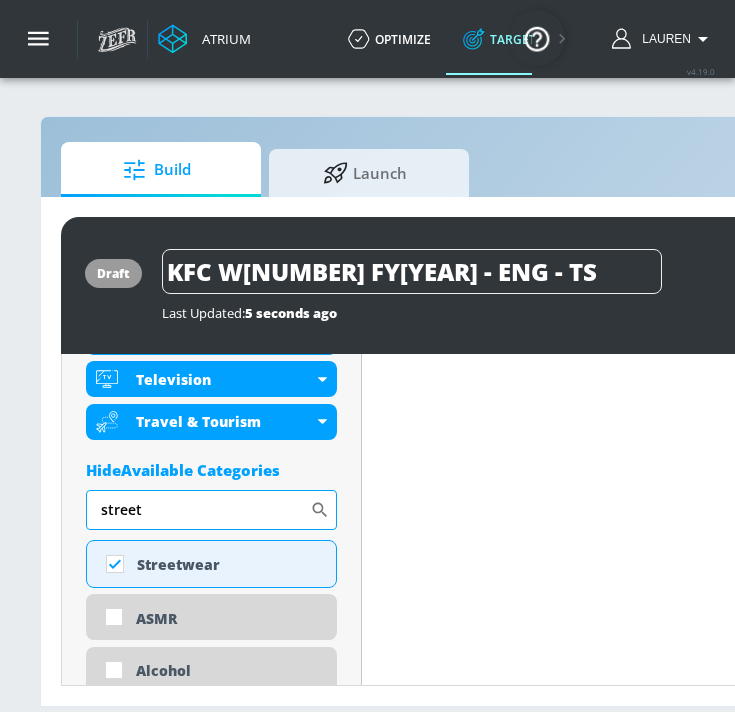 click on "street" at bounding box center (198, 510) 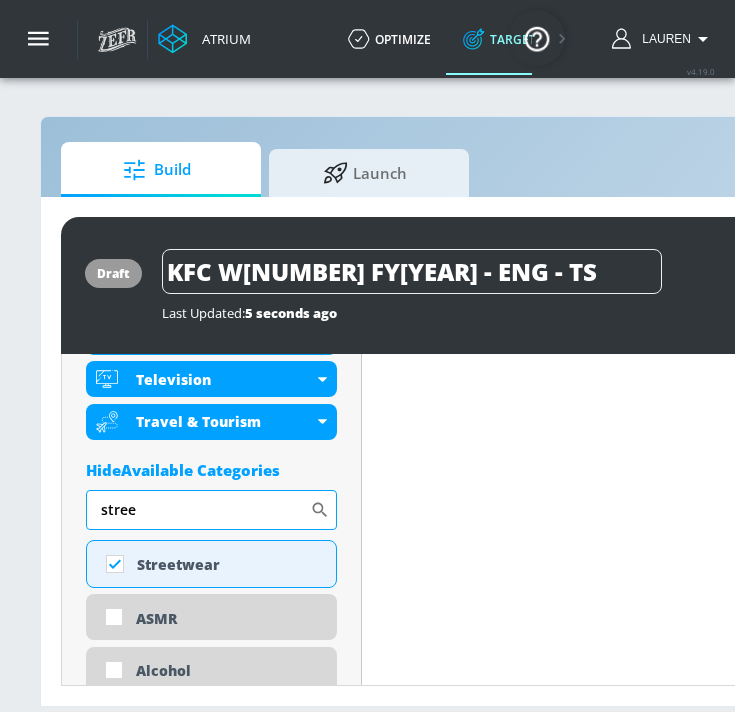 scroll, scrollTop: 1413, scrollLeft: 0, axis: vertical 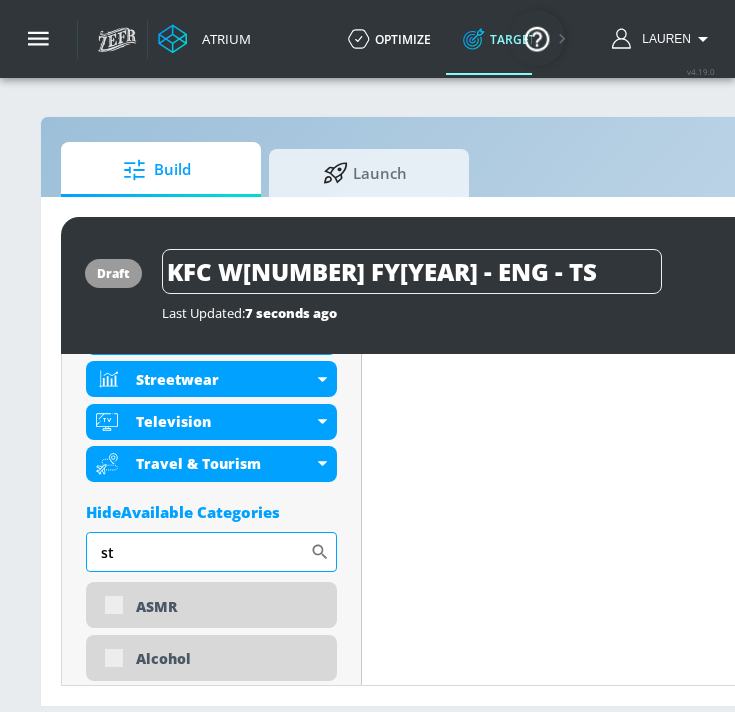 type on "s" 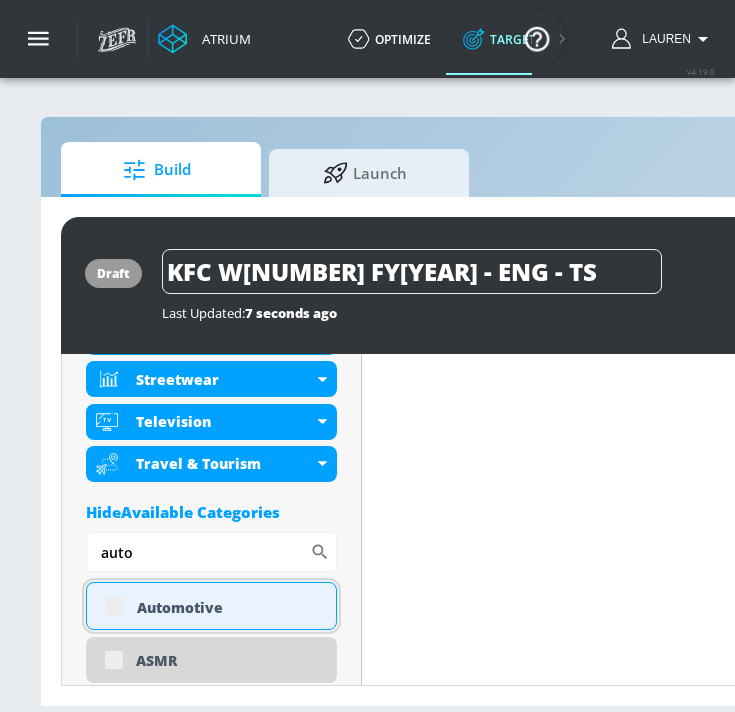 type on "auto" 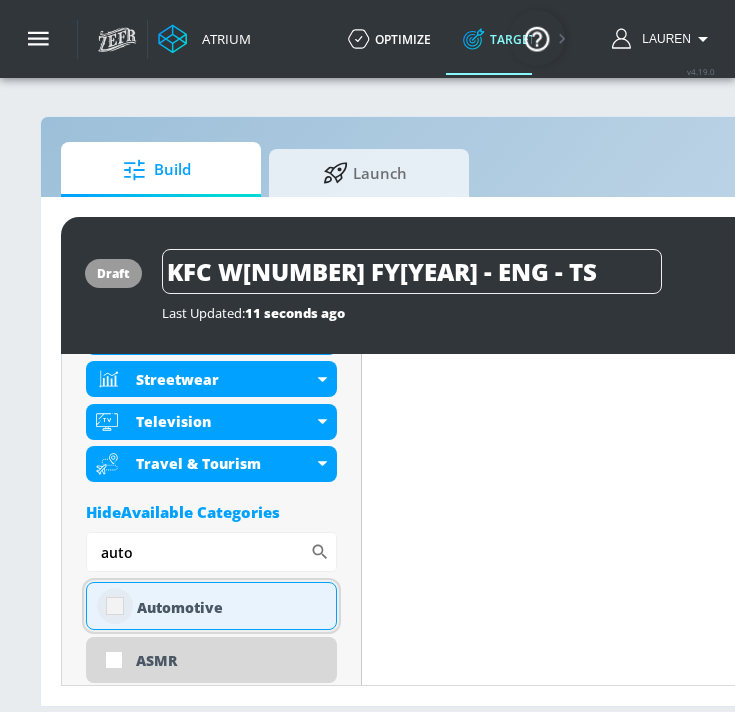 click at bounding box center [115, 606] 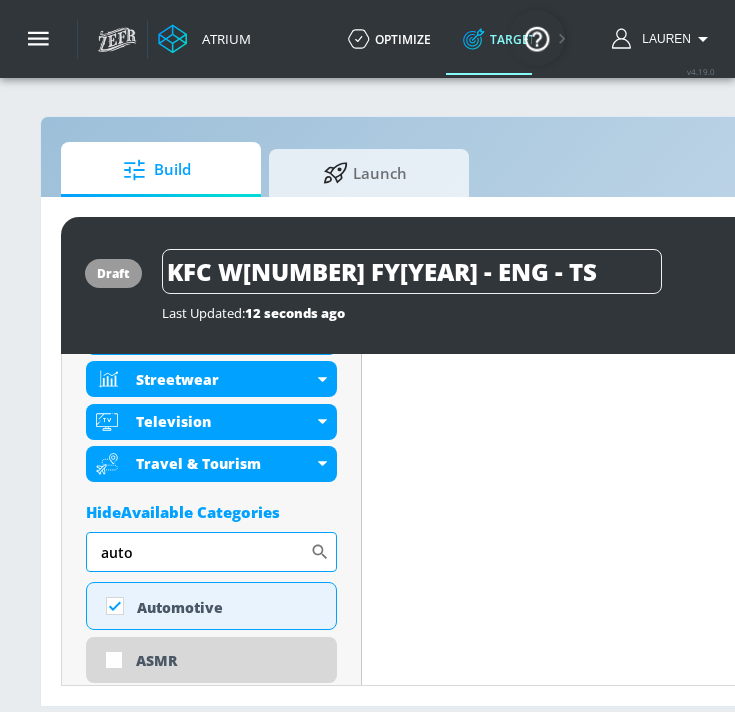 click on "auto" at bounding box center (198, 552) 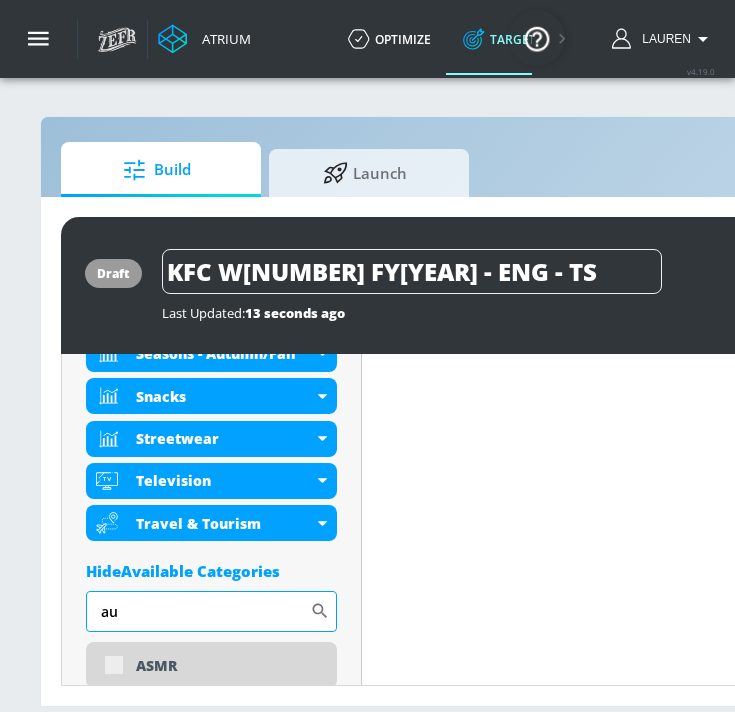 scroll, scrollTop: 1455, scrollLeft: 0, axis: vertical 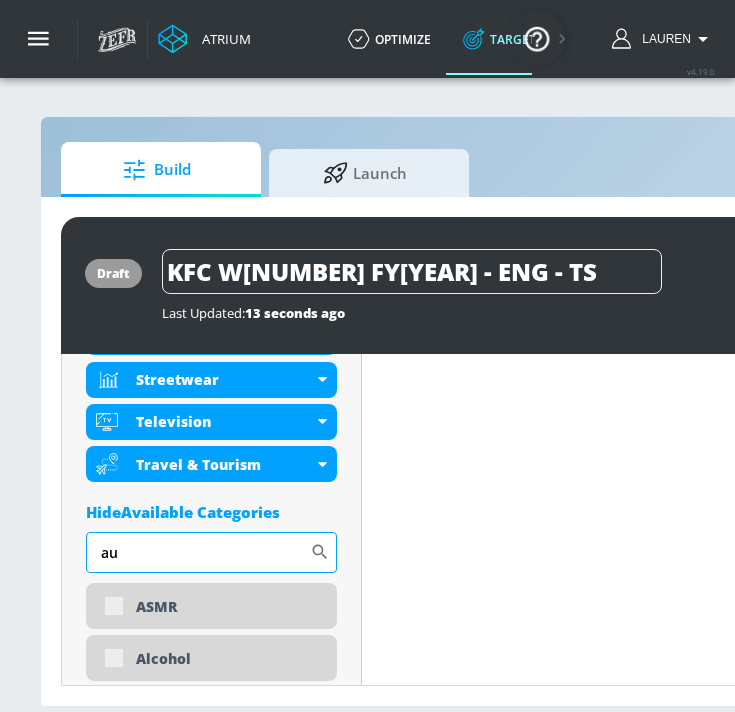 type on "a" 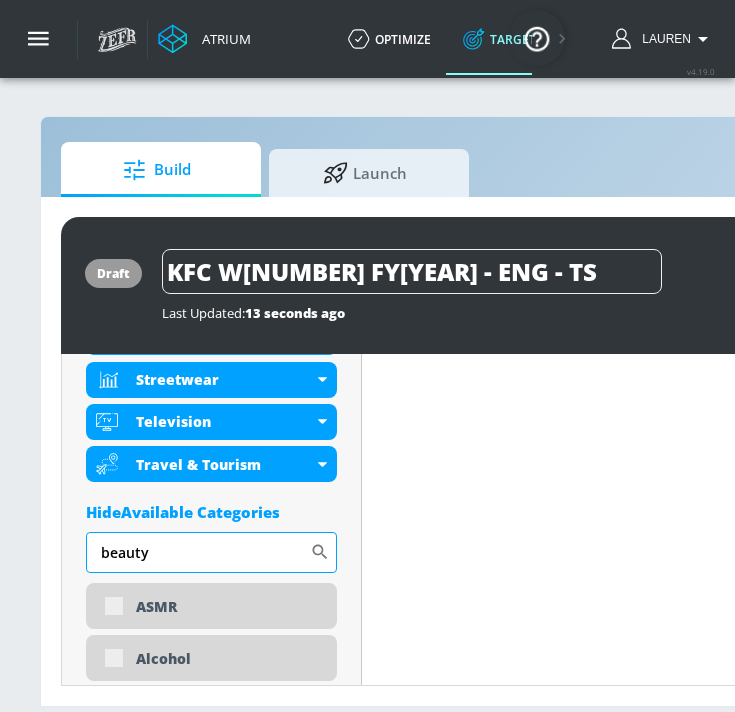 click on "beauty" at bounding box center [198, 552] 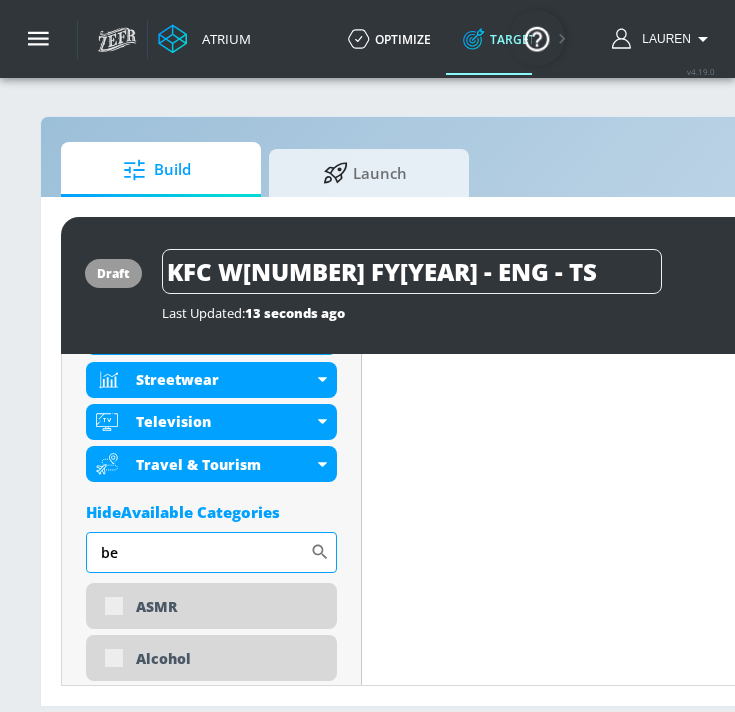 type on "b" 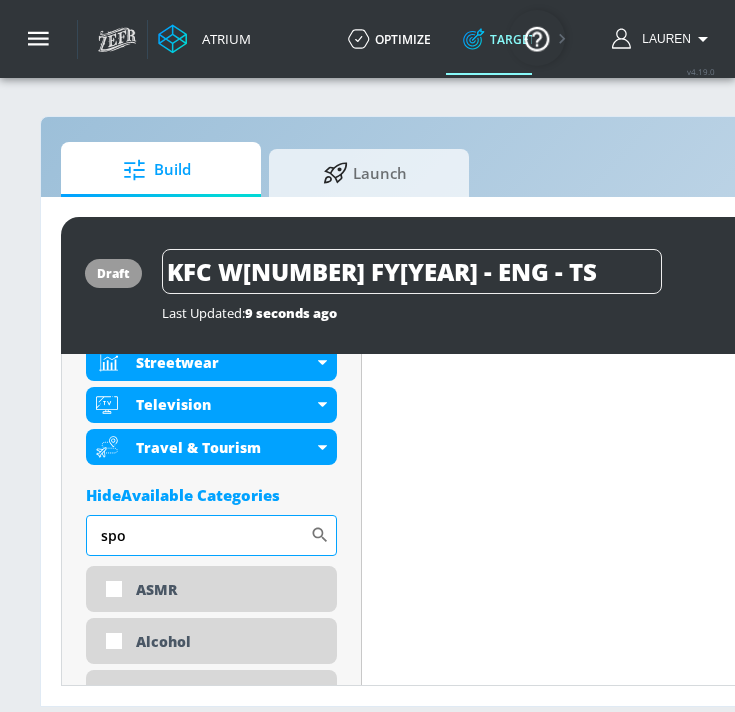 scroll, scrollTop: 1439, scrollLeft: 0, axis: vertical 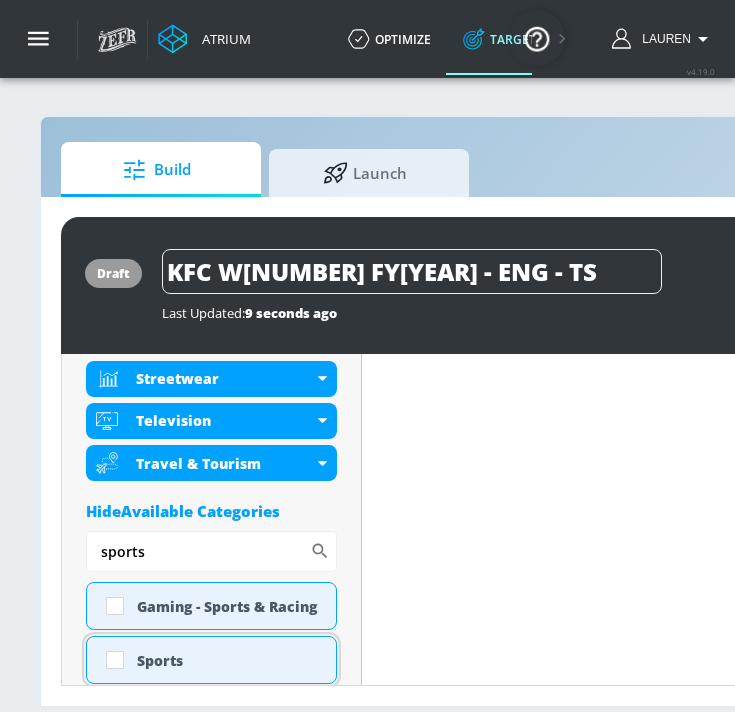 type on "sports" 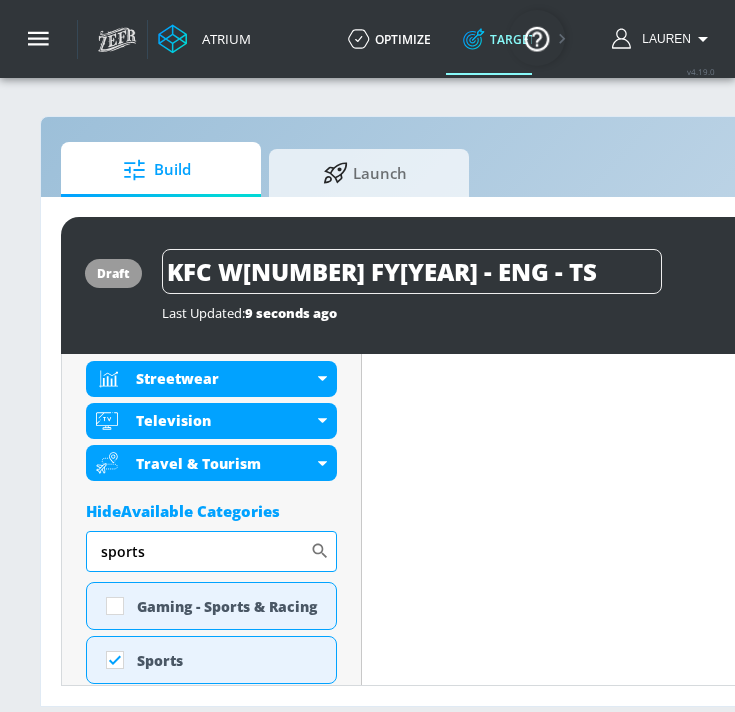 click on "sports" at bounding box center (198, 551) 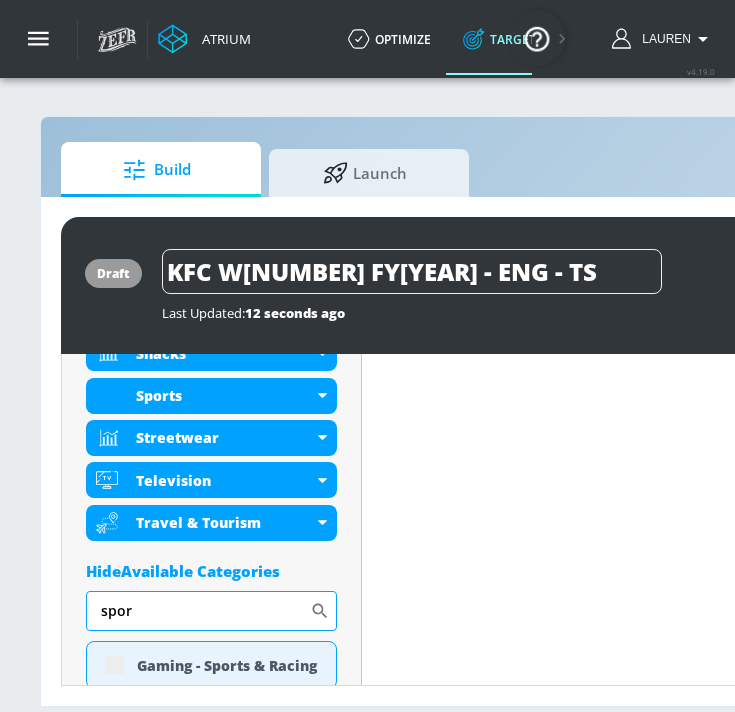 scroll, scrollTop: 1455, scrollLeft: 0, axis: vertical 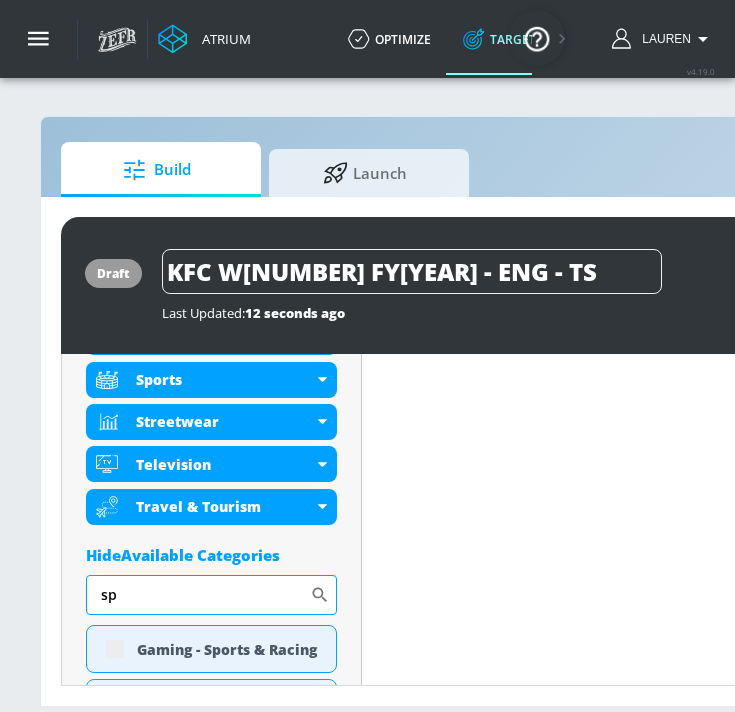 type on "s" 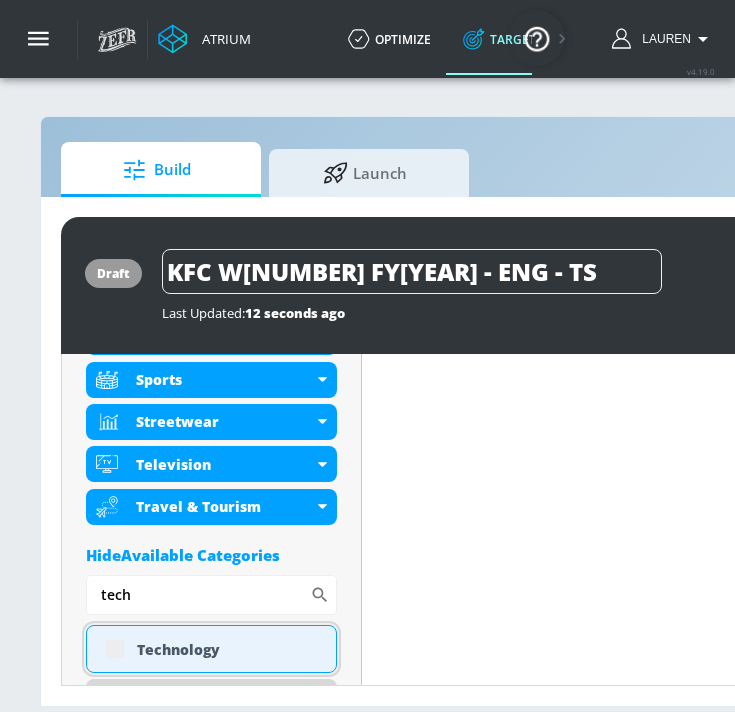 type on "tech" 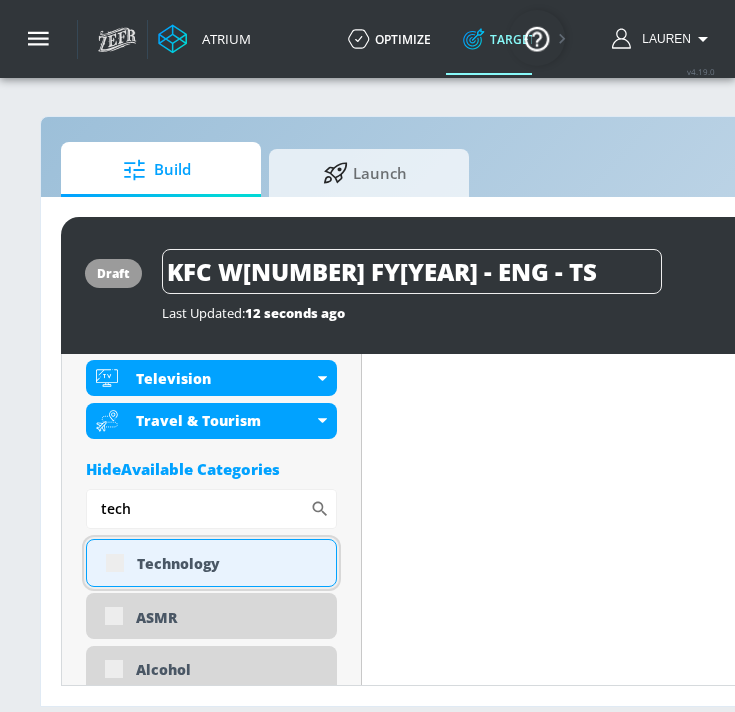 scroll, scrollTop: 1544, scrollLeft: 0, axis: vertical 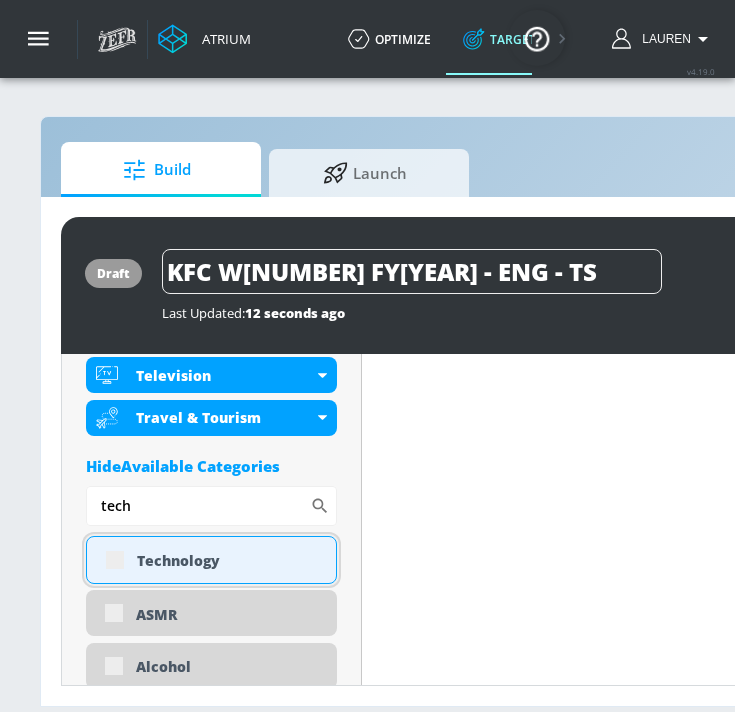 click on "Technology" at bounding box center (211, 560) 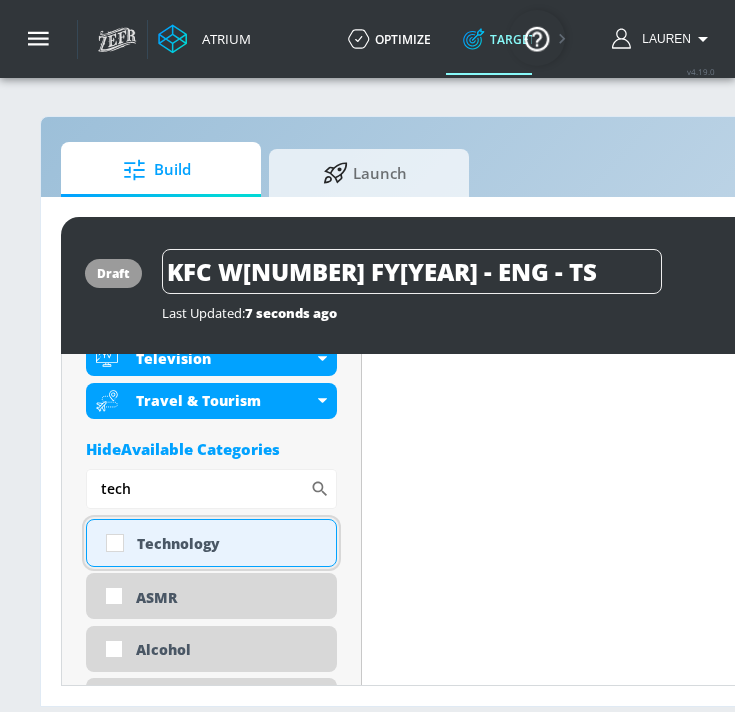 scroll, scrollTop: 1528, scrollLeft: 0, axis: vertical 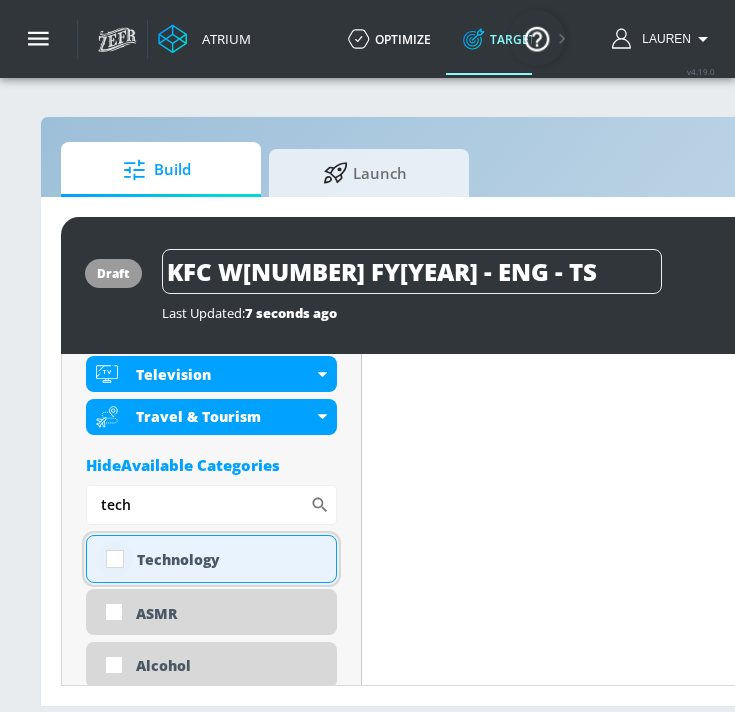 click at bounding box center (115, 559) 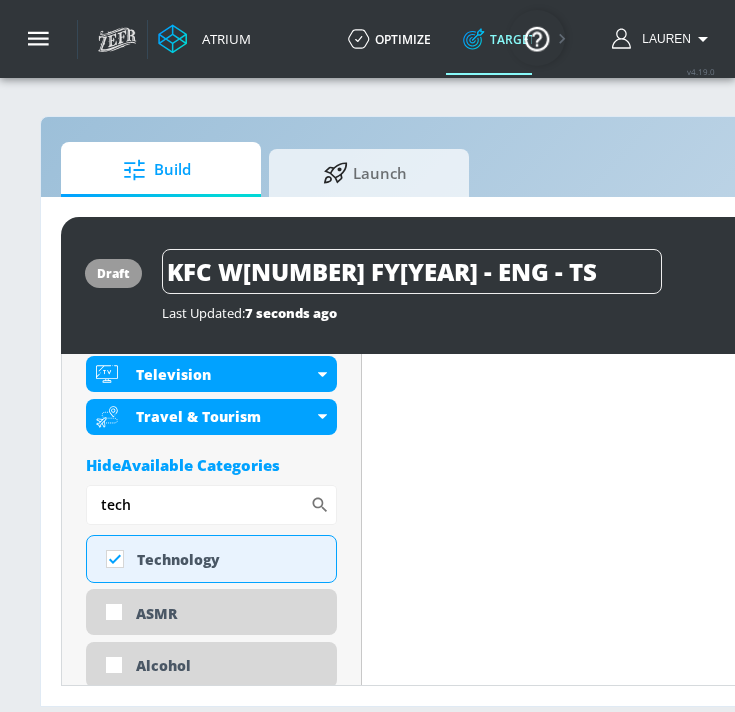 click on "Content Filter Sort by Average daily views avg_daily_views_last_7_days Update Examples" at bounding box center (782, 2156) 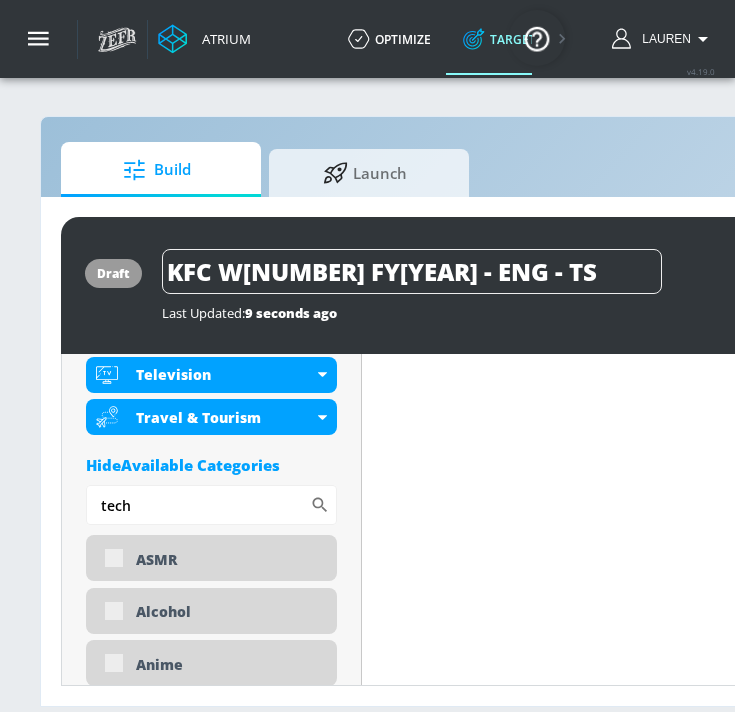 click on "Hide  Available Categories" at bounding box center [211, 465] 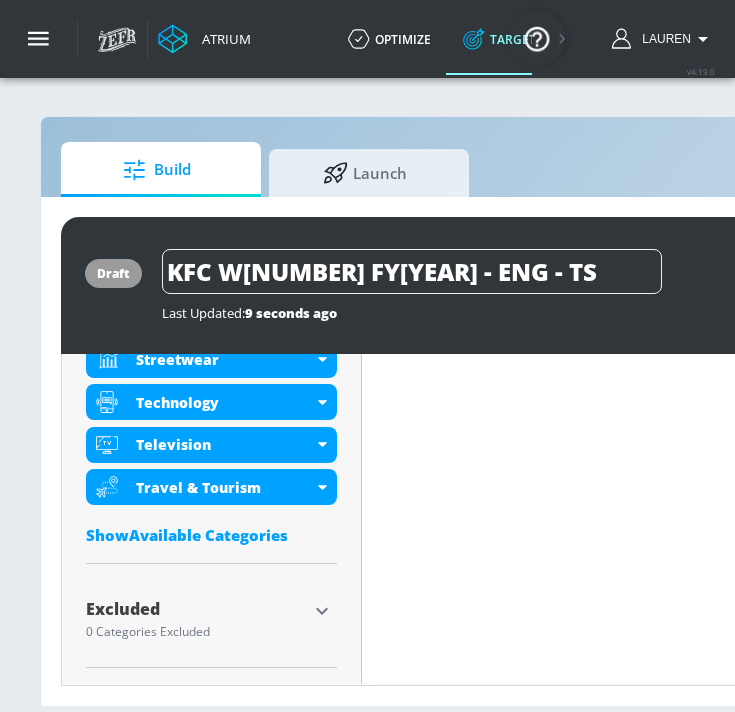click 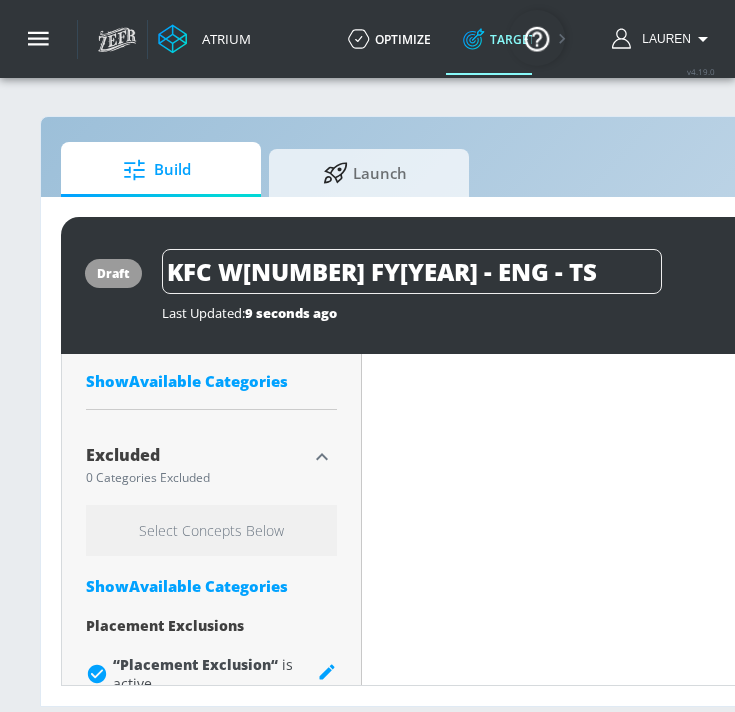 scroll, scrollTop: 1713, scrollLeft: 0, axis: vertical 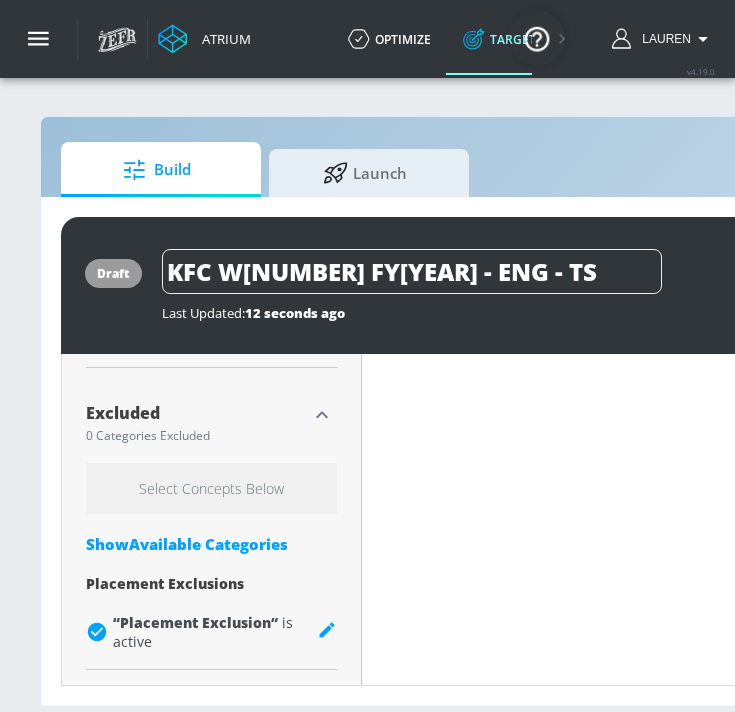 click on "Show  Available Categories" at bounding box center (211, 544) 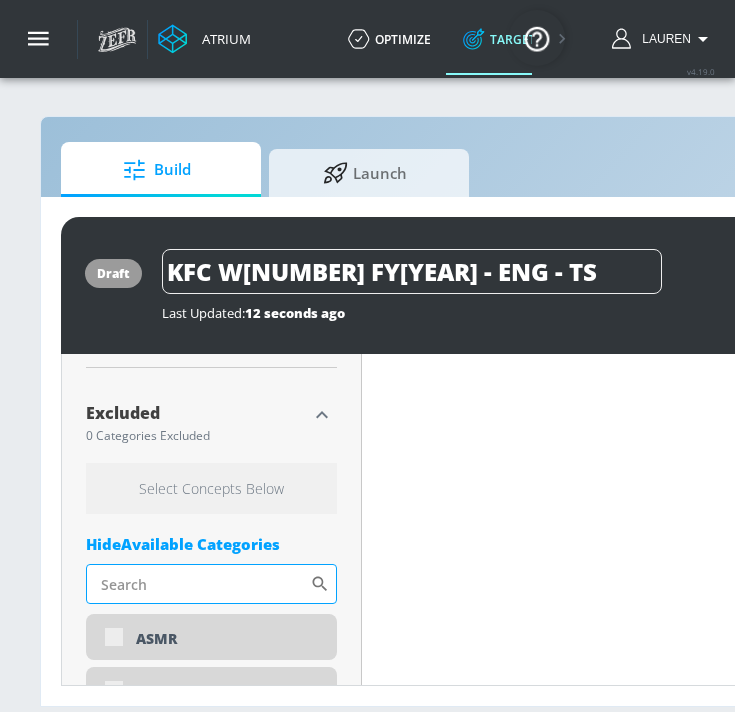click on "Sort By" at bounding box center [198, 584] 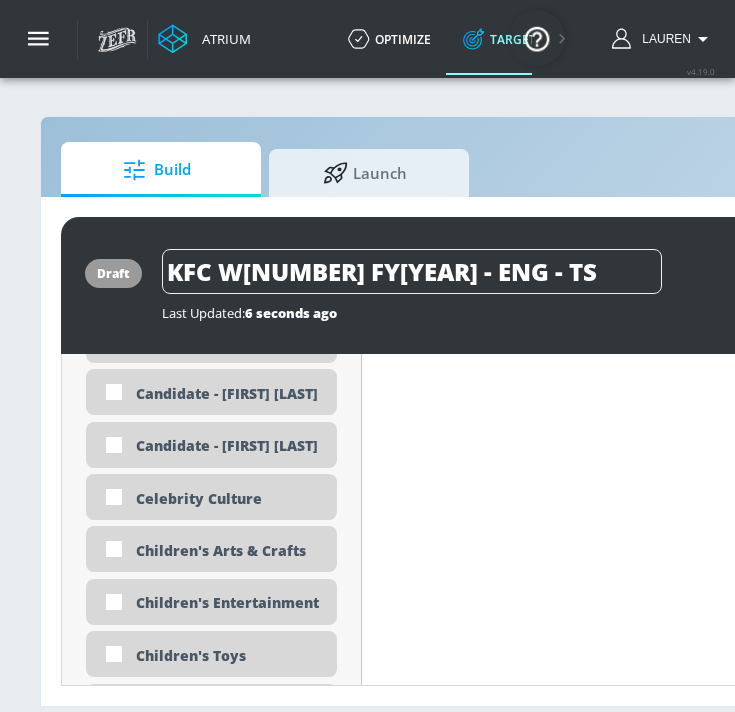 scroll, scrollTop: 2442, scrollLeft: 0, axis: vertical 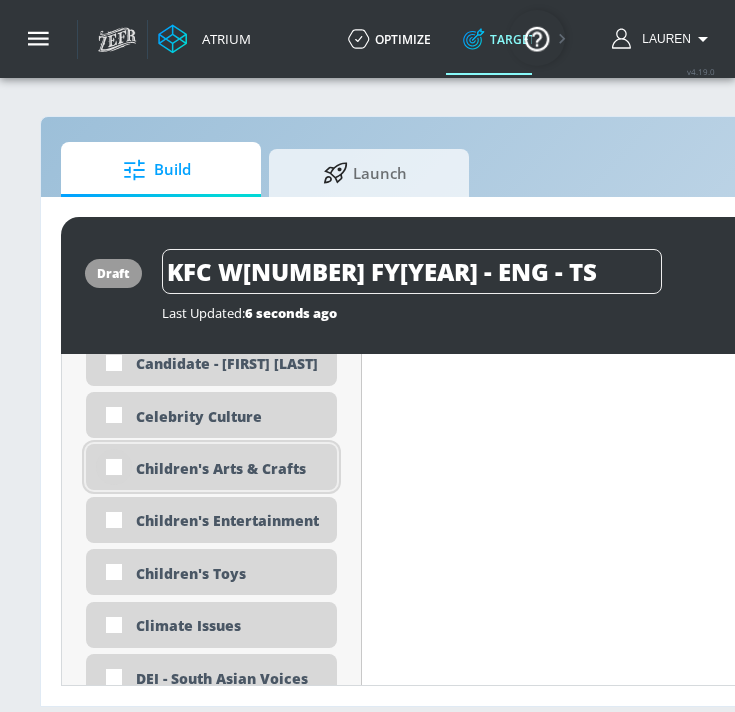 type on "kids" 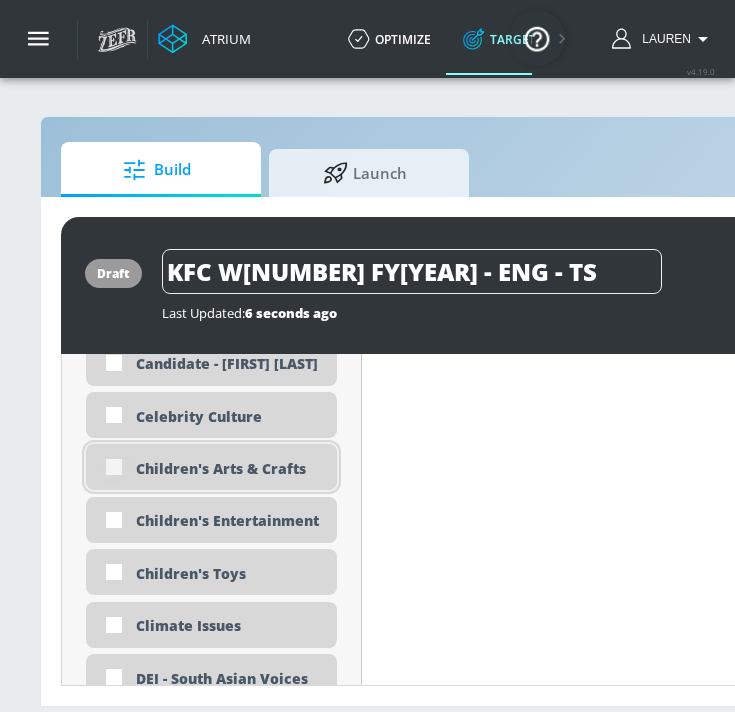 click at bounding box center [114, 467] 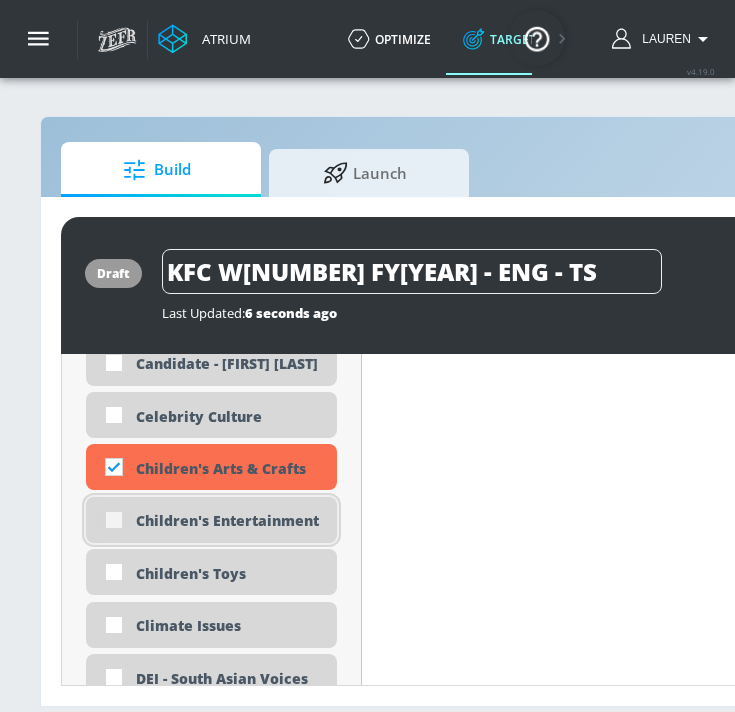 click at bounding box center [114, 520] 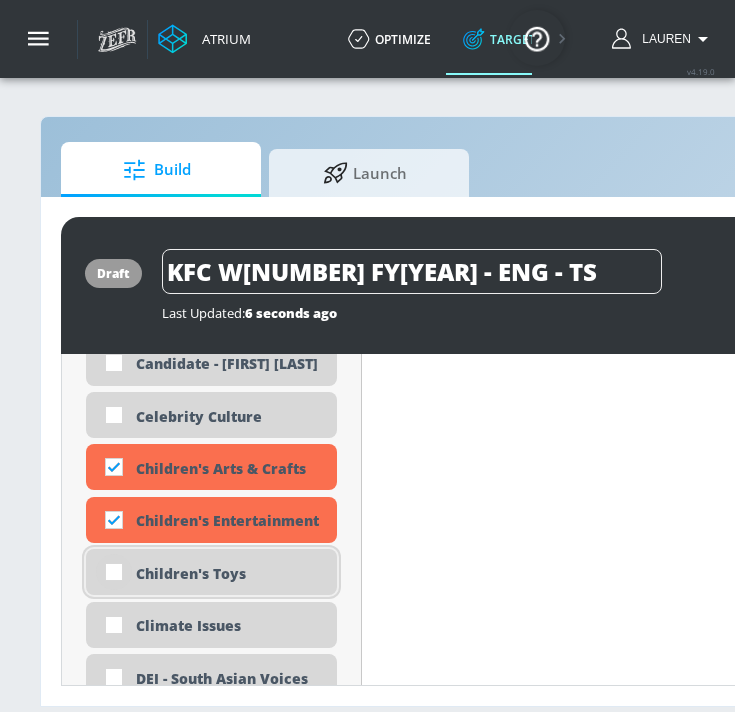 click at bounding box center (114, 572) 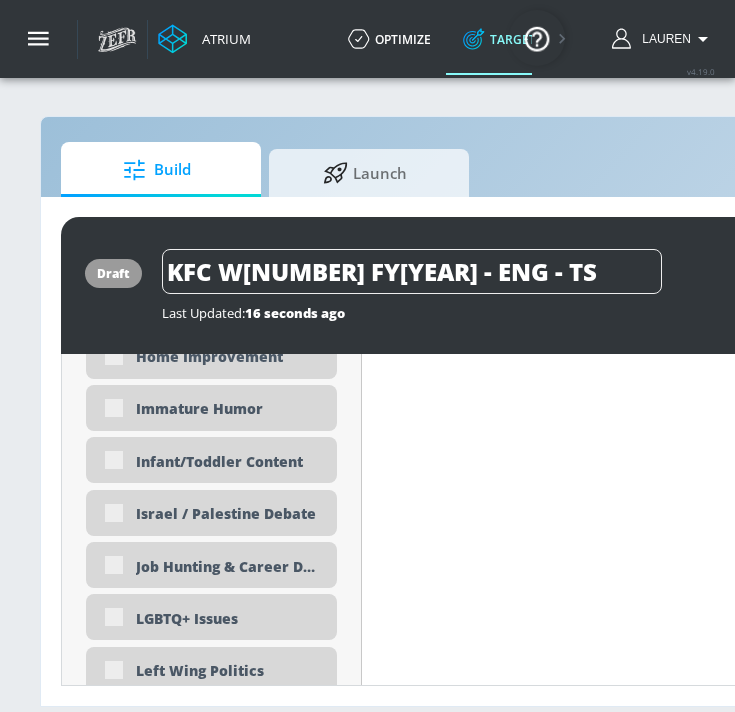 scroll, scrollTop: 4002, scrollLeft: 0, axis: vertical 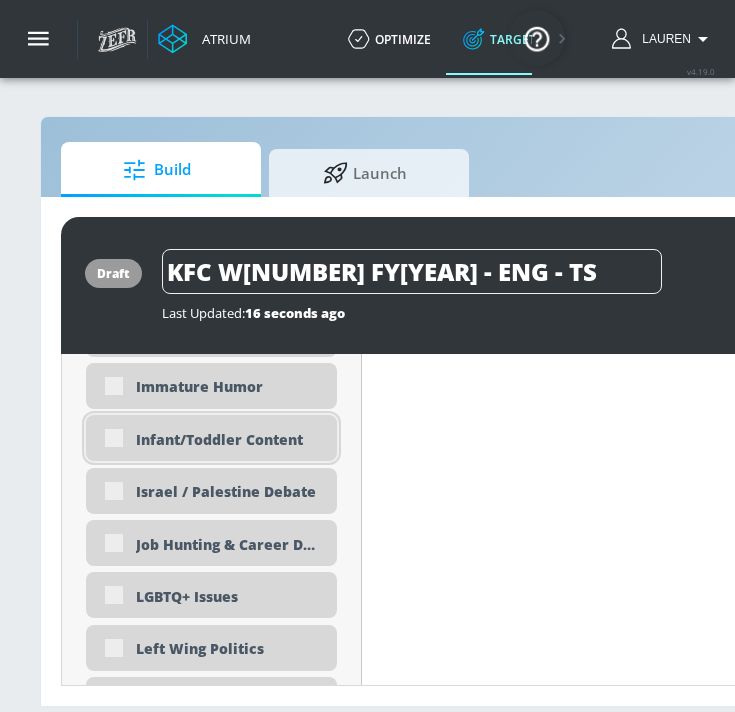 click on "Infant/Toddler Content" at bounding box center (211, 438) 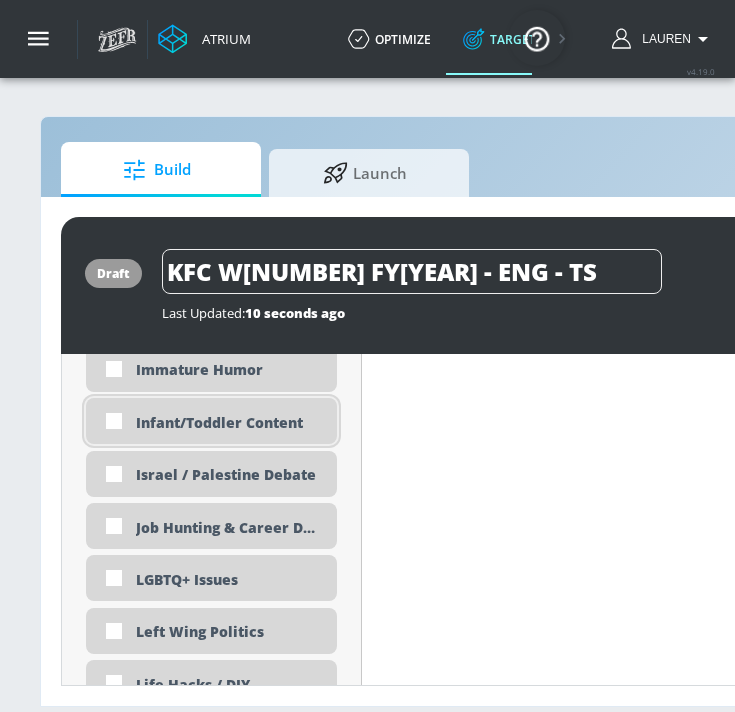 scroll, scrollTop: 3985, scrollLeft: 0, axis: vertical 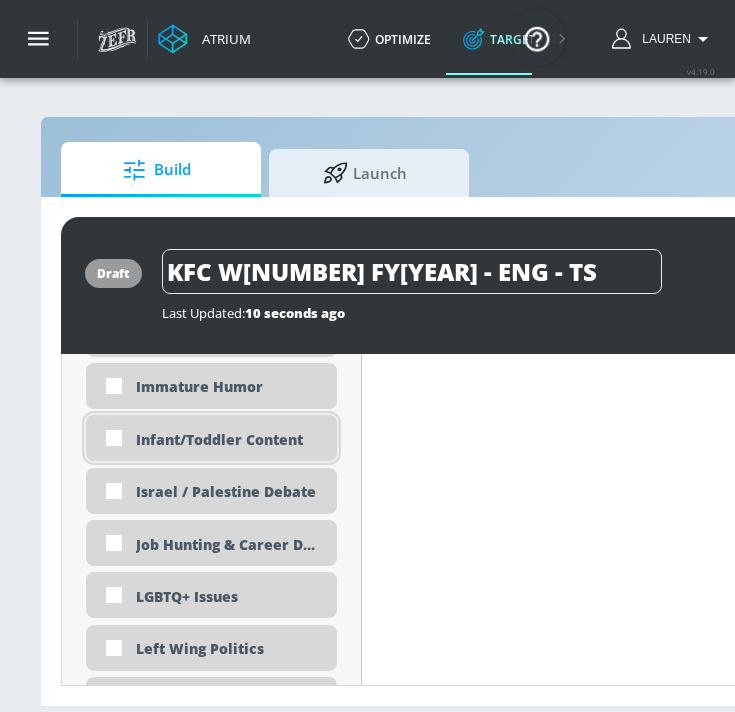 click at bounding box center (114, 438) 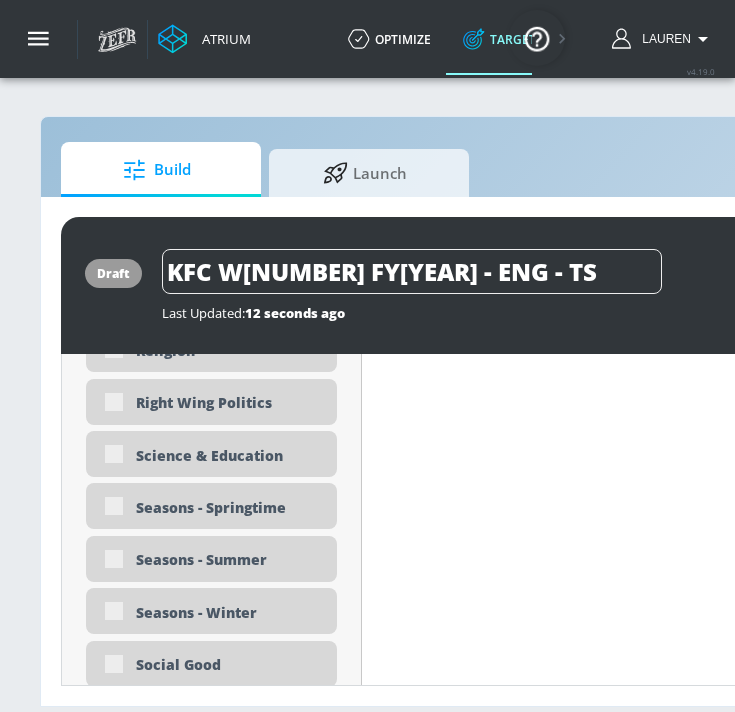 scroll, scrollTop: 5268, scrollLeft: 0, axis: vertical 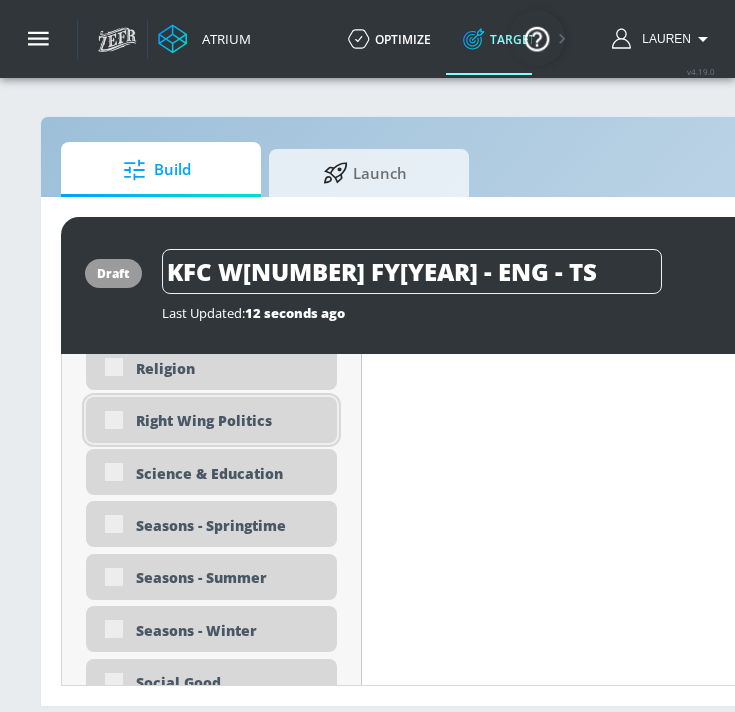 click on "Right Wing Politics" at bounding box center (211, 420) 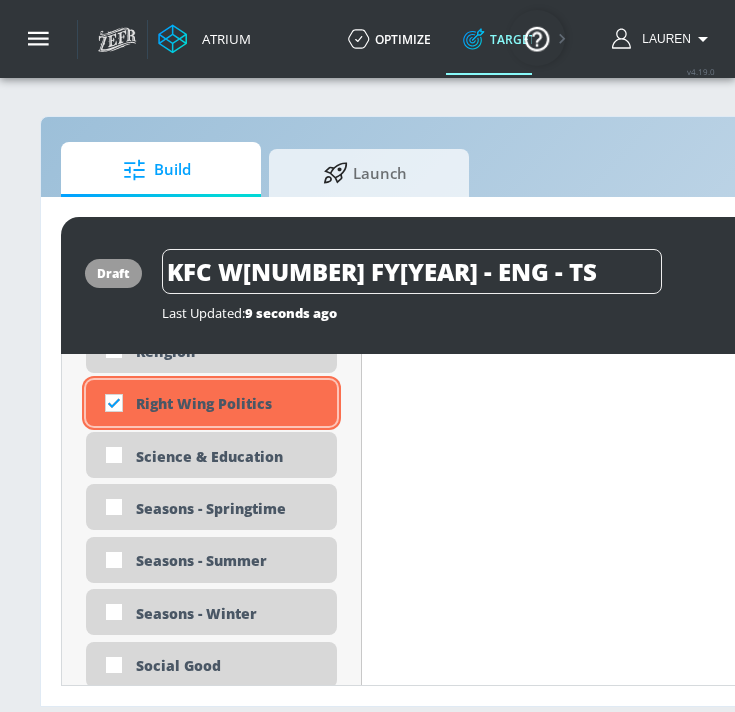 checkbox on "true" 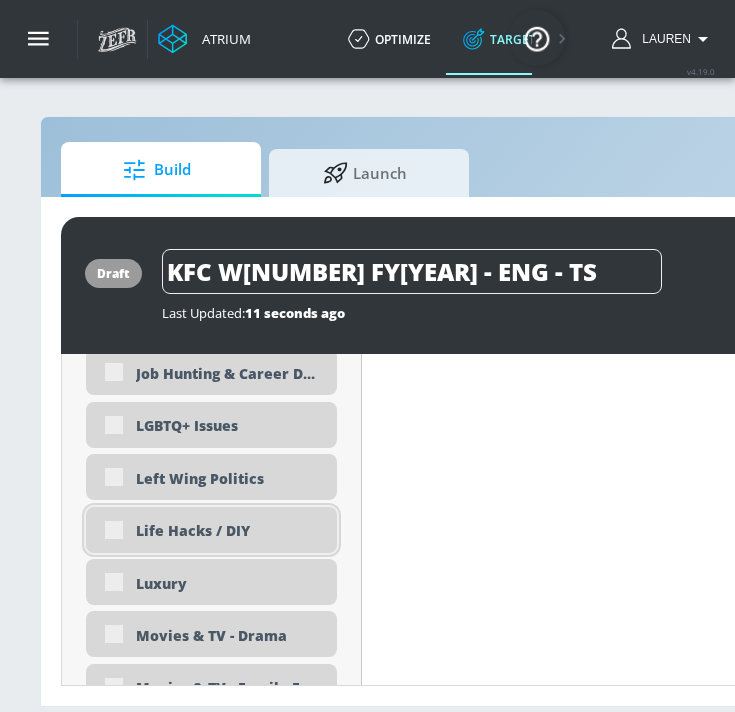 scroll, scrollTop: 4214, scrollLeft: 0, axis: vertical 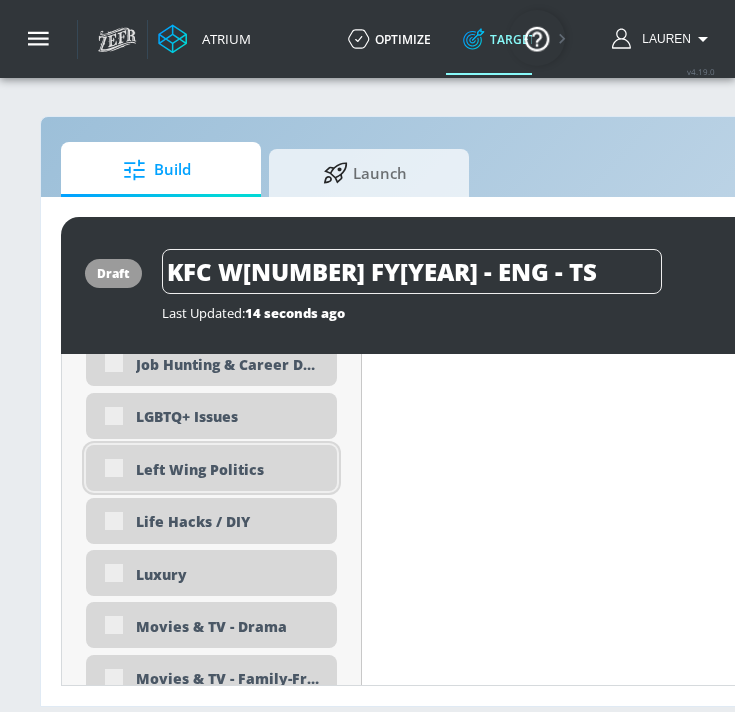 click on "Left Wing Politics" at bounding box center (211, 468) 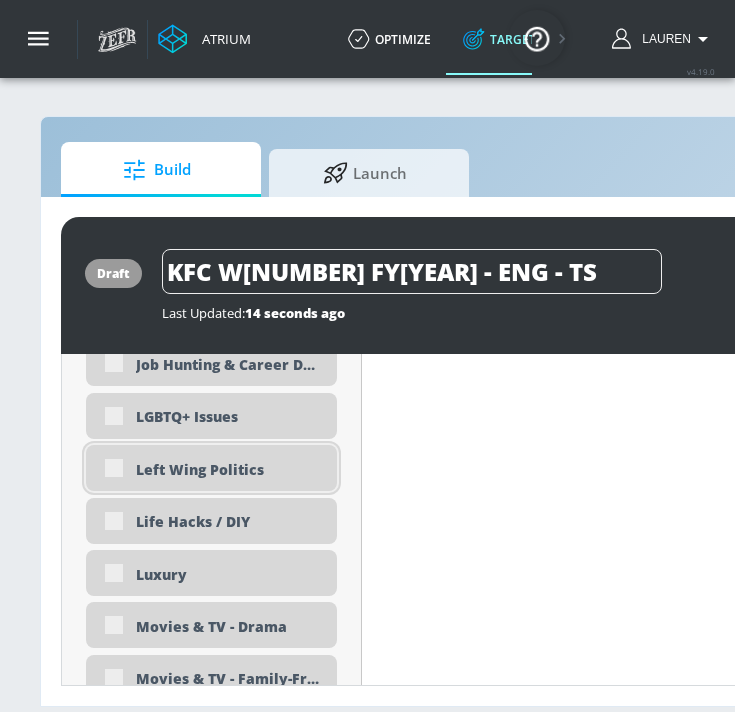 click on "Left Wing Politics" at bounding box center (211, 468) 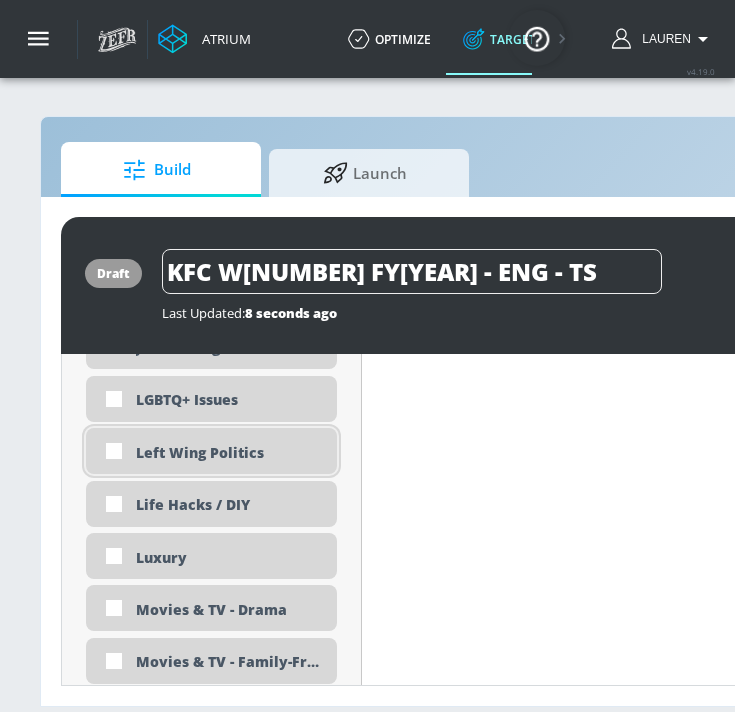 scroll, scrollTop: 4197, scrollLeft: 0, axis: vertical 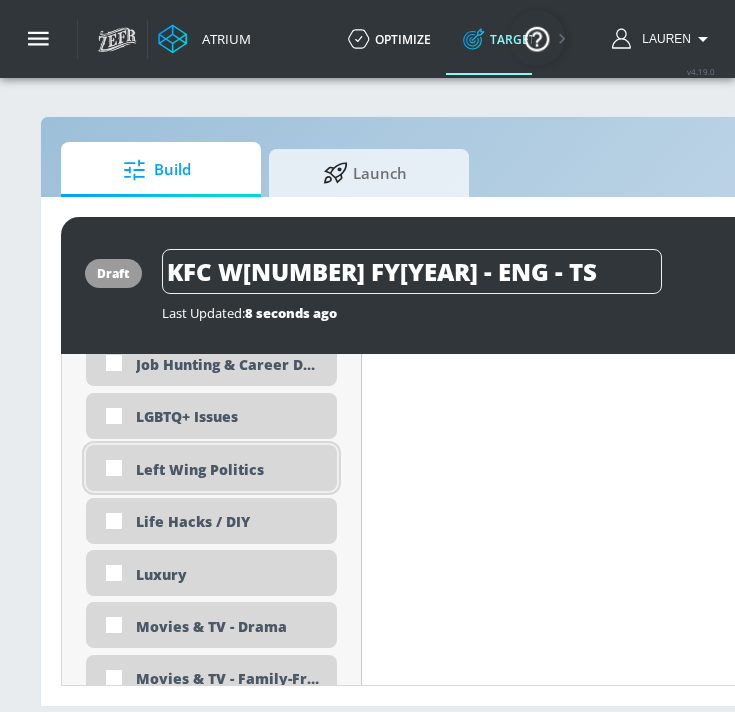 click at bounding box center (114, 468) 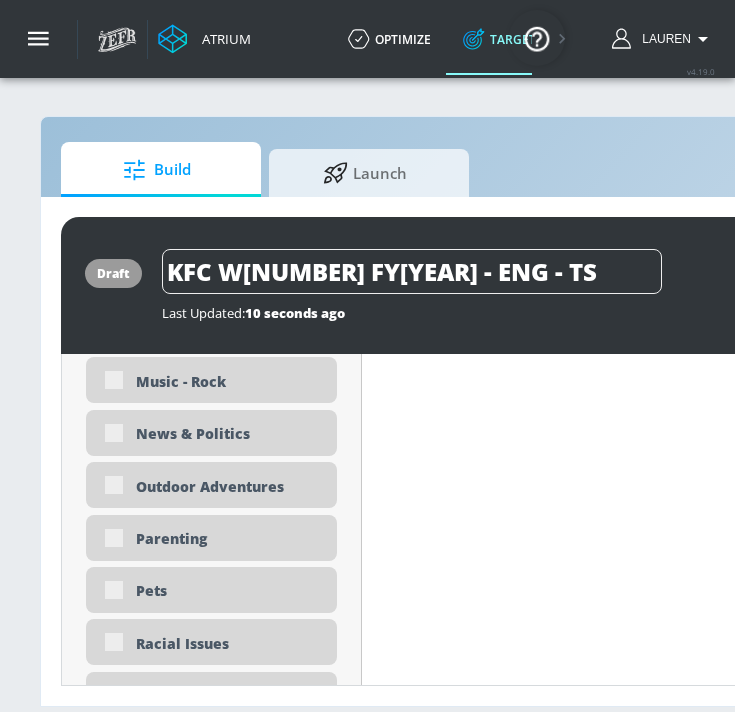 scroll, scrollTop: 4948, scrollLeft: 0, axis: vertical 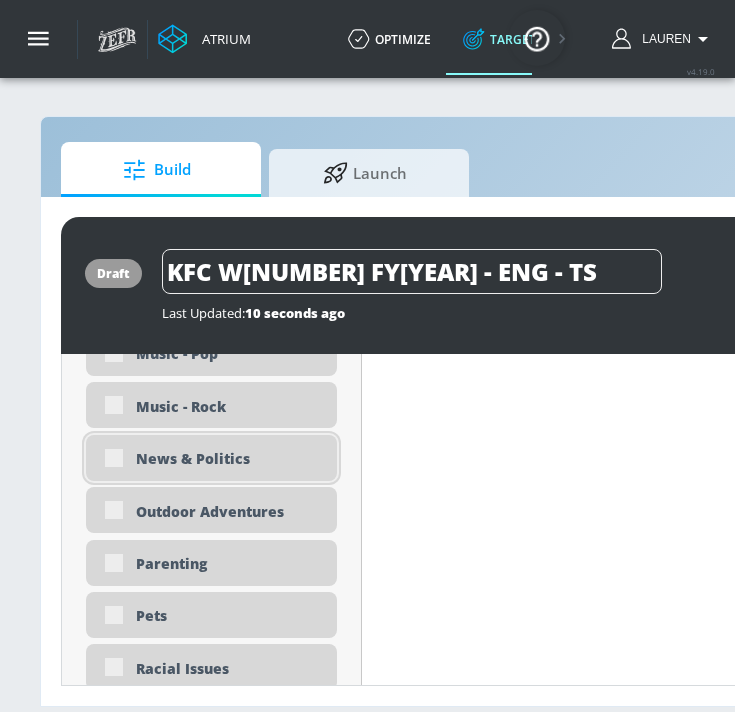 click on "News & Politics" at bounding box center [211, 458] 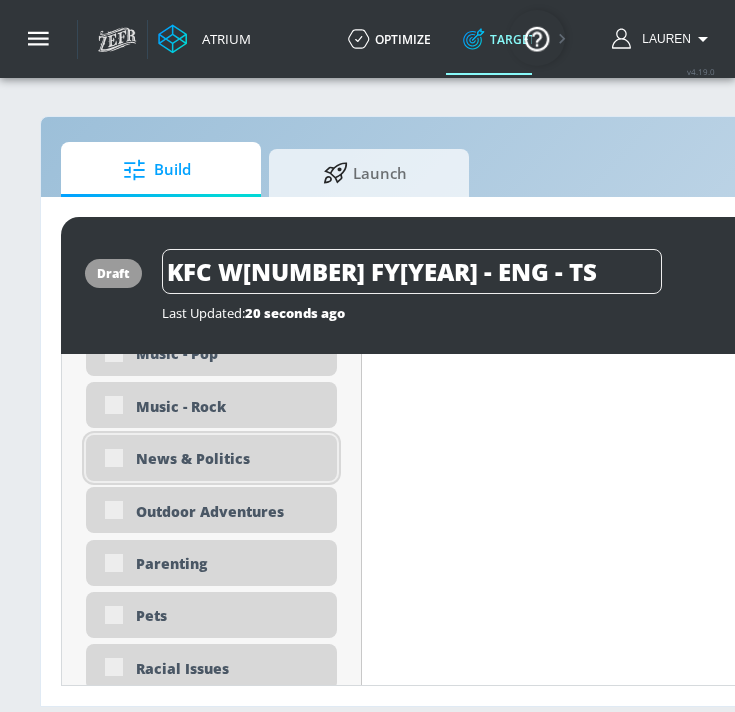 click on "News & Politics" at bounding box center (211, 458) 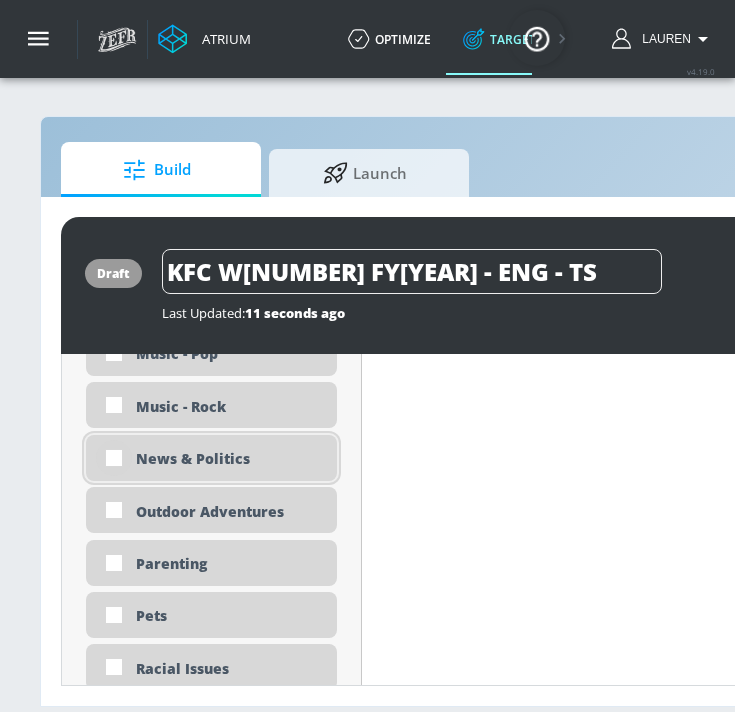 click at bounding box center (114, 458) 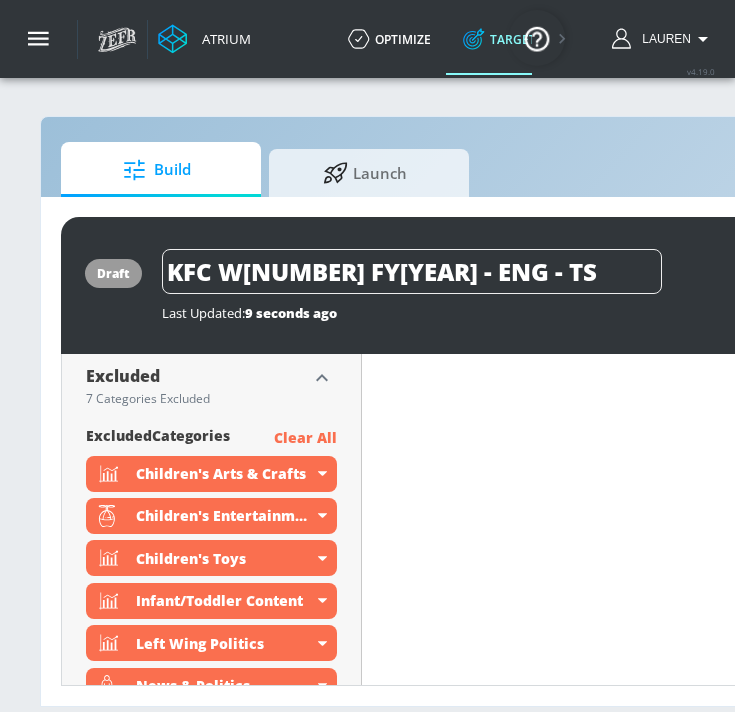 scroll, scrollTop: 1692, scrollLeft: 0, axis: vertical 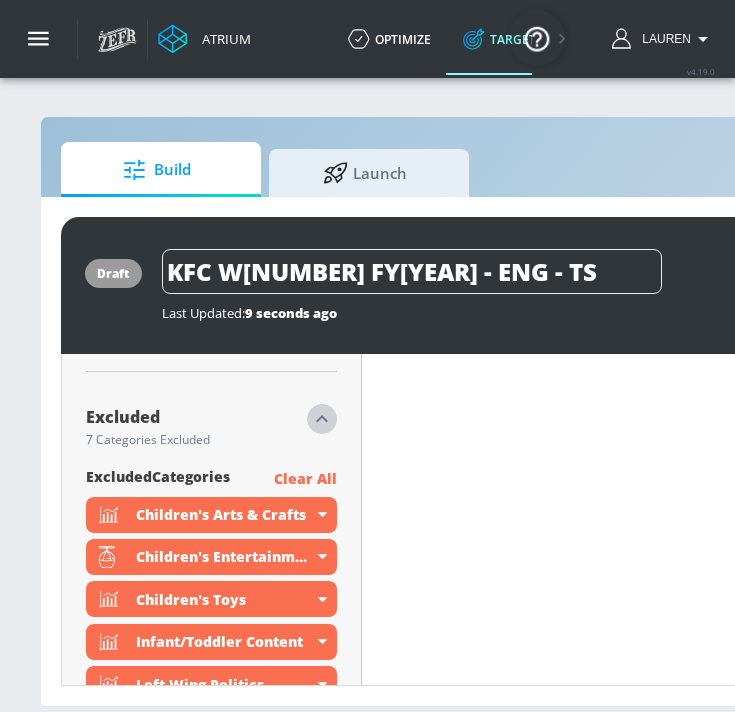 click 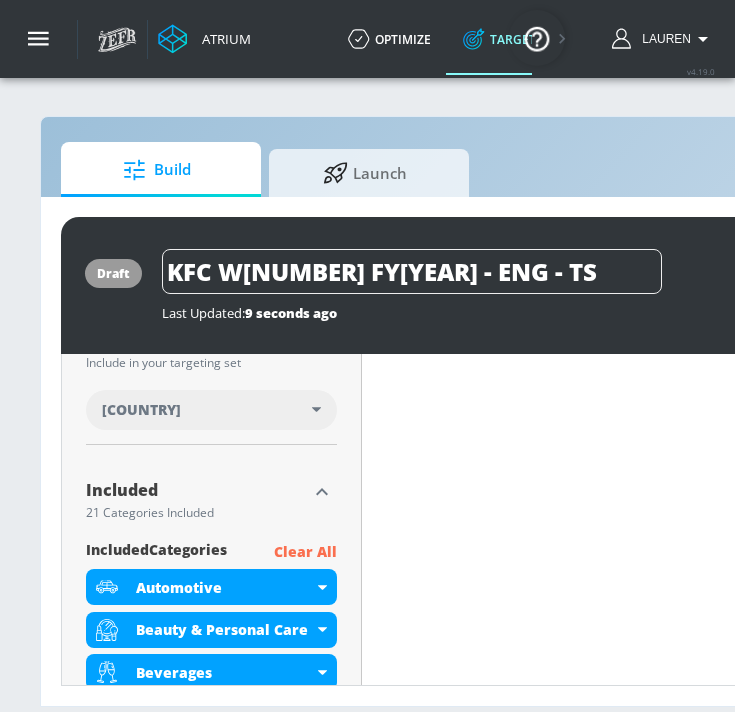 scroll, scrollTop: 583, scrollLeft: 0, axis: vertical 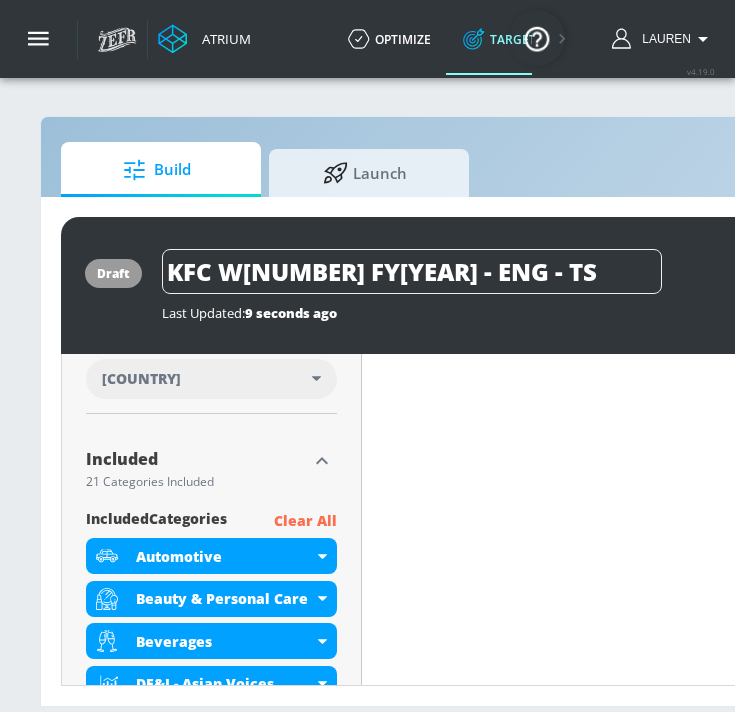 click 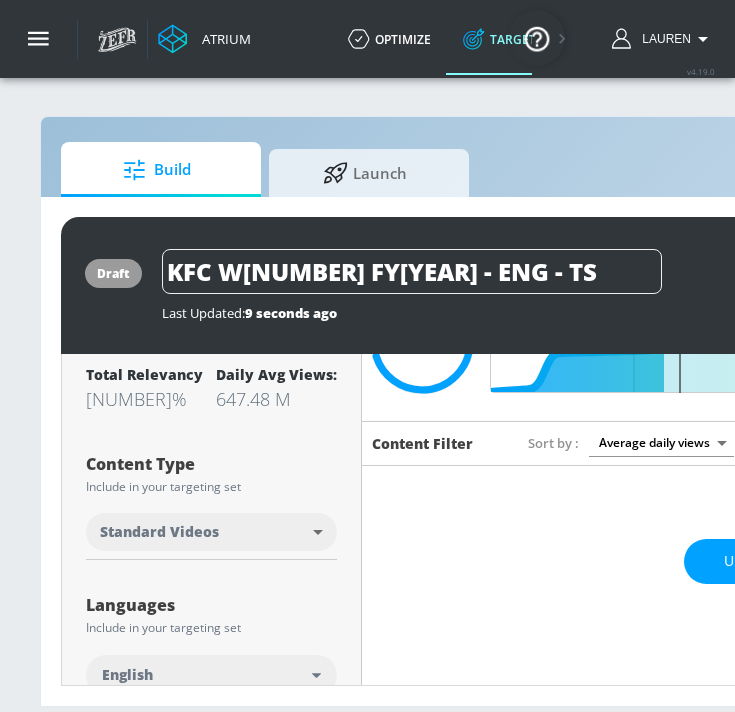 scroll, scrollTop: 0, scrollLeft: 0, axis: both 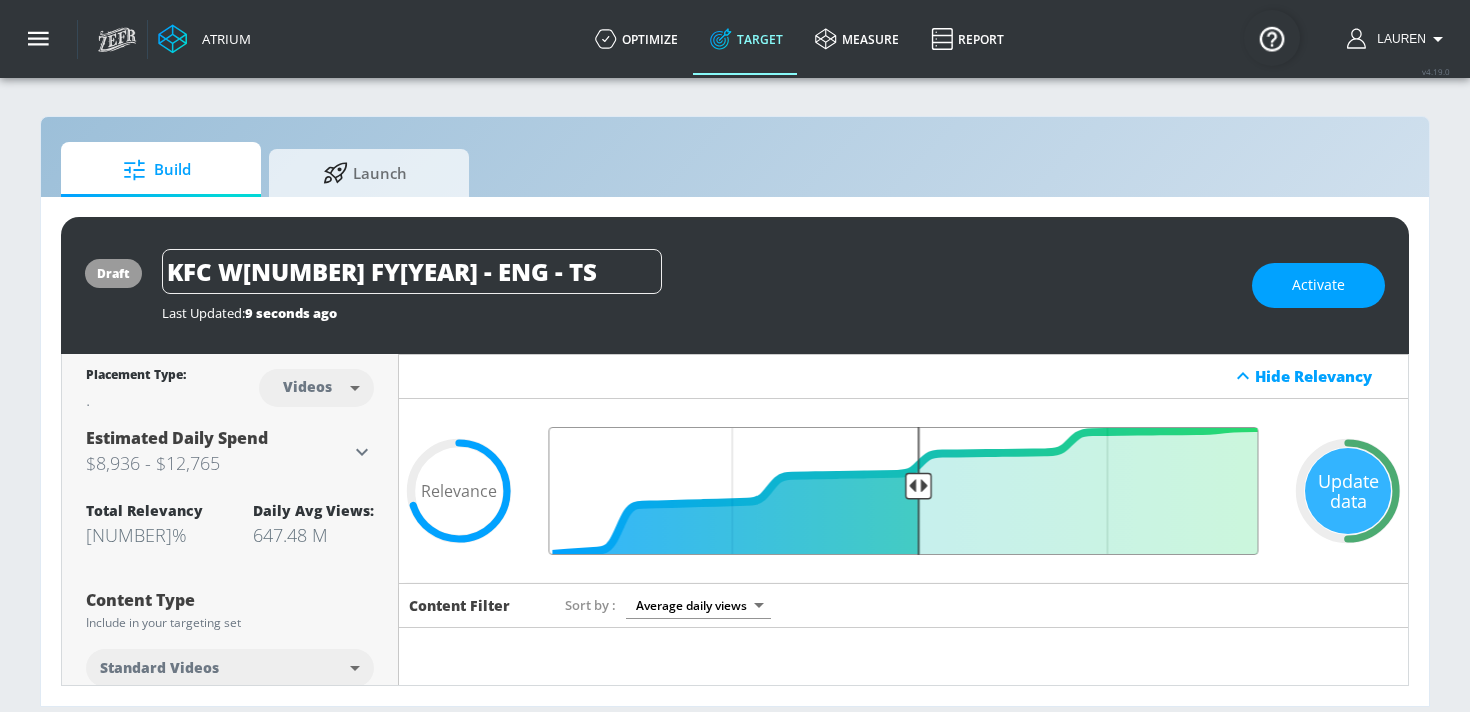drag, startPoint x: 764, startPoint y: 486, endPoint x: 915, endPoint y: 496, distance: 151.33076 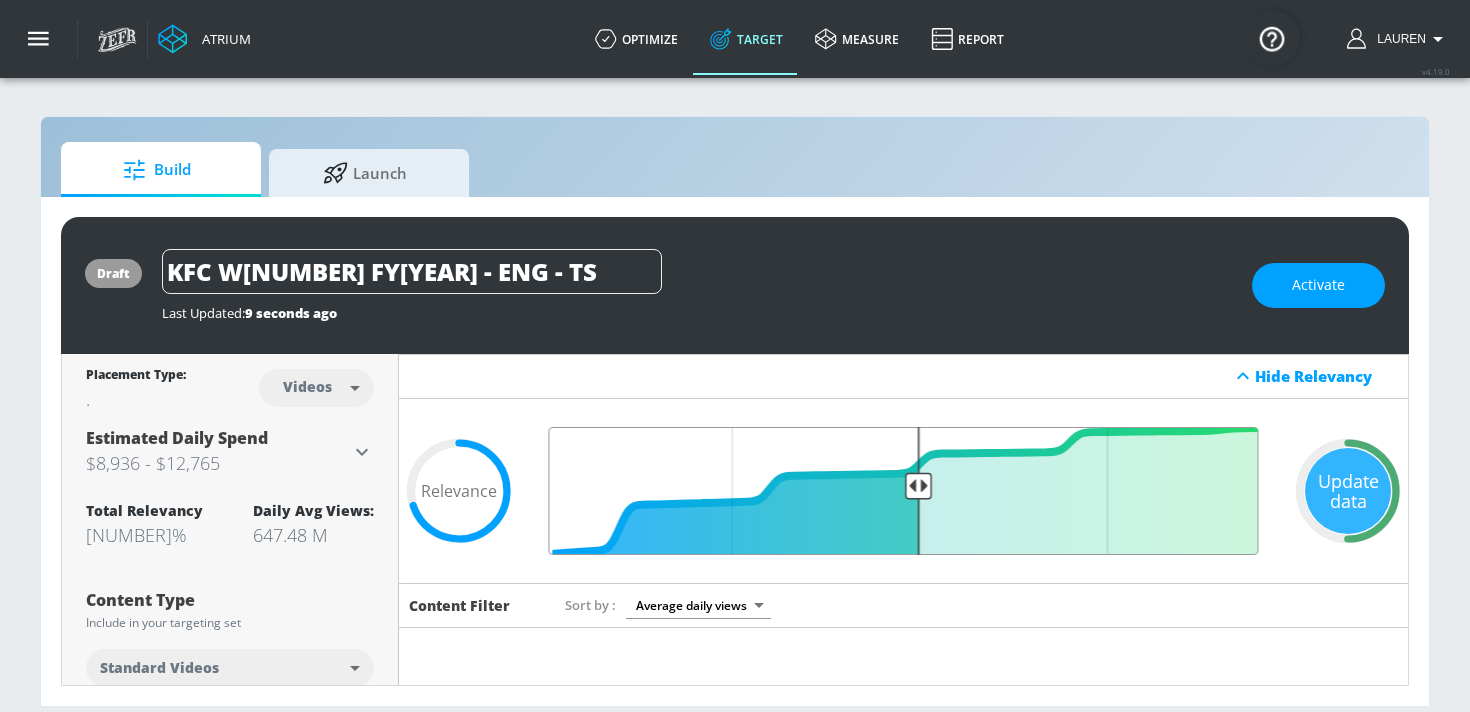 type on "0.5" 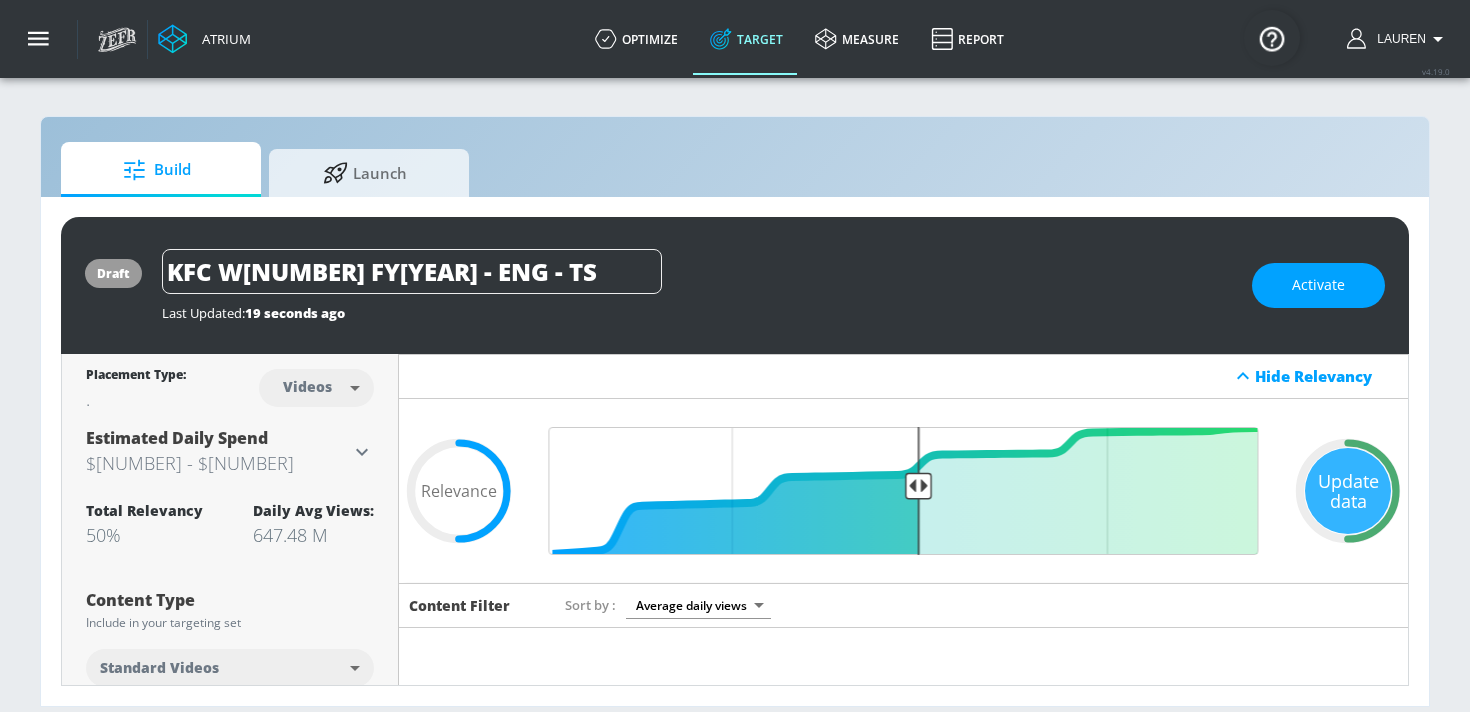 click on "Last Updated:  19 seconds ago" at bounding box center [697, 313] 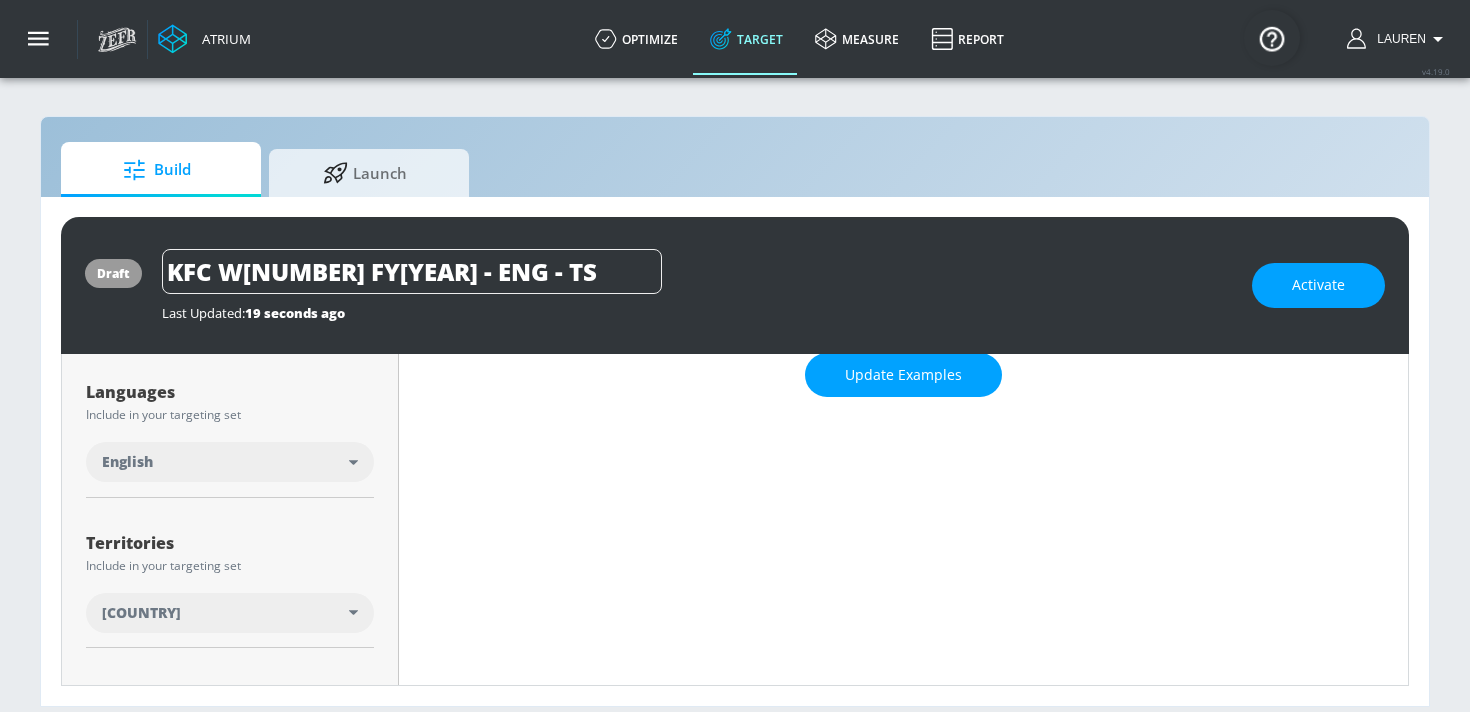 scroll, scrollTop: 0, scrollLeft: 0, axis: both 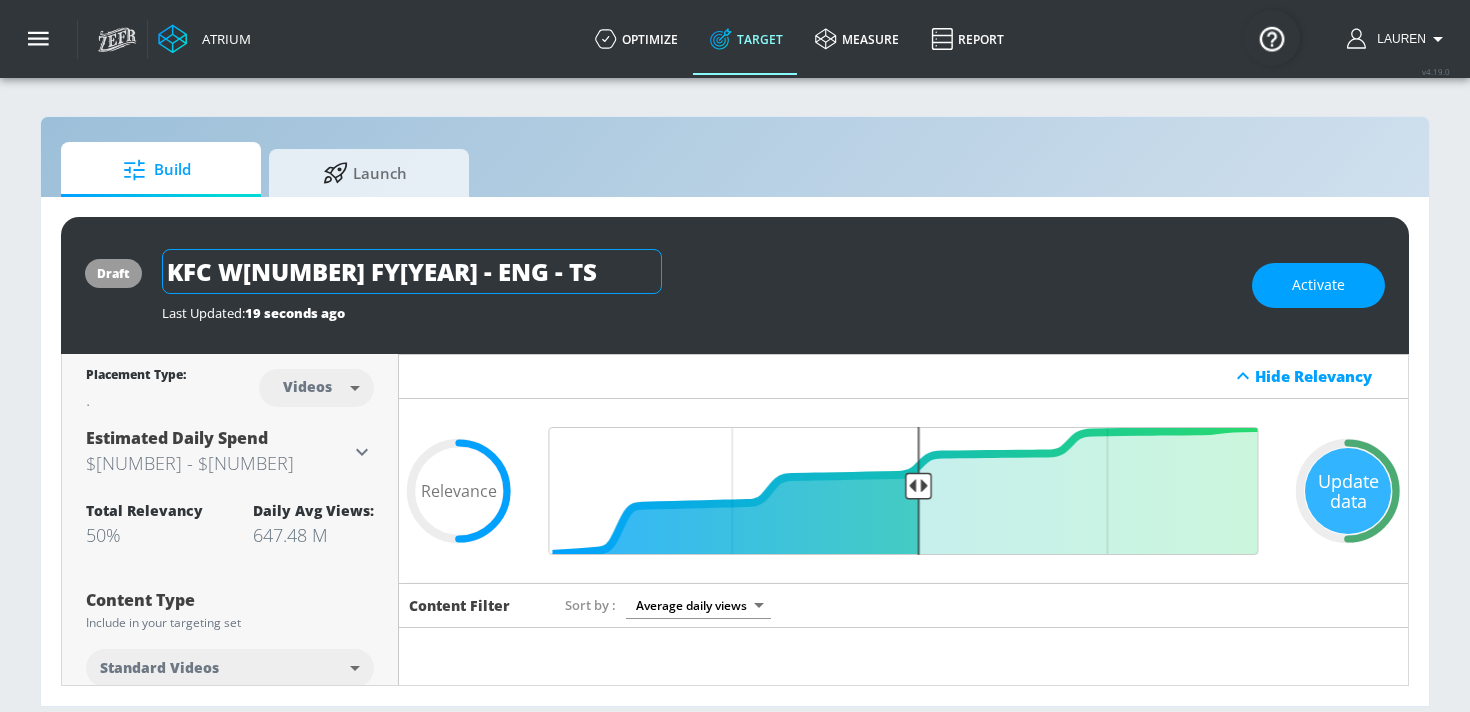 click on "KFC W7 FY25 - ENG - TS" at bounding box center [412, 271] 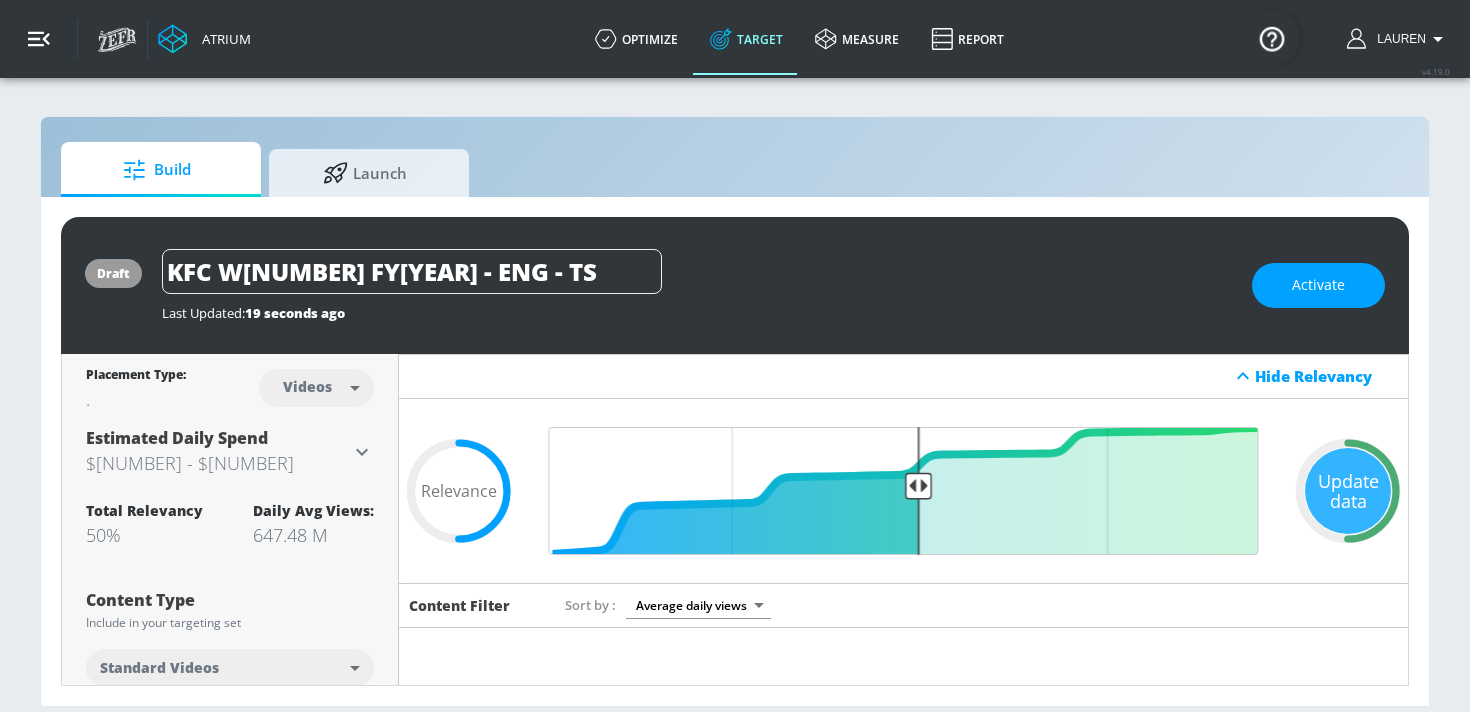 click 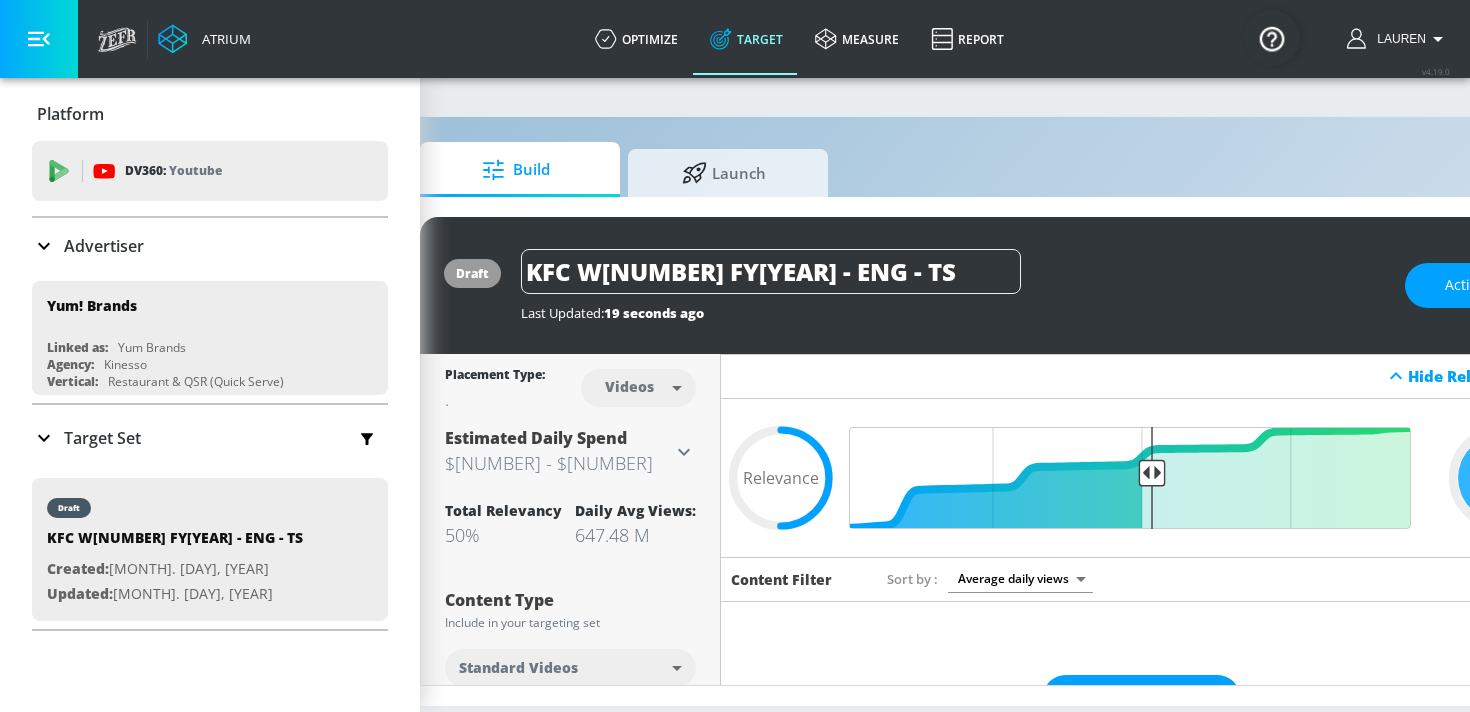 scroll, scrollTop: 0, scrollLeft: 214, axis: horizontal 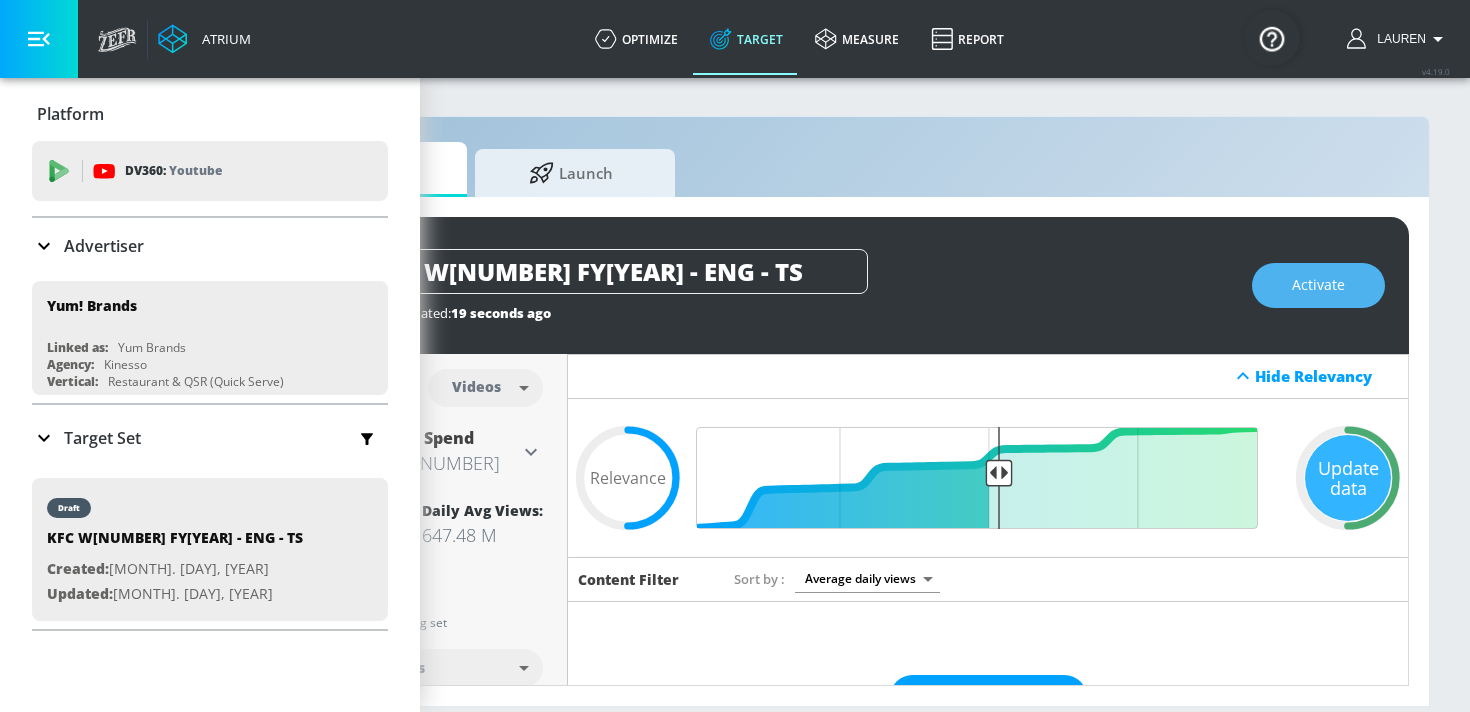 click on "Activate" at bounding box center (1318, 285) 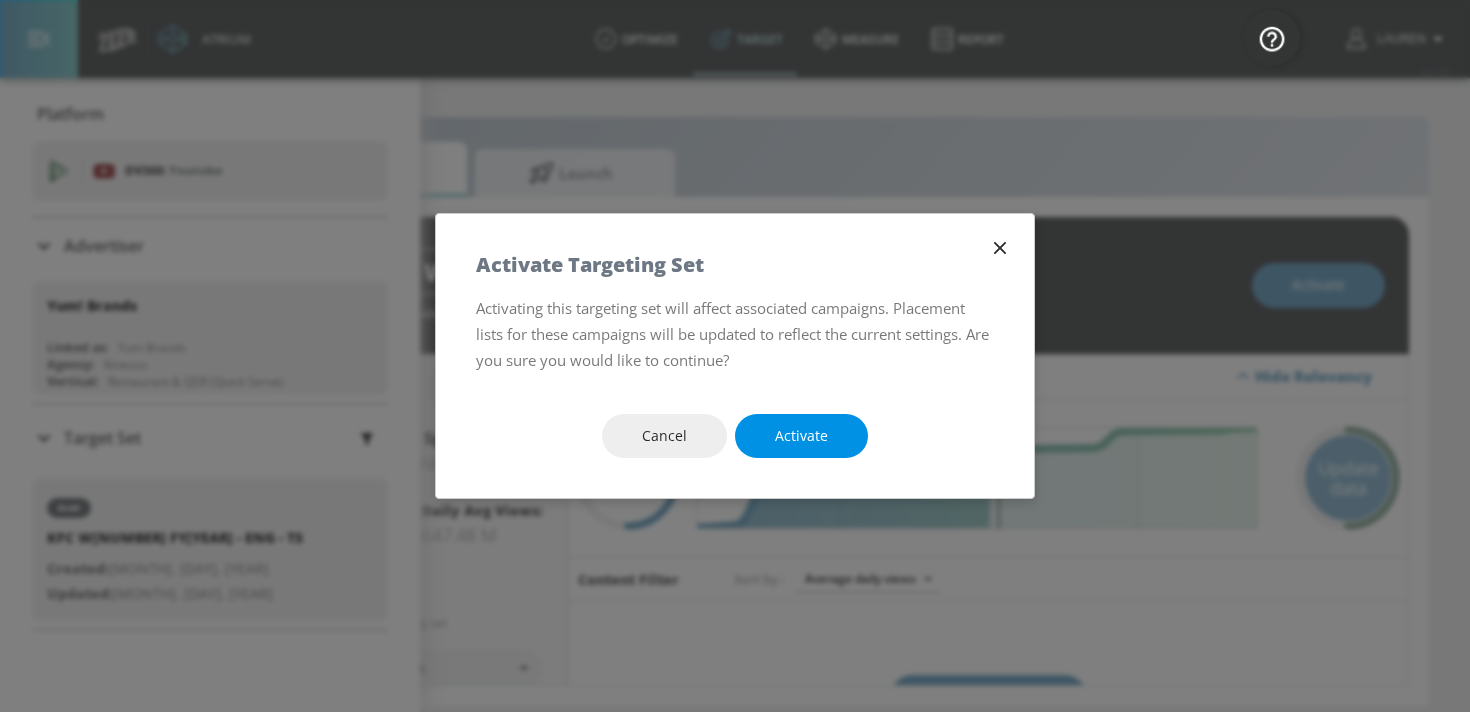 click on "Activate" at bounding box center (801, 436) 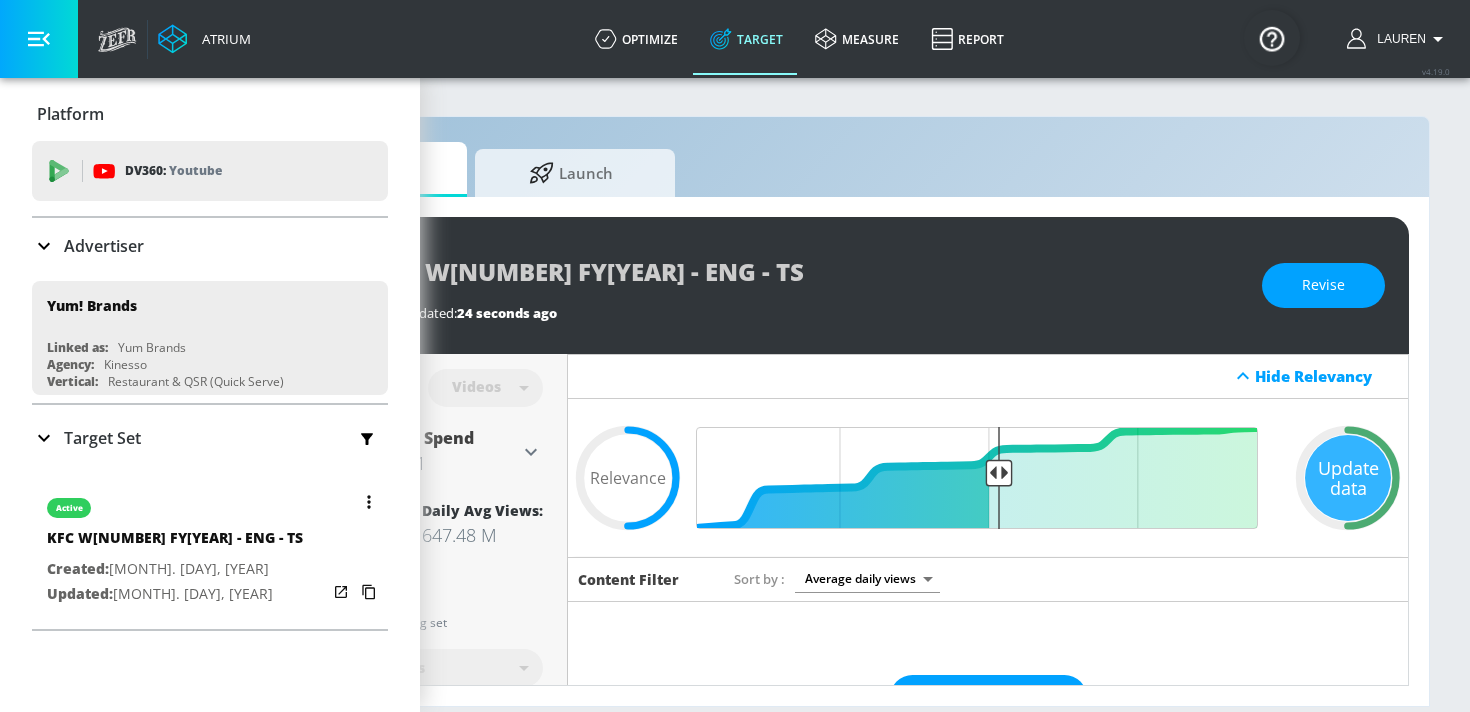 click at bounding box center (369, 502) 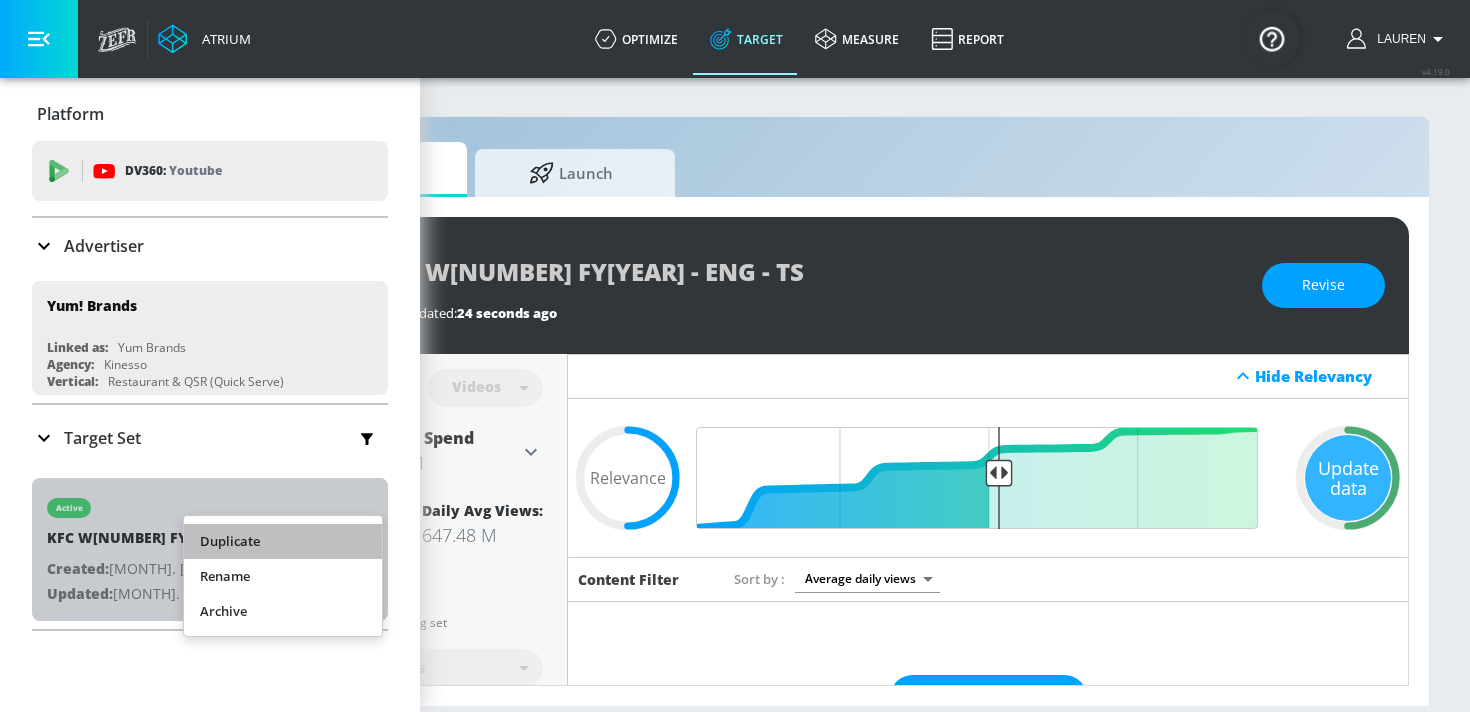 click on "Duplicate" at bounding box center (283, 541) 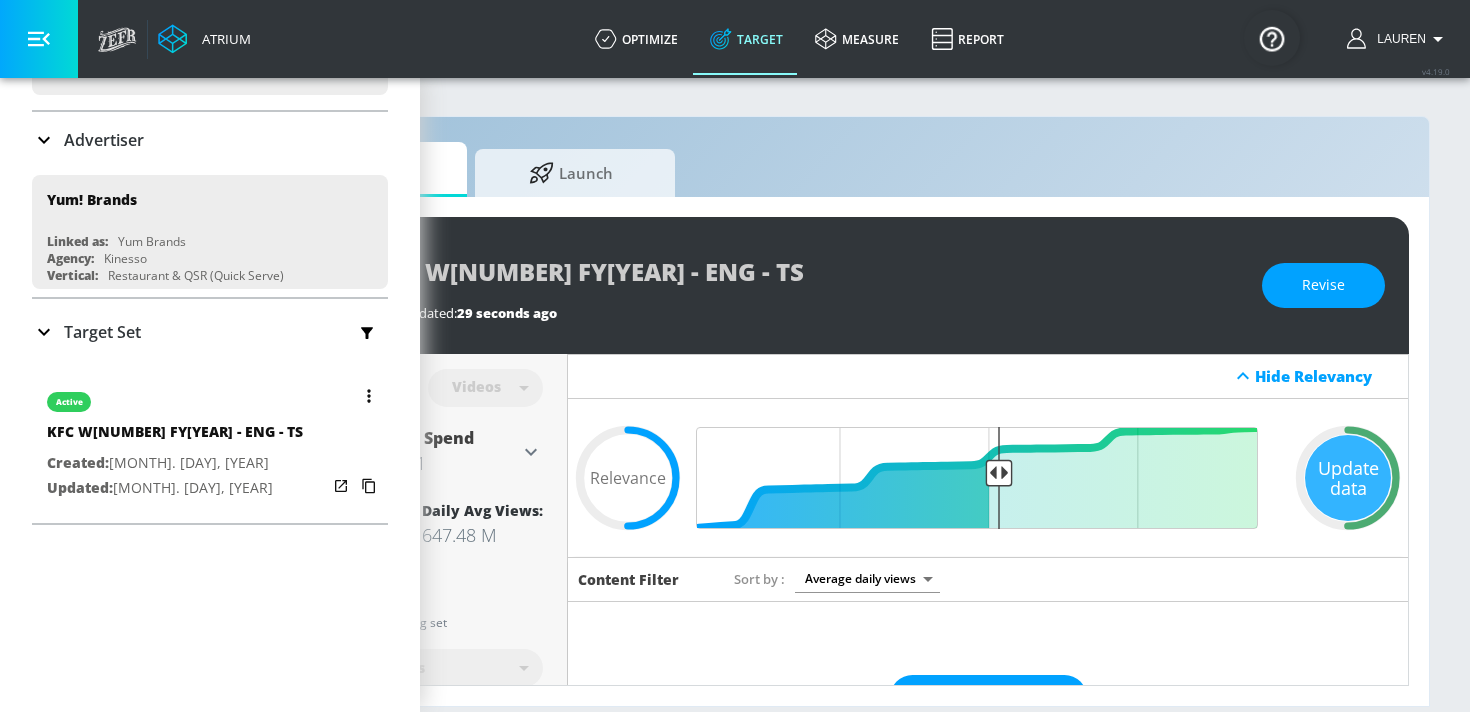 scroll, scrollTop: 108, scrollLeft: 0, axis: vertical 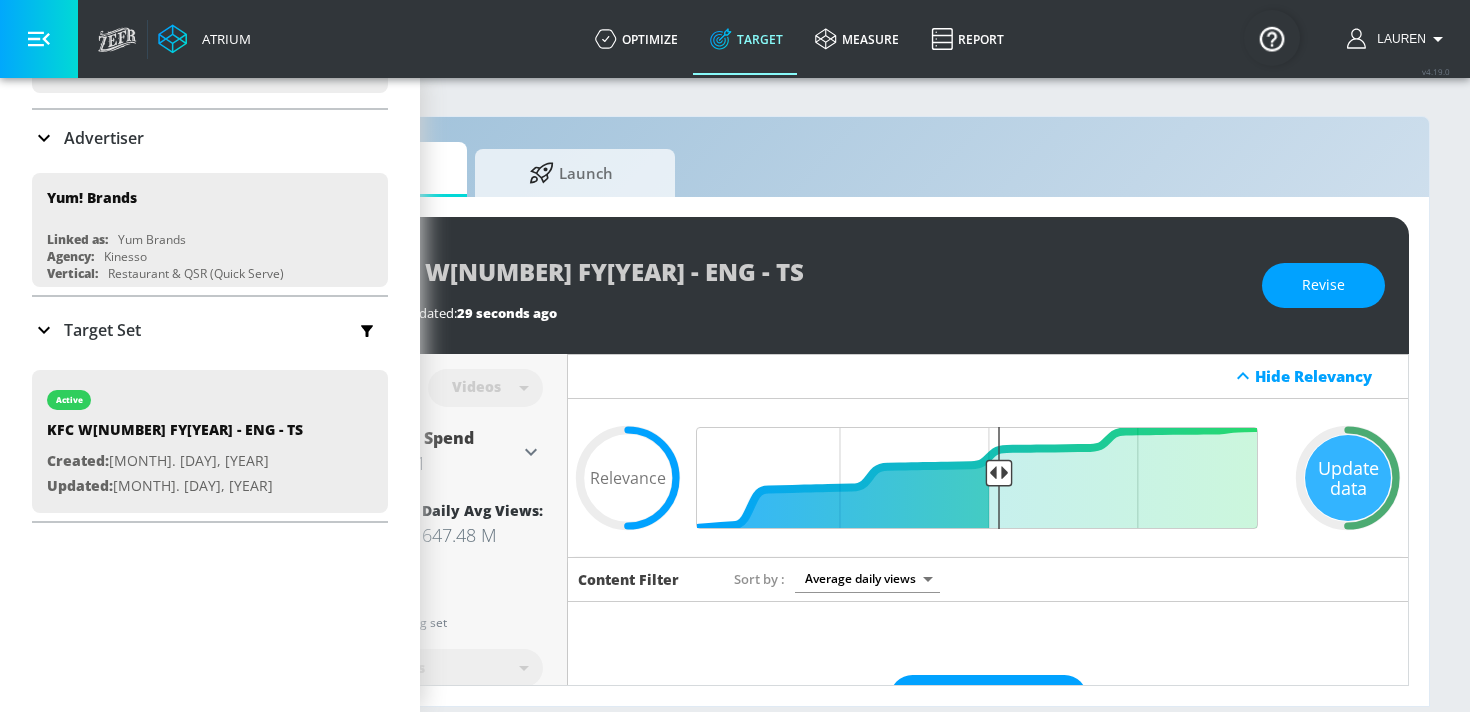 click on "Target Set" at bounding box center [86, 330] 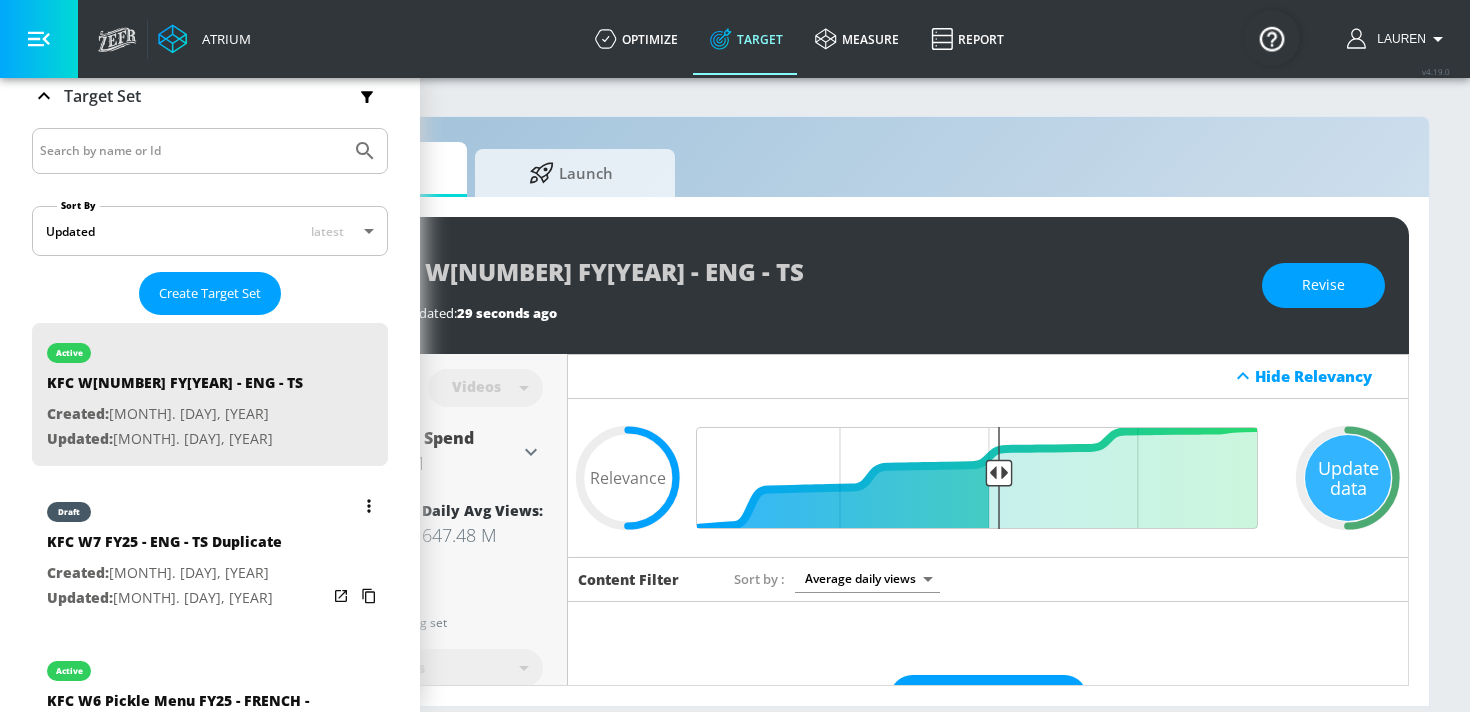 scroll, scrollTop: 356, scrollLeft: 0, axis: vertical 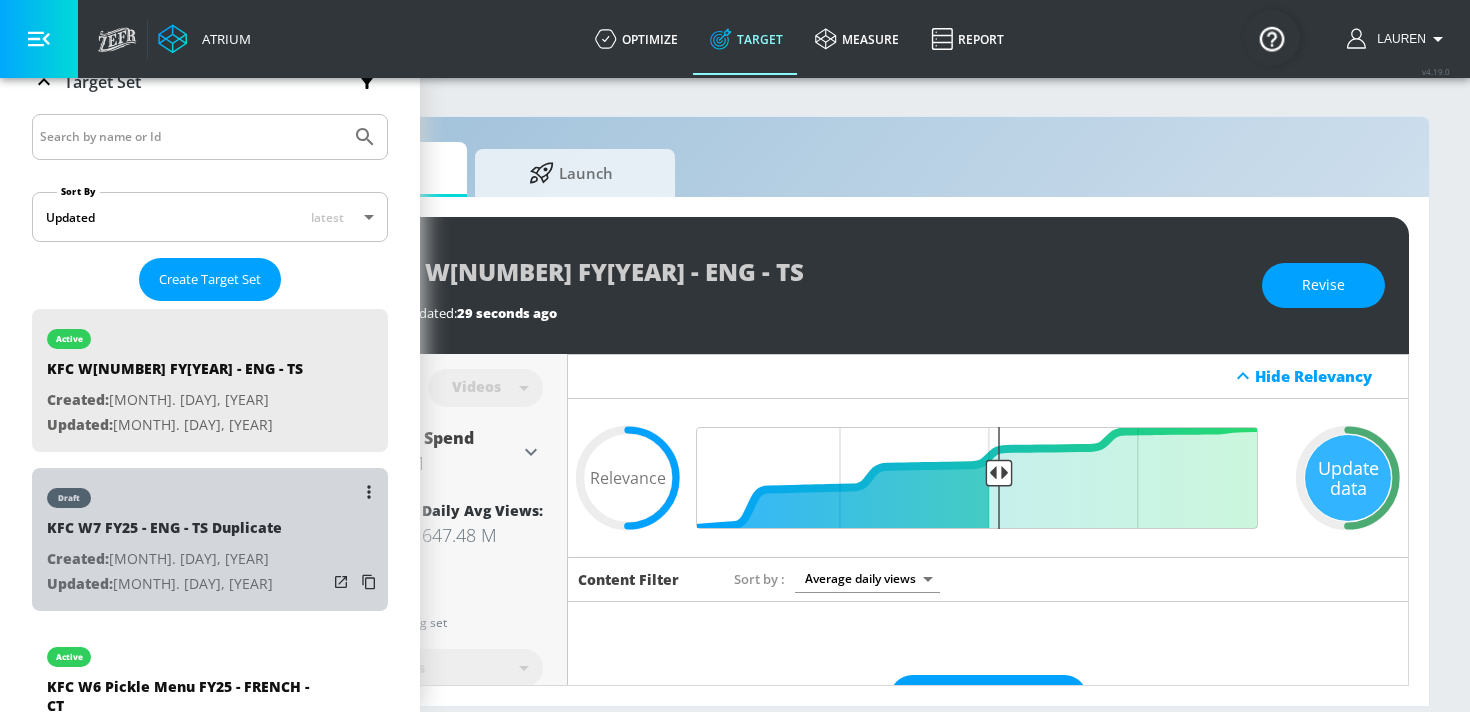 click on "KFC W7 FY25 - ENG - TS Duplicate" at bounding box center (164, 532) 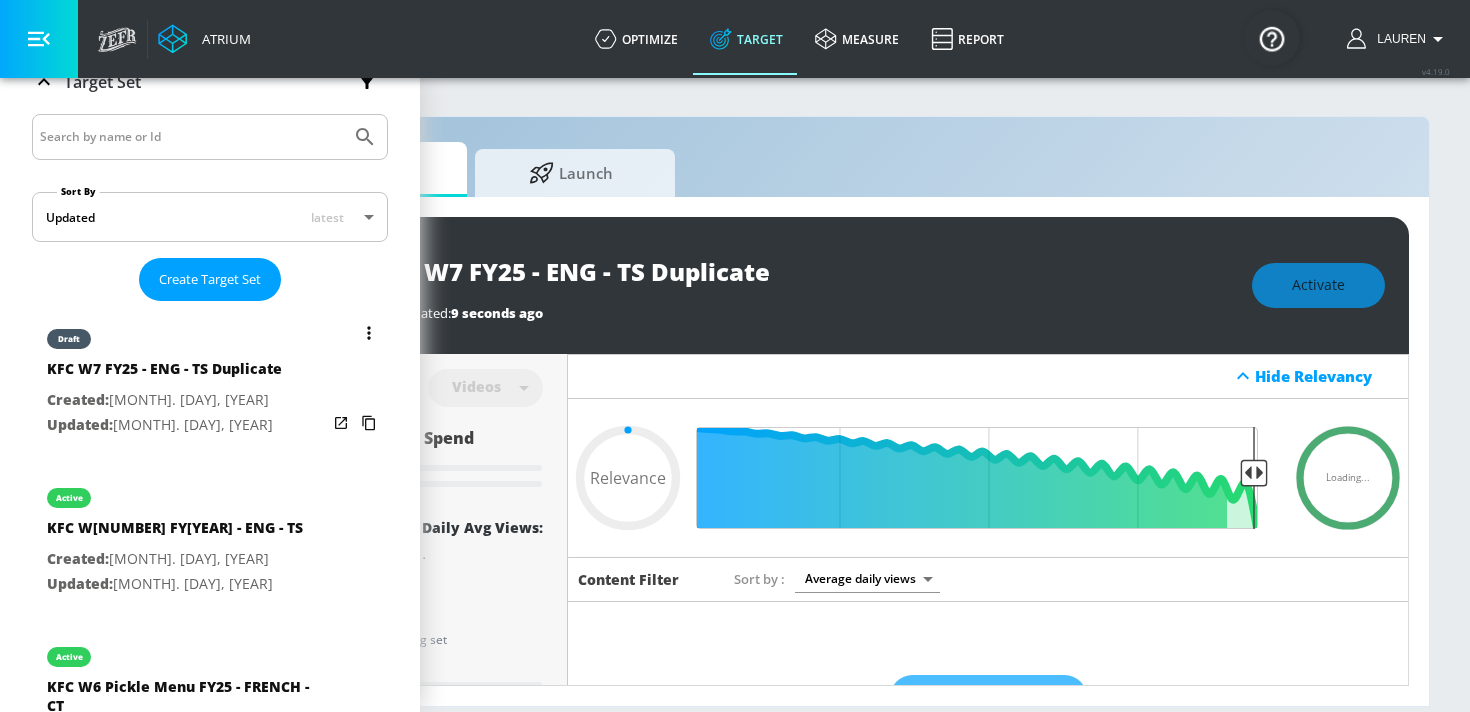 scroll, scrollTop: 0, scrollLeft: 0, axis: both 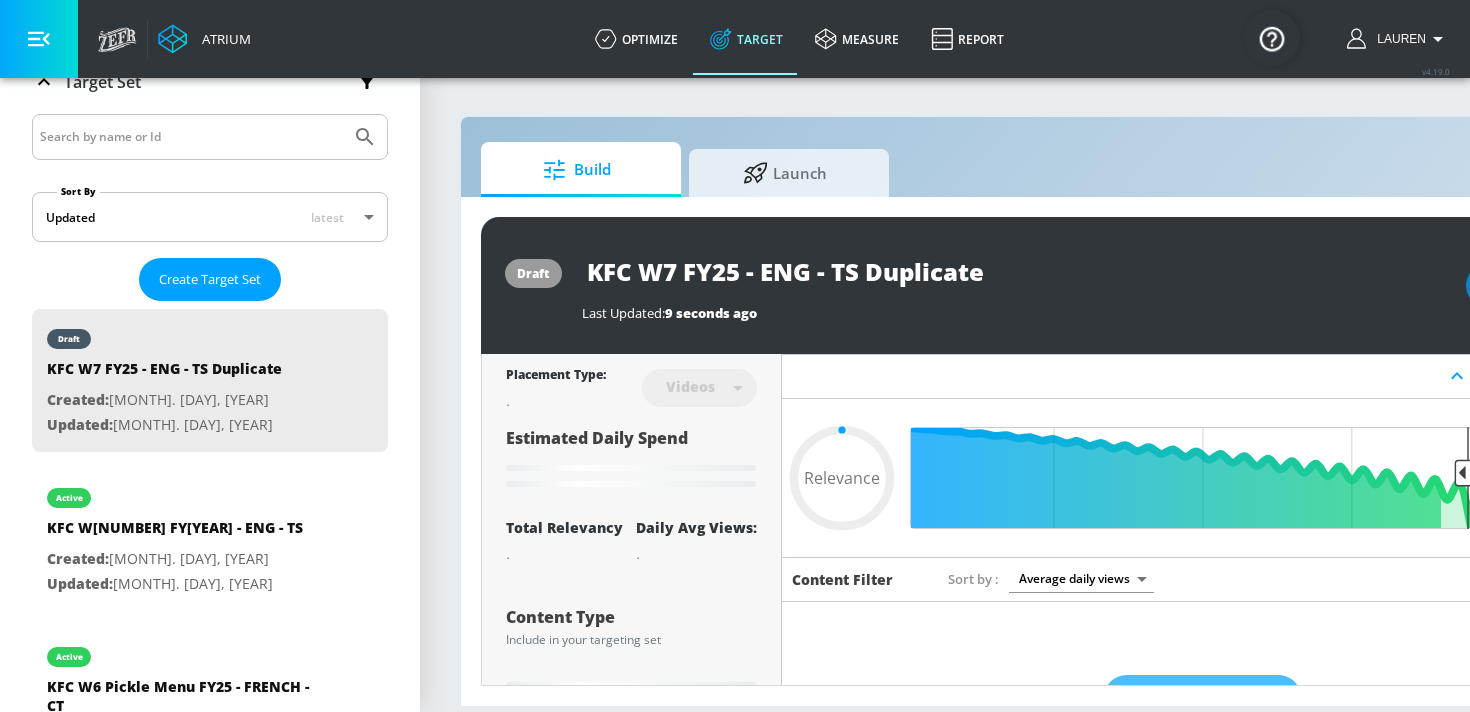 click 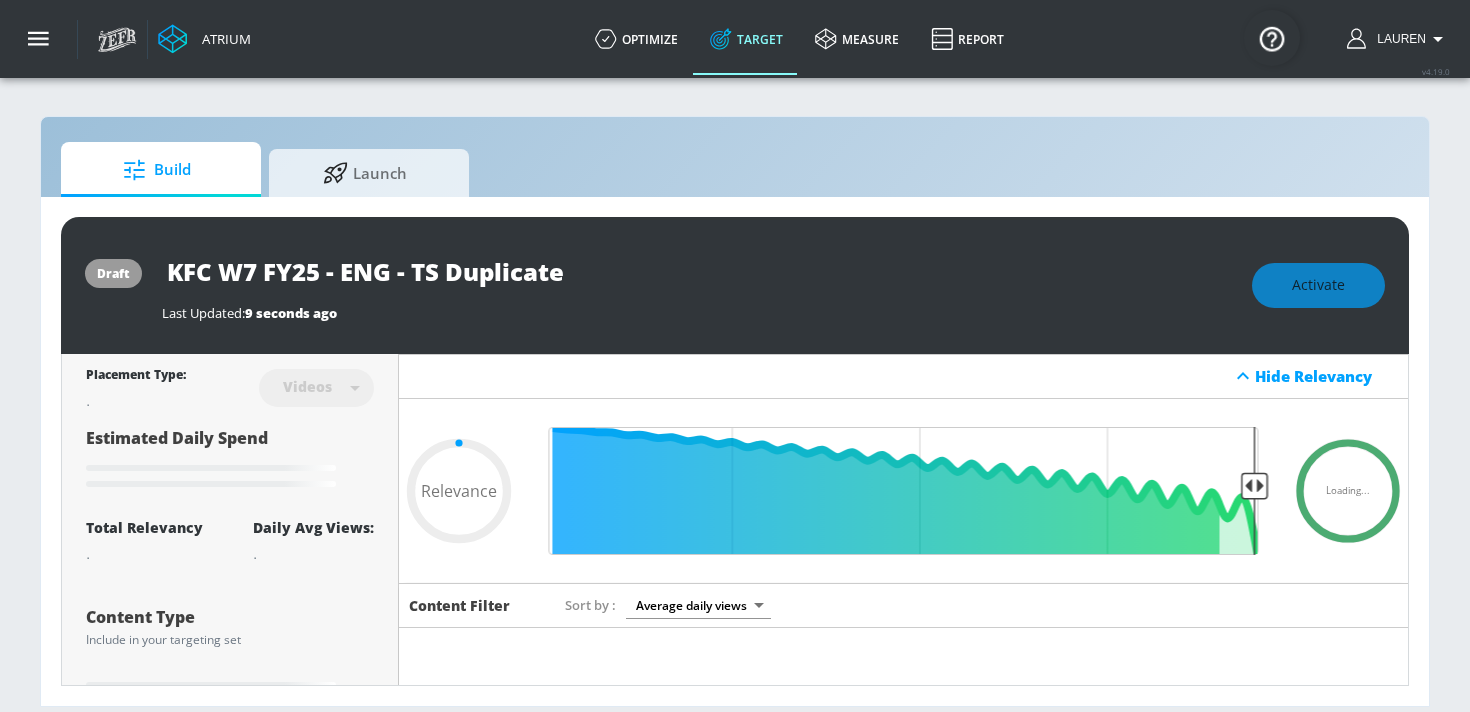 click on "Videos" at bounding box center (307, 386) 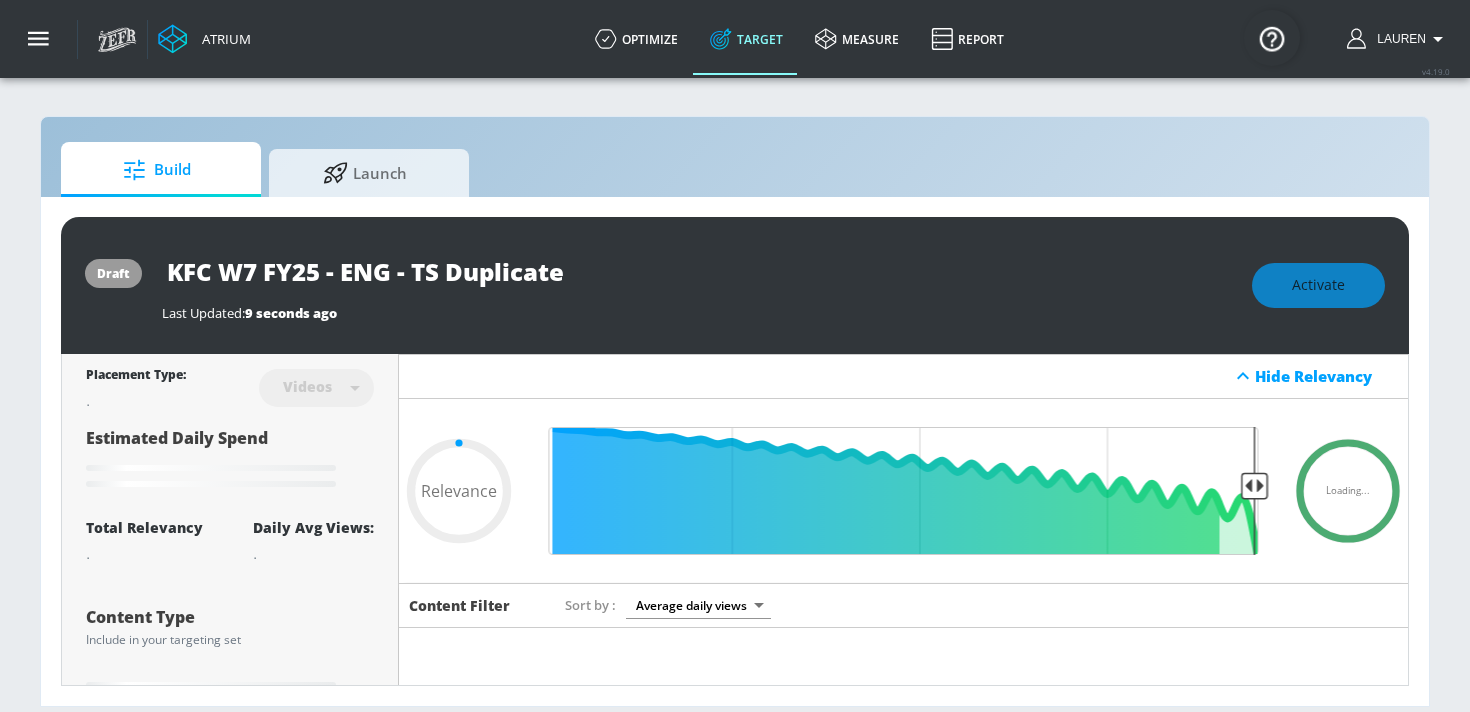 type on "0.5" 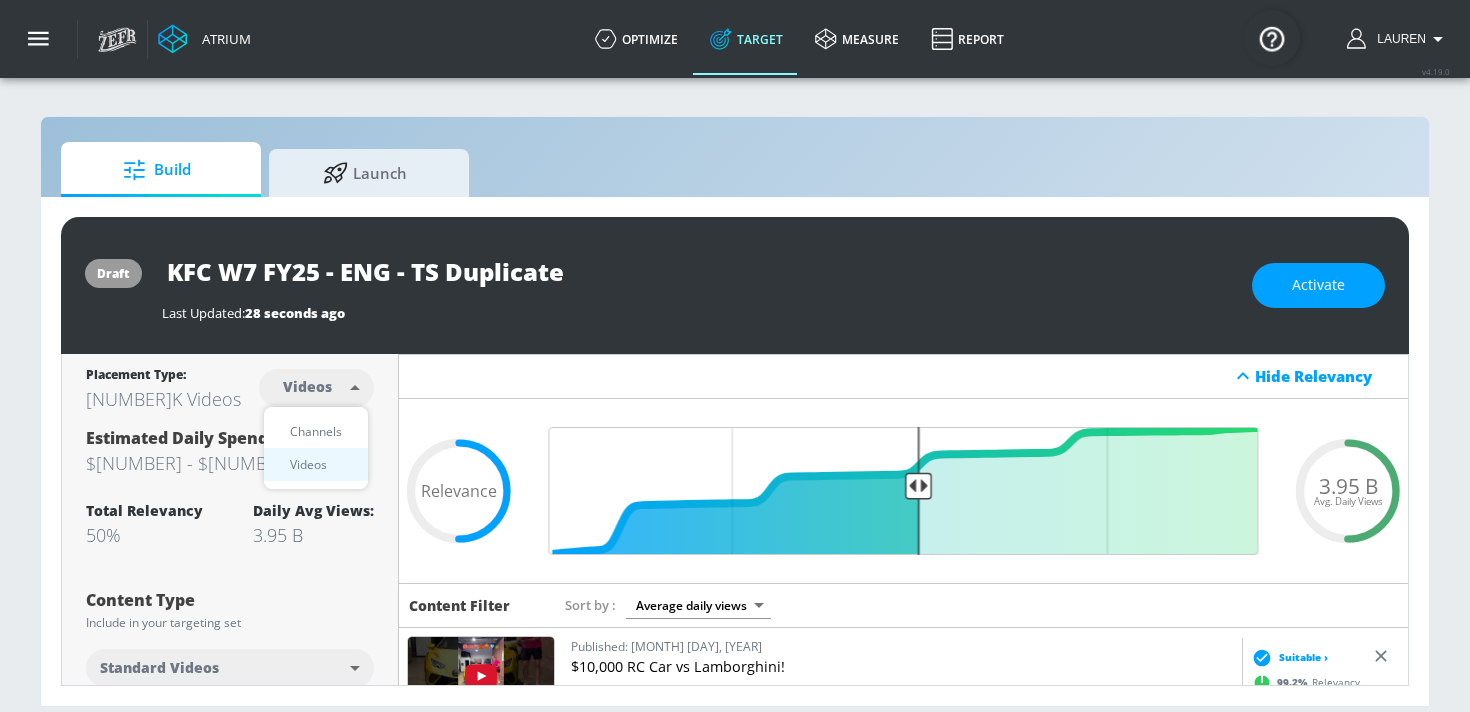 click on "Atrium optimize Target measure Report optimize Target measure Report v 4.19.0 Lauren Platform DV360:   Youtube DV360:   Youtube Advertiser Sort By A-Z asc ​ Add Account Yum! Brands Linked as: Yum Brands Agency: Kinesso Vertical: Restaurant & QSR (Quick Serve) Aracely Test Account 1 Linked as: Zefr Demos Agency: Zefr Vertical: Other alicyn test Linked as: Zefr Demos Agency: alicyn test Vertical: Healthcare Casey C Test Account Linked as: Zefr Demos Agency: Sterling Cooper Vertical: CPG (Consumer Packaged Goods) Veronica TEST Linked as: Zefr Demos Agency: veronica TEST Vertical: Other Parry Test Linked as: Zefr Demos Agency: Parry Test Vertical: Music Kelsey Test Linked as: Zefr Demos Agency: Kelsey Test Vertical: CPG (Consumer Packaged Goods) Test Linked as: Zefr Demos Agency: Test Vertical: Travel Shannan Test Account Linked as: Zefr Demos Agency: #1 Media Agency in the World Vertical: Retail Stefan TEST YTL USR Q|A Linked as: QA YTL Test Brand Agency: QA Vertical: Healthcare Mike Test Account Linked as:" at bounding box center (735, 356) 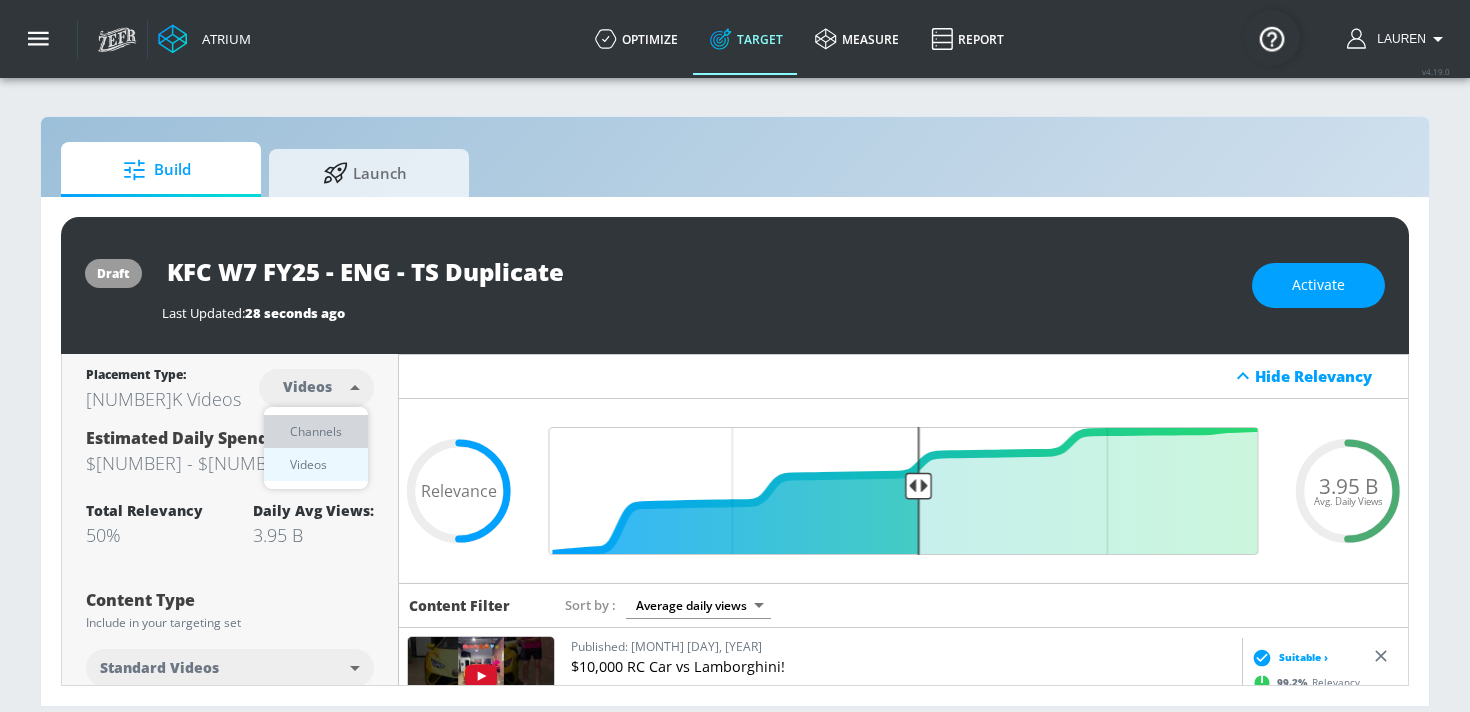click on "Channels" at bounding box center (316, 431) 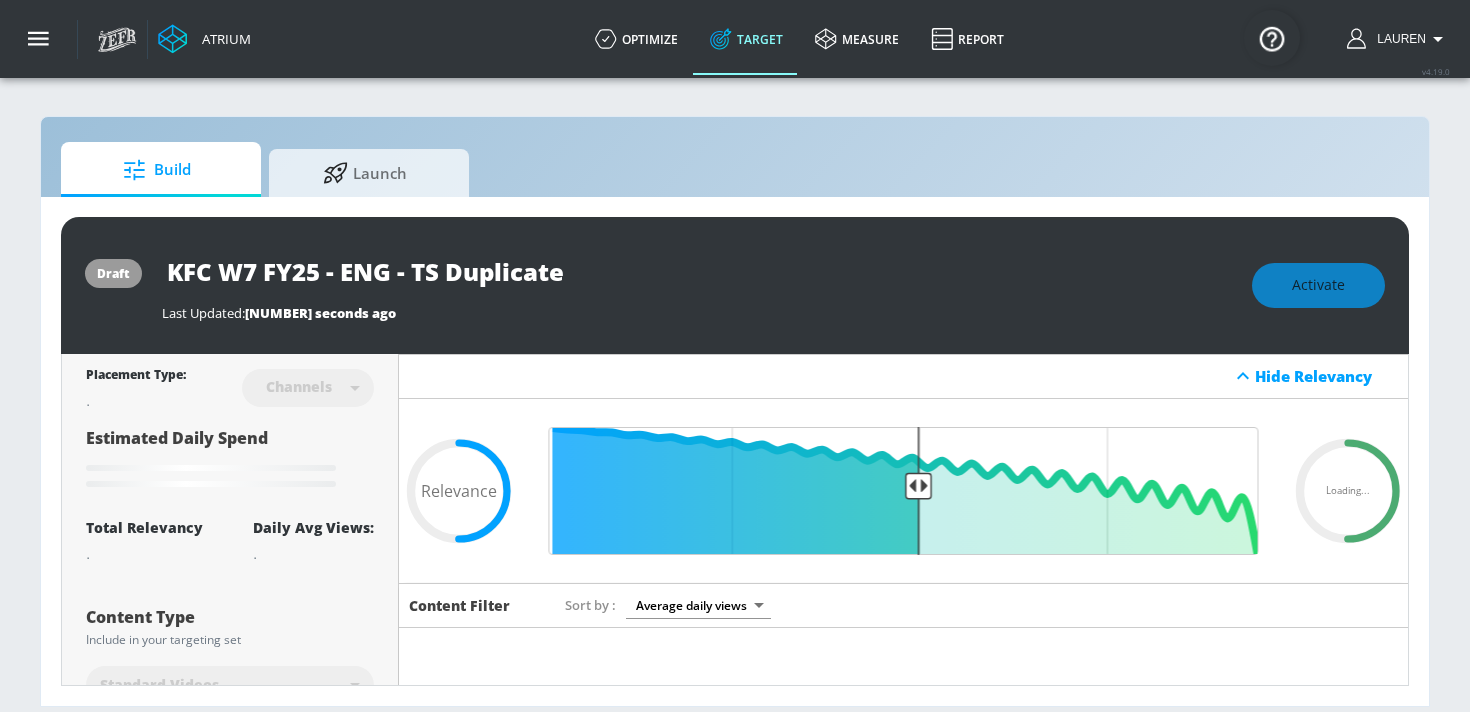 click on "KFC W7 FY25 - ENG - TS Duplicate" at bounding box center [412, 271] 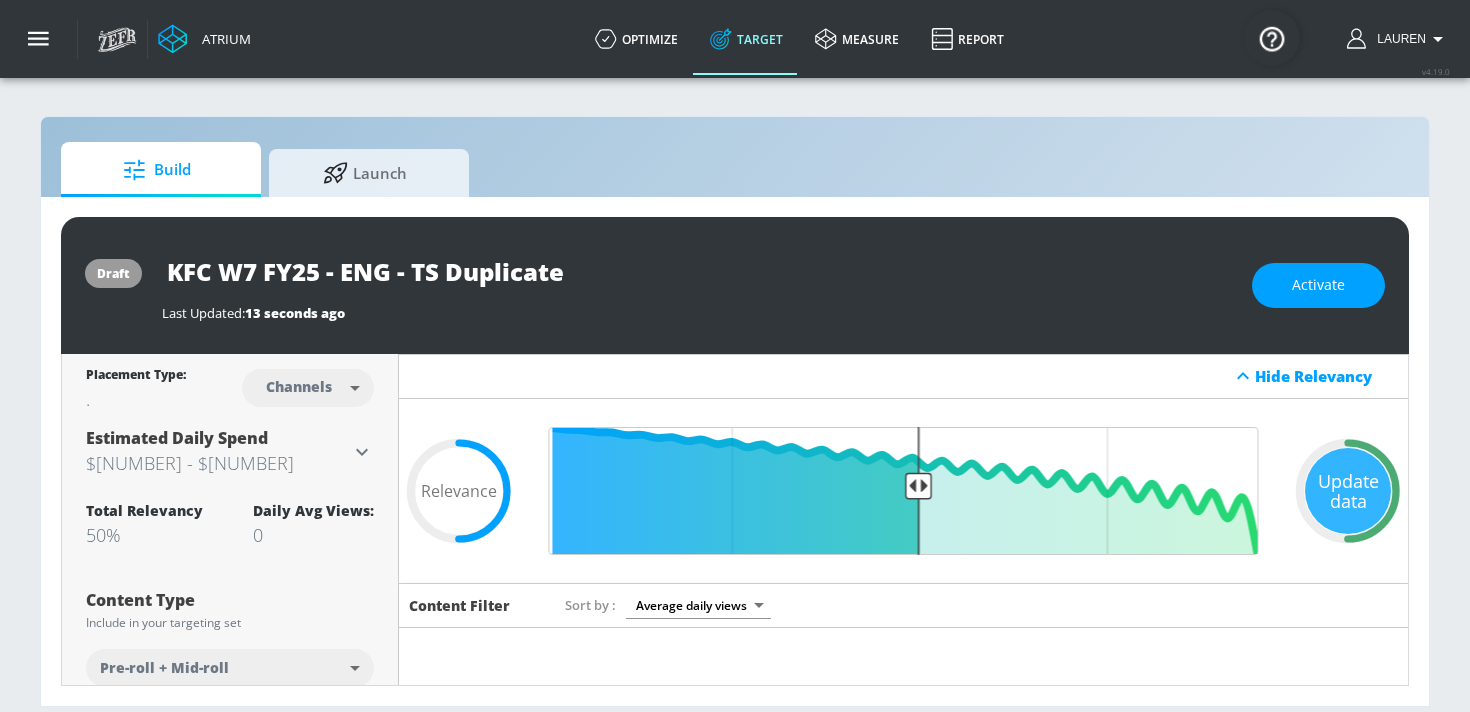 drag, startPoint x: 559, startPoint y: 280, endPoint x: 432, endPoint y: 280, distance: 127 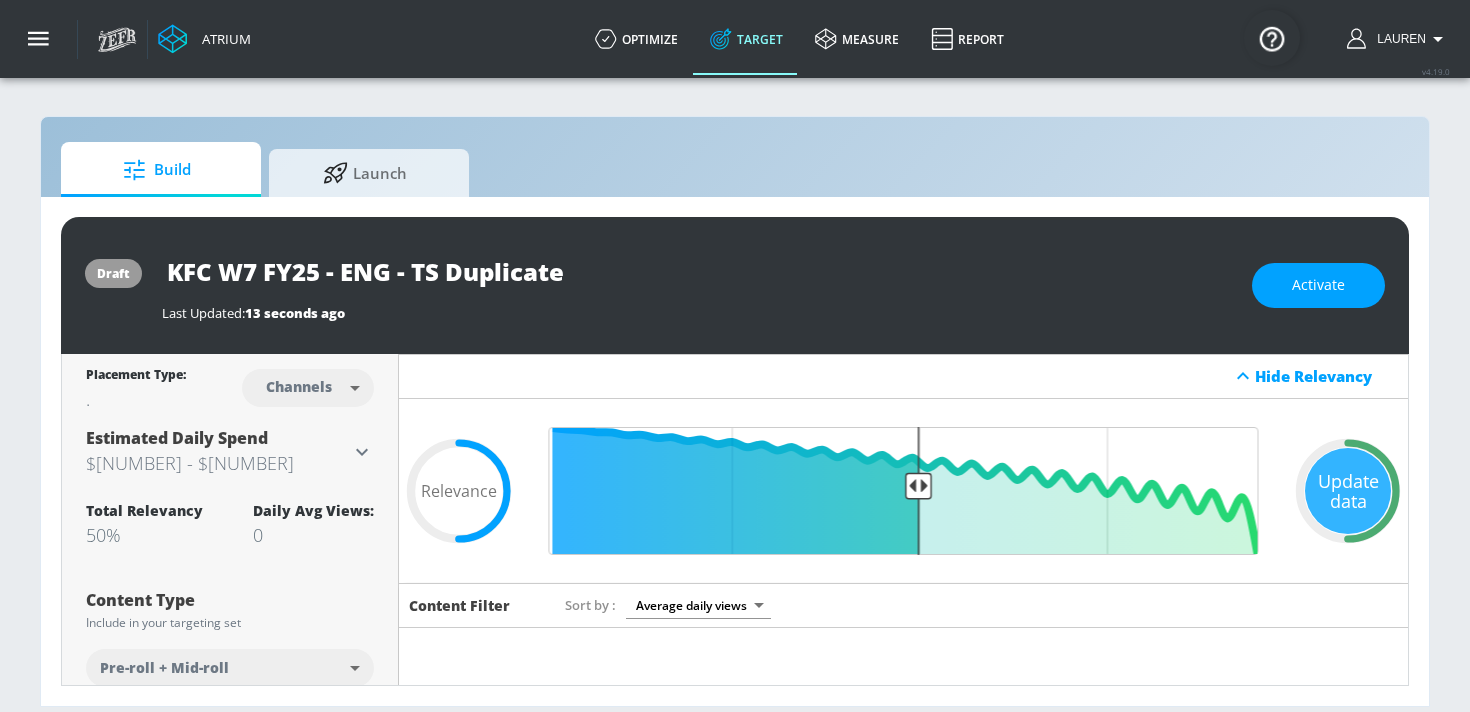 click on "KFC W7 FY25 - ENG - TS Duplicate" at bounding box center (412, 271) 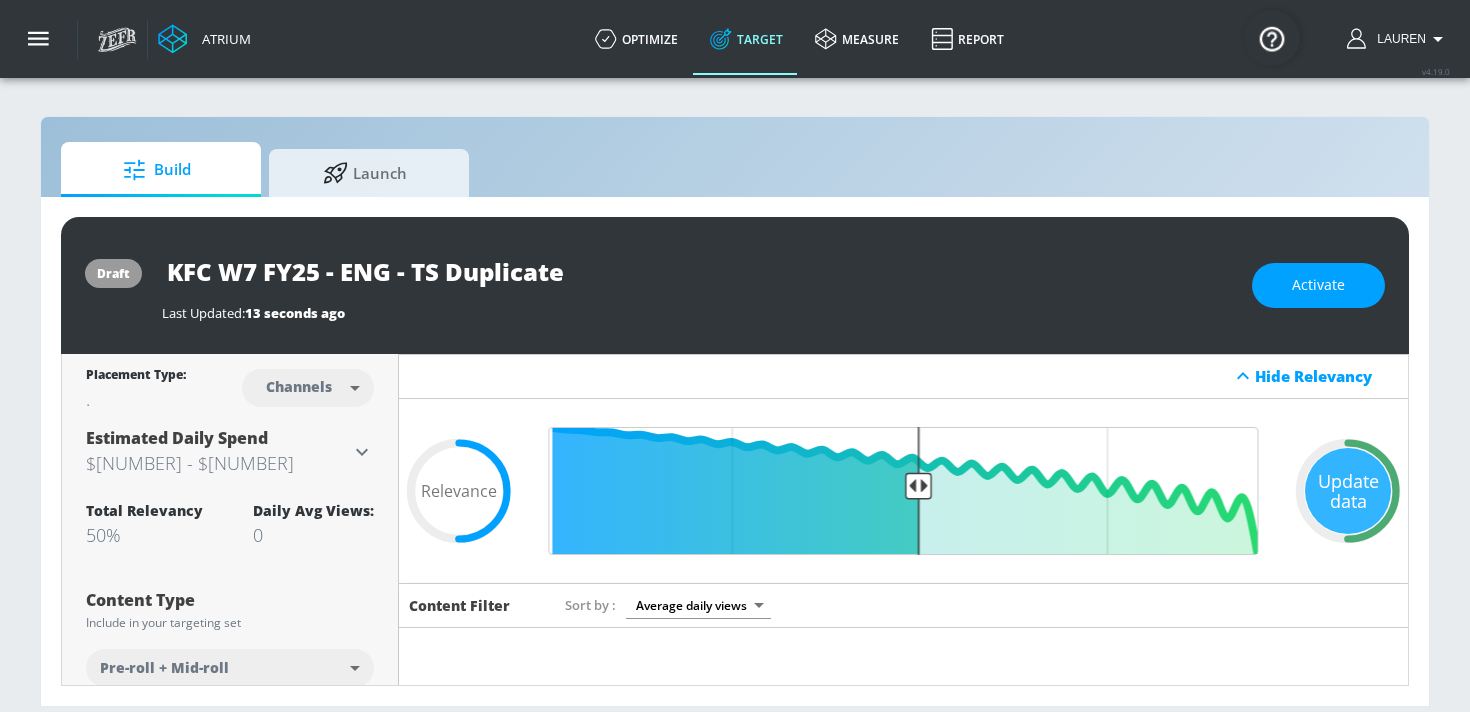 click on "draft KFC W7 FY25 - ENG - TS Duplicate Last Updated:  13 seconds ago Activate" at bounding box center [735, 285] 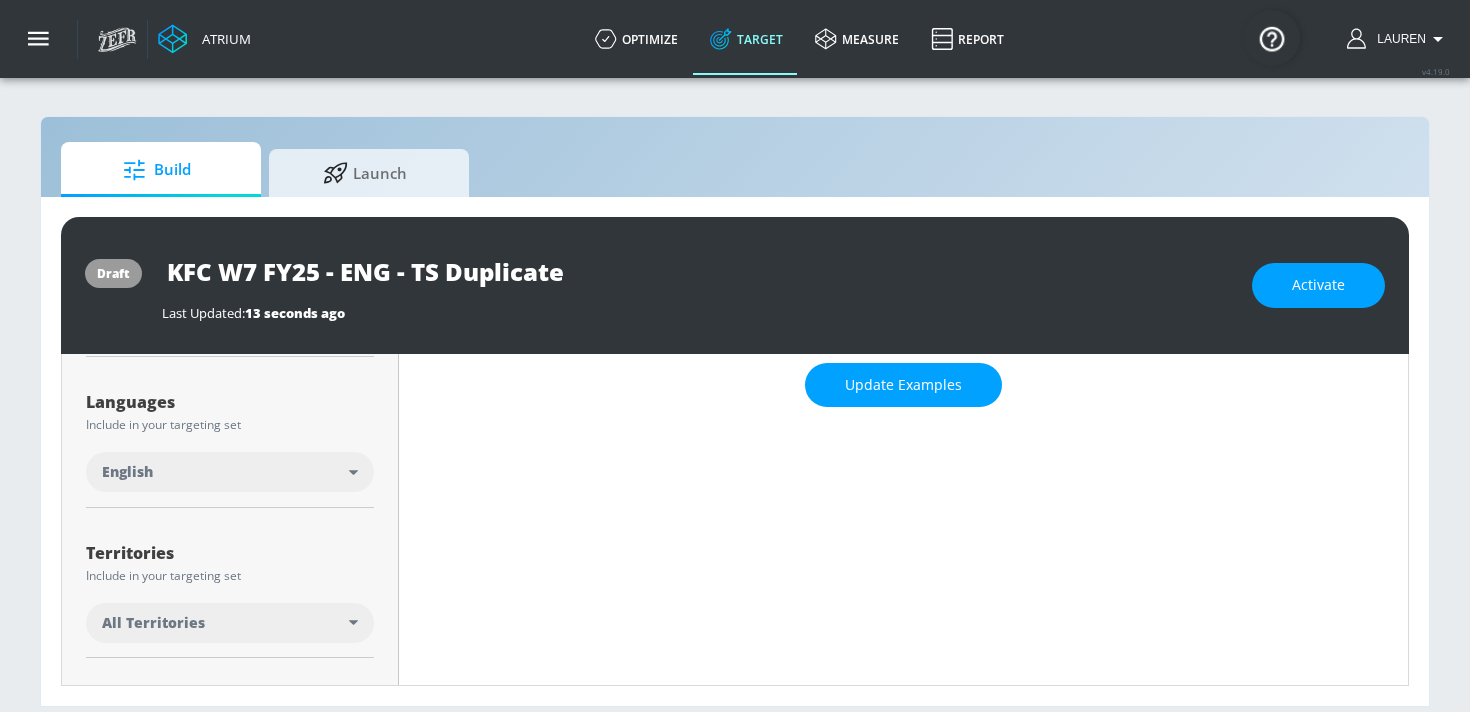 scroll, scrollTop: 366, scrollLeft: 0, axis: vertical 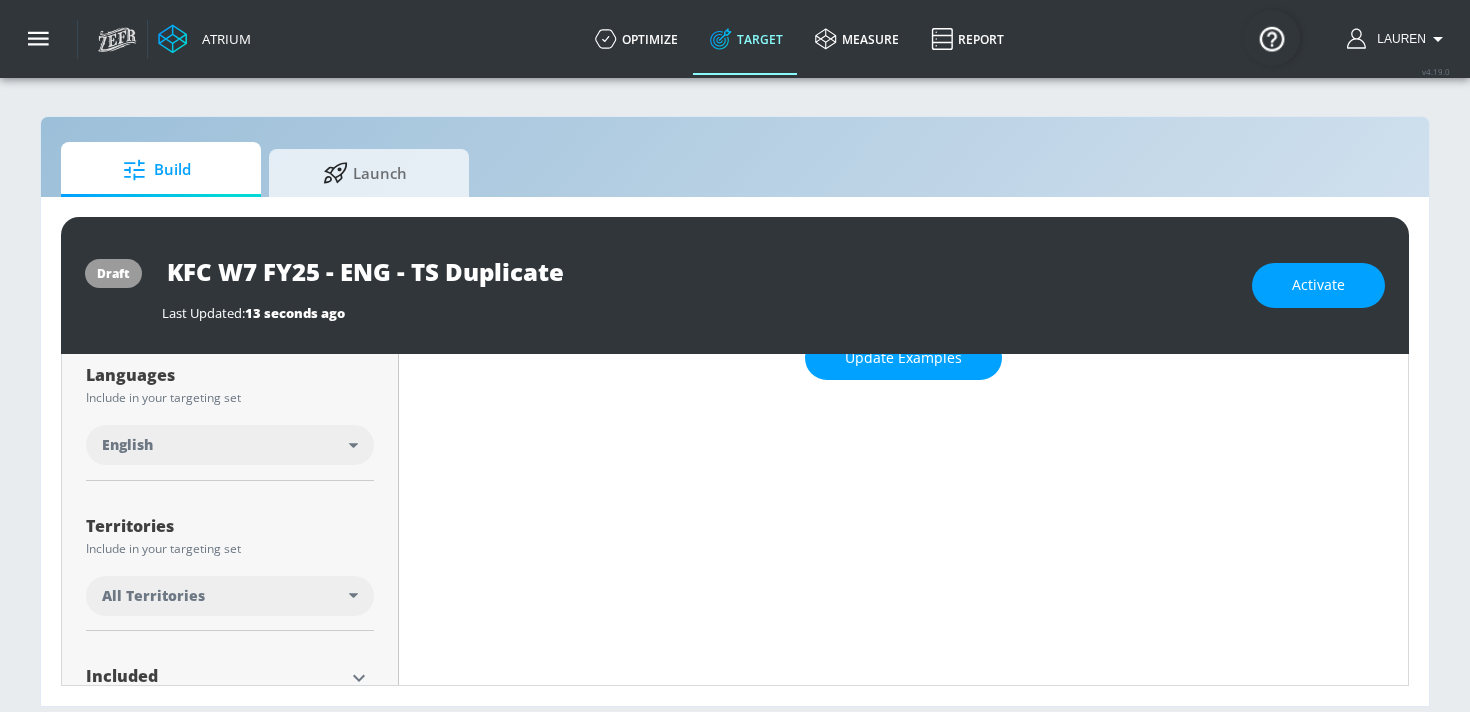 click on "All Territories" at bounding box center (230, 596) 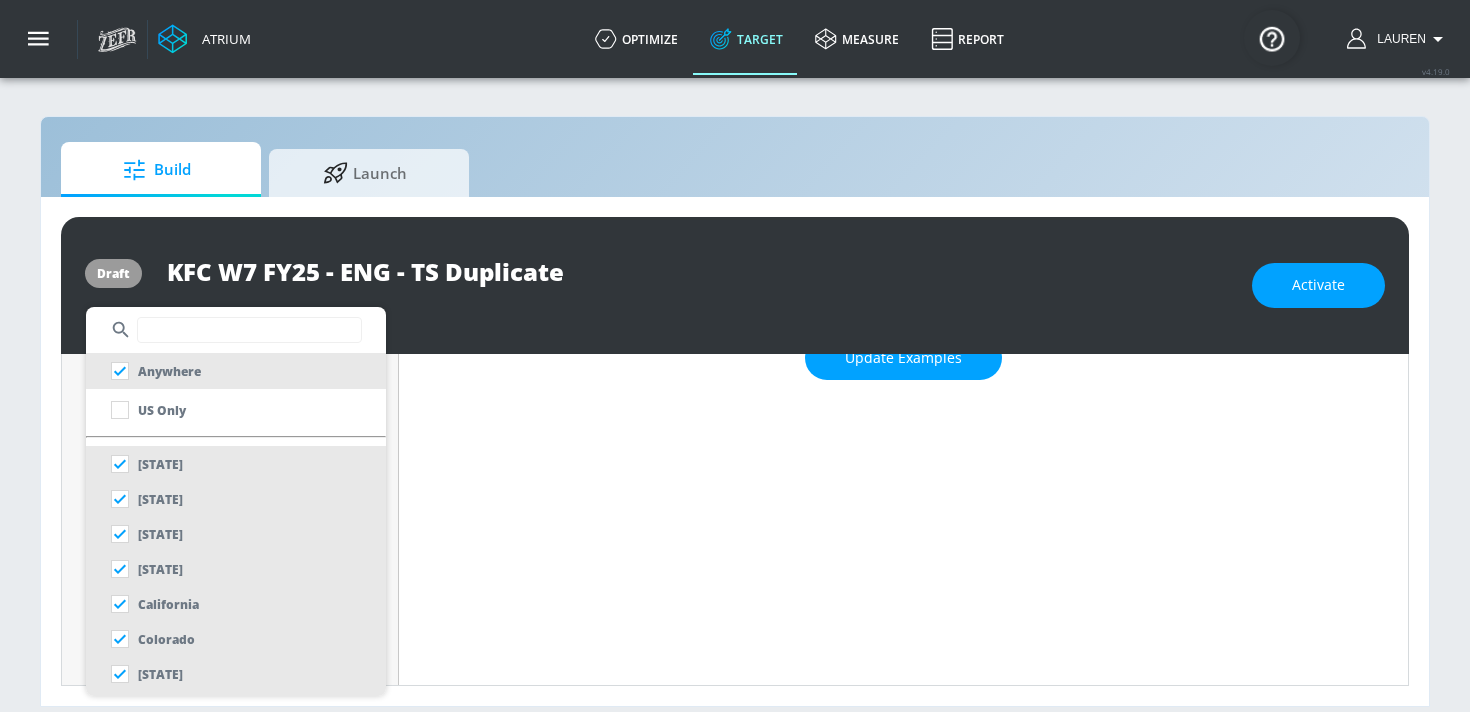click at bounding box center [249, 330] 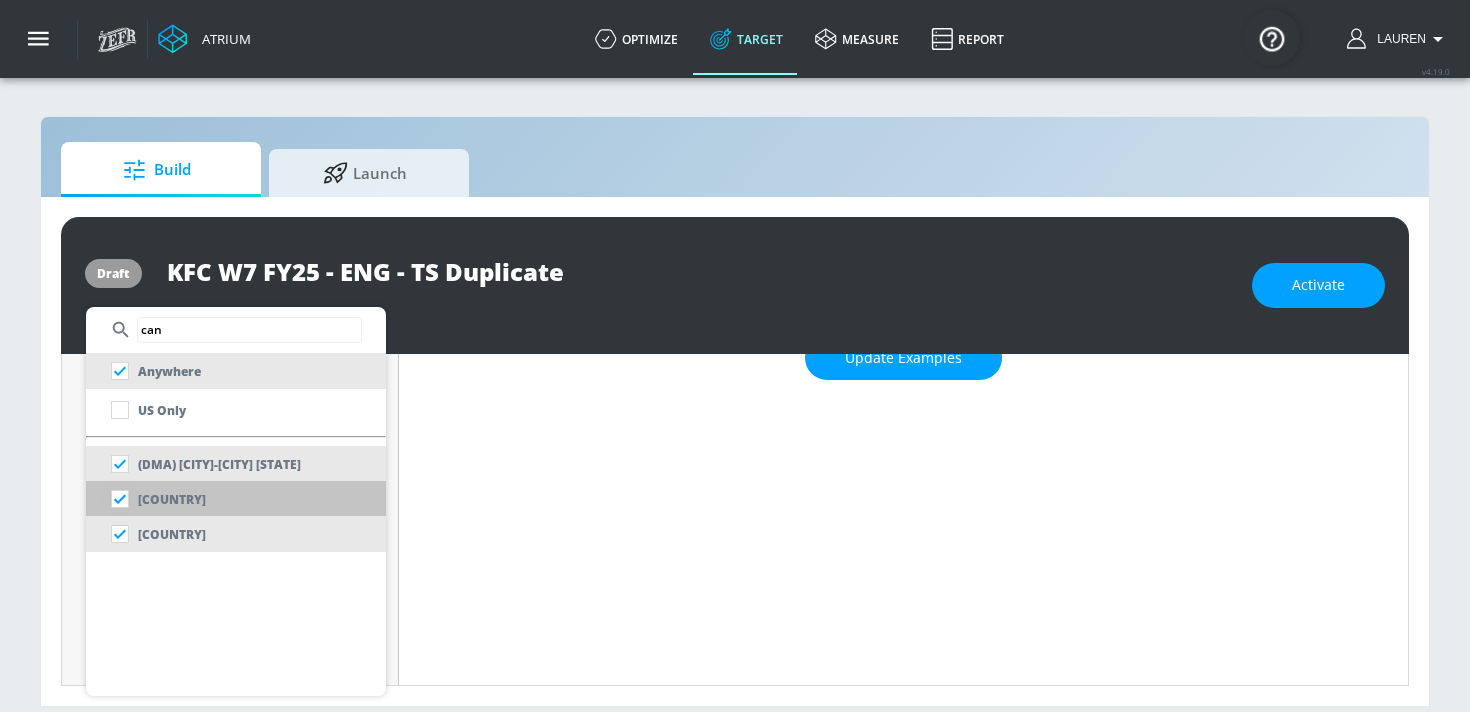 type on "can" 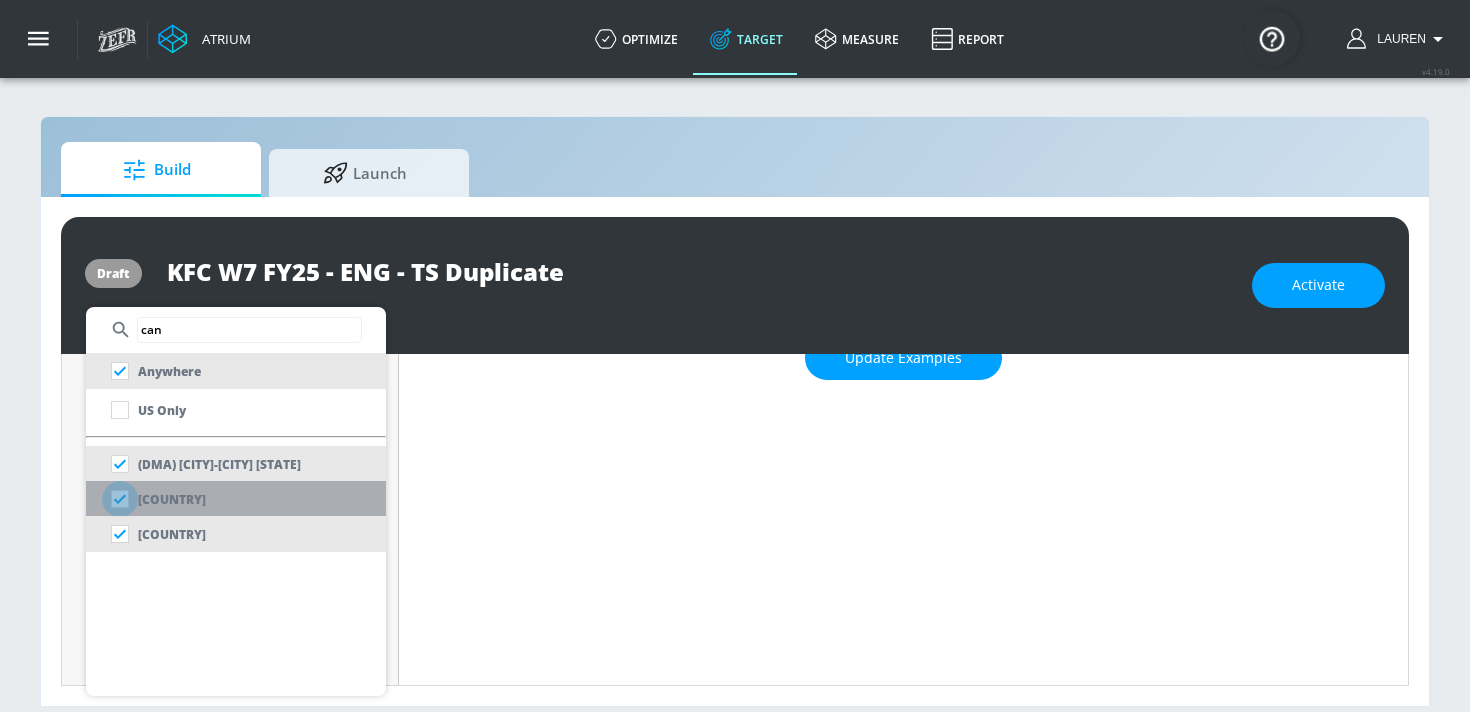 click at bounding box center (120, 499) 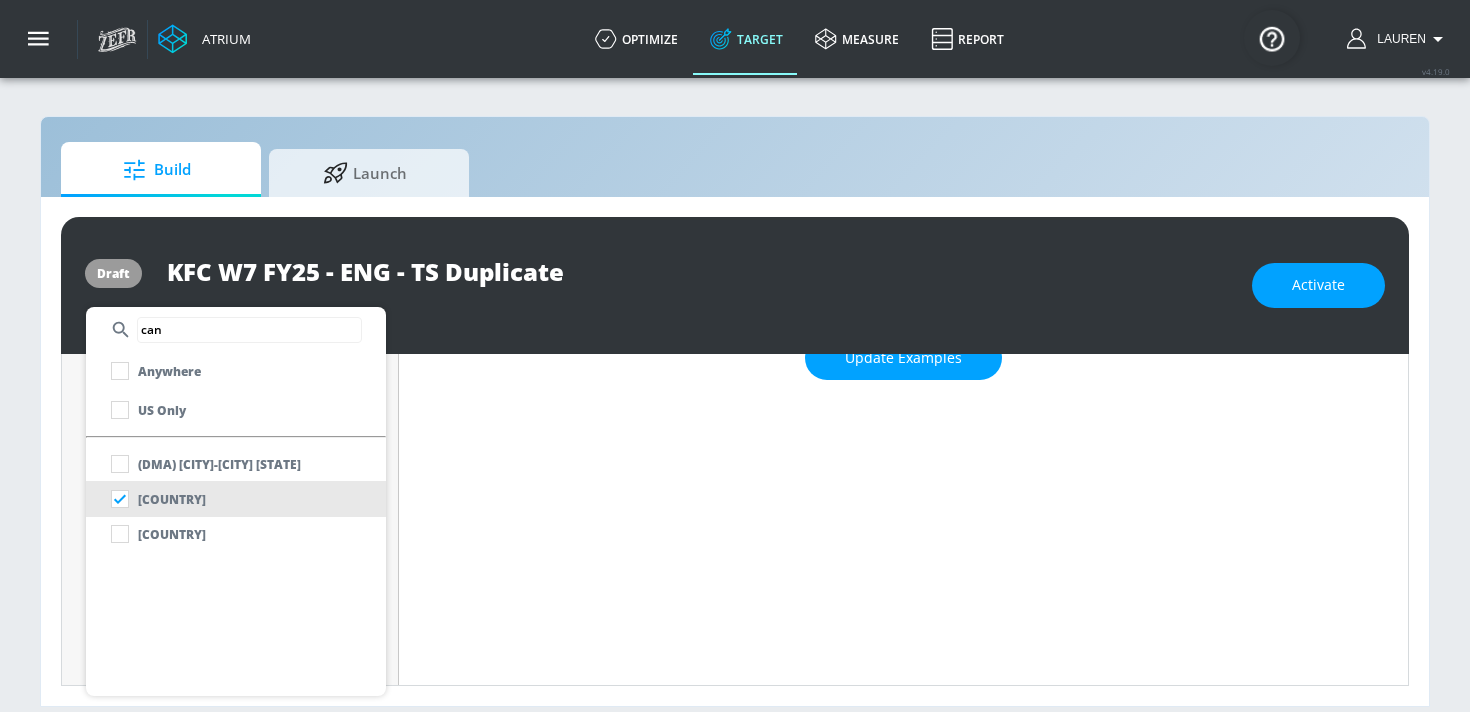click at bounding box center [735, 356] 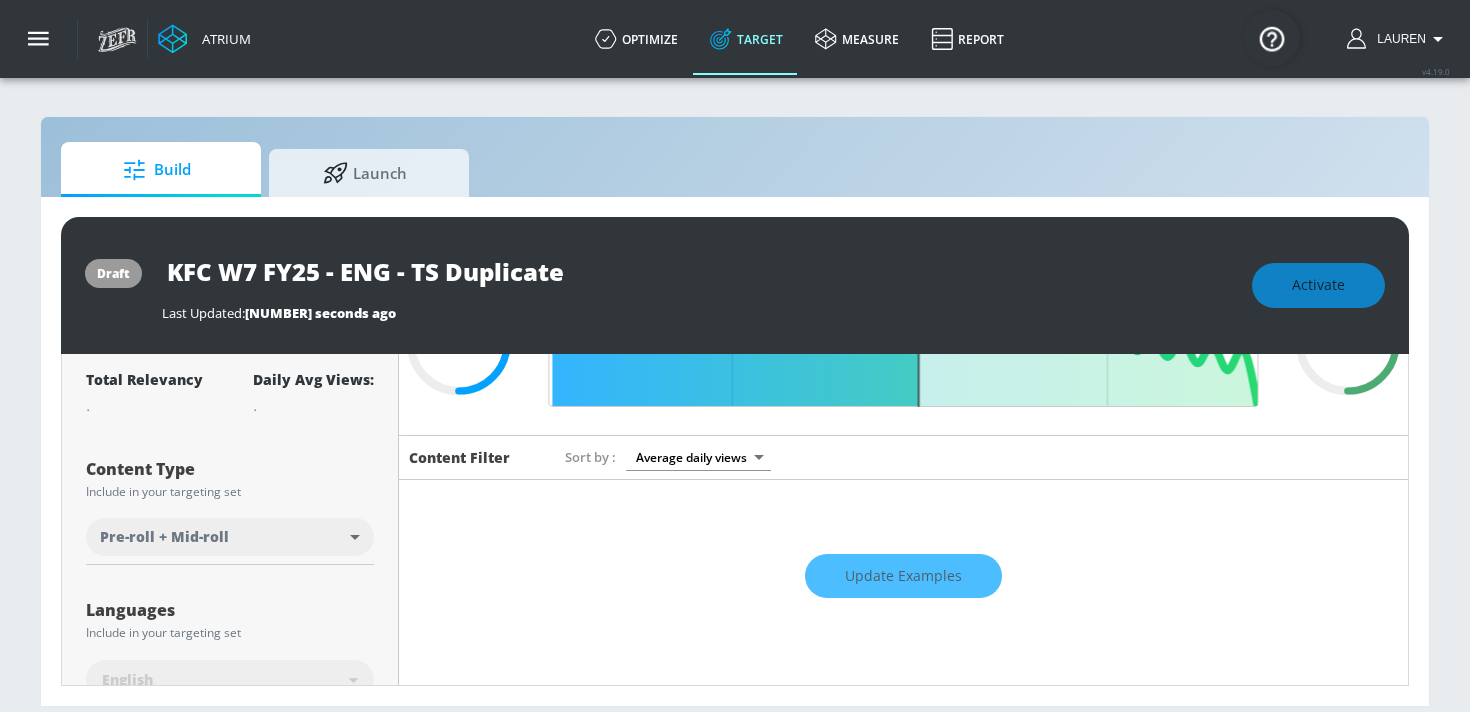 scroll, scrollTop: 0, scrollLeft: 0, axis: both 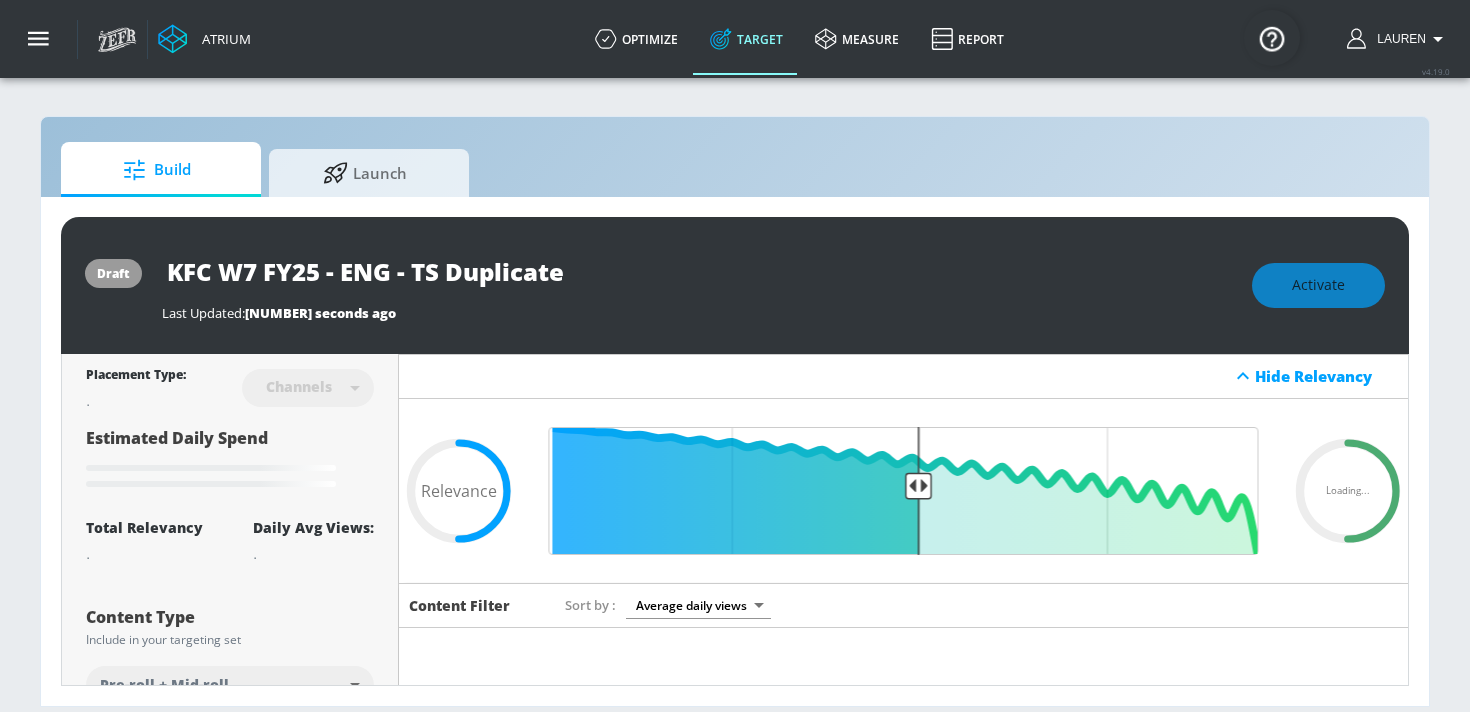 drag, startPoint x: 571, startPoint y: 274, endPoint x: 443, endPoint y: 269, distance: 128.09763 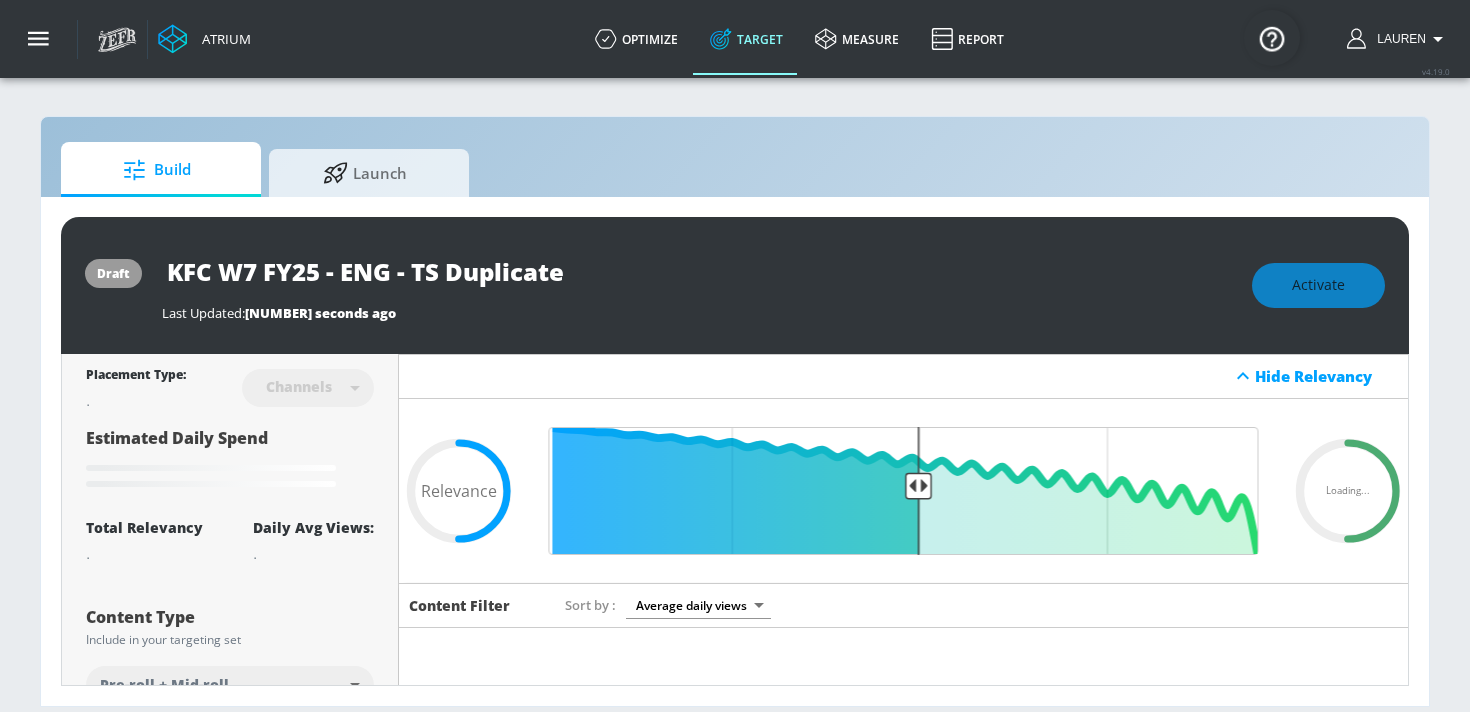 click on "KFC W7 FY25 - ENG - TS Duplicate" at bounding box center [412, 271] 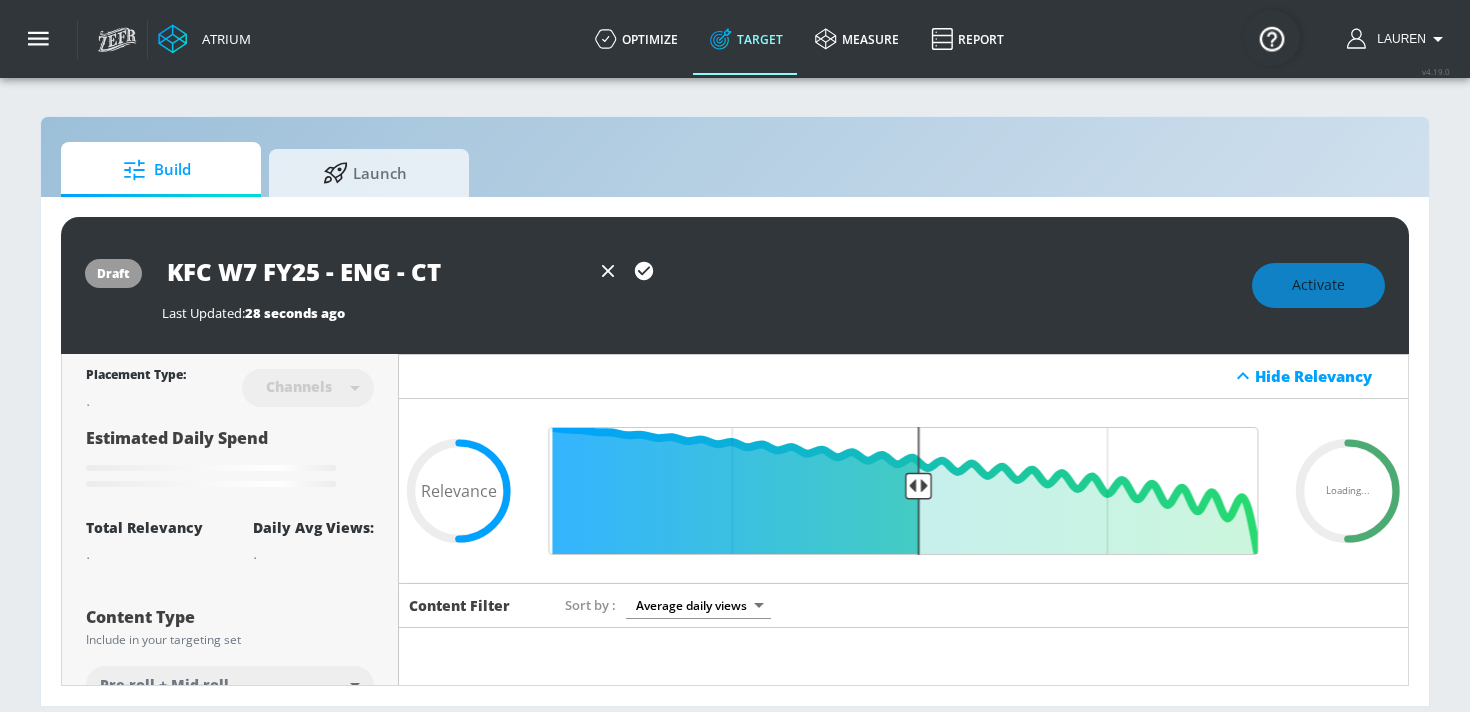 click 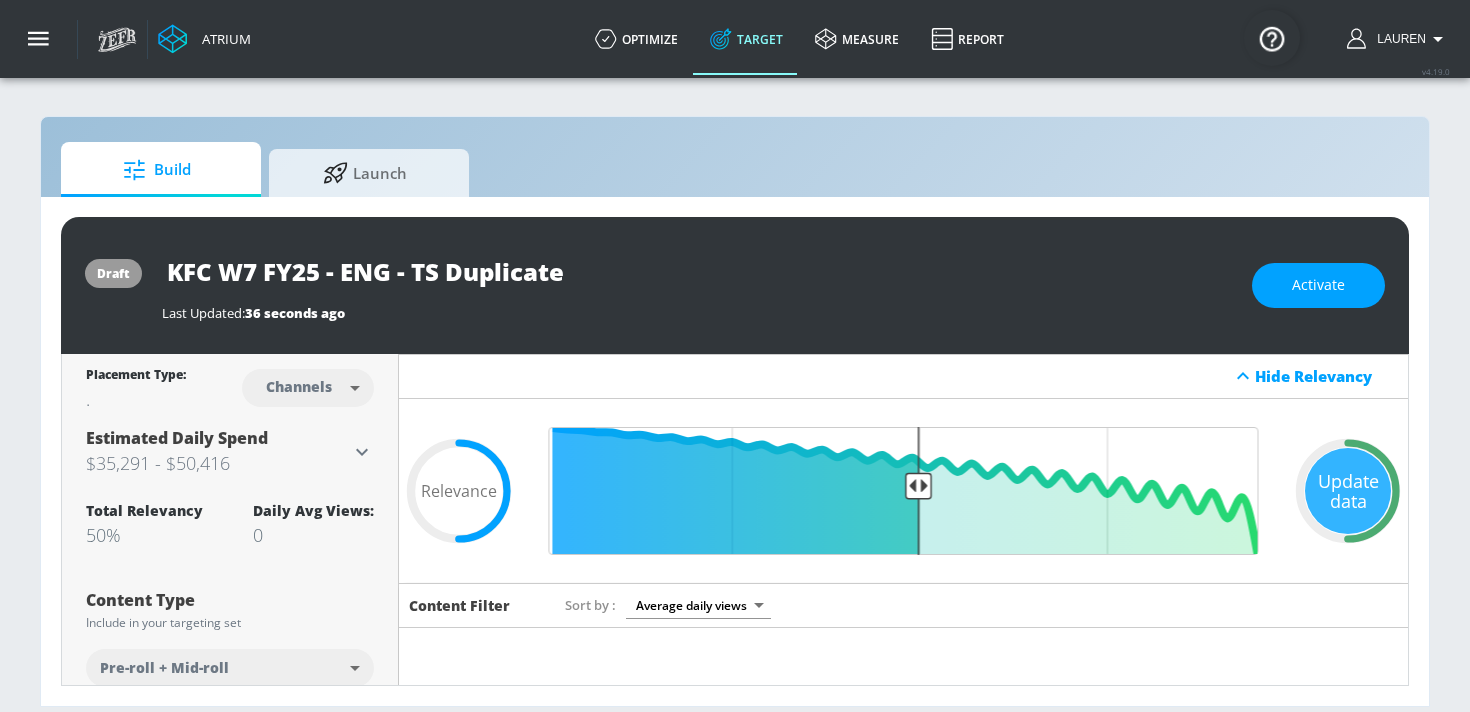click on "KFC W7 FY25 - ENG - TS Duplicate" at bounding box center (412, 271) 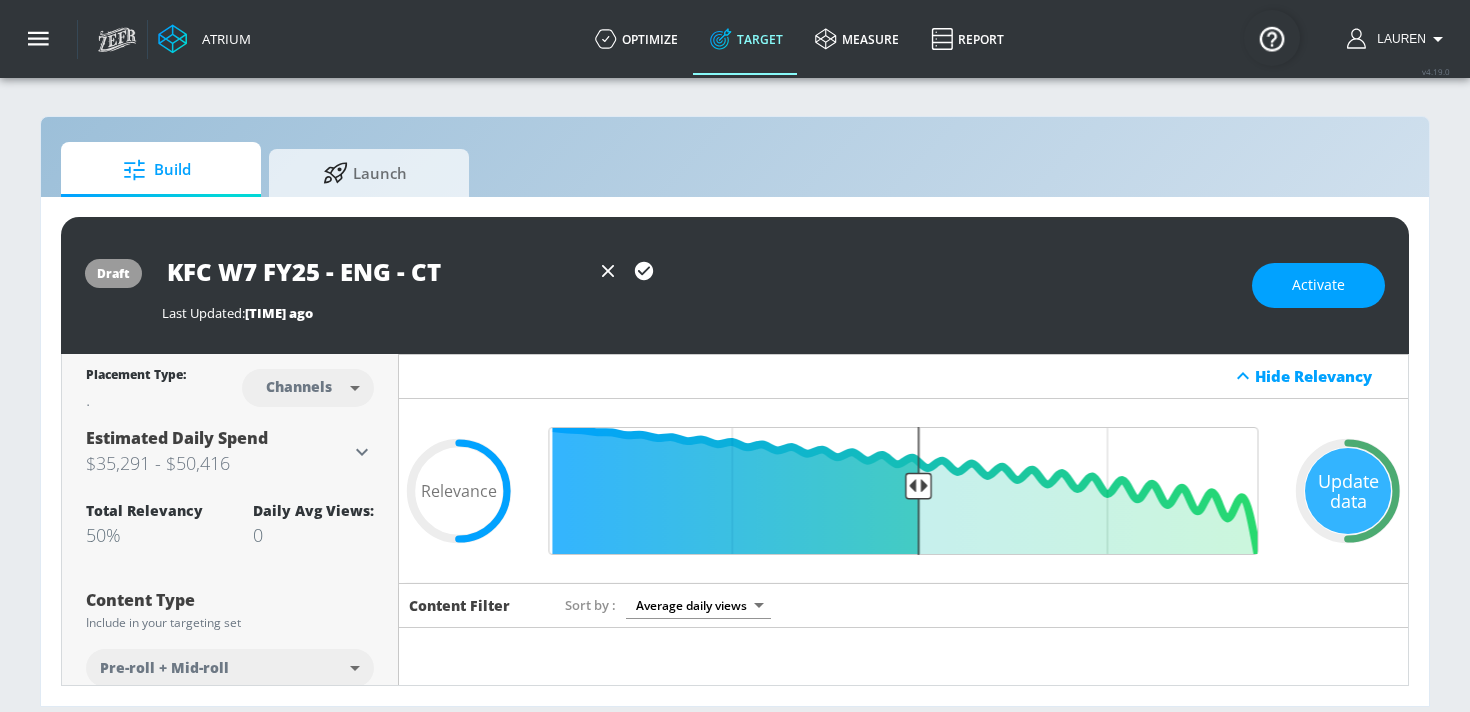 type on "KFC W7 FY25 - ENG - CT" 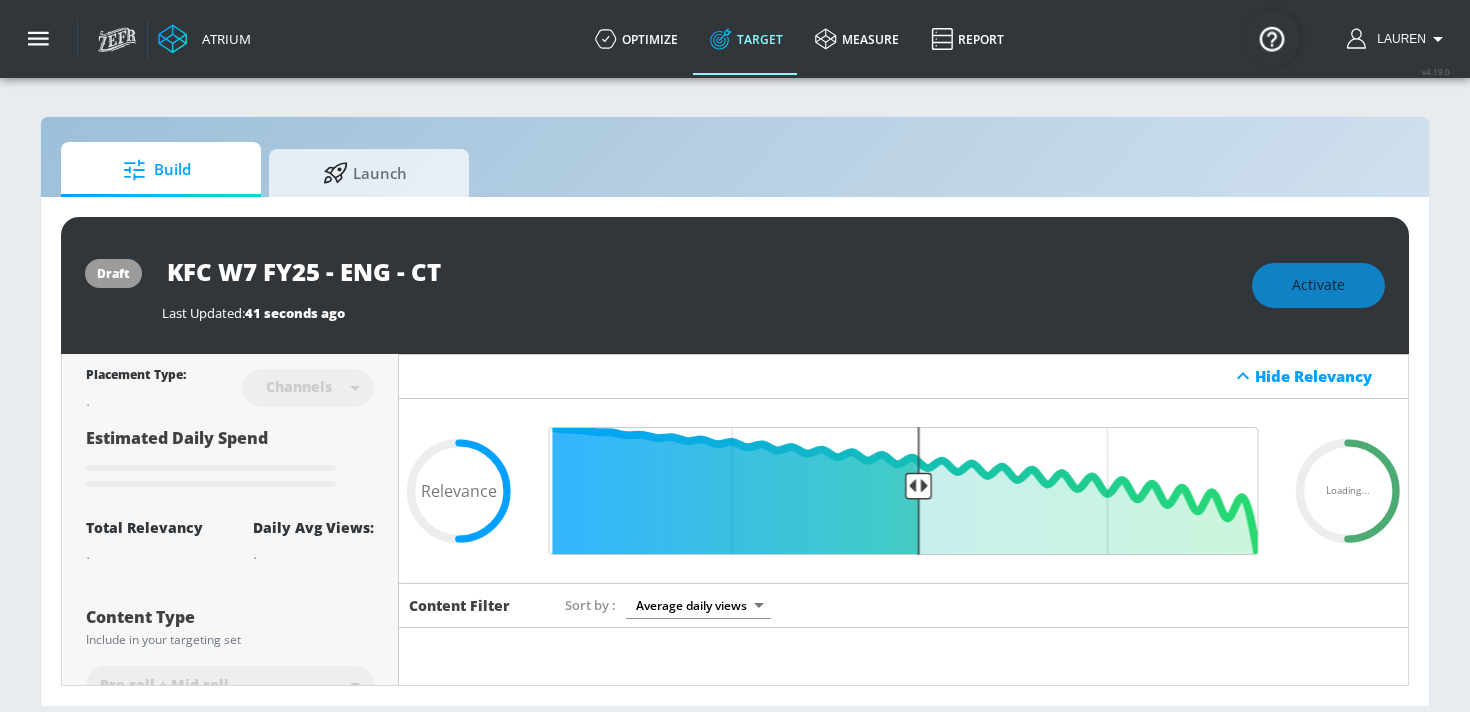 click on "draft KFC W7 FY25 - ENG - CT Last Updated:  41 seconds ago Activate" at bounding box center [735, 285] 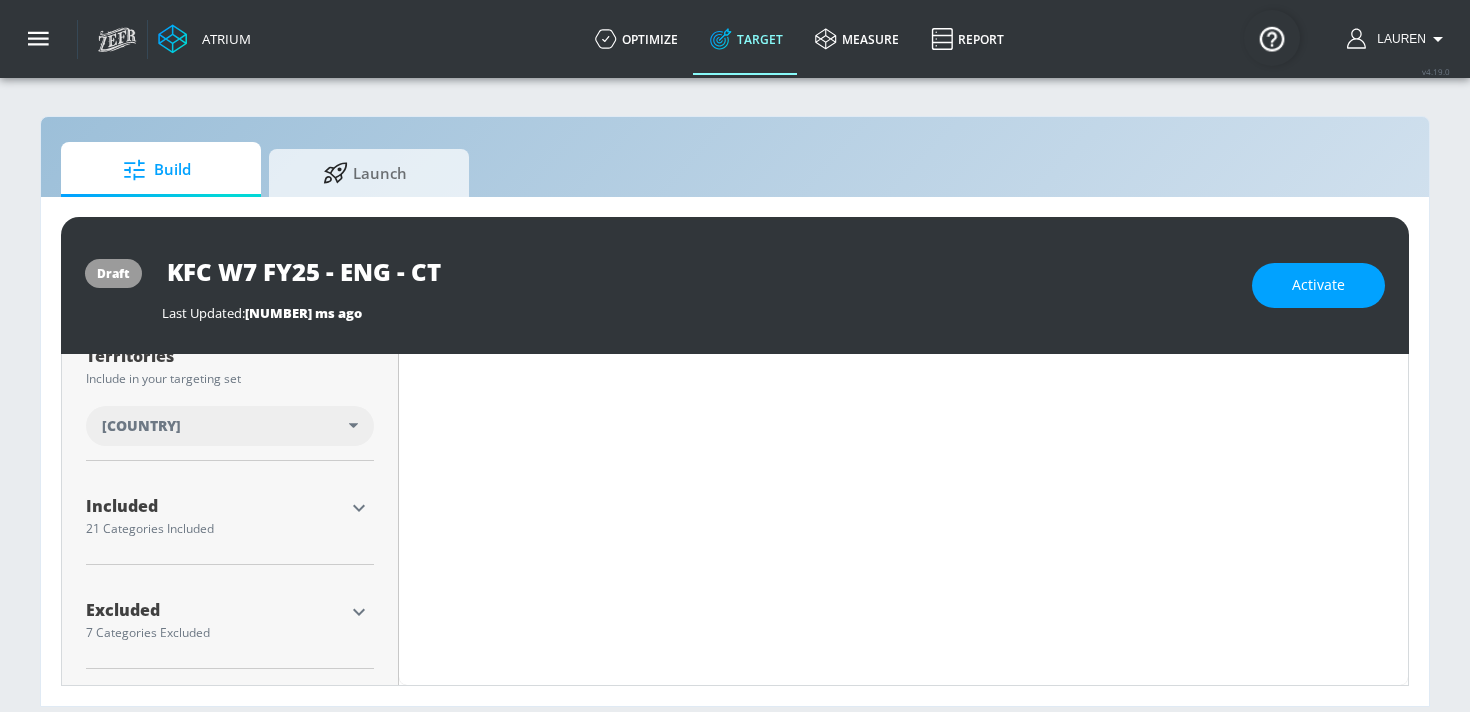 scroll, scrollTop: 0, scrollLeft: 0, axis: both 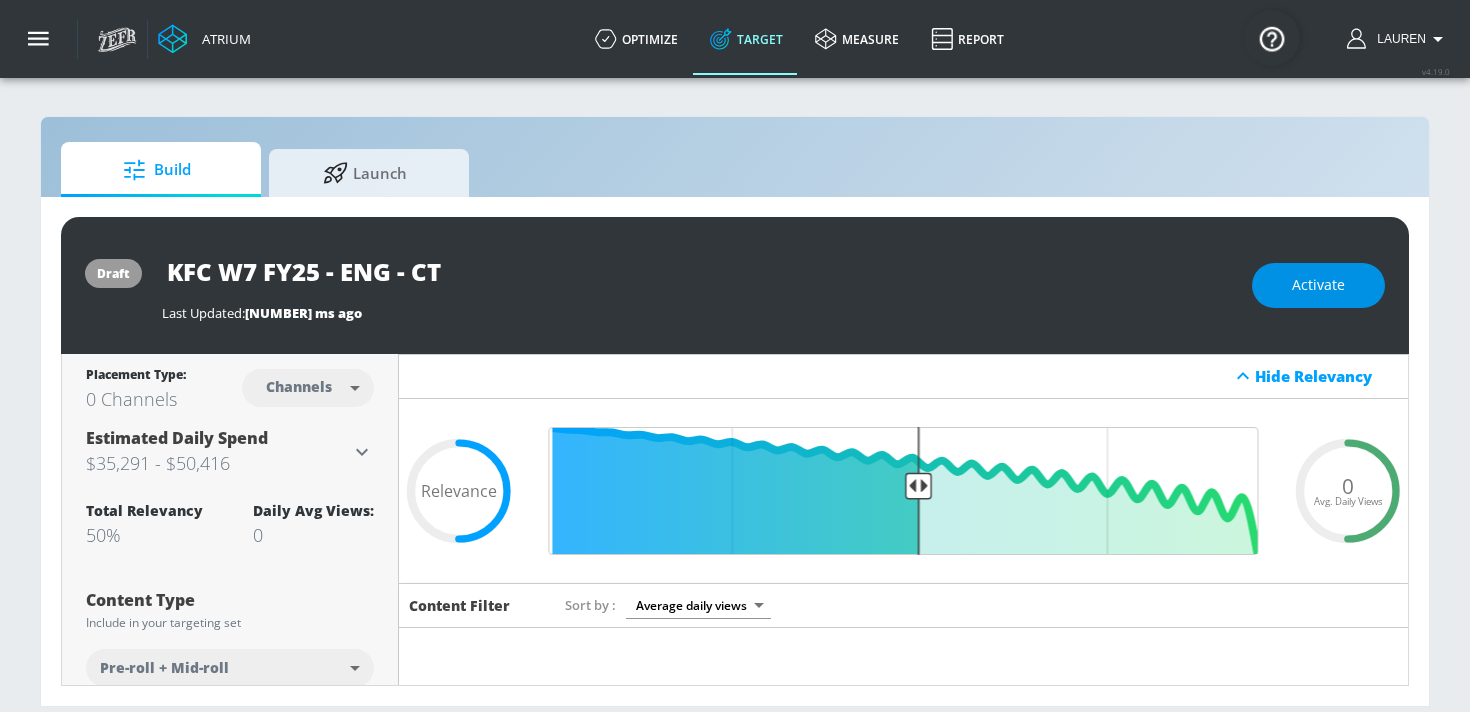click on "Activate" at bounding box center (1318, 285) 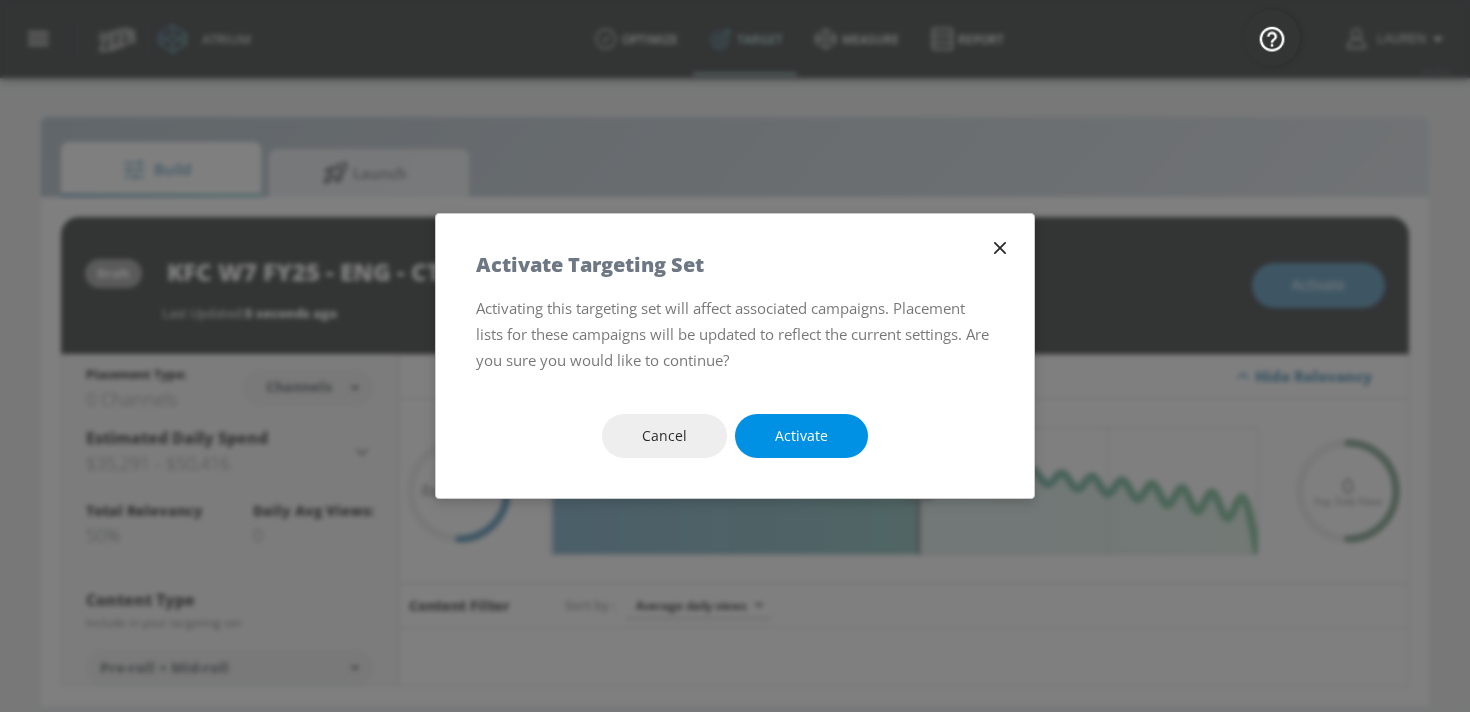 click on "Activate" at bounding box center [801, 436] 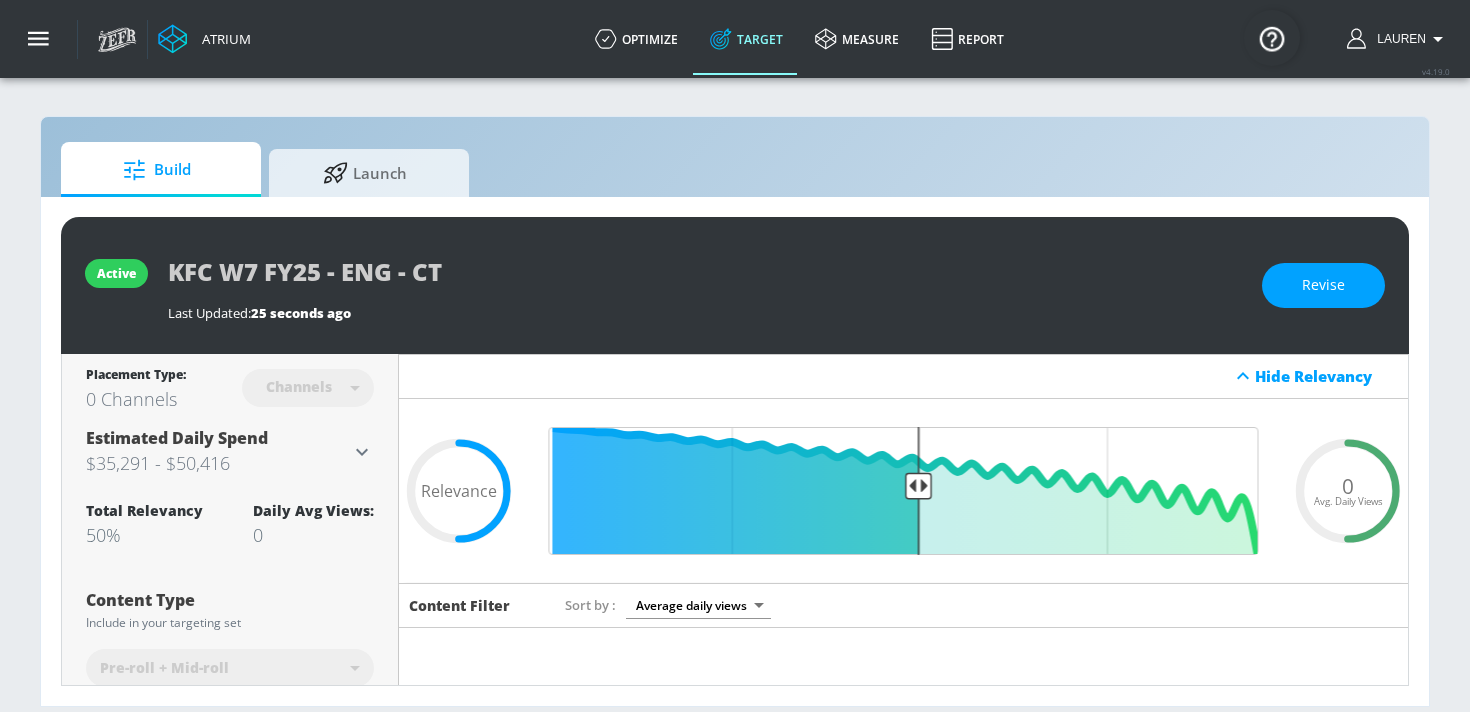 click on "Total Relevancy 50% Daily Avg Views: 0" at bounding box center [230, 524] 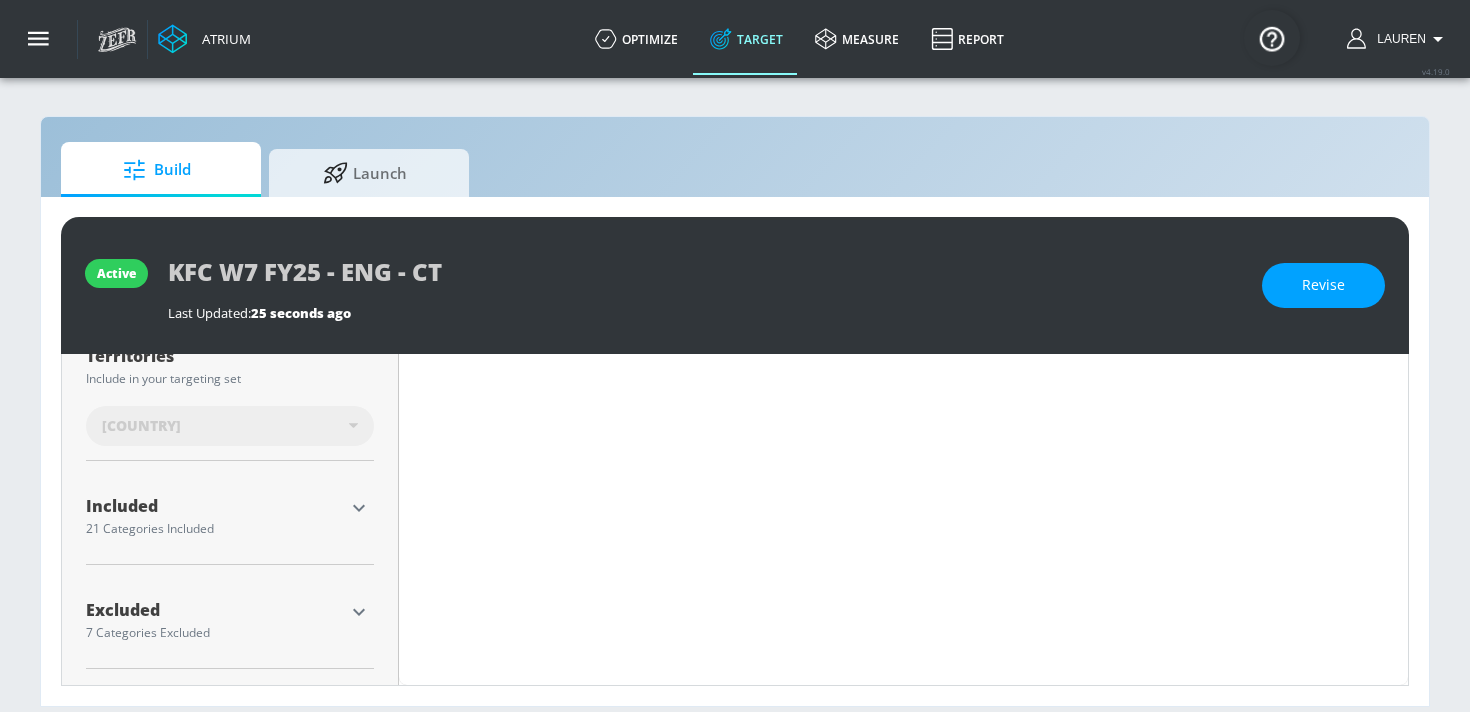 scroll, scrollTop: 0, scrollLeft: 0, axis: both 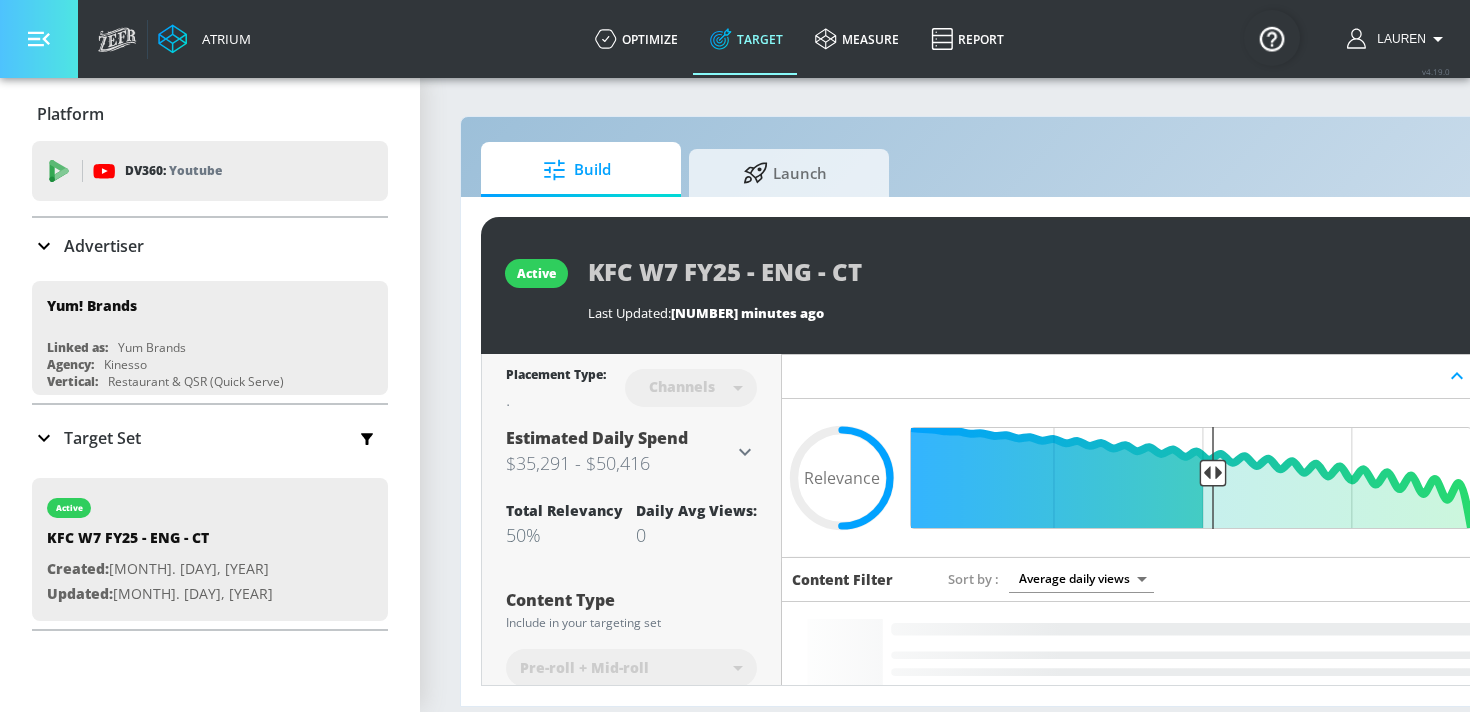 click 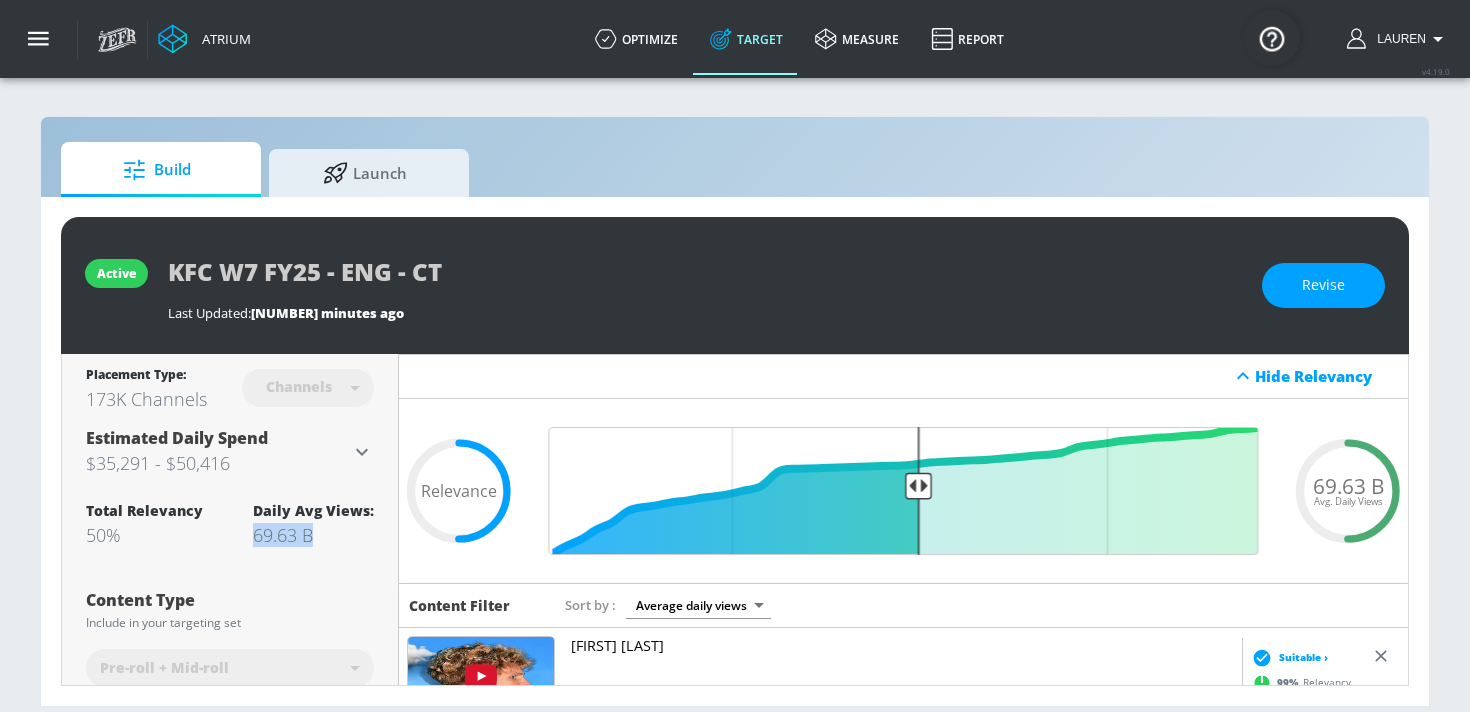 drag, startPoint x: 257, startPoint y: 534, endPoint x: 366, endPoint y: 533, distance: 109.004585 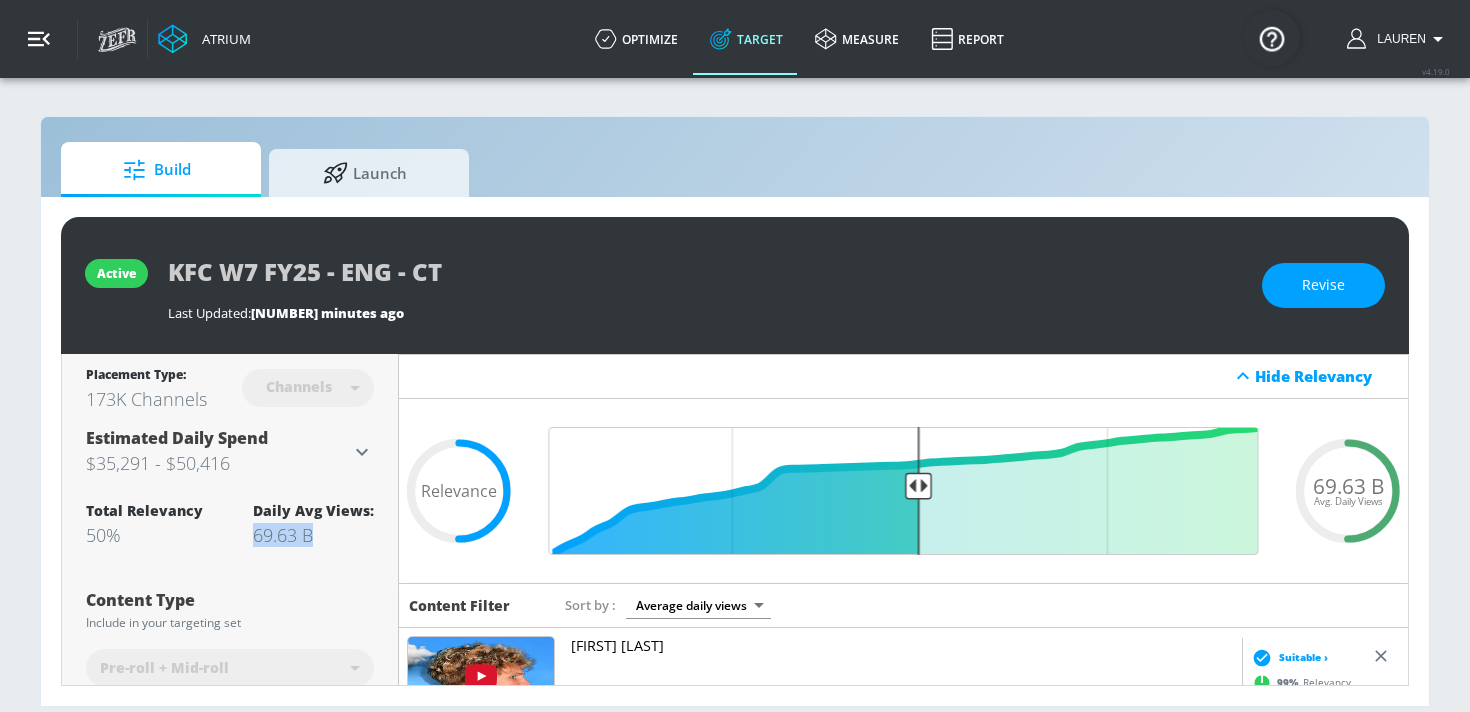 click at bounding box center (39, 39) 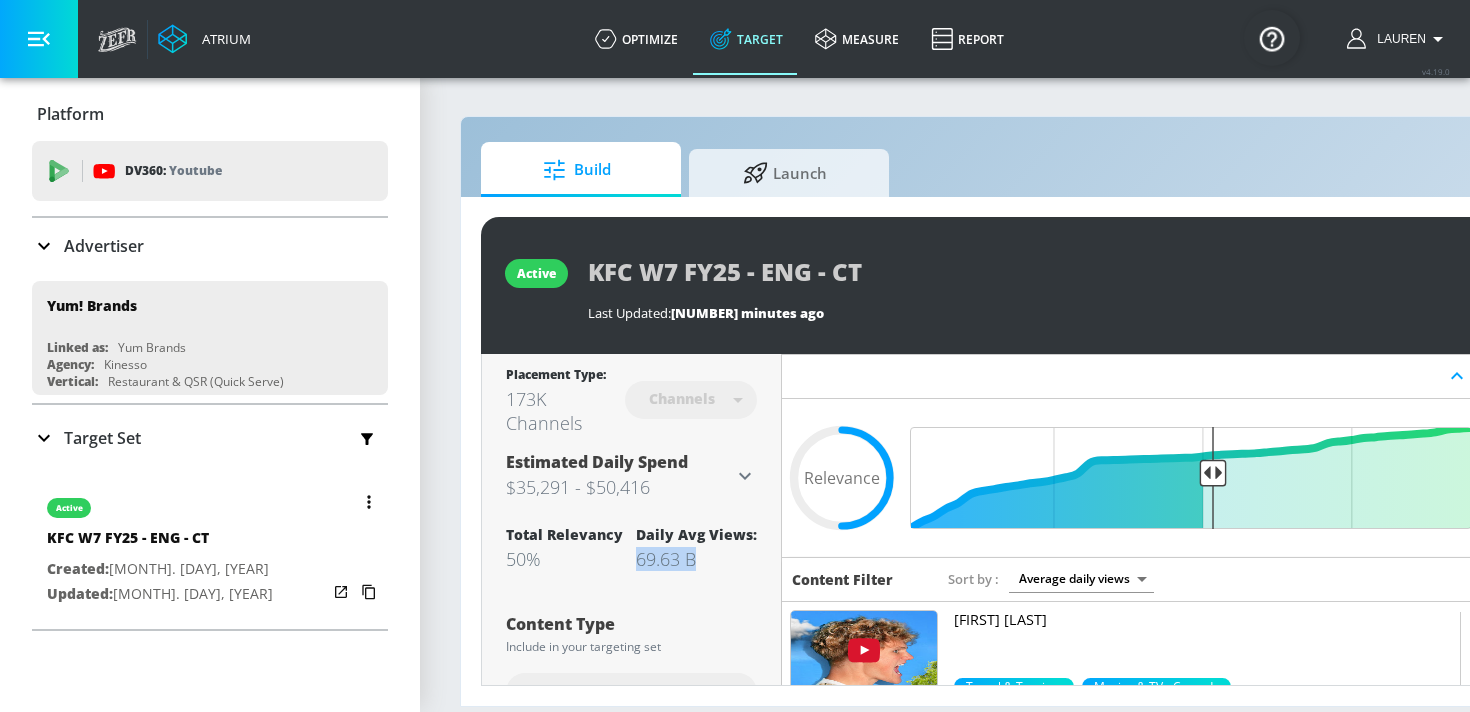 scroll, scrollTop: 10, scrollLeft: 0, axis: vertical 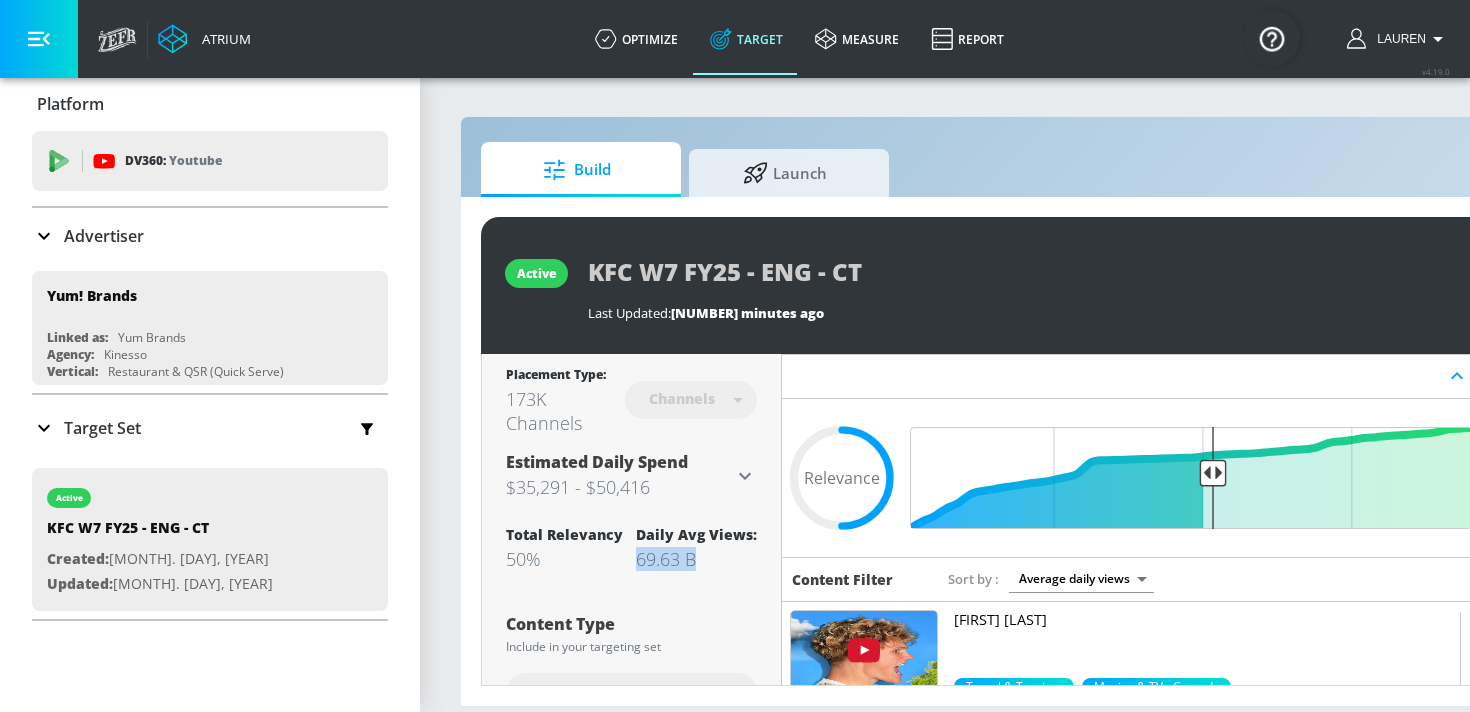 click 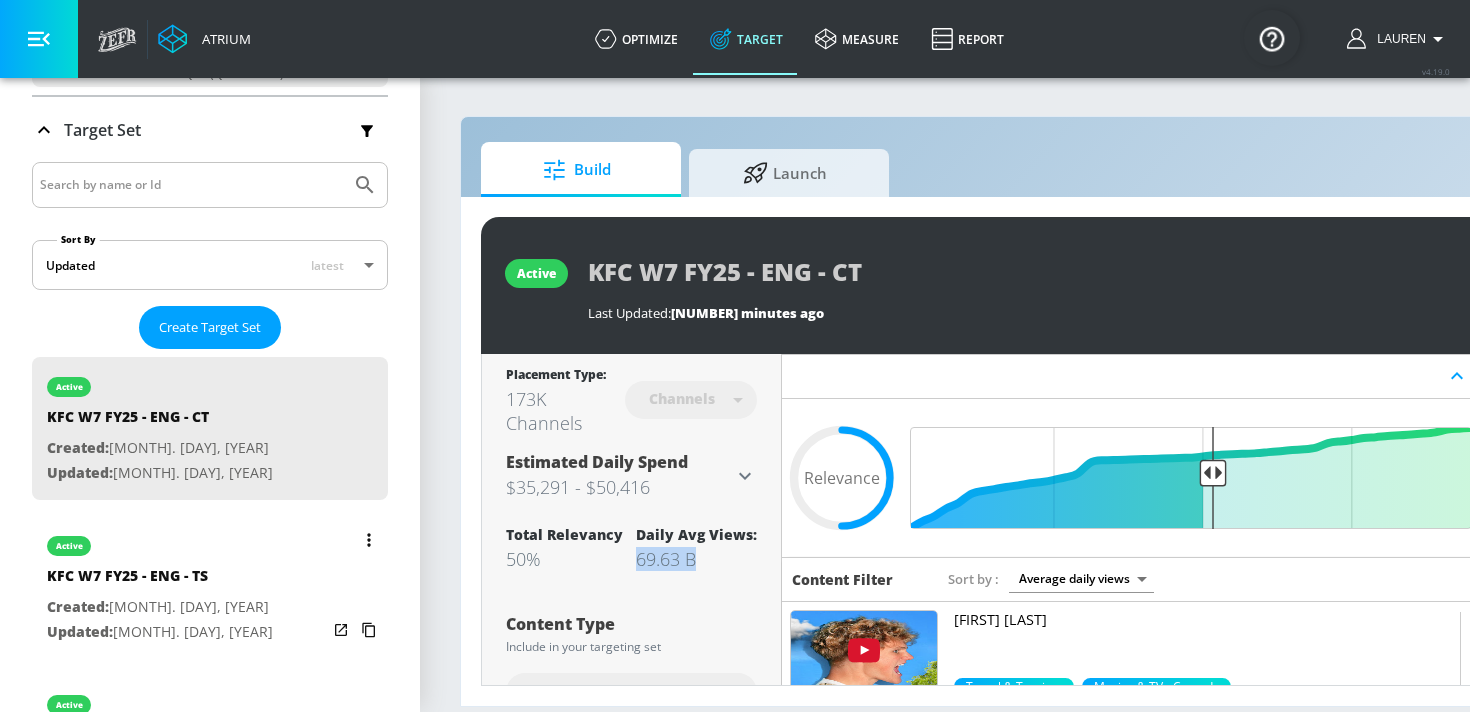 scroll, scrollTop: 314, scrollLeft: 0, axis: vertical 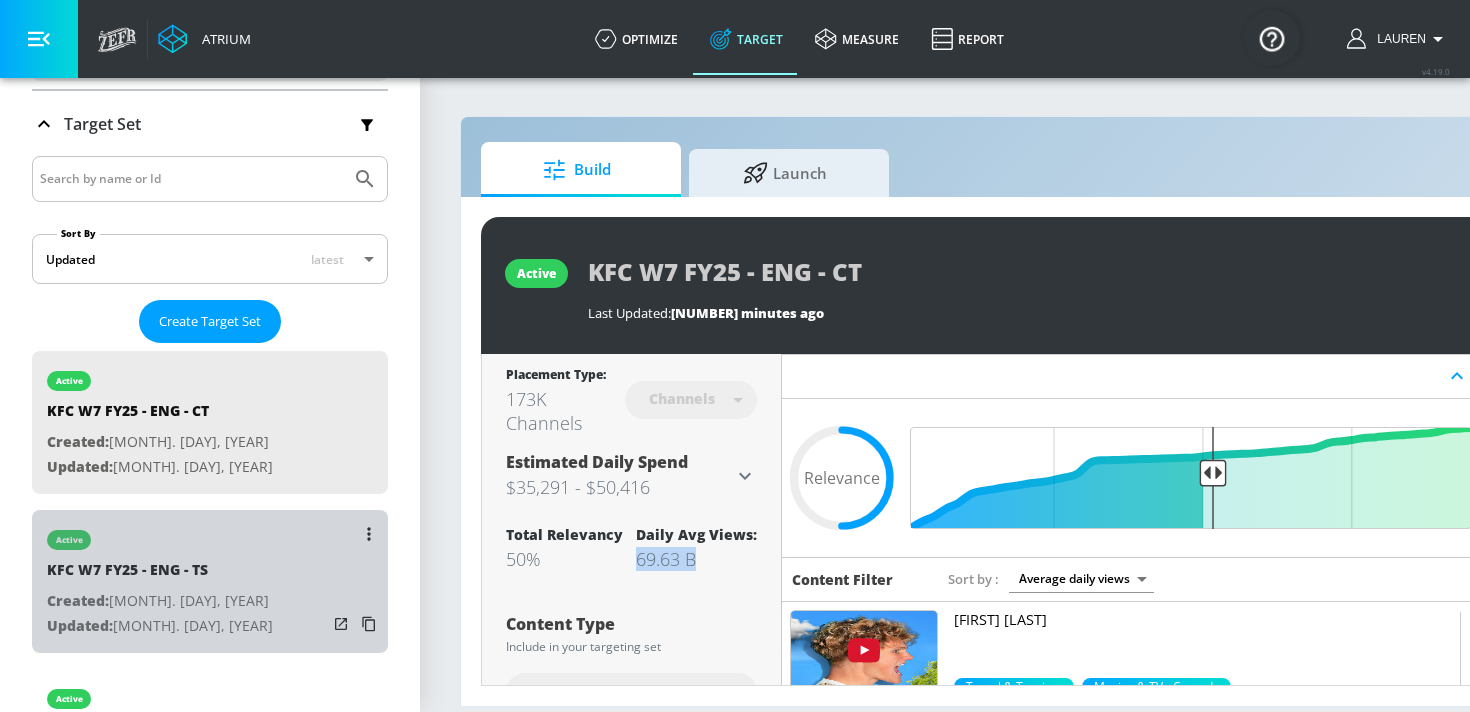 click on "active" at bounding box center (160, 535) 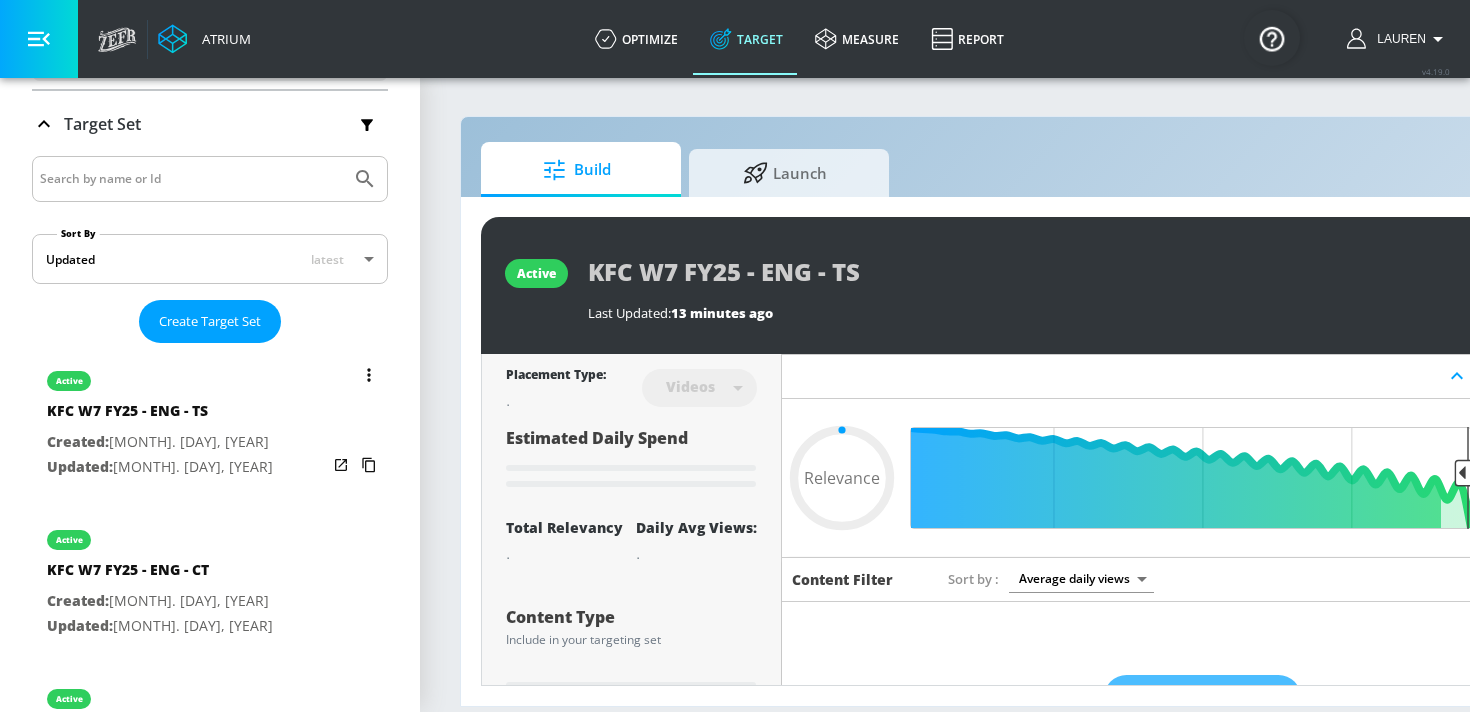 type on "0.5" 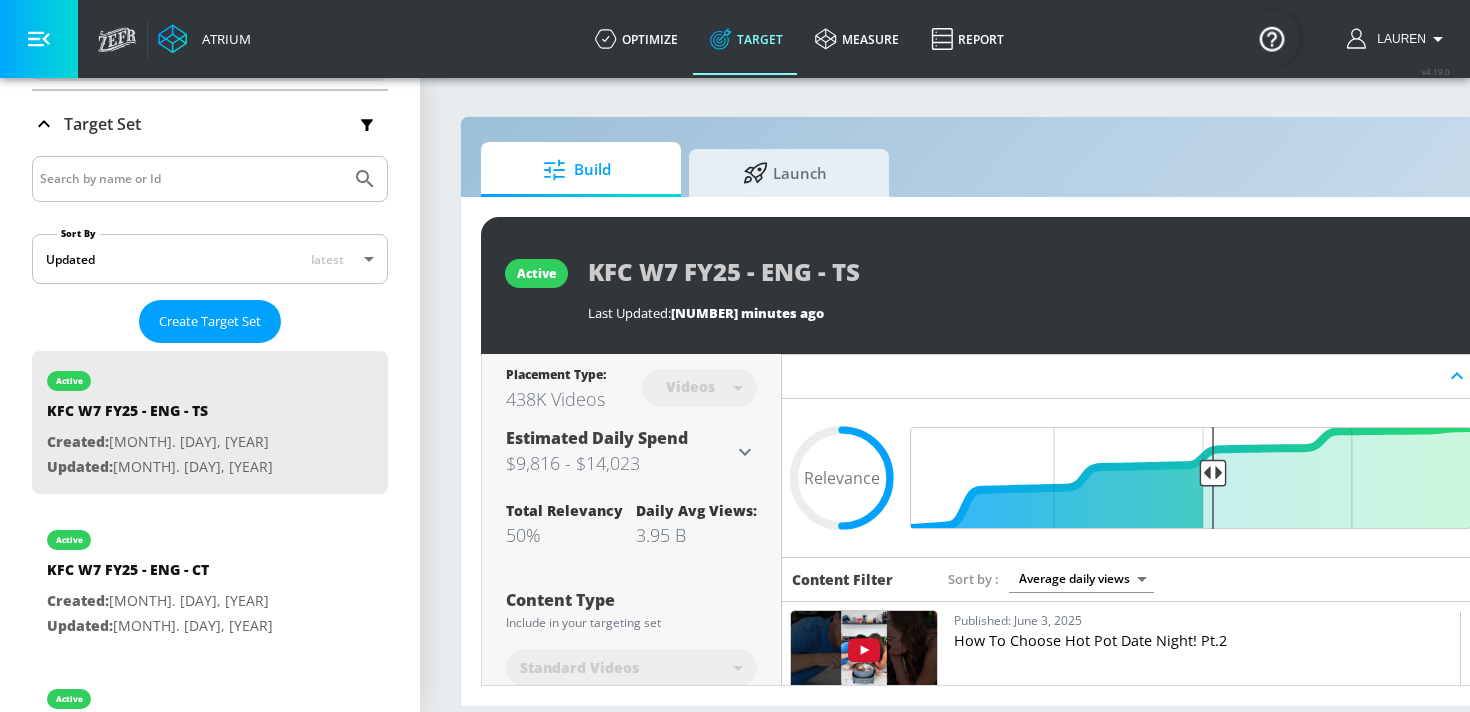 click on "3.95 B" at bounding box center [696, 535] 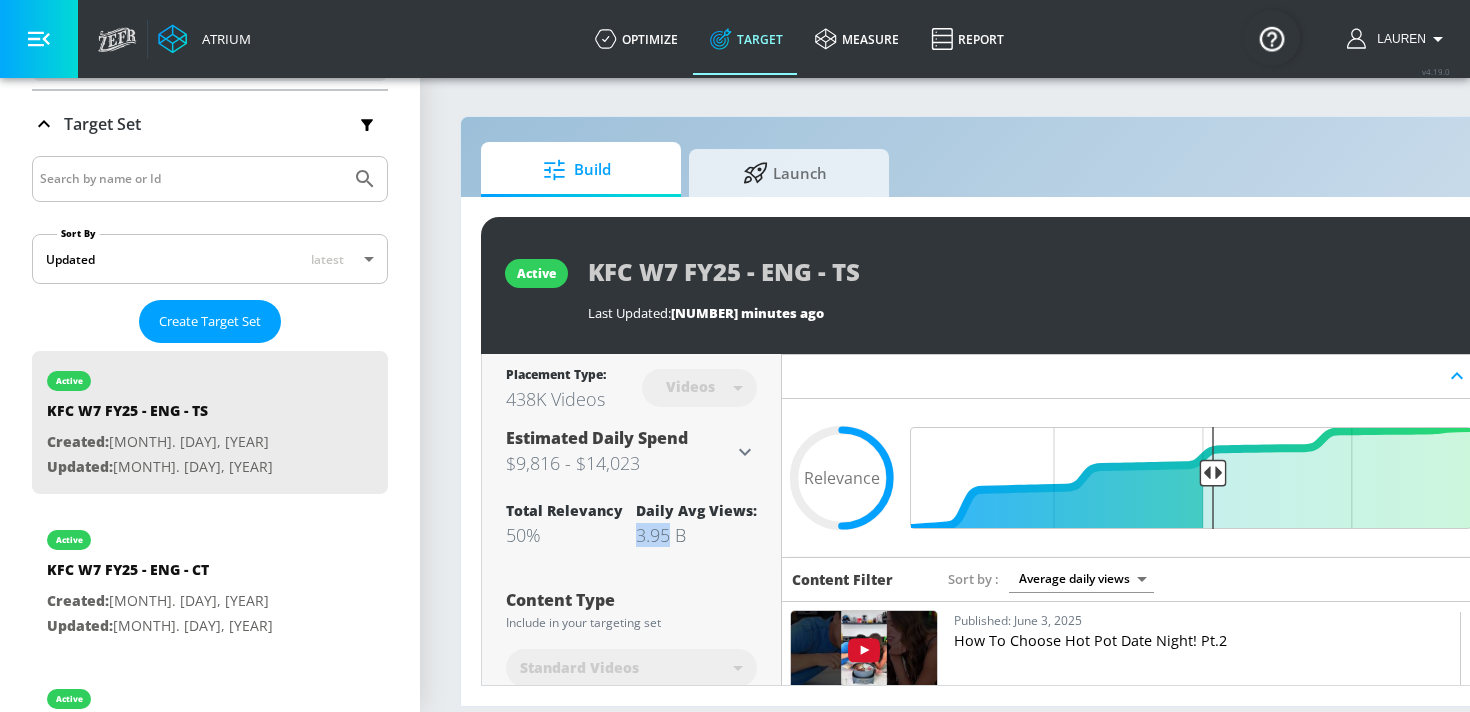 click on "3.95 B" at bounding box center [696, 535] 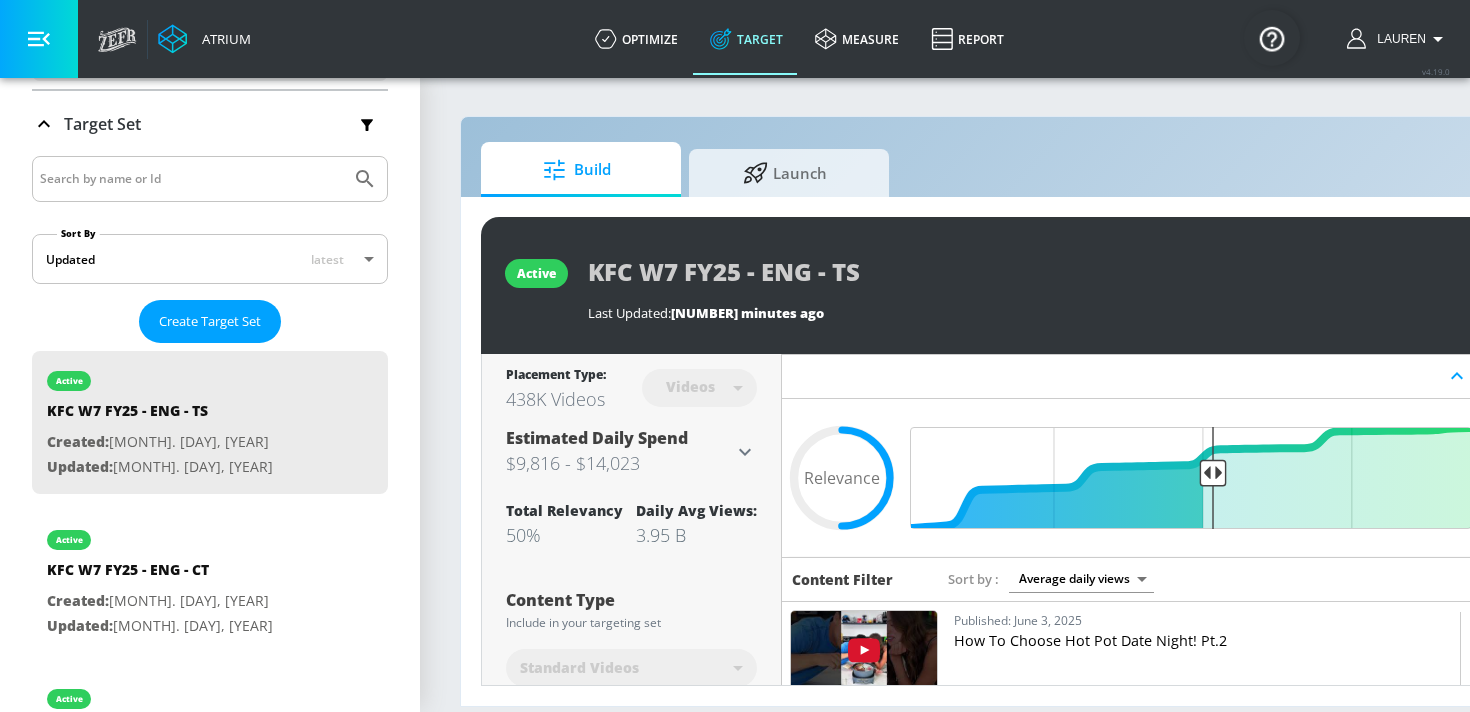 click on "3.95 B" at bounding box center [696, 535] 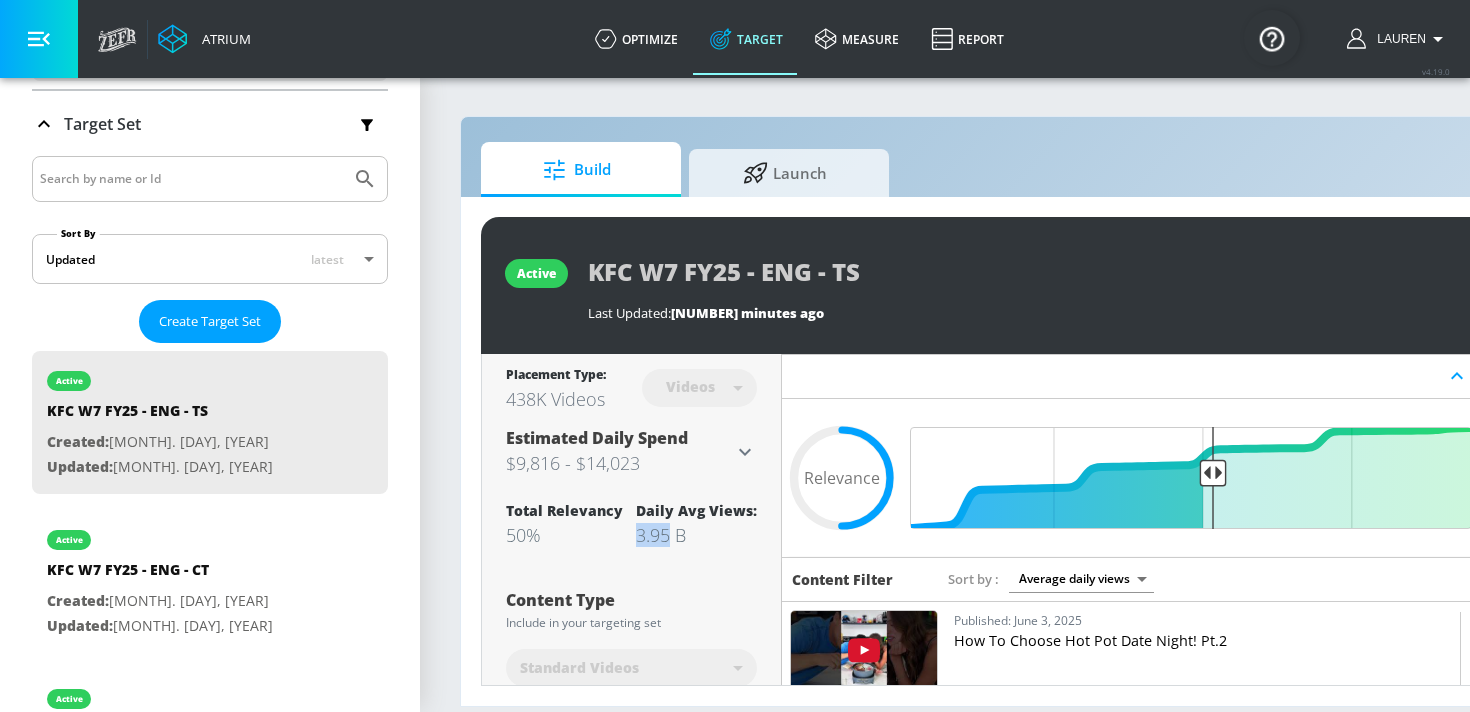 click on "3.95 B" at bounding box center [696, 535] 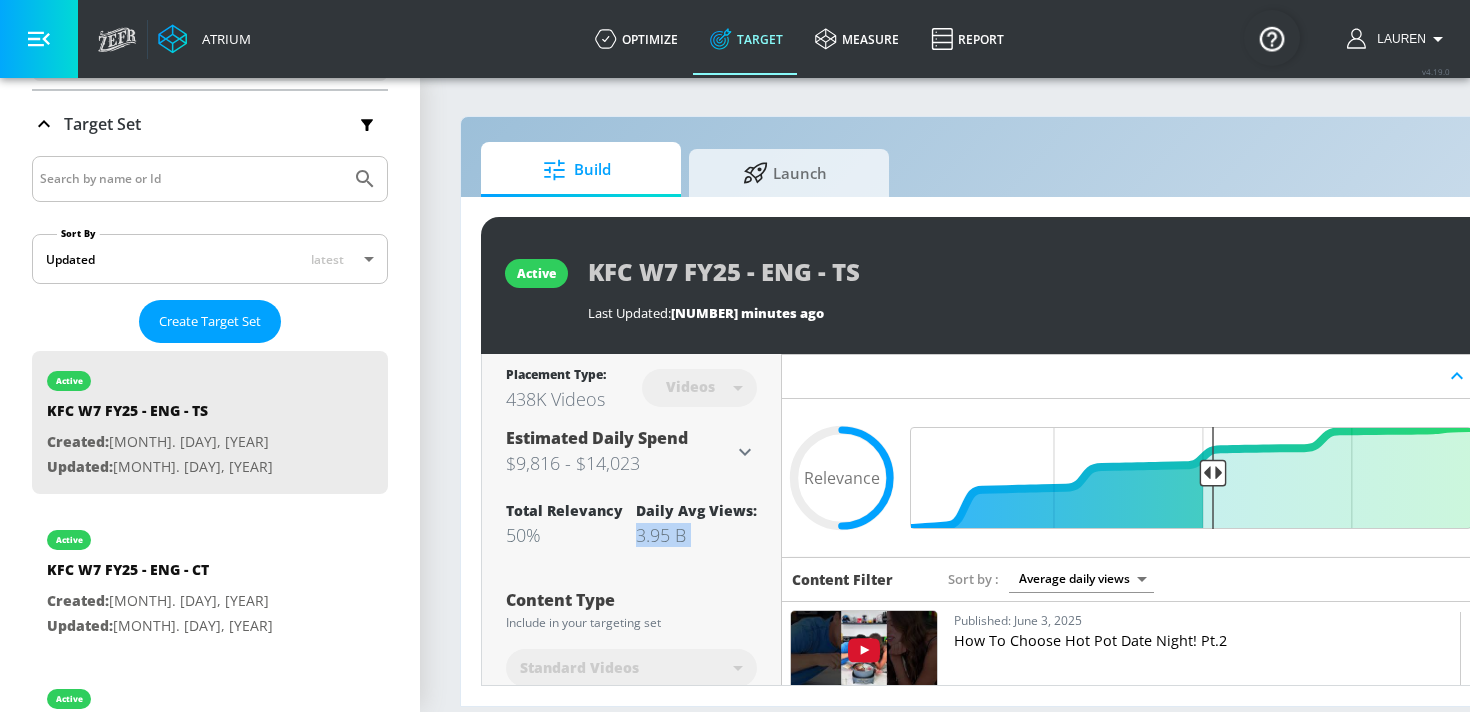 click on "3.95 B" at bounding box center [696, 535] 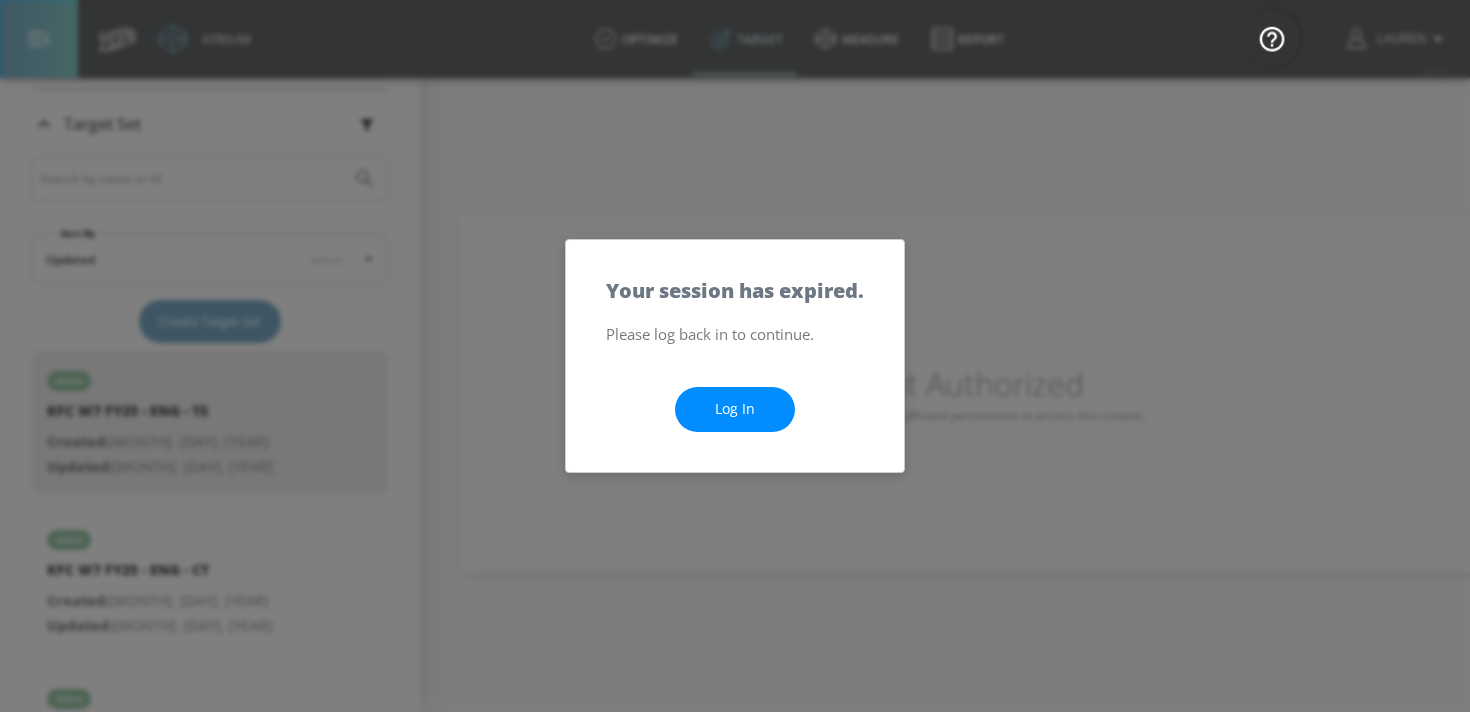 click on "Log In" at bounding box center (735, 409) 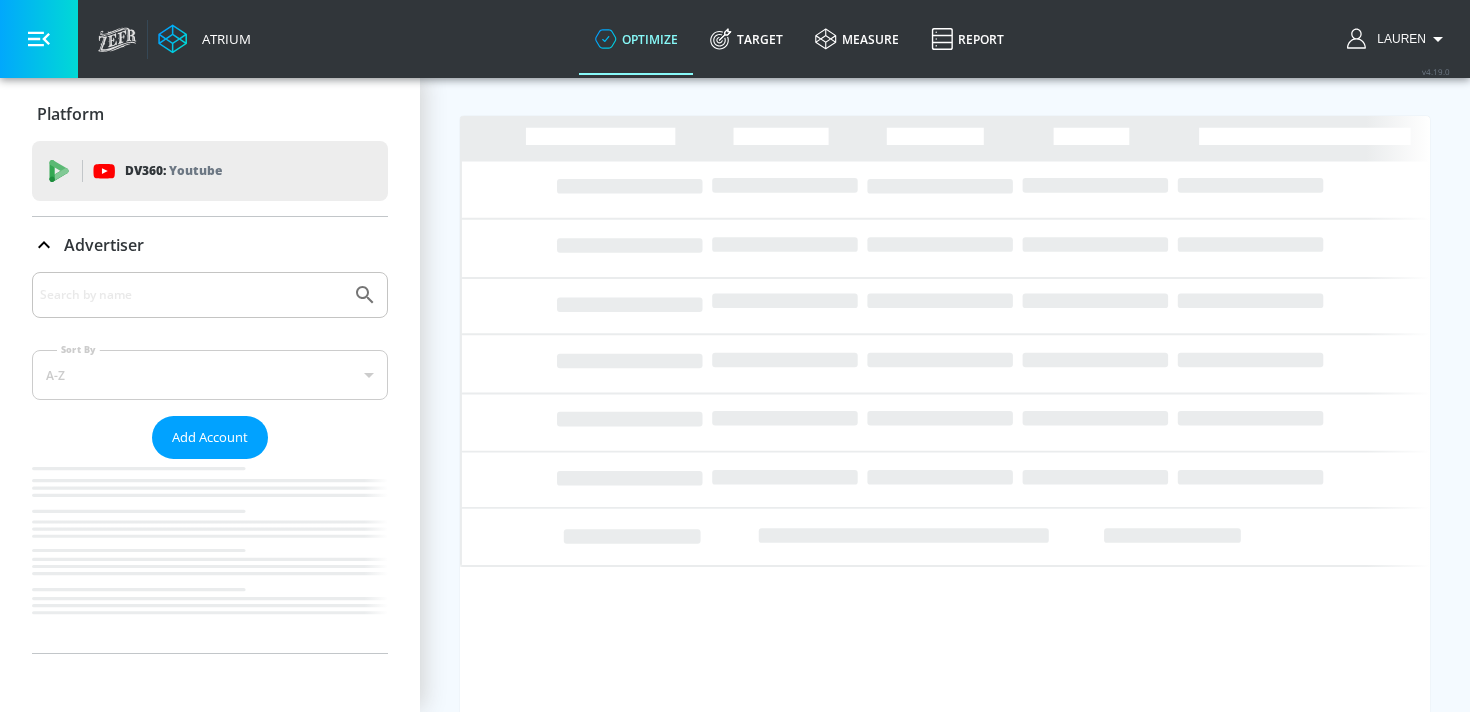 scroll, scrollTop: 0, scrollLeft: 0, axis: both 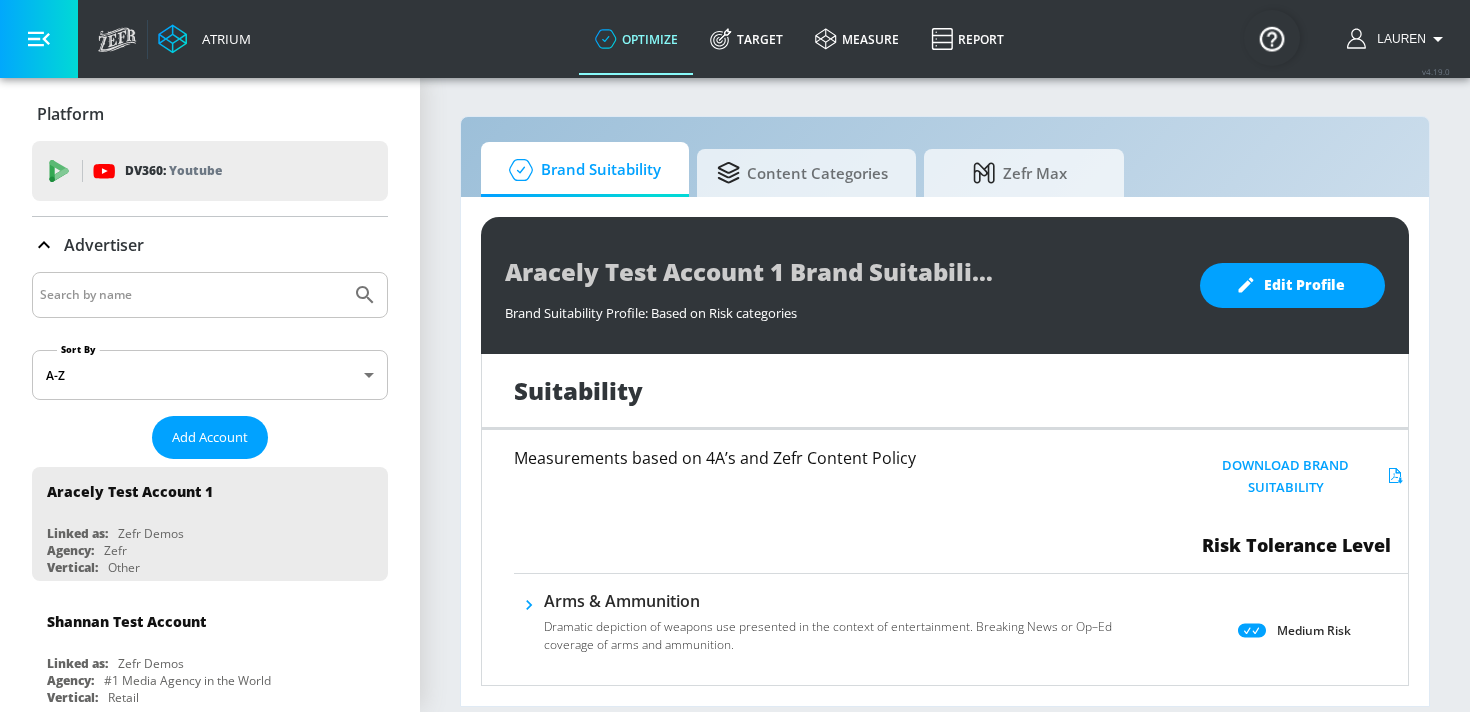 click at bounding box center (191, 295) 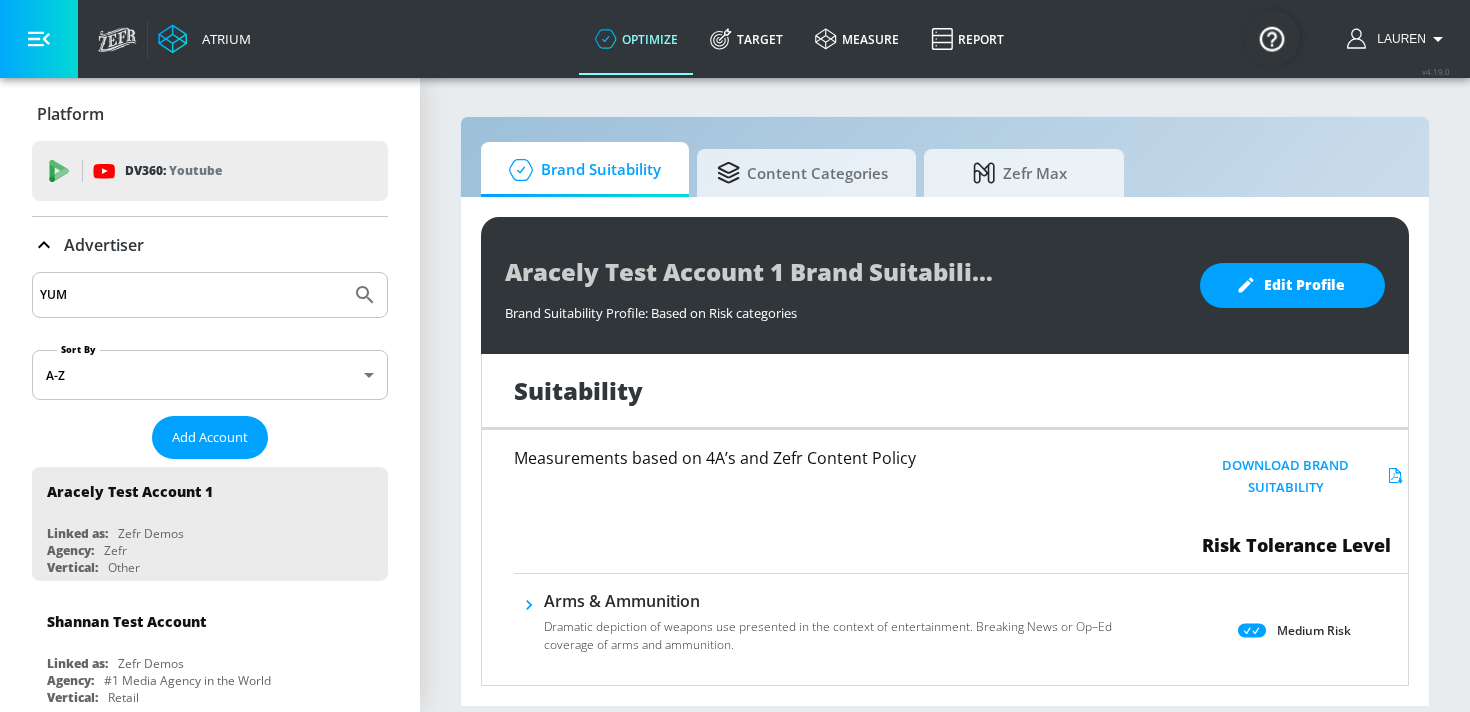 type on "YUM" 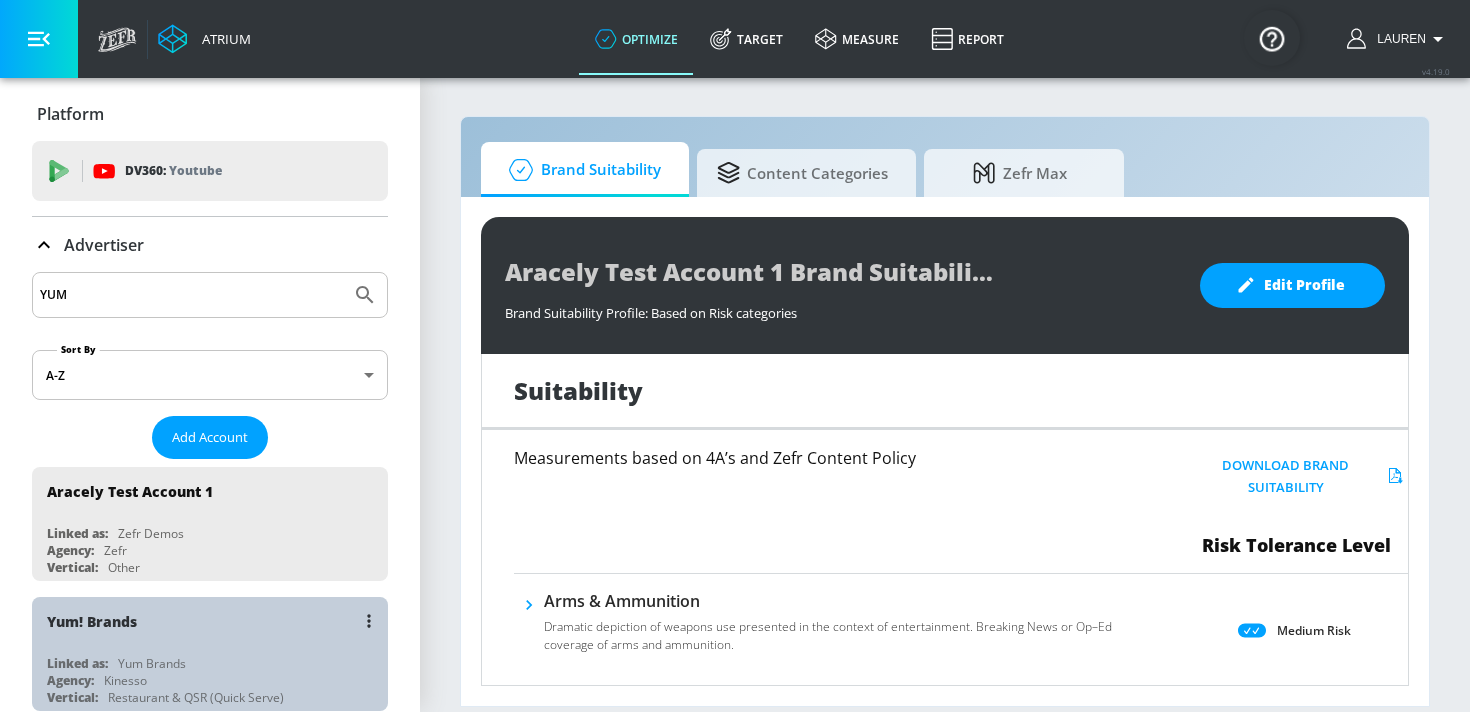 click on "Yum! Brands" at bounding box center (215, 621) 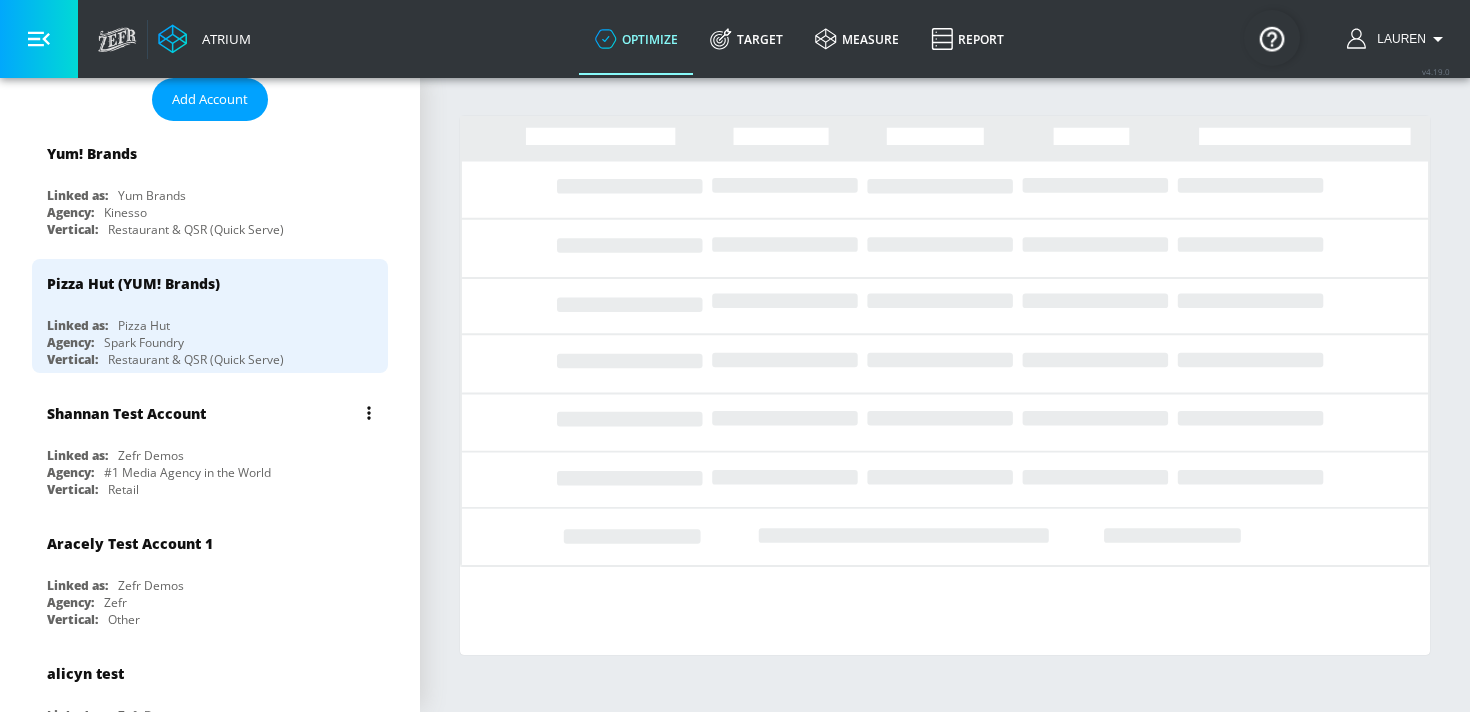 scroll, scrollTop: 0, scrollLeft: 0, axis: both 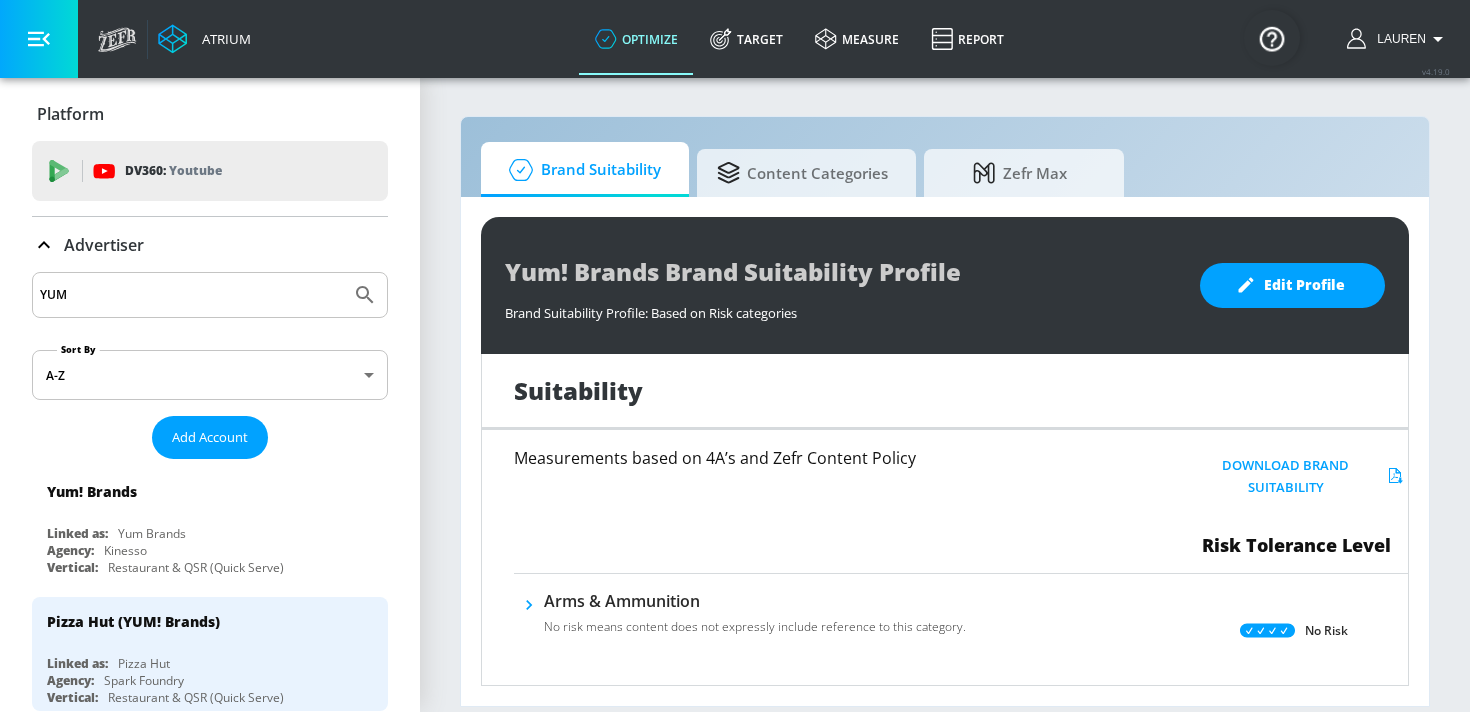 click 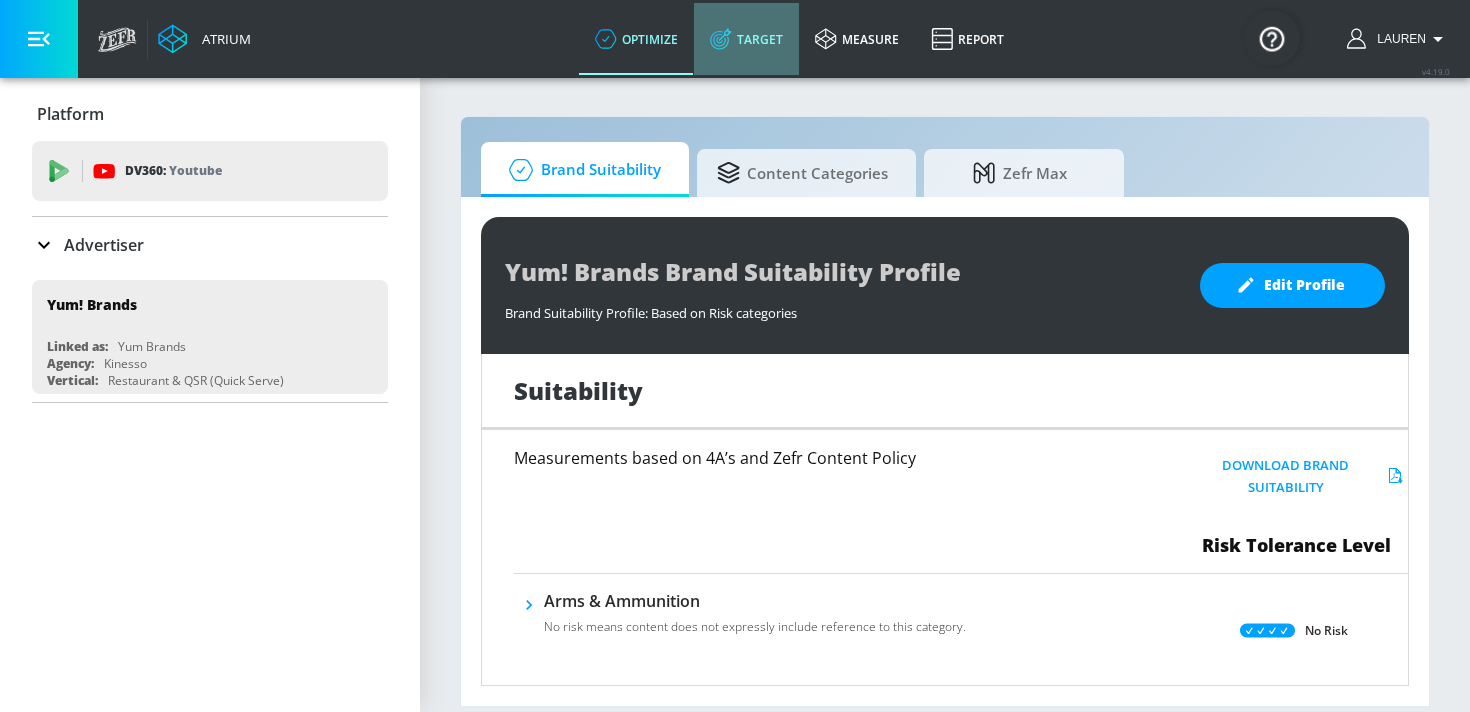 click 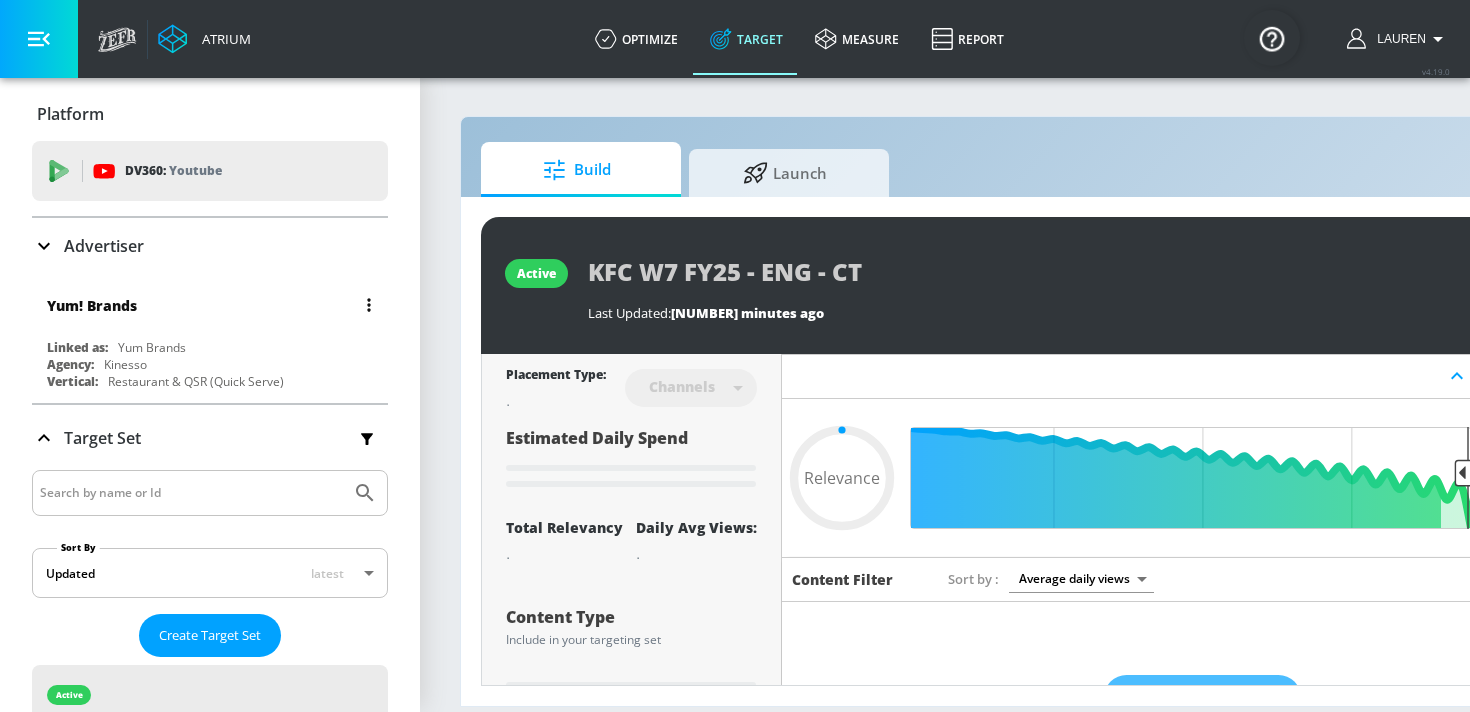type on "0.05" 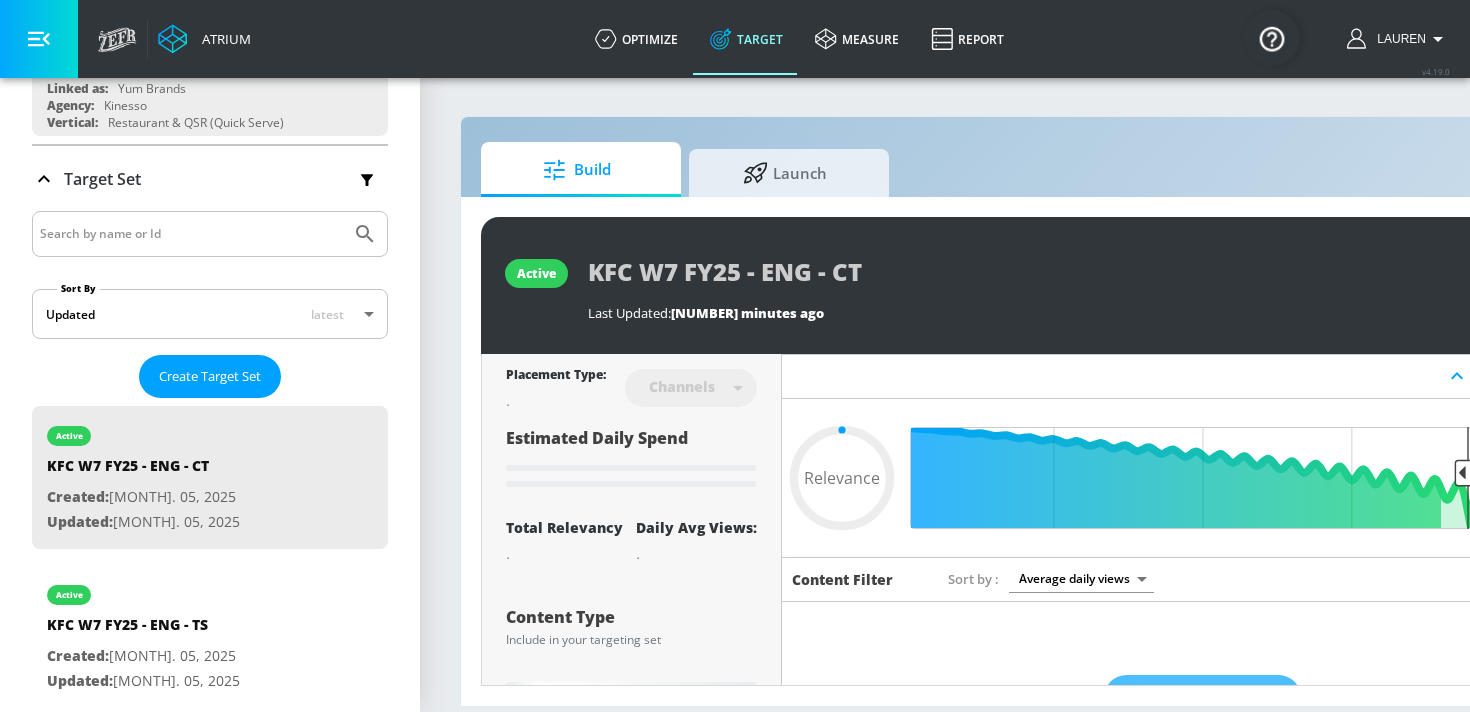 scroll, scrollTop: 258, scrollLeft: 0, axis: vertical 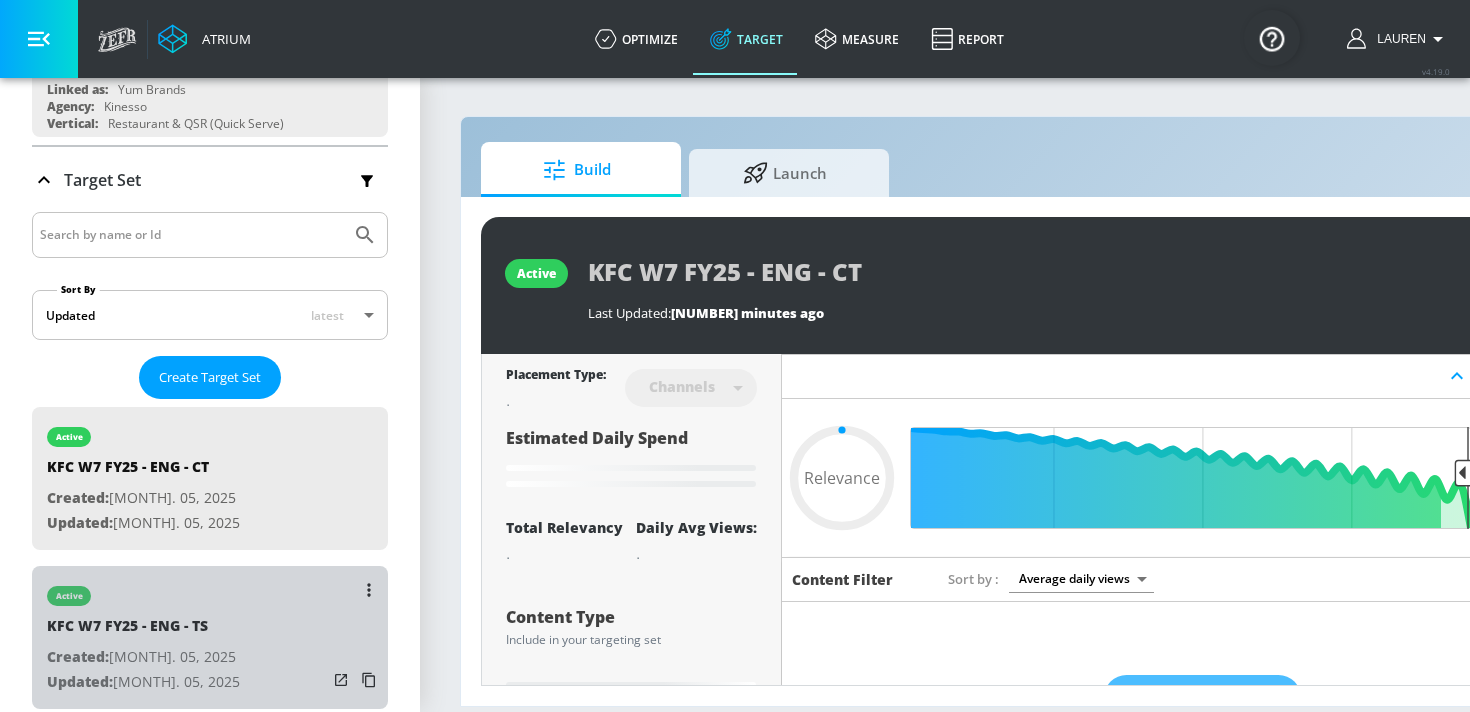click on "active KFC W7 FY25 - ENG - TS Created:  Aug. 05, 2025 Updated:  Aug. 05, 2025" at bounding box center (210, 637) 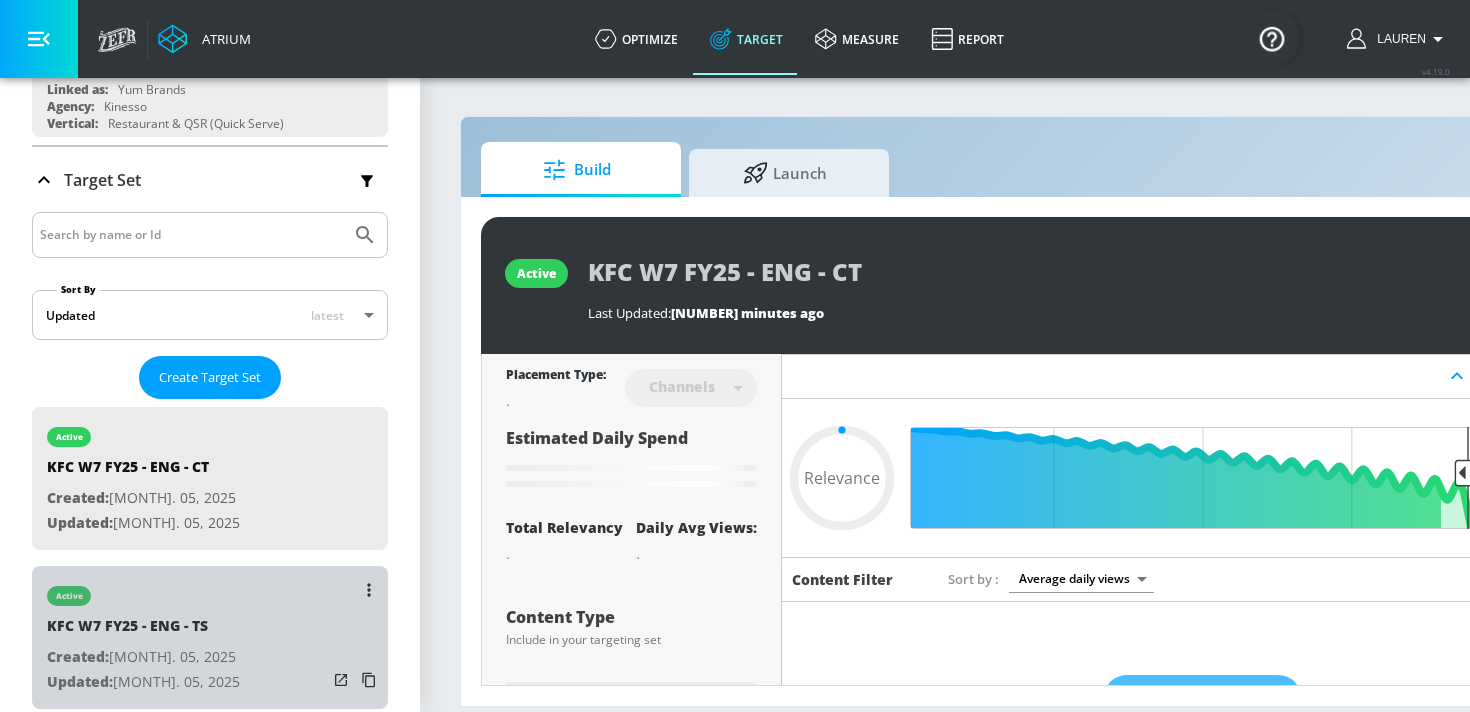 type on "KFC W[NUMBER] FY[YEAR] - ENG - TS" 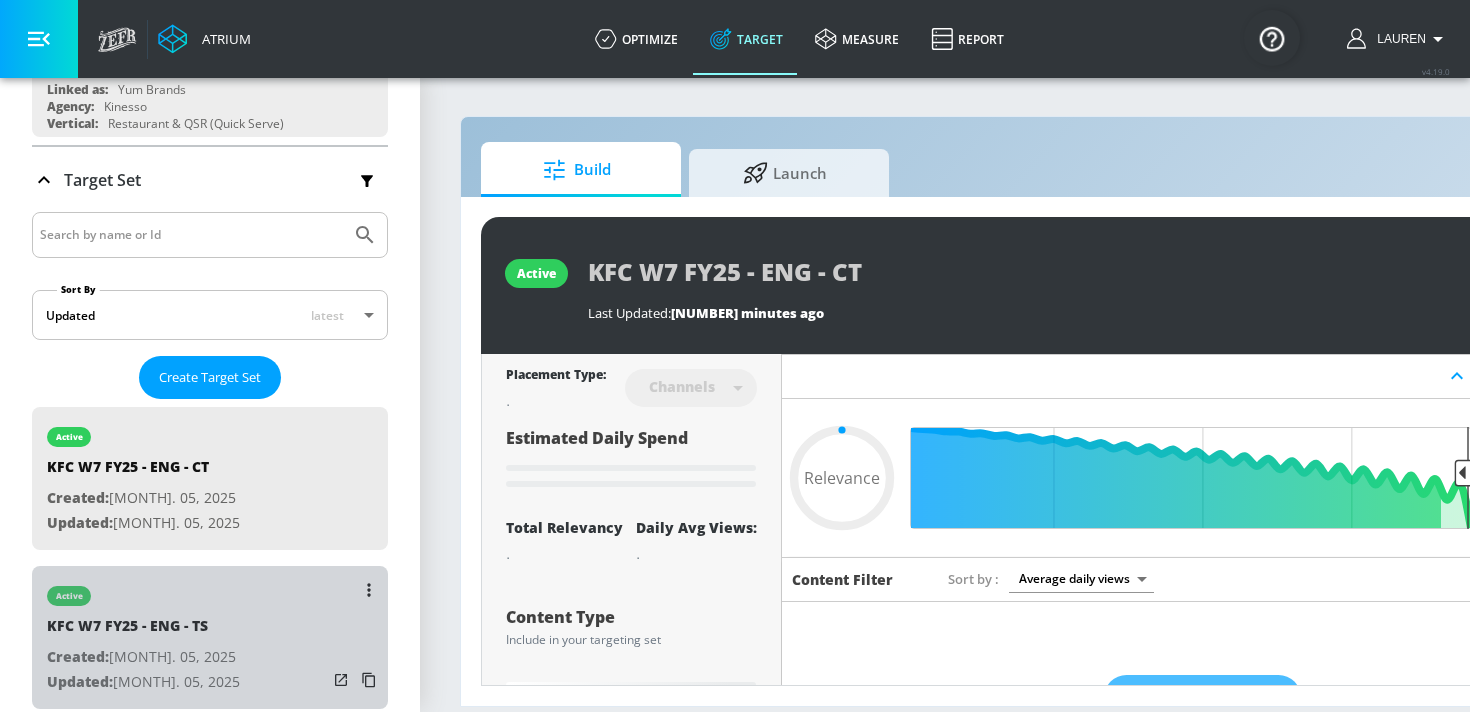 type on "videos" 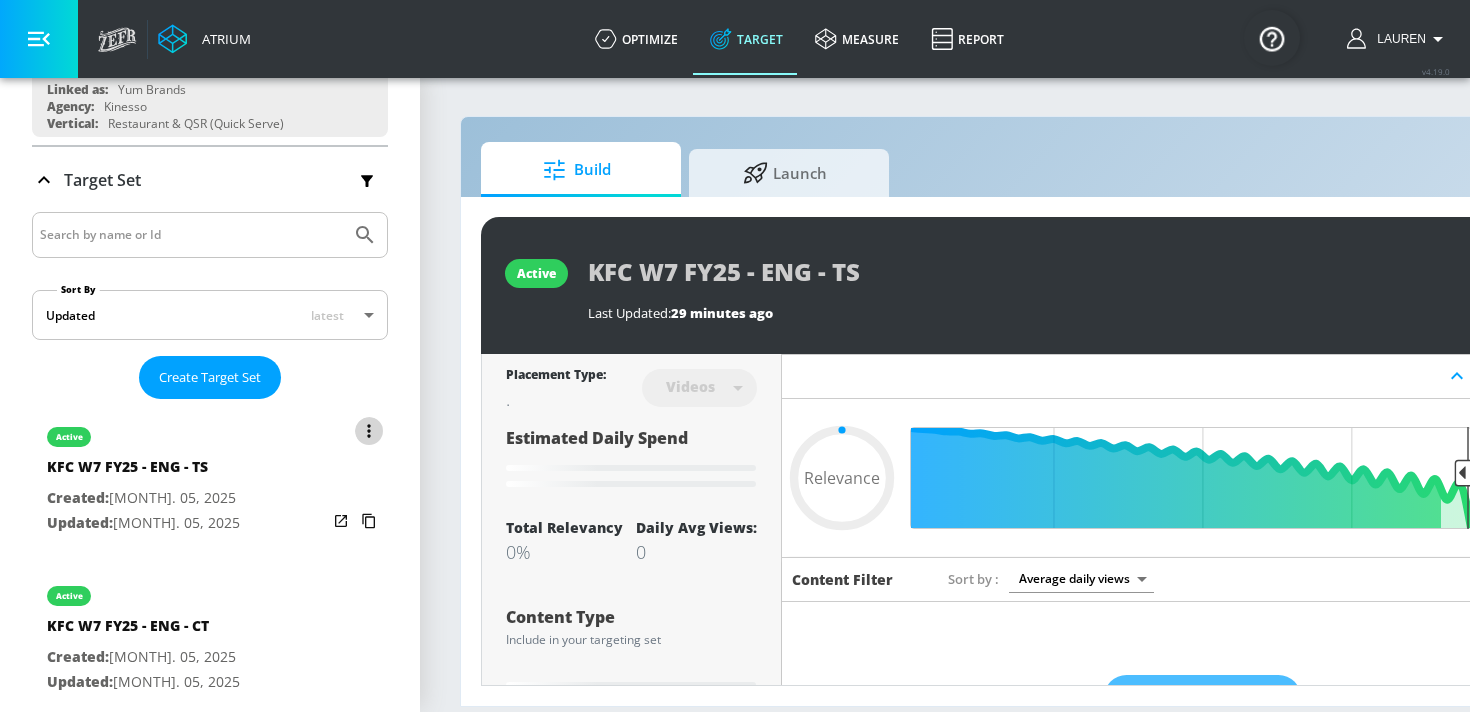 click at bounding box center [369, 431] 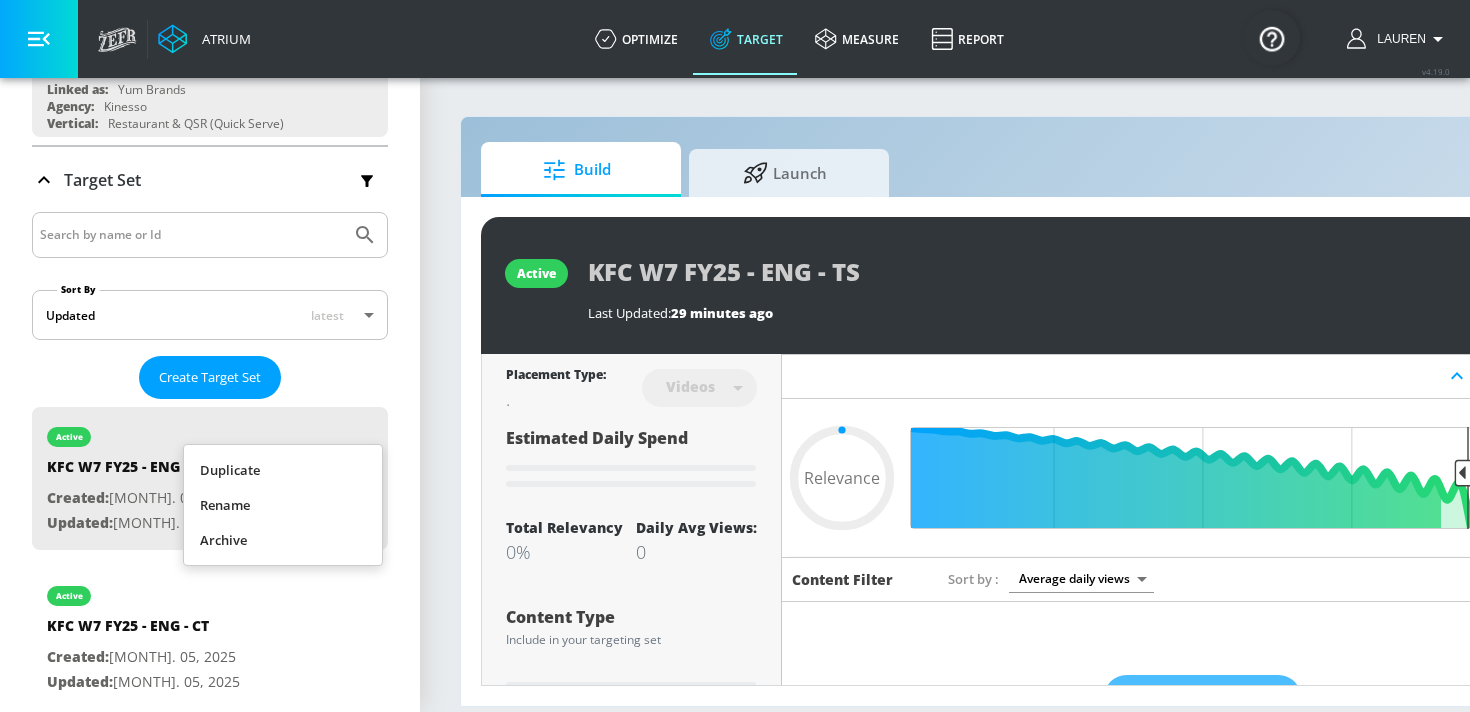 click on "Duplicate" at bounding box center (283, 470) 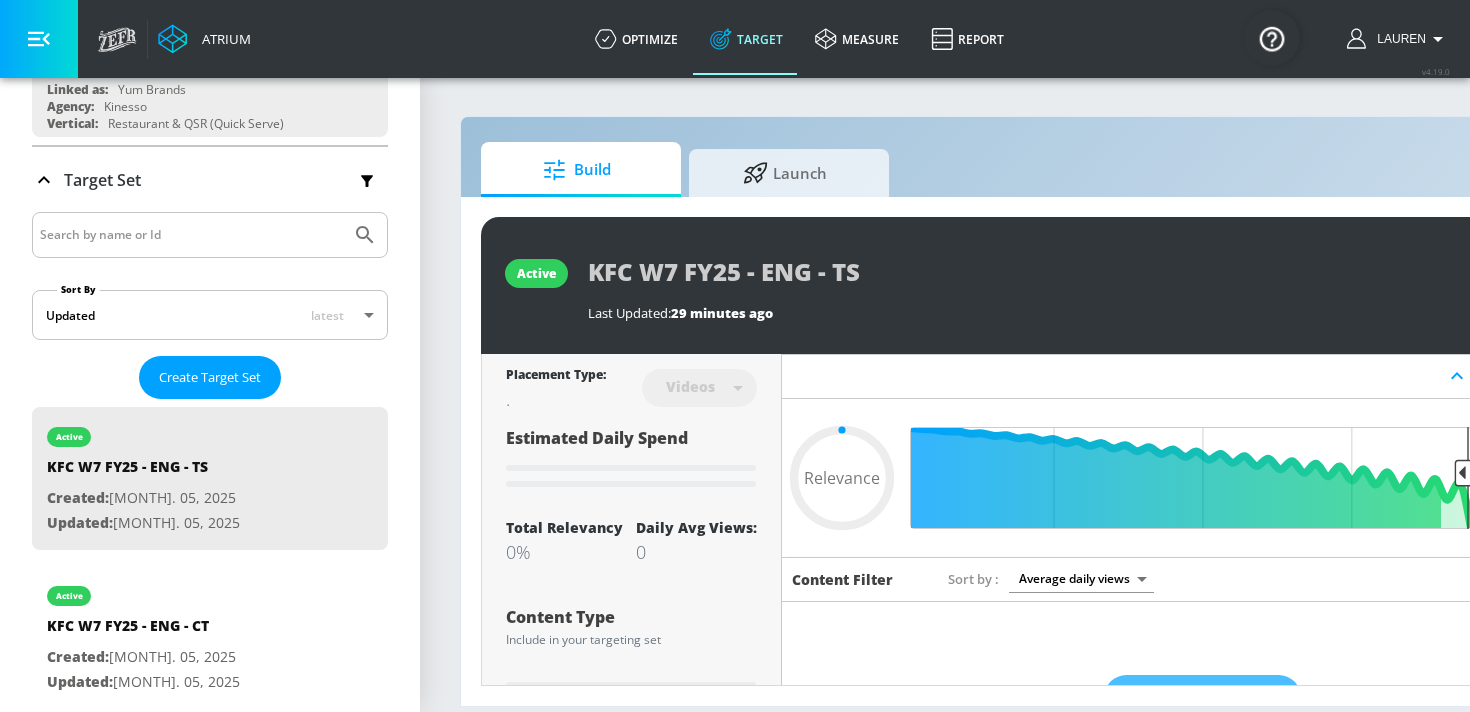 type on "0.05" 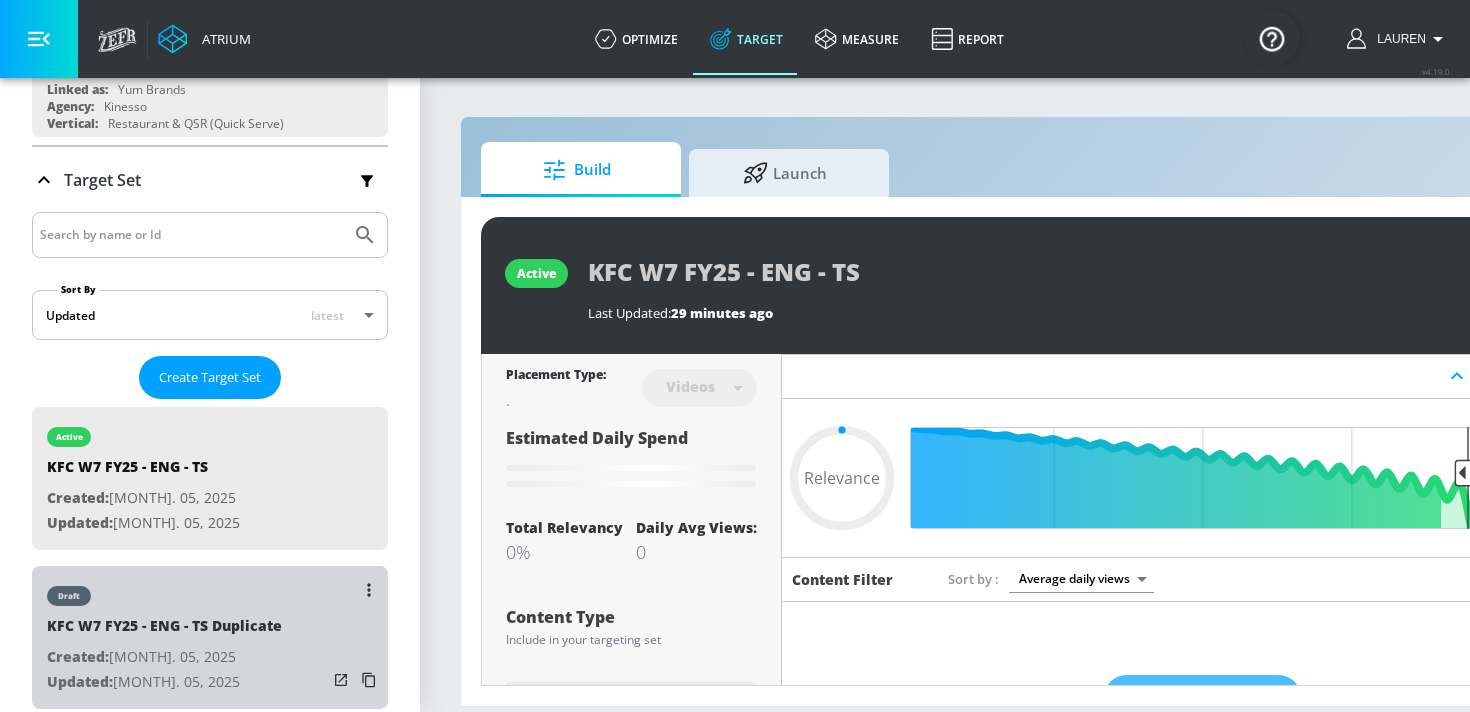 click on "Created:  Aug. 05, 2025" at bounding box center [164, 657] 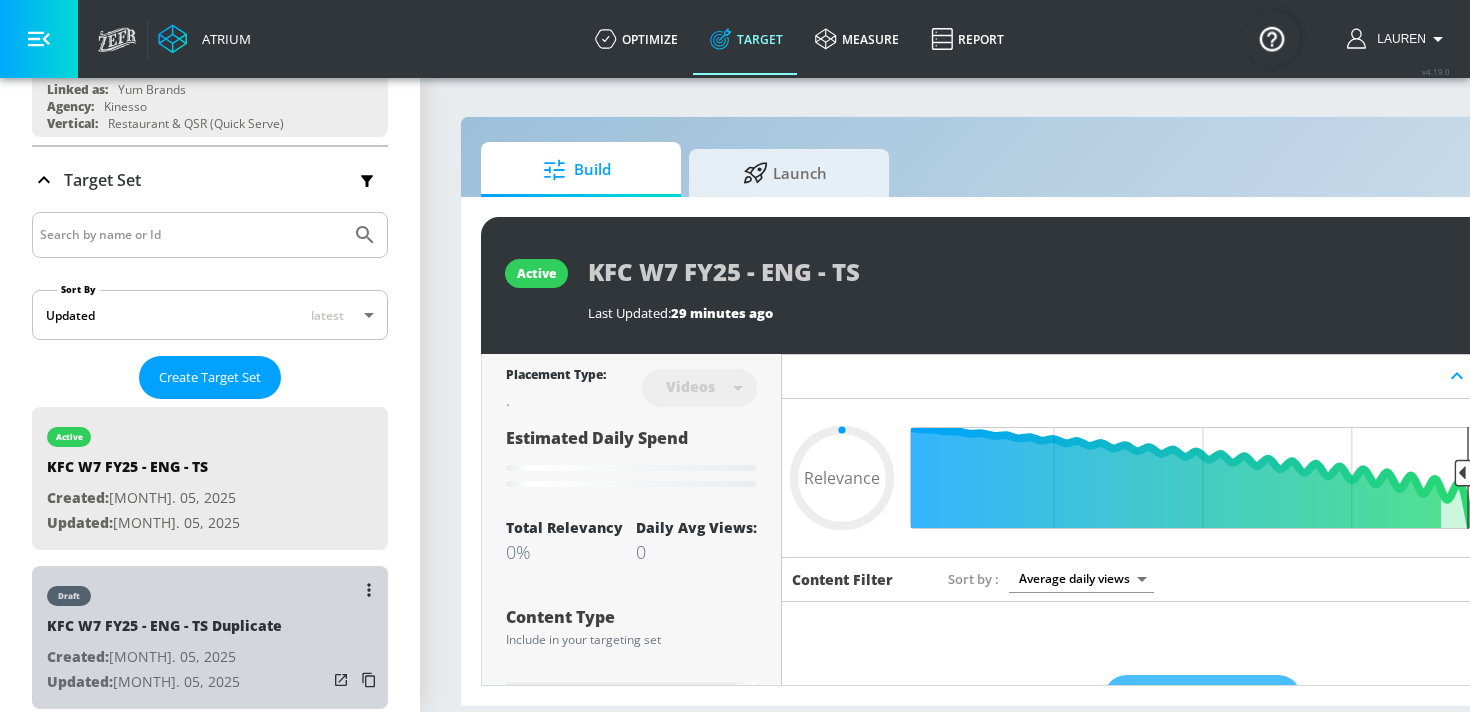 type on "KFC W7 FY25 - ENG - TS Duplicate" 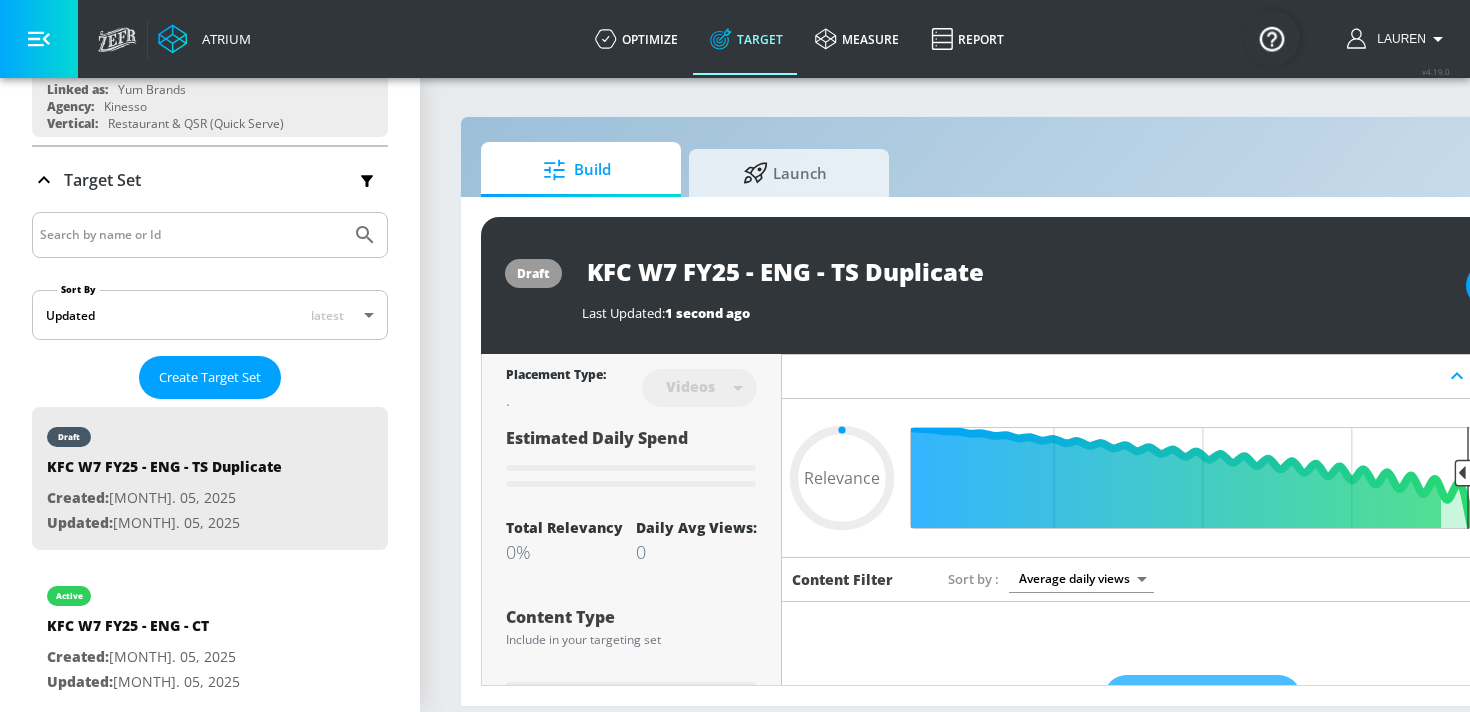 click at bounding box center [39, 39] 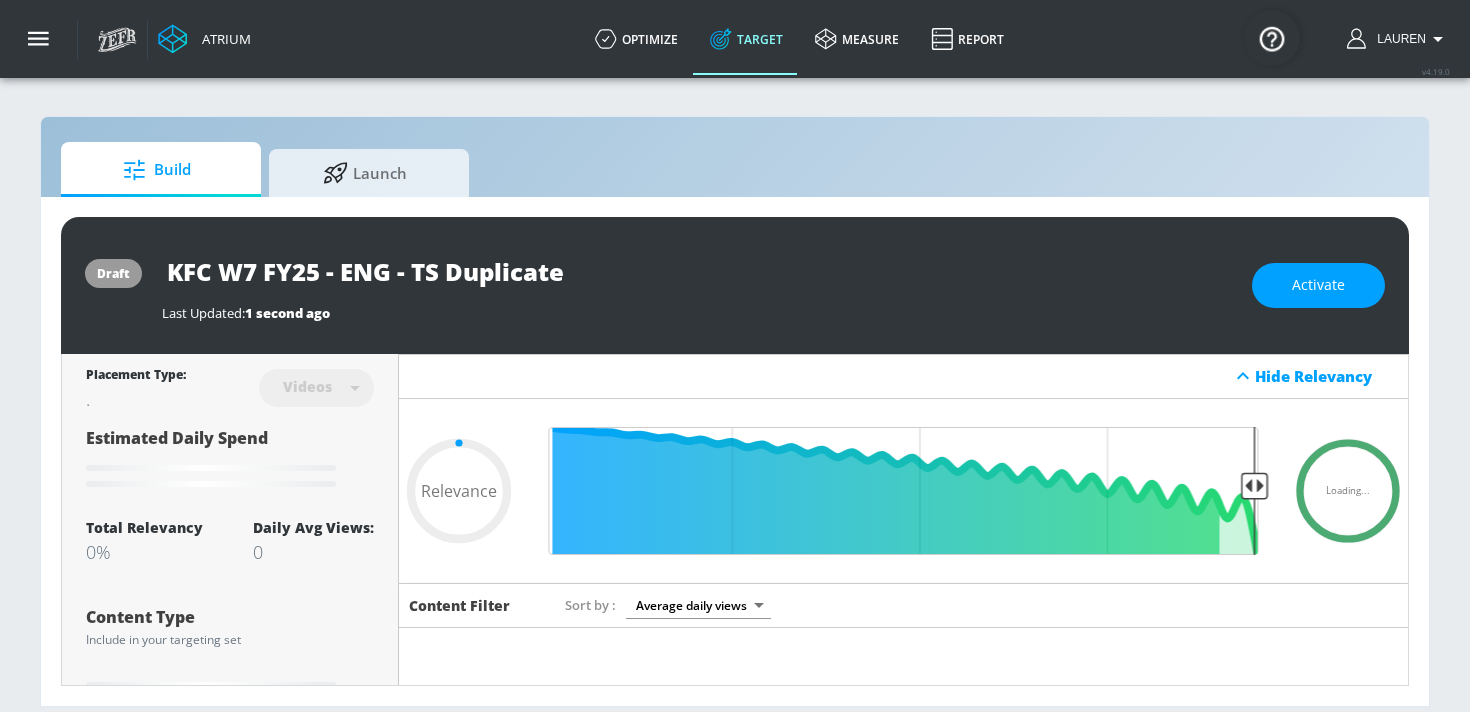 type on "0.5" 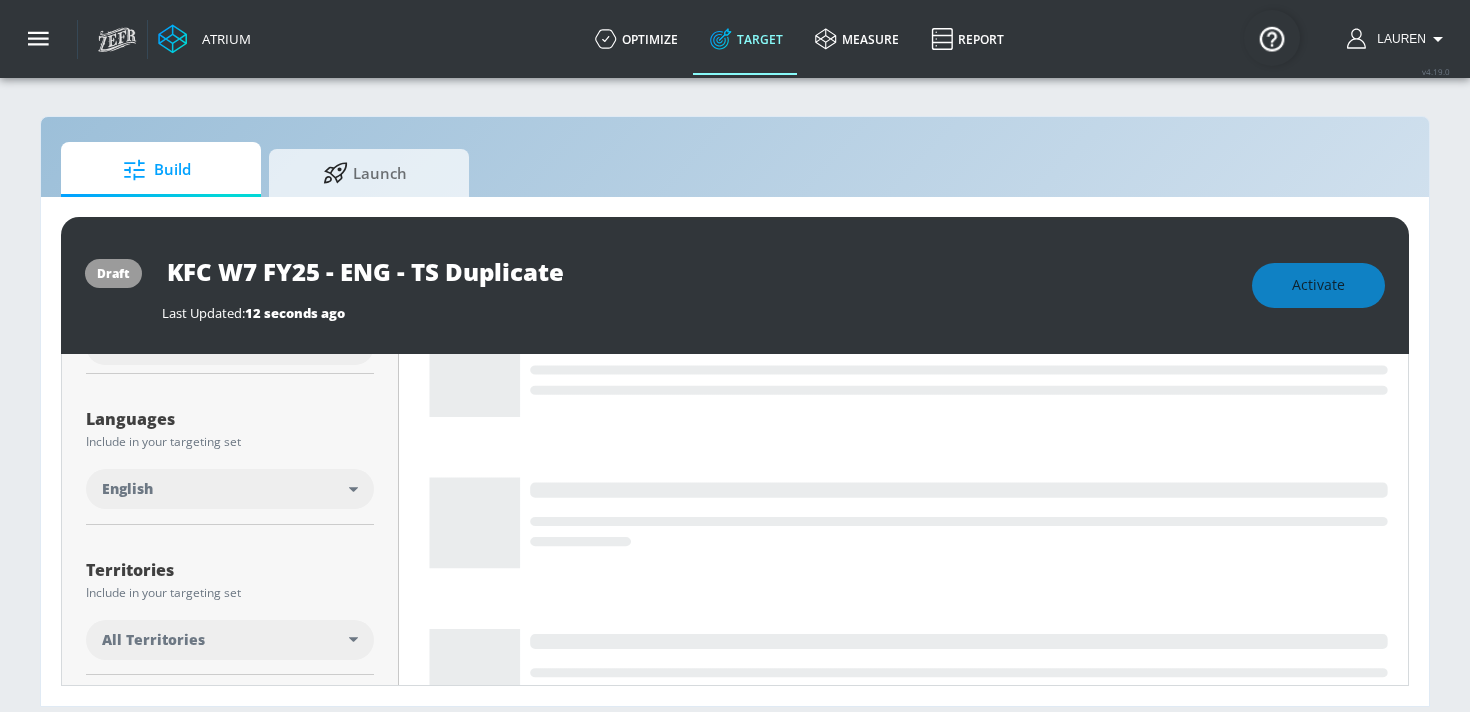 scroll, scrollTop: 338, scrollLeft: 0, axis: vertical 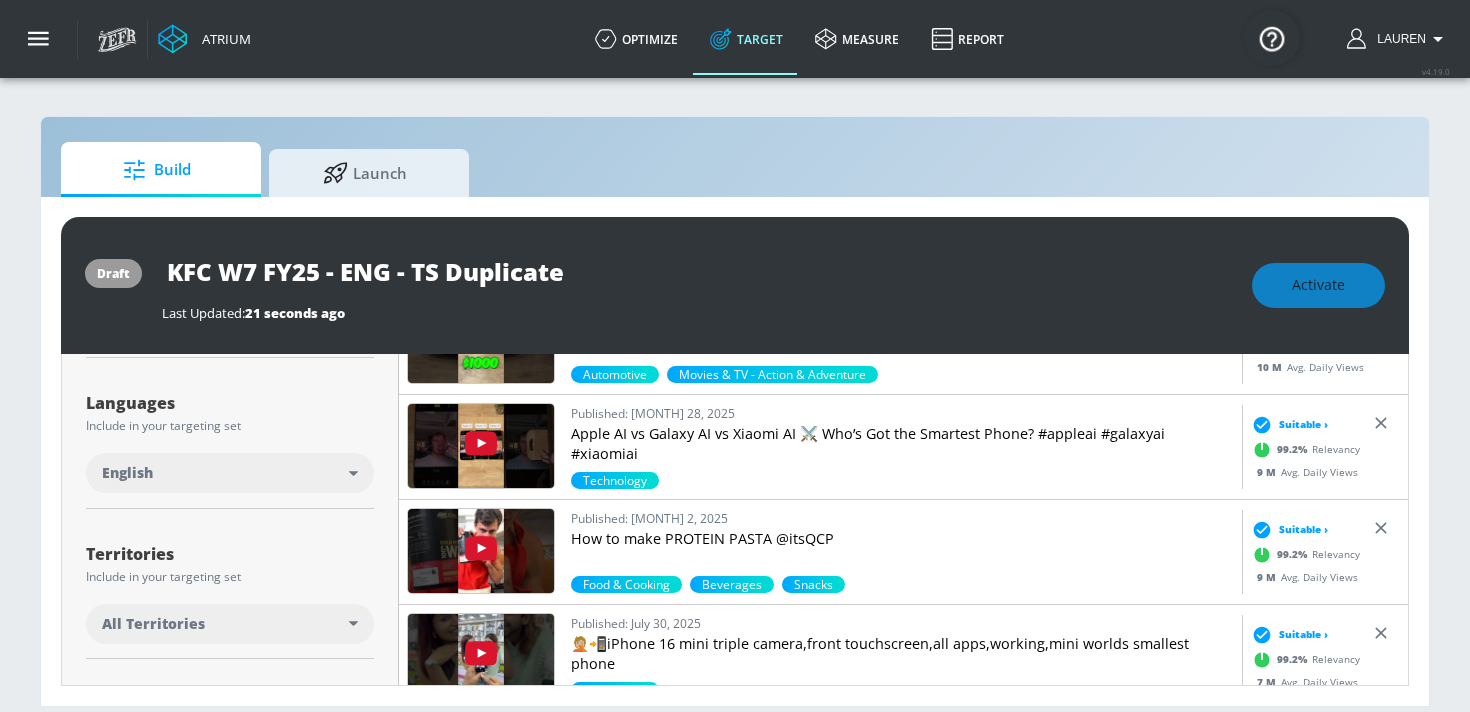 click on "All Territories" at bounding box center (225, 624) 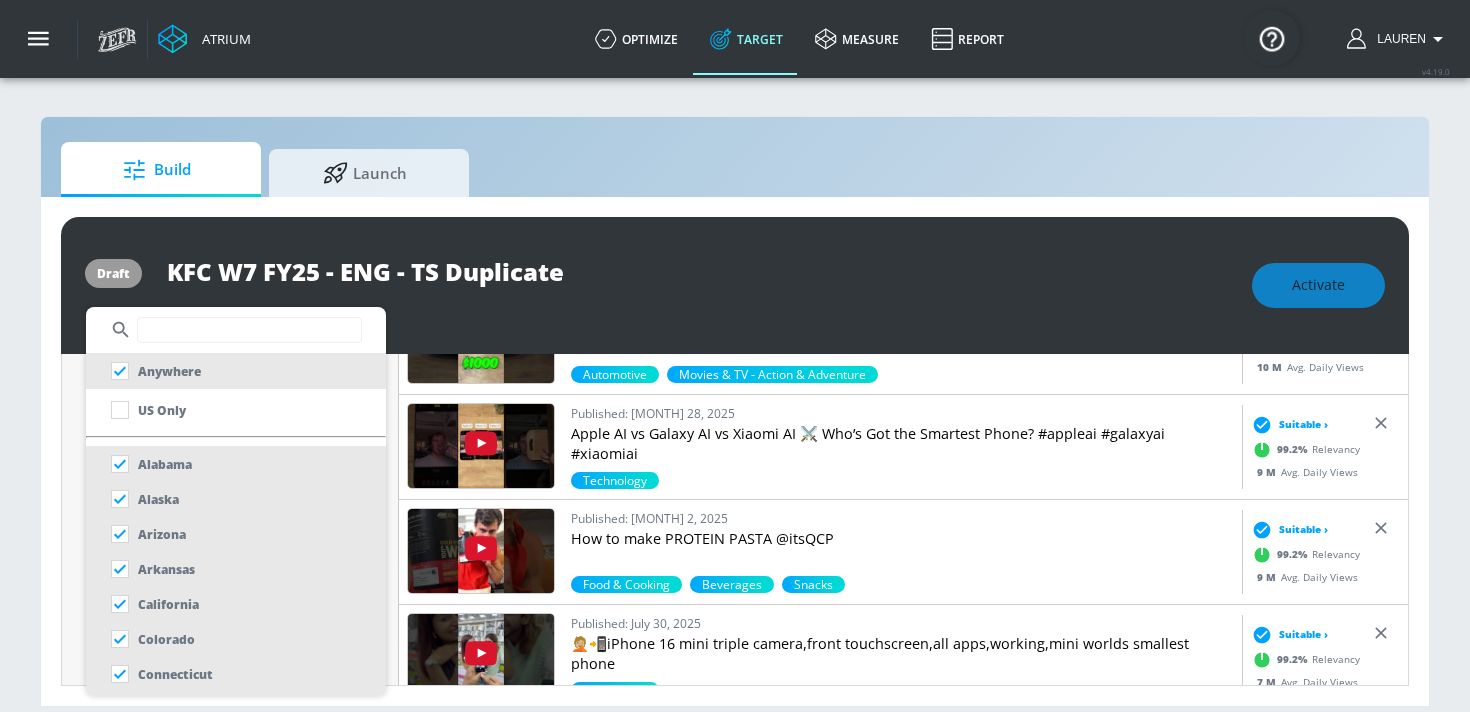 click at bounding box center [249, 330] 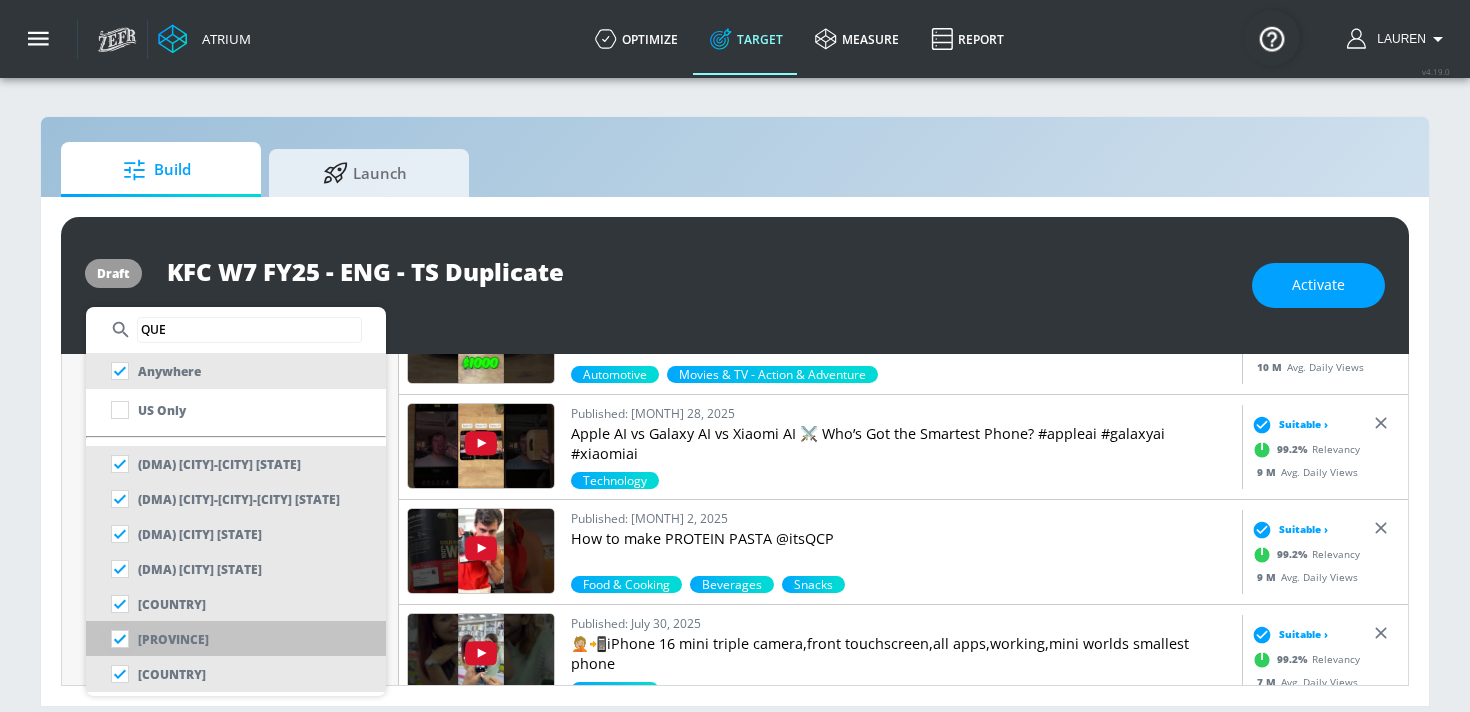 type on "QUE" 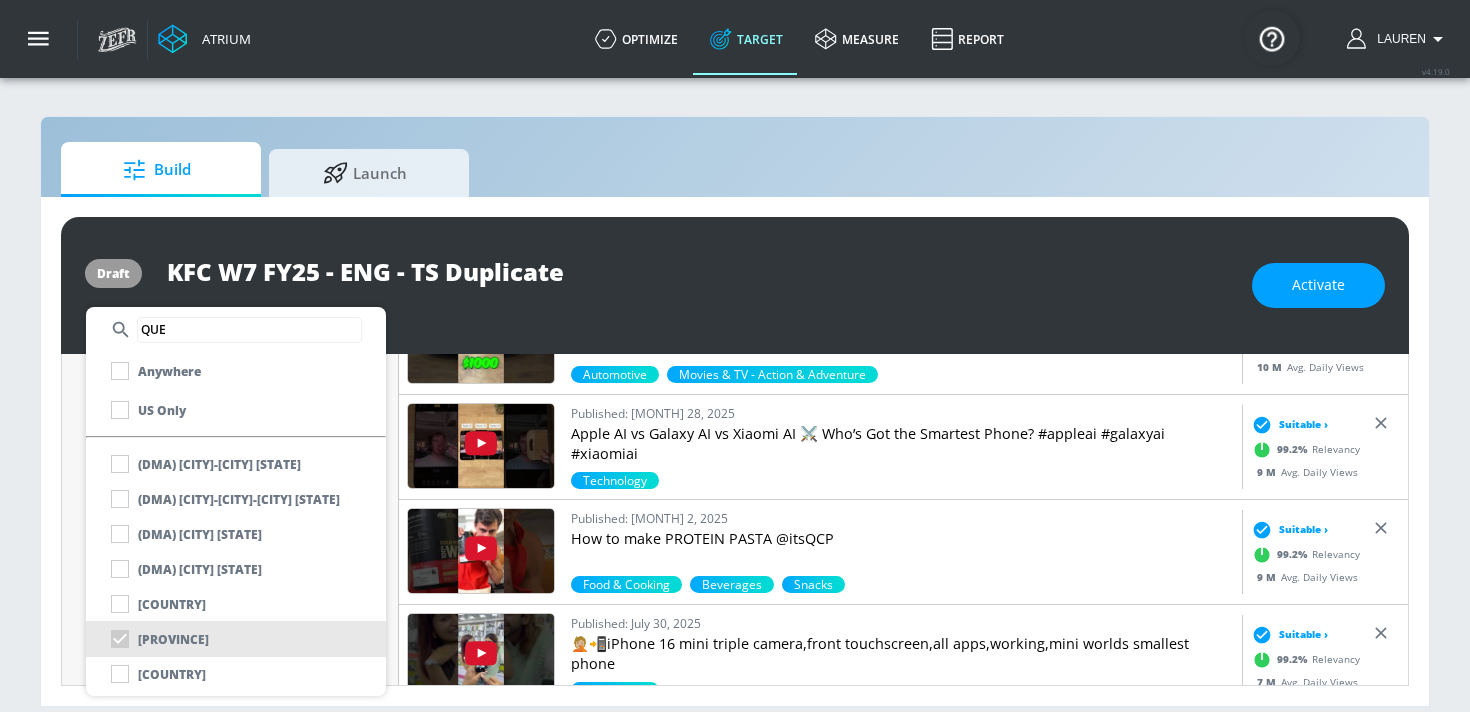 click at bounding box center (735, 356) 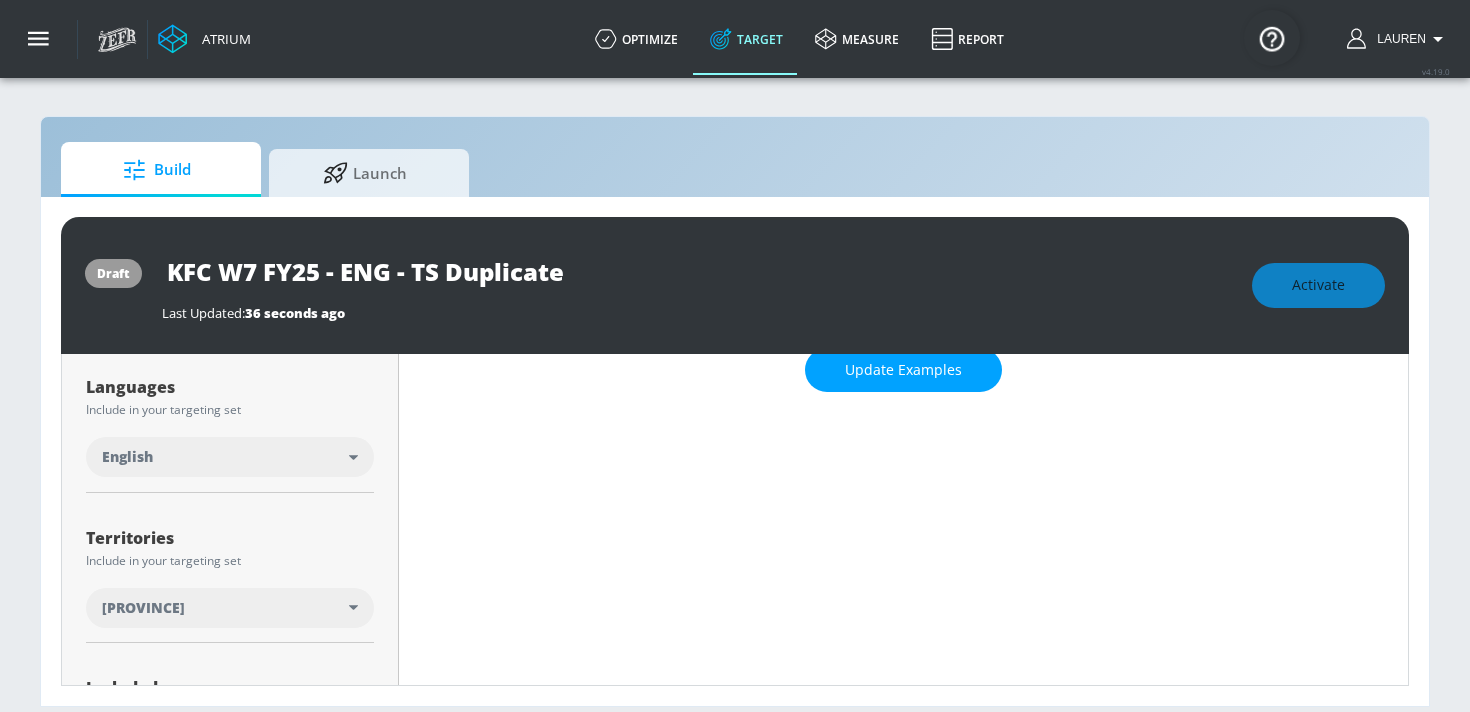 scroll, scrollTop: 338, scrollLeft: 0, axis: vertical 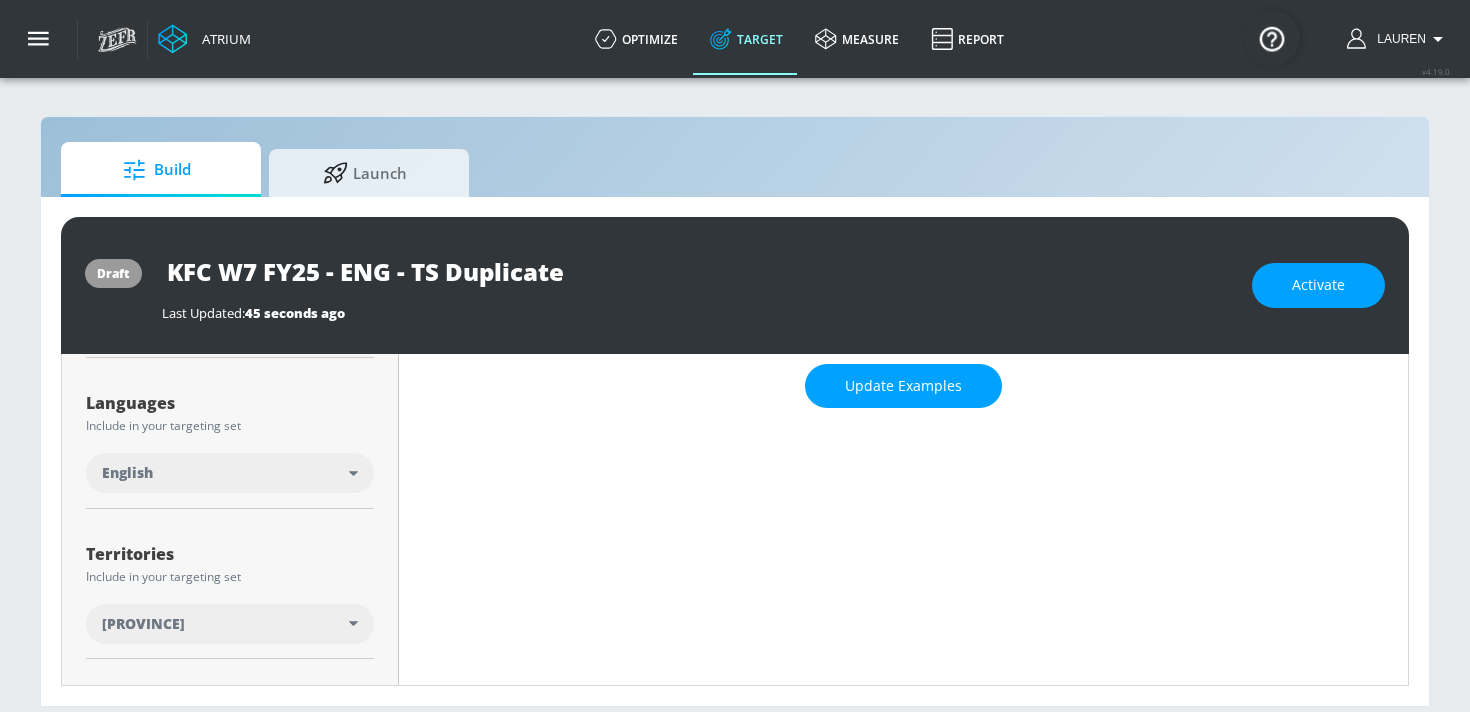 click on "English" at bounding box center (230, 473) 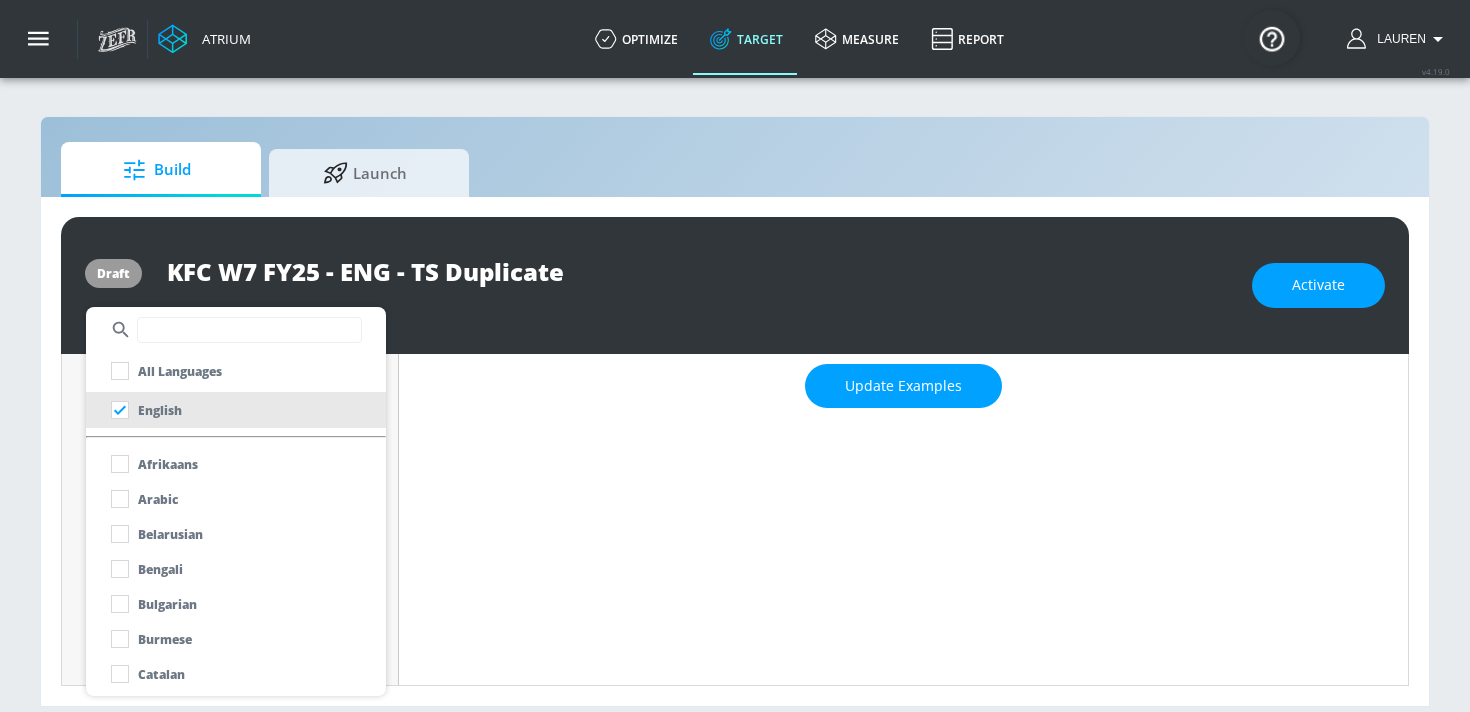 click at bounding box center [236, 330] 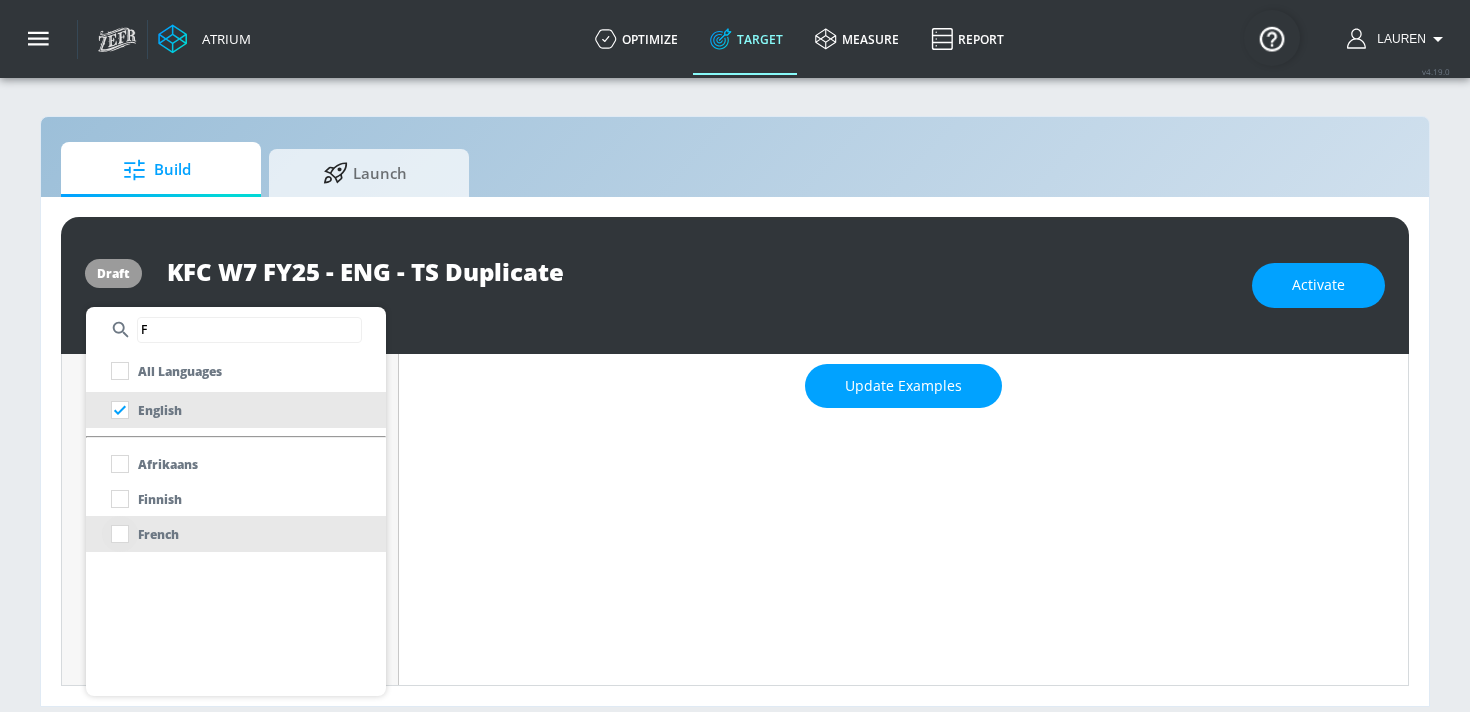 type on "F" 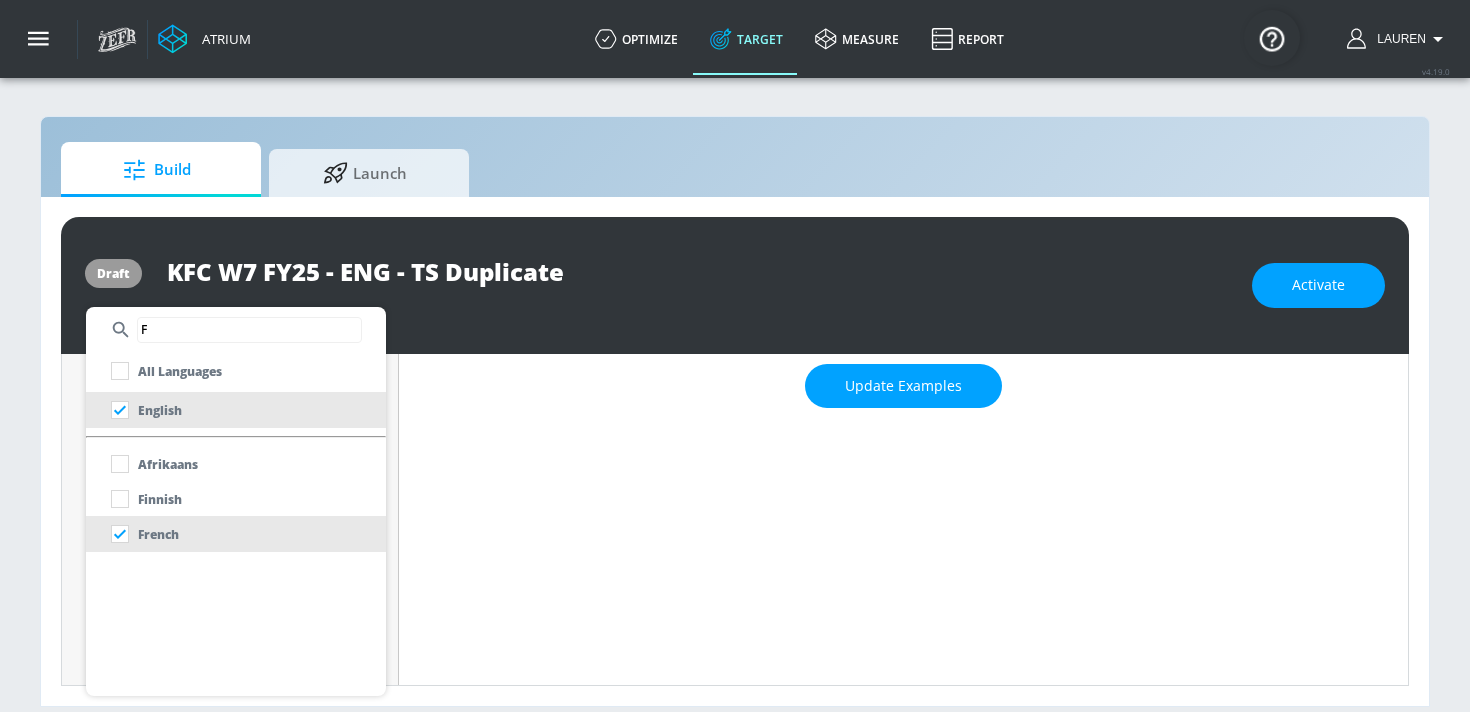 click at bounding box center (735, 356) 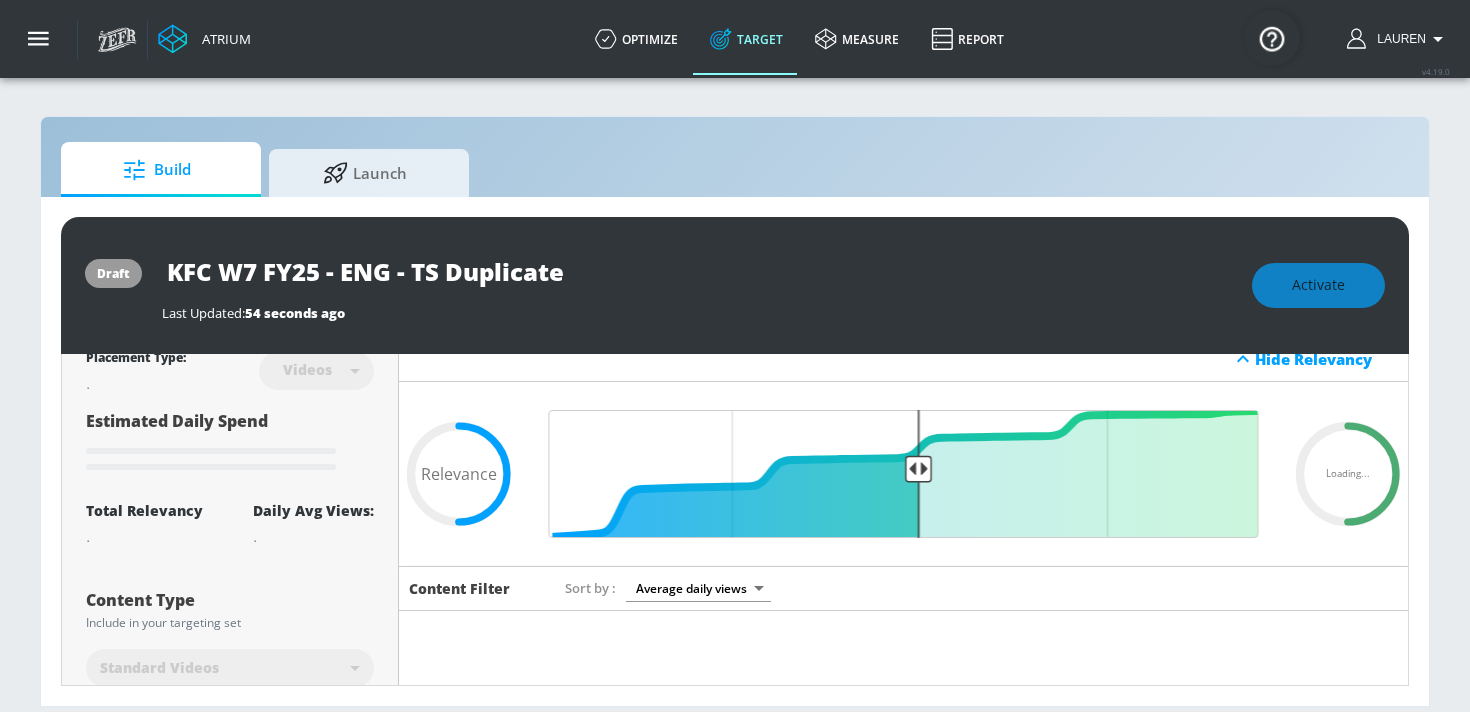 scroll, scrollTop: 0, scrollLeft: 0, axis: both 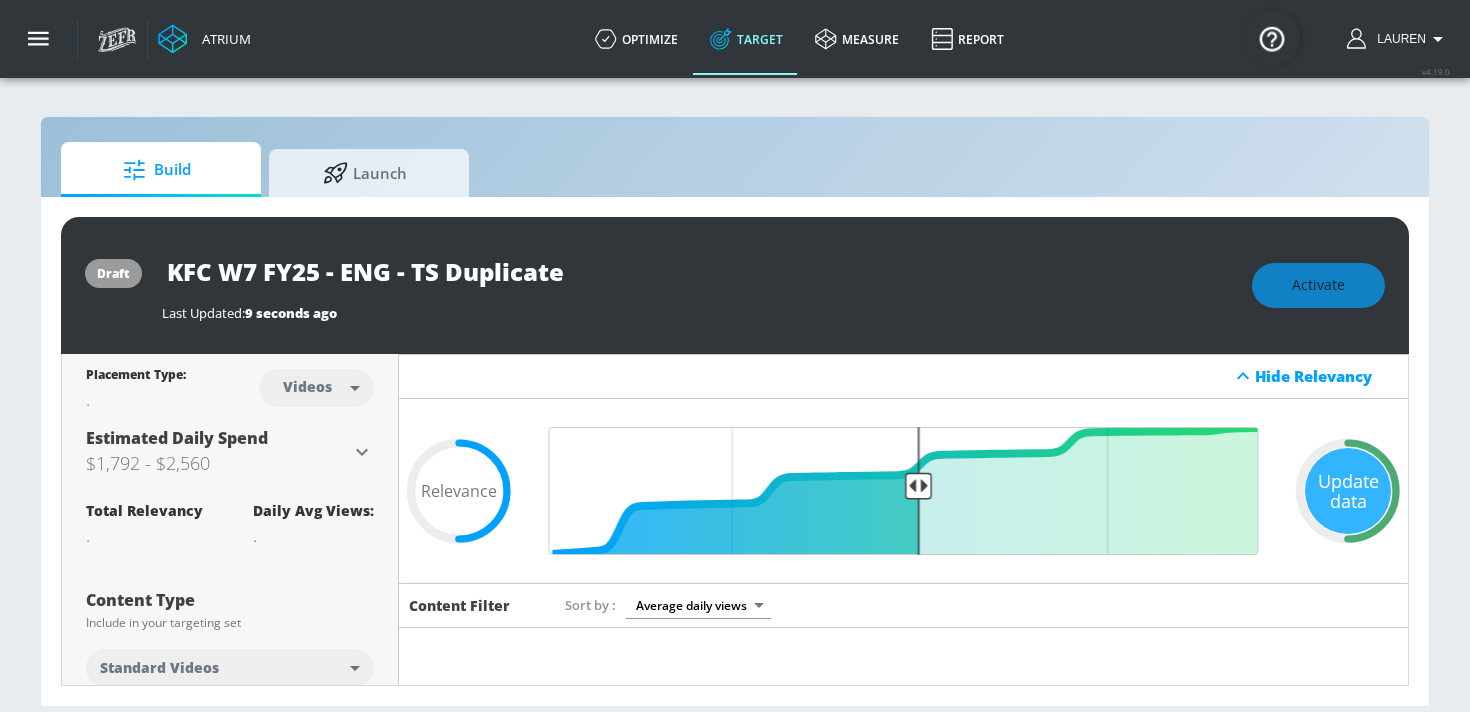 click on "KFC W7 FY25 - ENG - TS Duplicate" at bounding box center (412, 271) 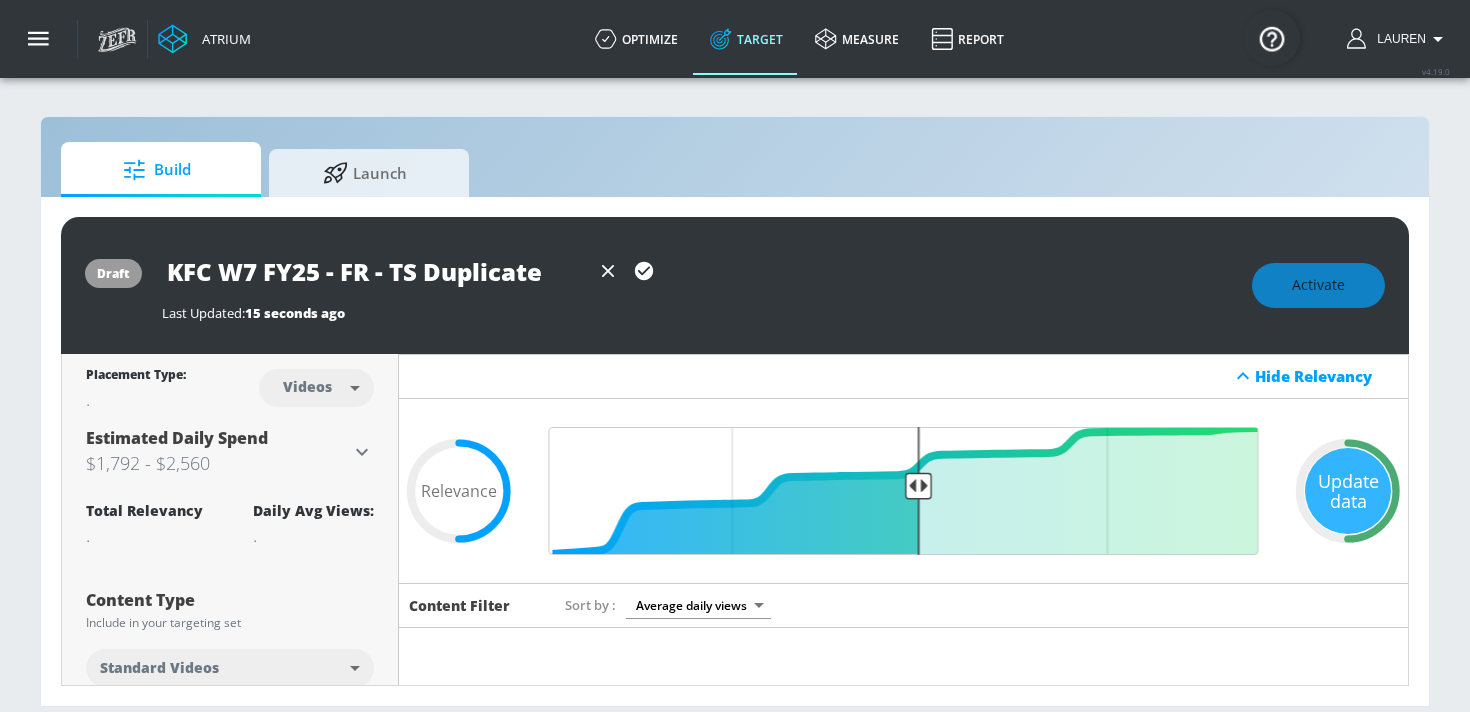 drag, startPoint x: 548, startPoint y: 266, endPoint x: 457, endPoint y: 265, distance: 91.00549 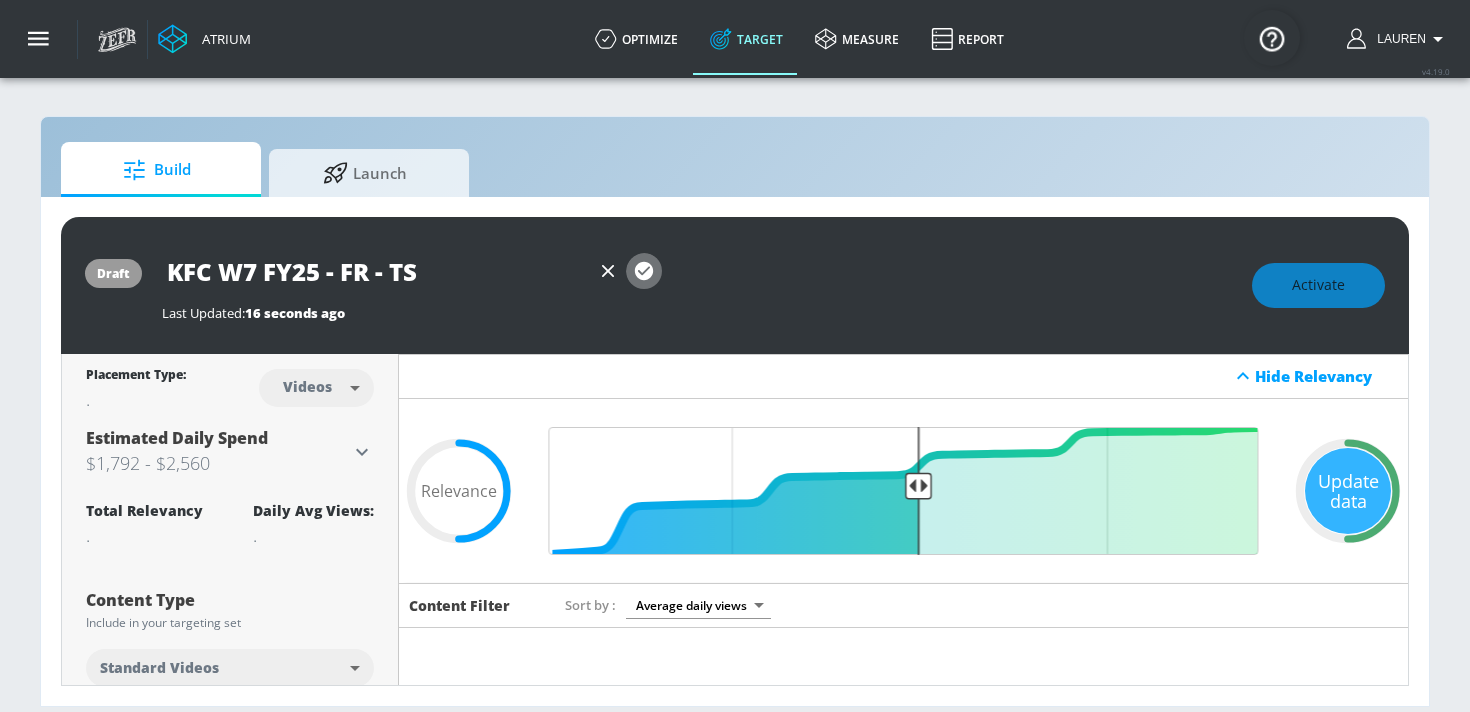click 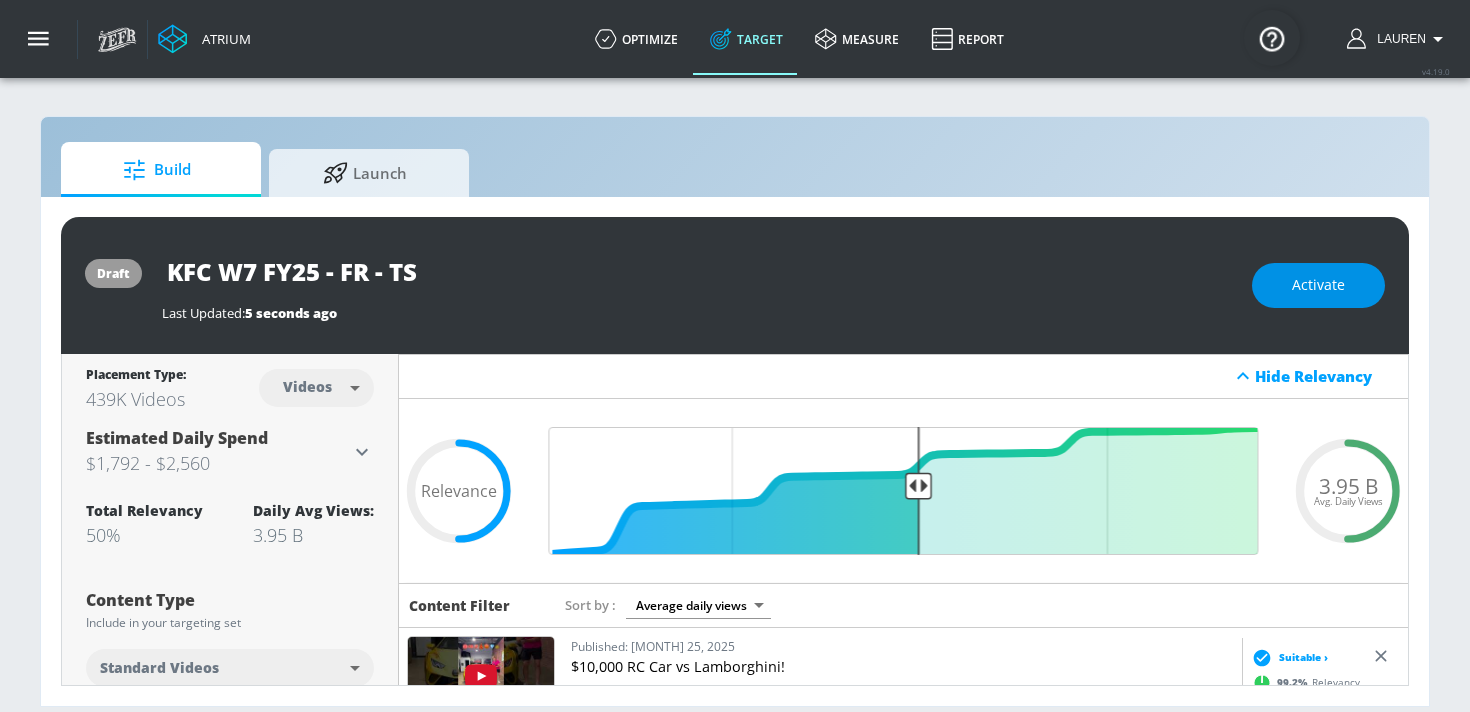 click on "Activate" at bounding box center (1318, 285) 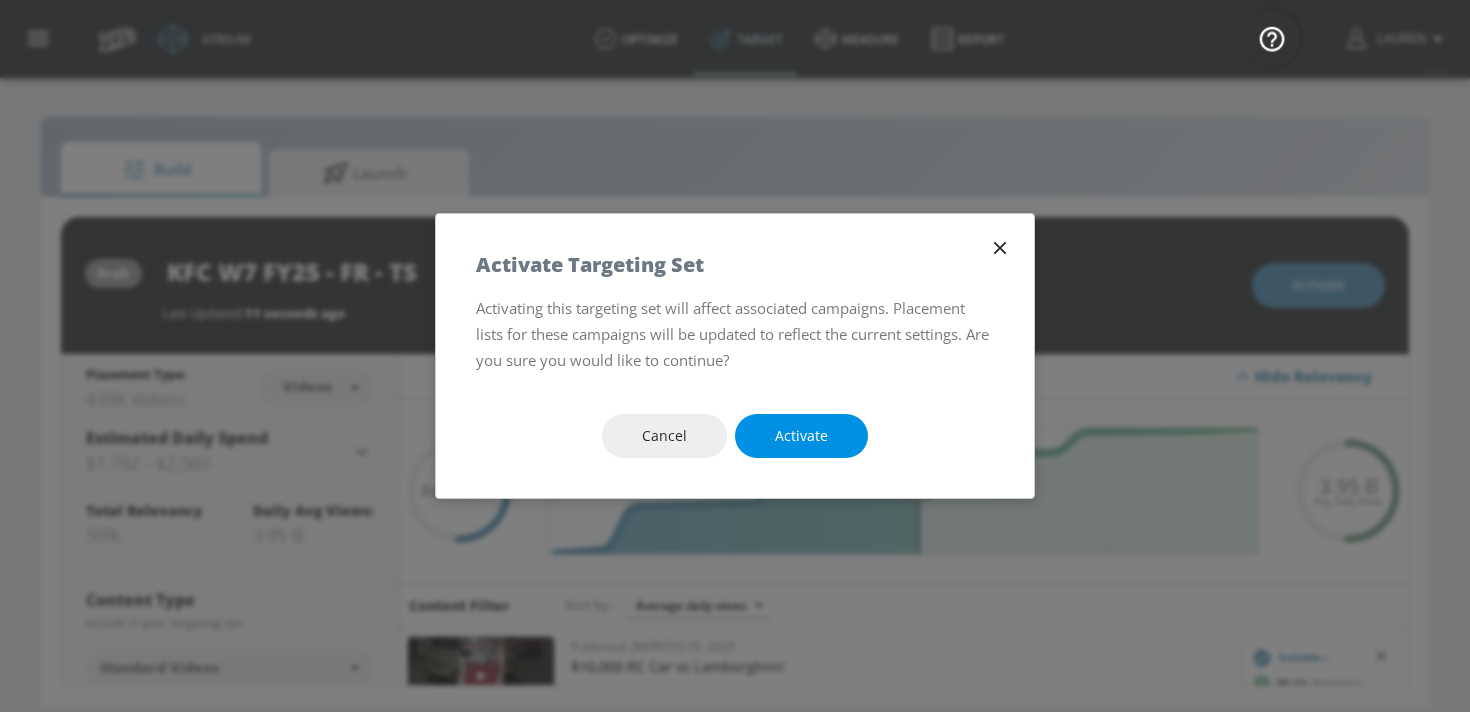 click on "Activate" at bounding box center [801, 436] 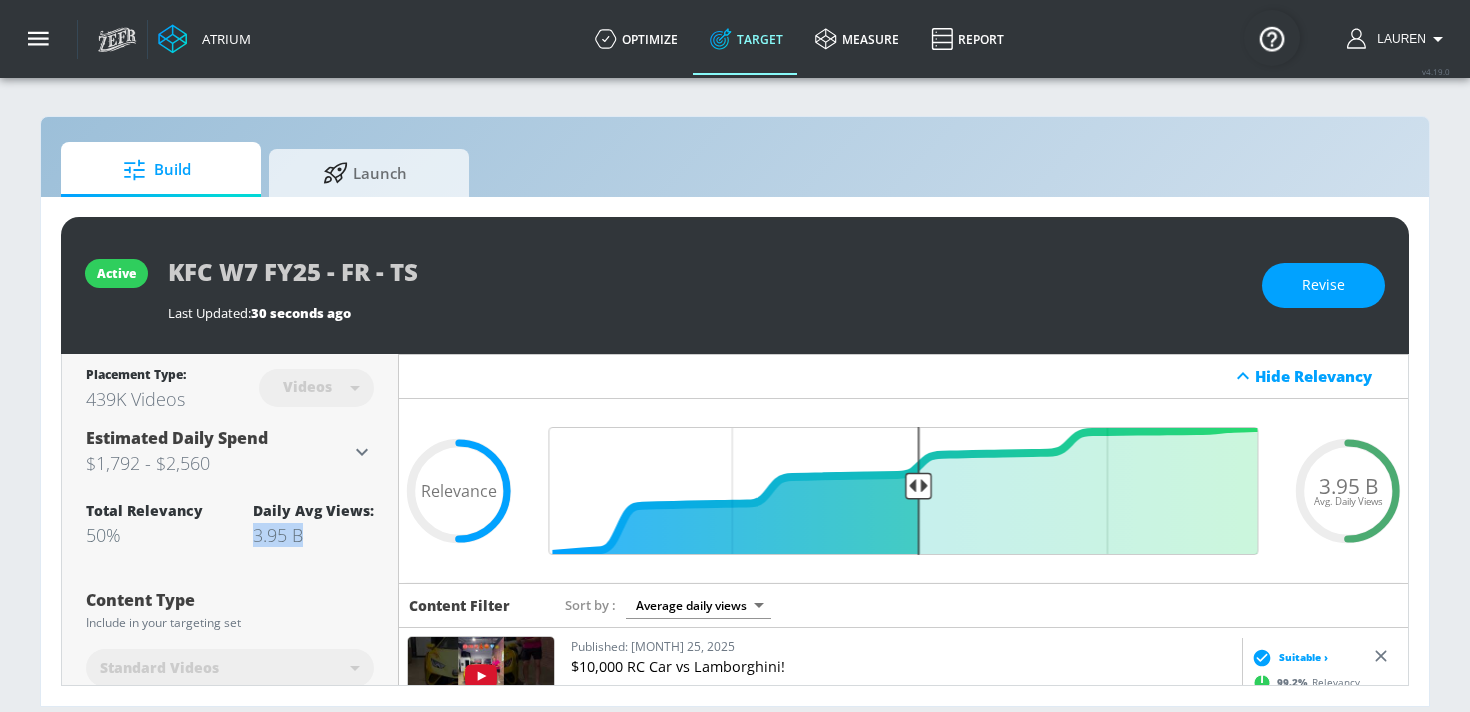 drag, startPoint x: 249, startPoint y: 526, endPoint x: 329, endPoint y: 523, distance: 80.05623 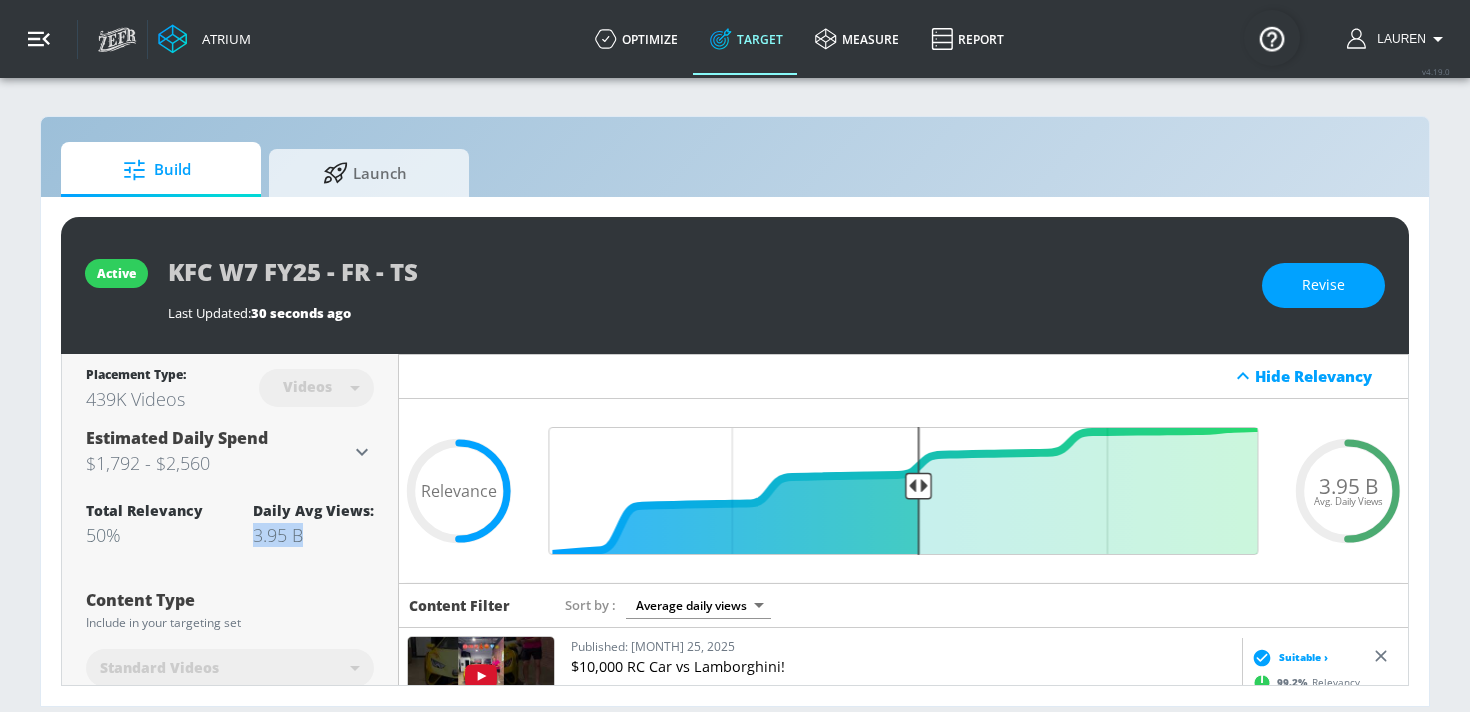 click 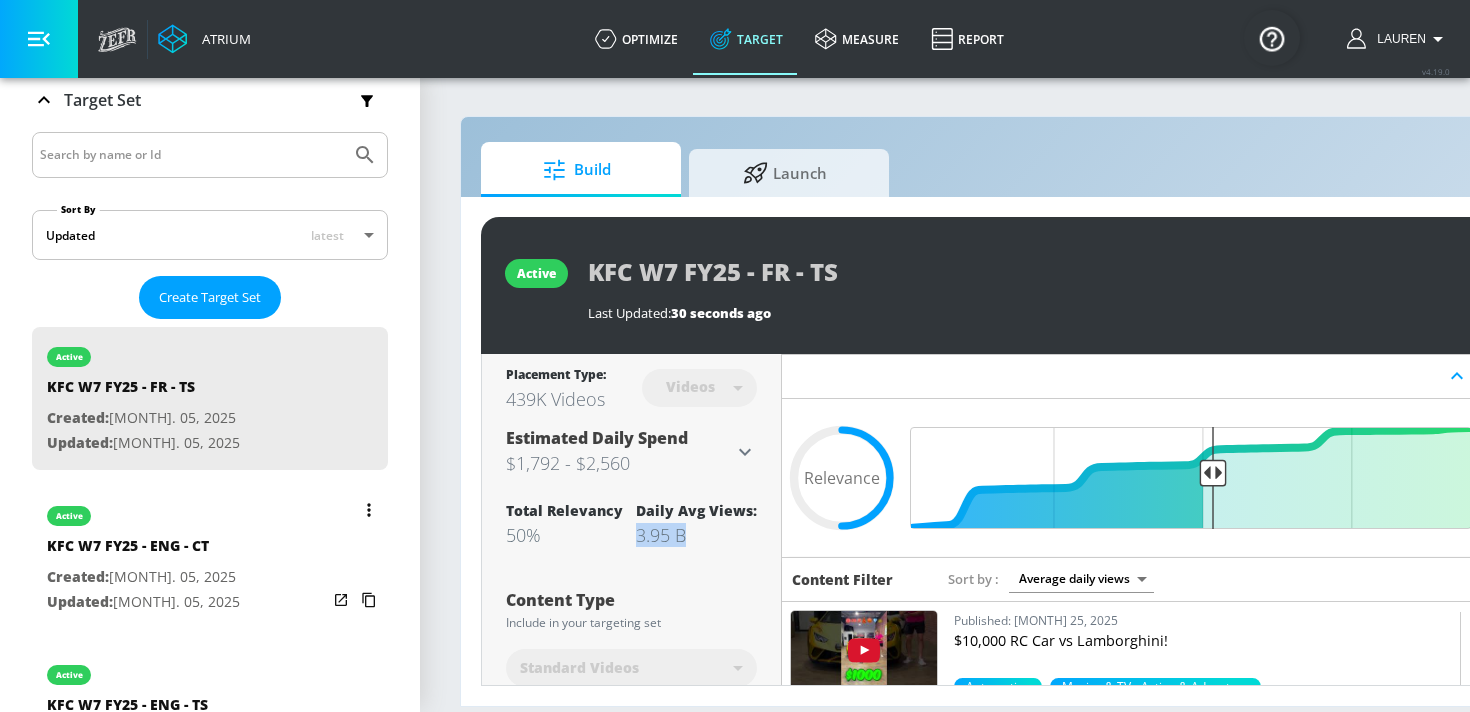 scroll, scrollTop: 373, scrollLeft: 0, axis: vertical 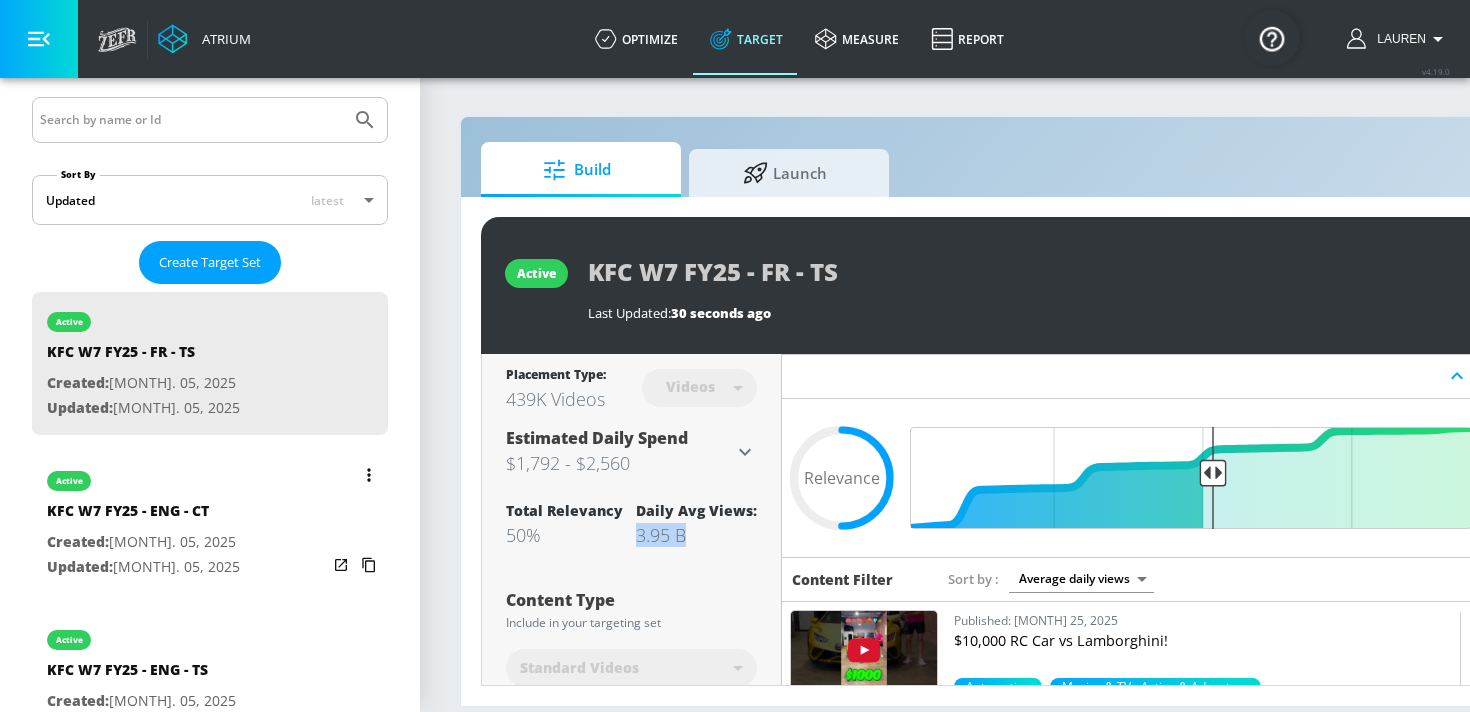click 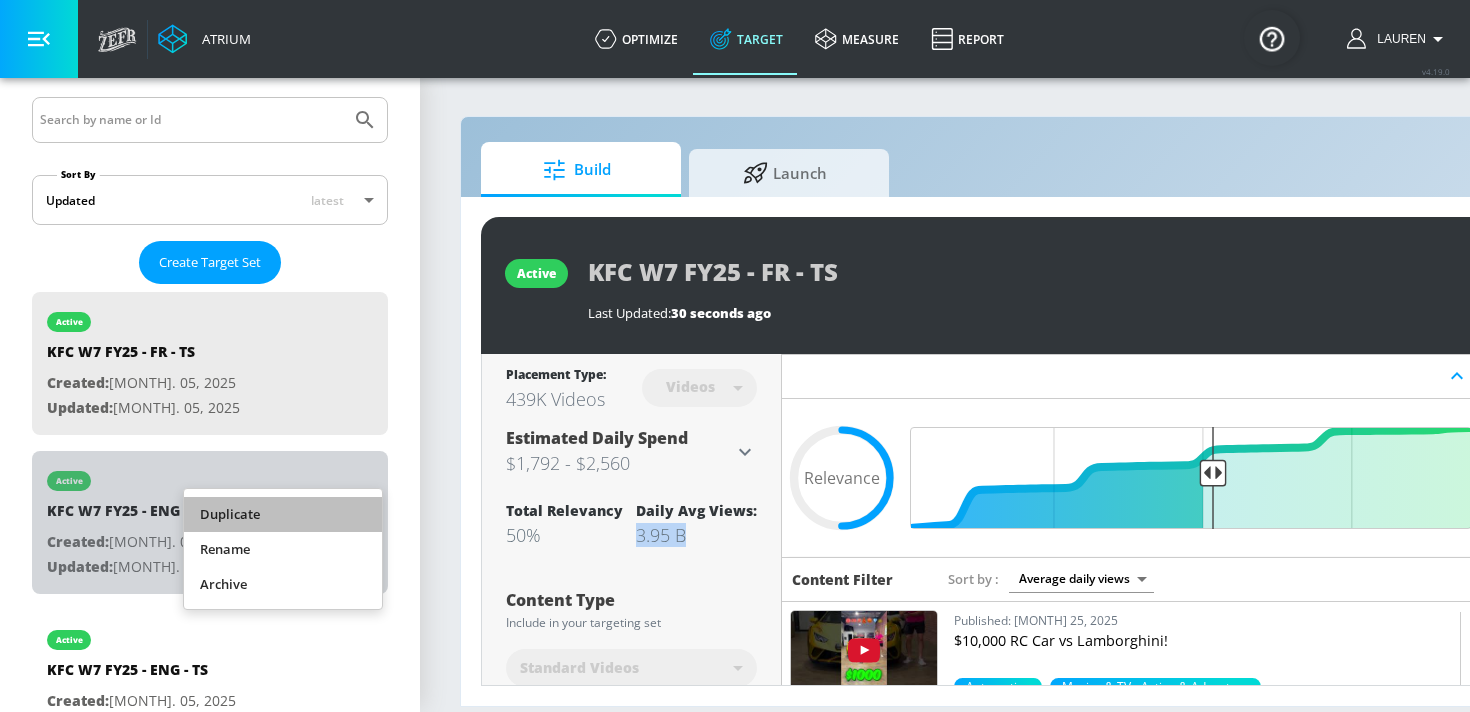 click on "Duplicate" at bounding box center (283, 514) 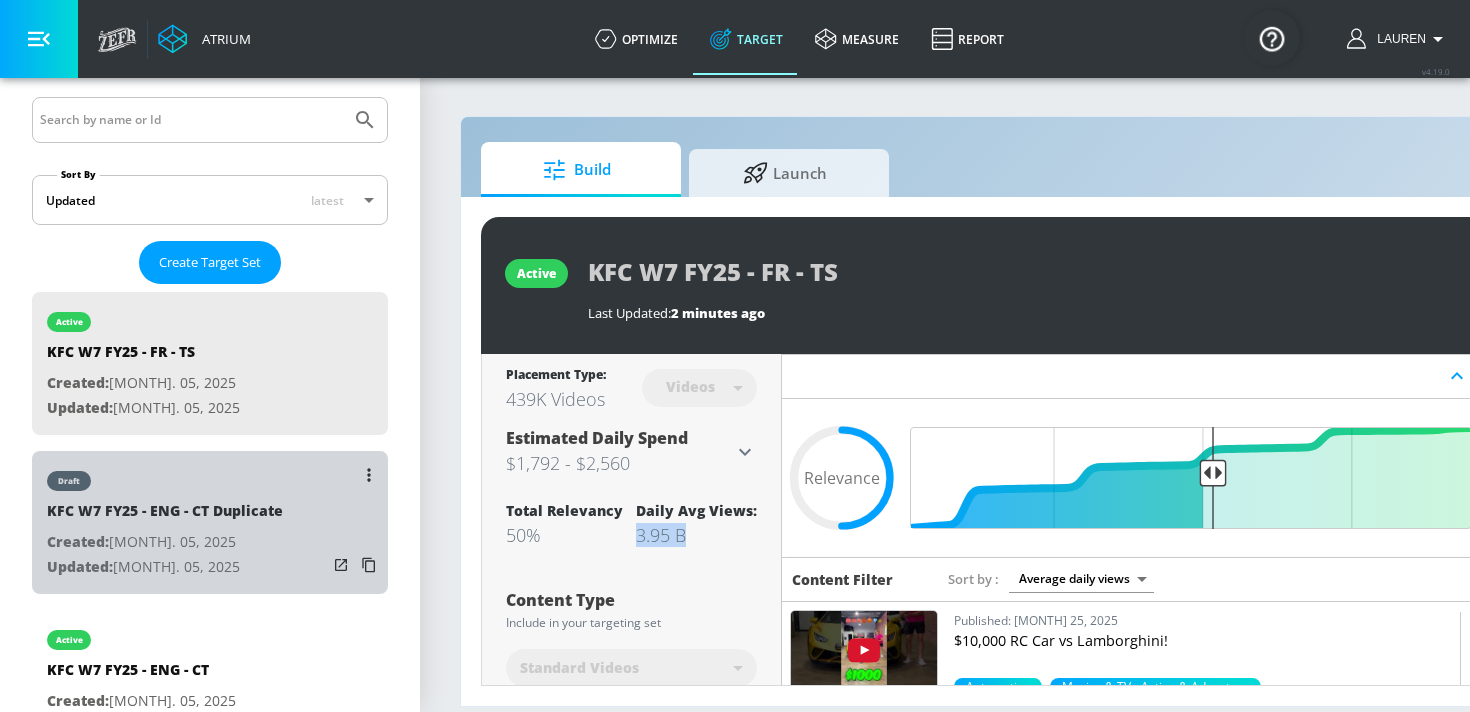 click on "Created:  Aug. 05, 2025" at bounding box center (165, 542) 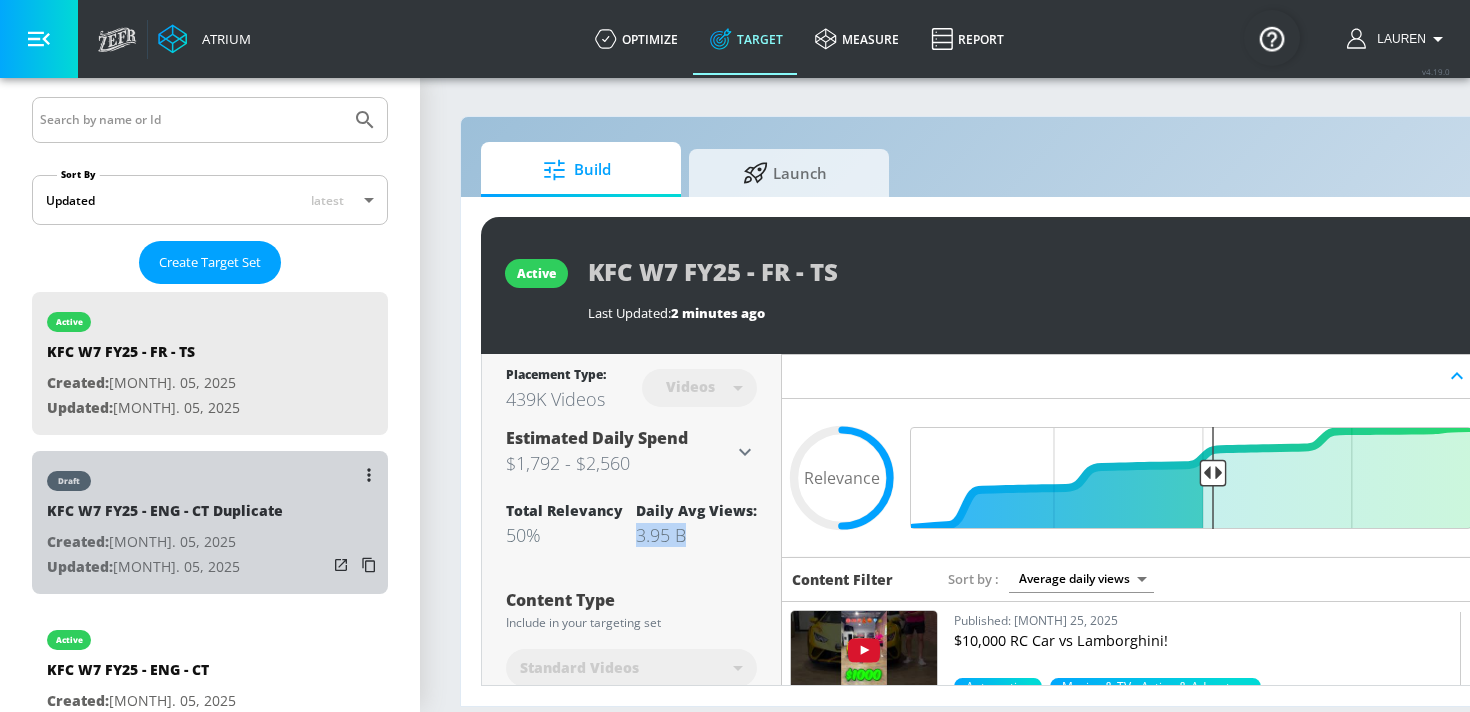 type on "KFC W7 FY25 - ENG - CT Duplicate" 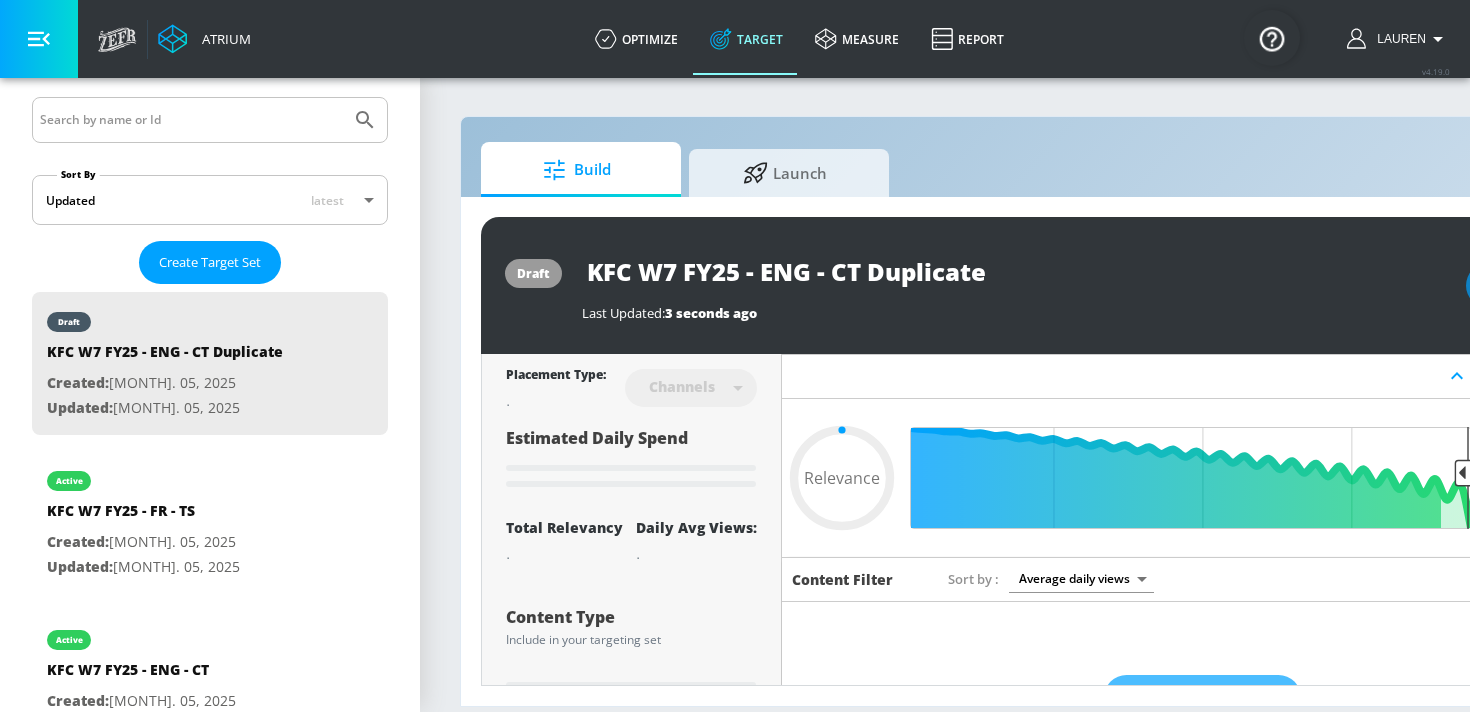 type on "0.5" 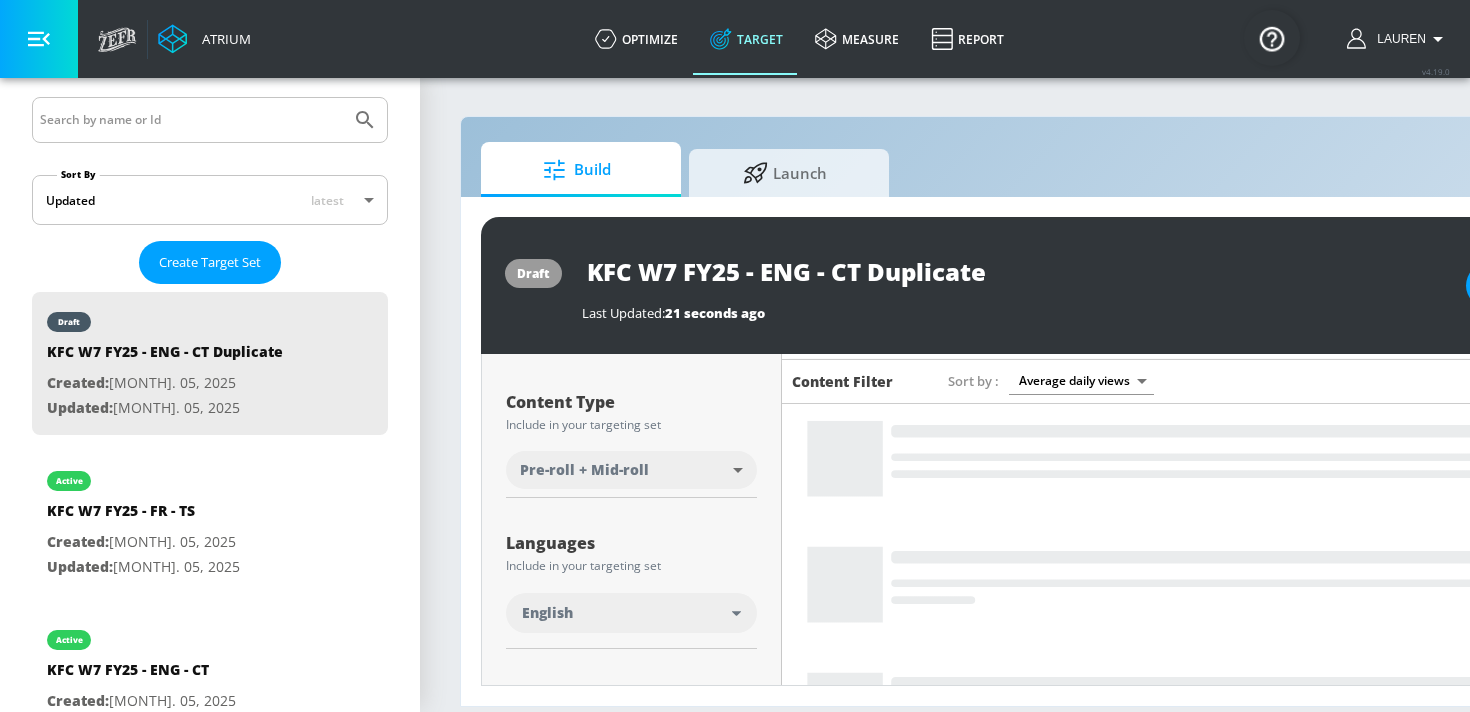scroll, scrollTop: 262, scrollLeft: 0, axis: vertical 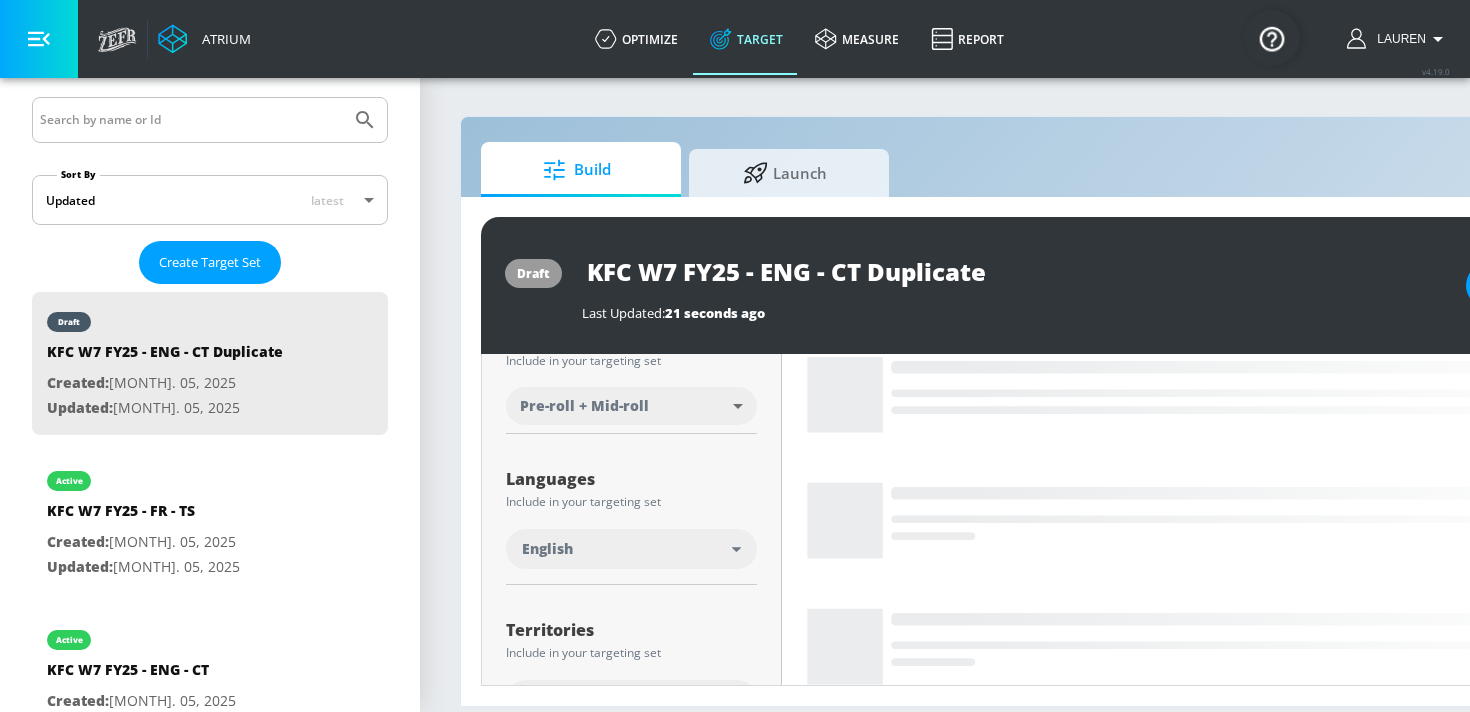 click on "English" at bounding box center [627, 549] 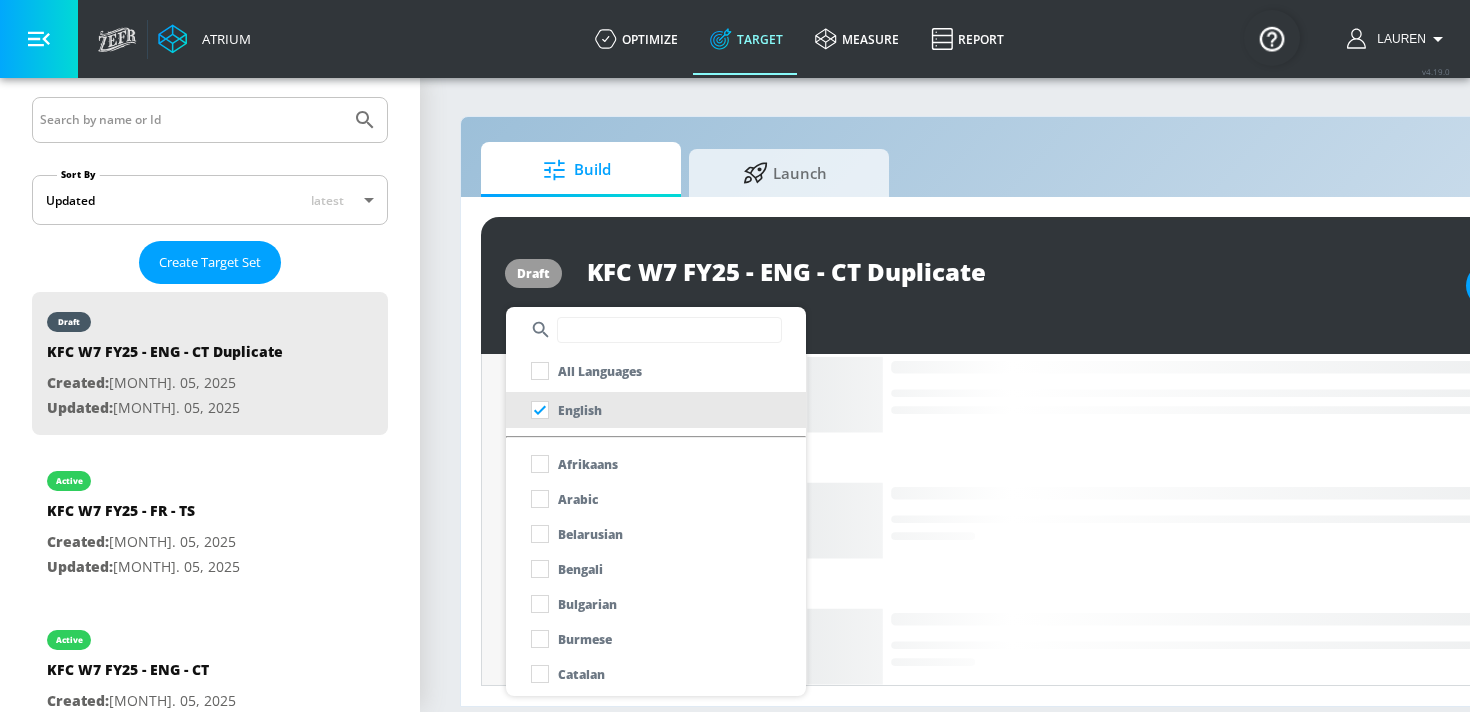 click at bounding box center [669, 330] 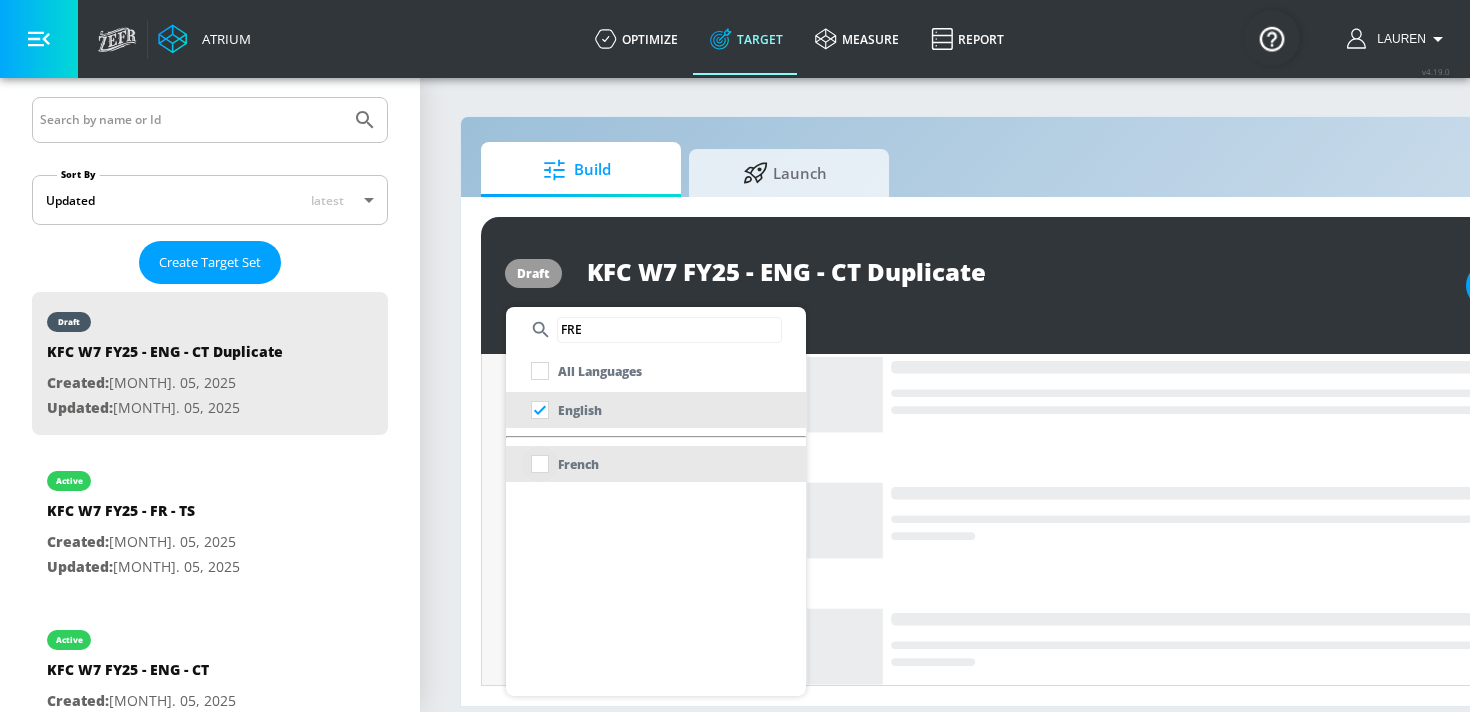 type on "FRE" 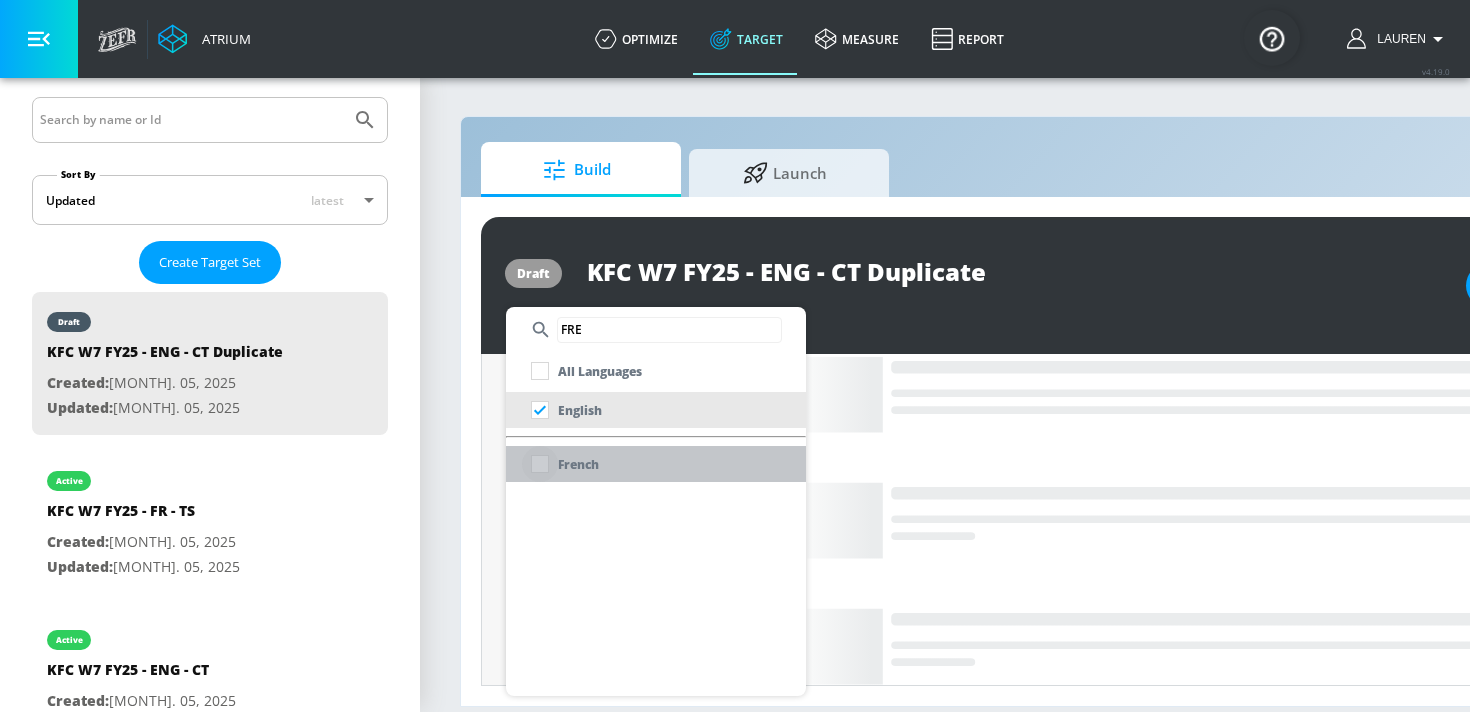 click at bounding box center [540, 464] 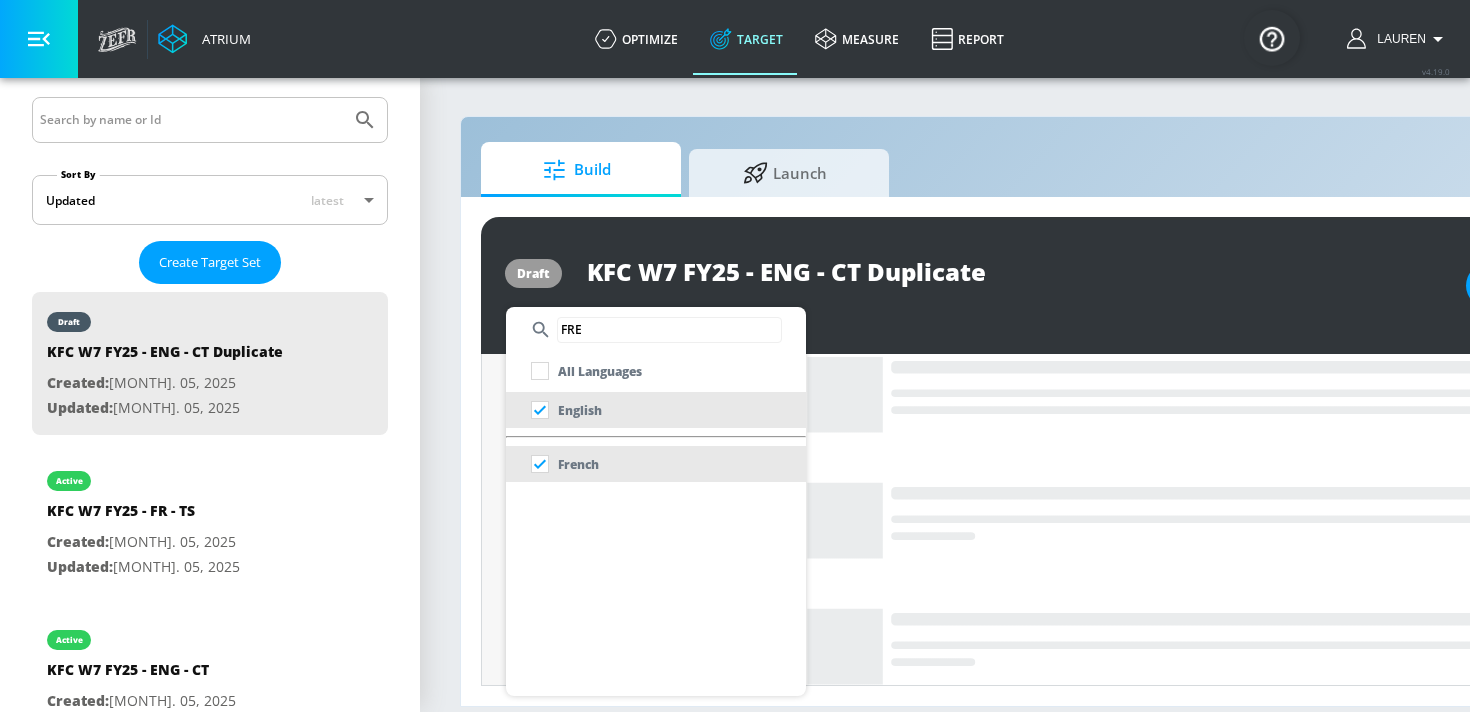 click at bounding box center (735, 356) 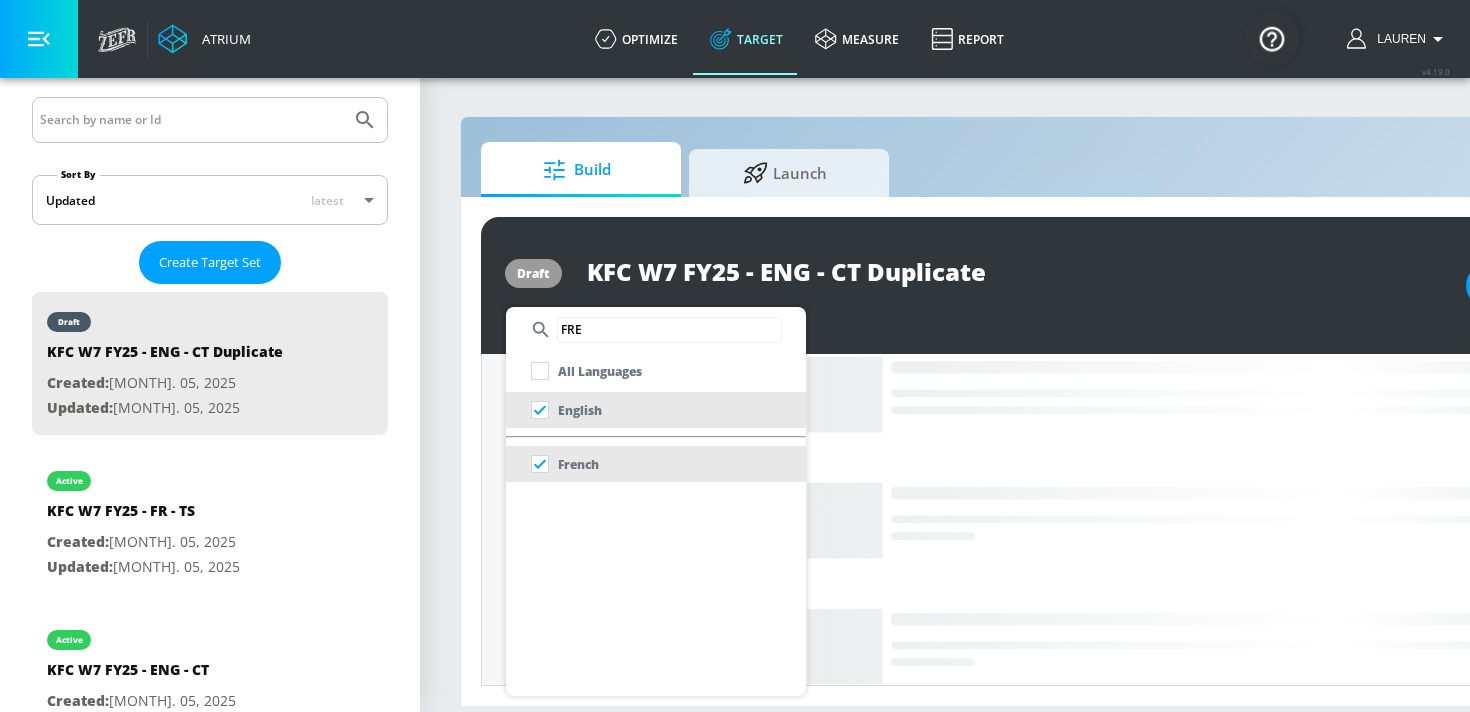 type 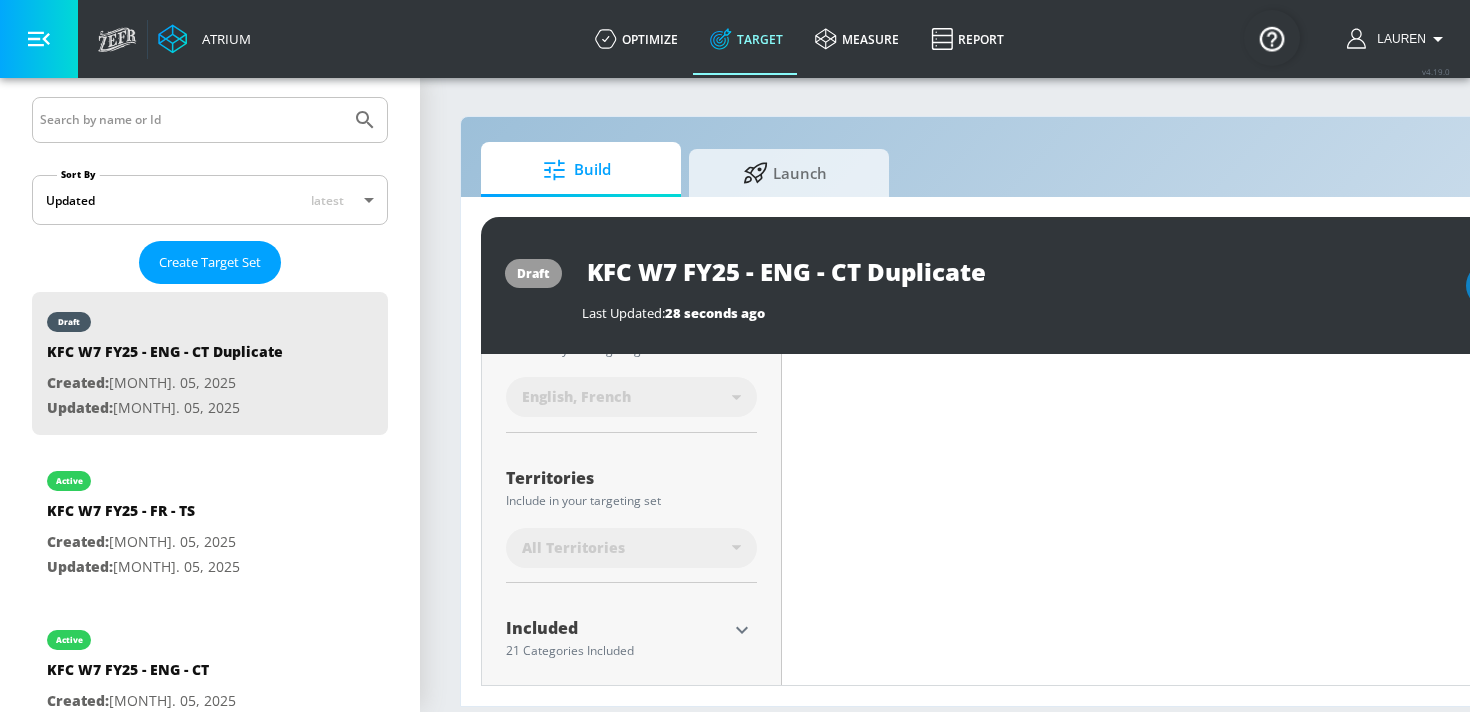 scroll, scrollTop: 435, scrollLeft: 0, axis: vertical 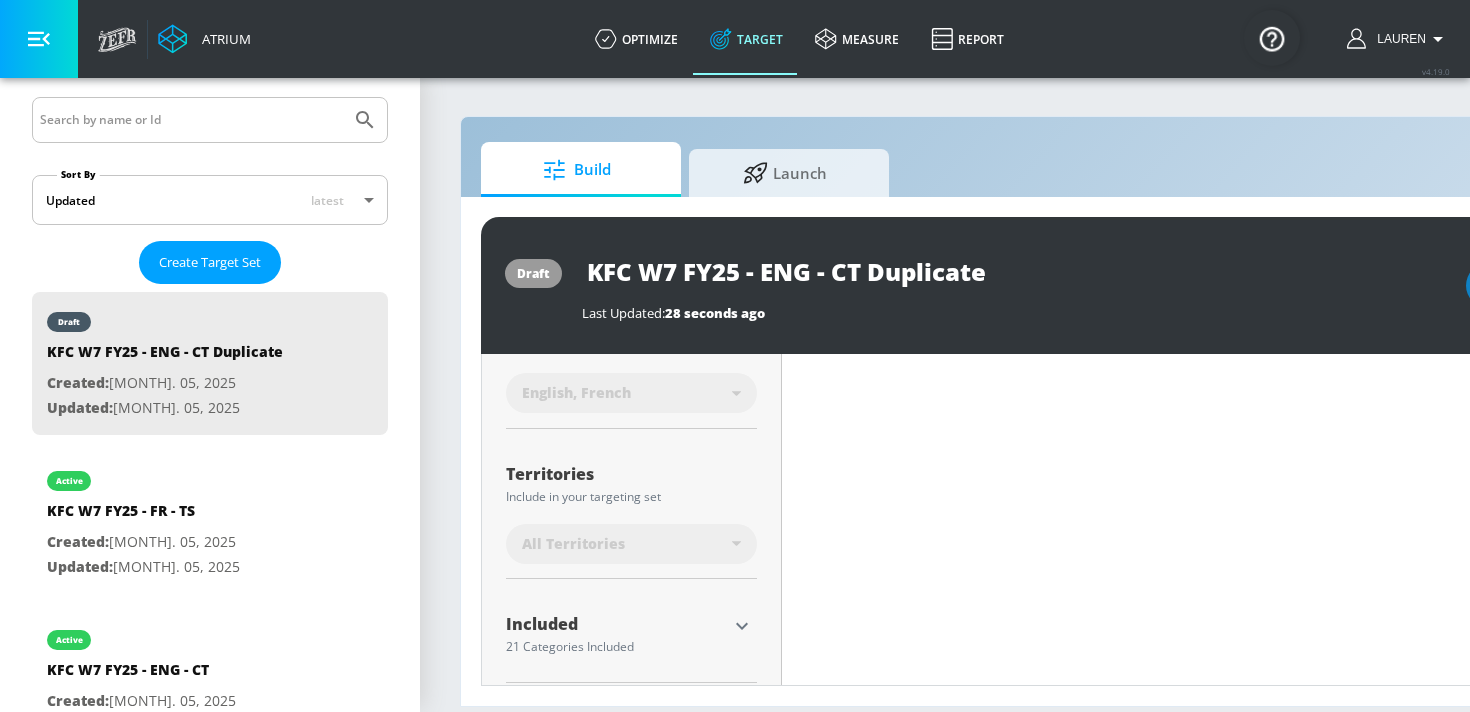 click on "All Territories" at bounding box center [631, 544] 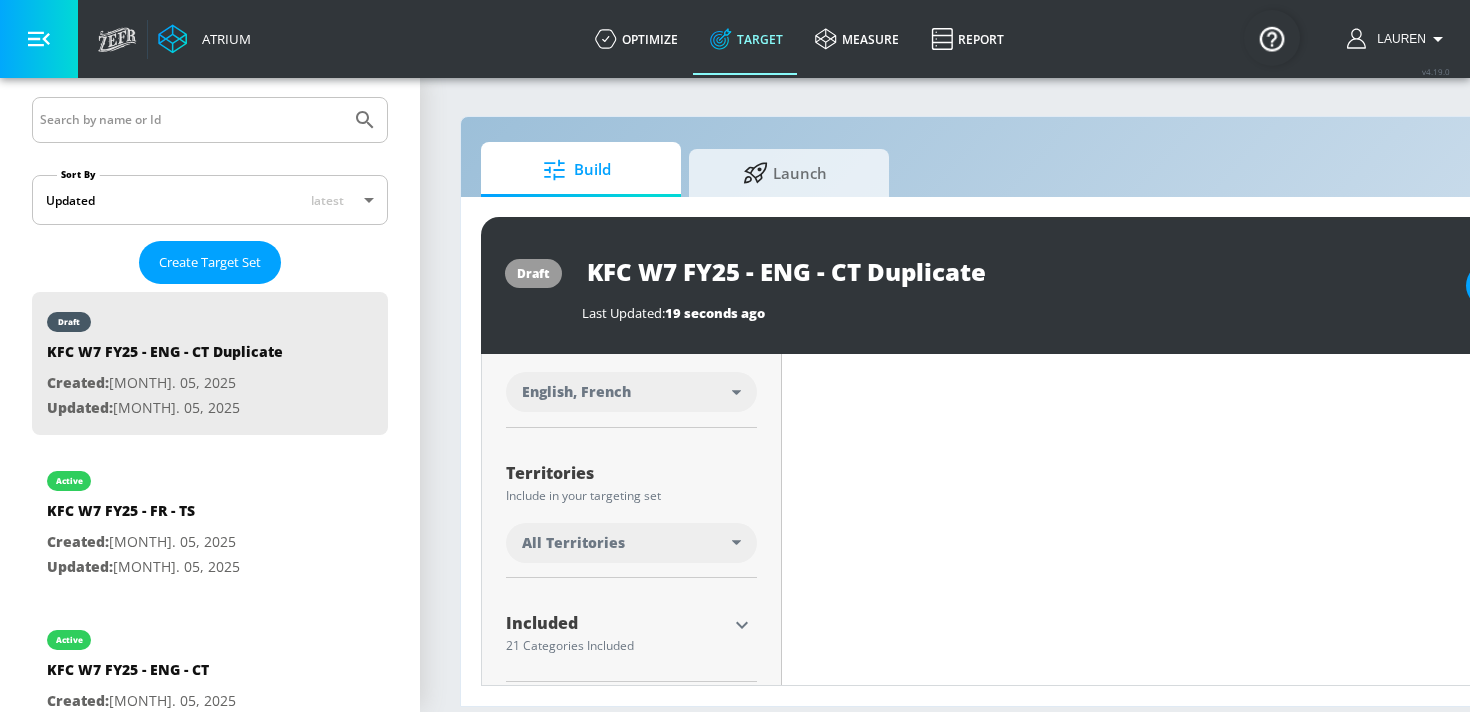 click on "All Territories" at bounding box center (631, 543) 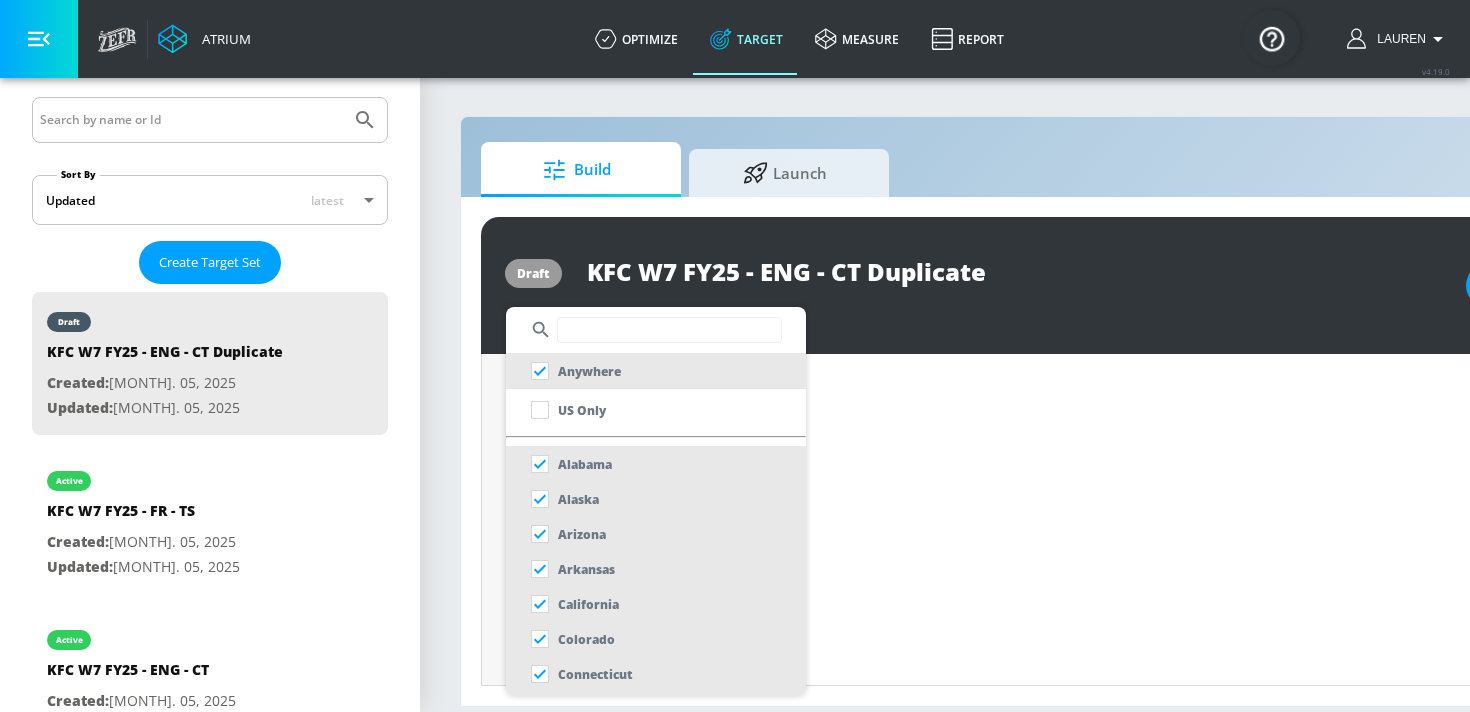 click at bounding box center (669, 330) 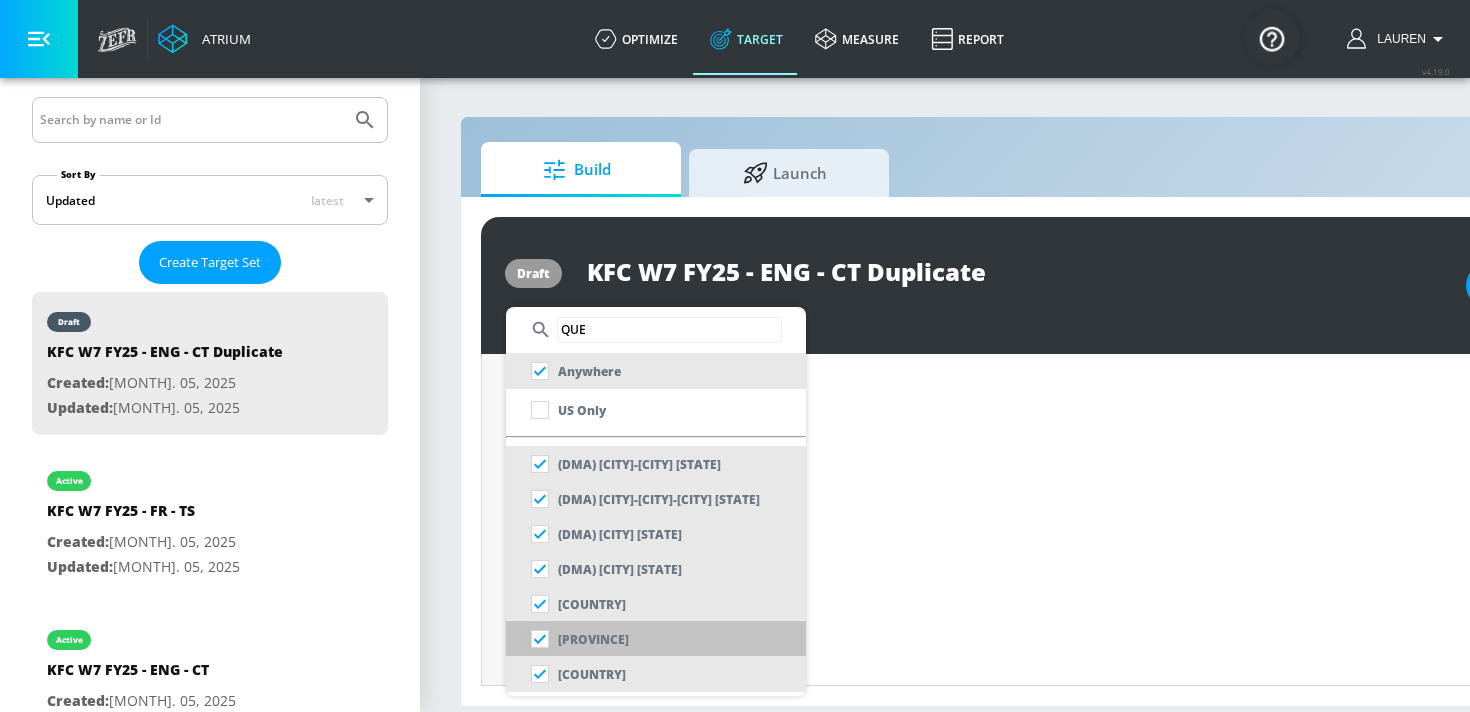 type on "QUE" 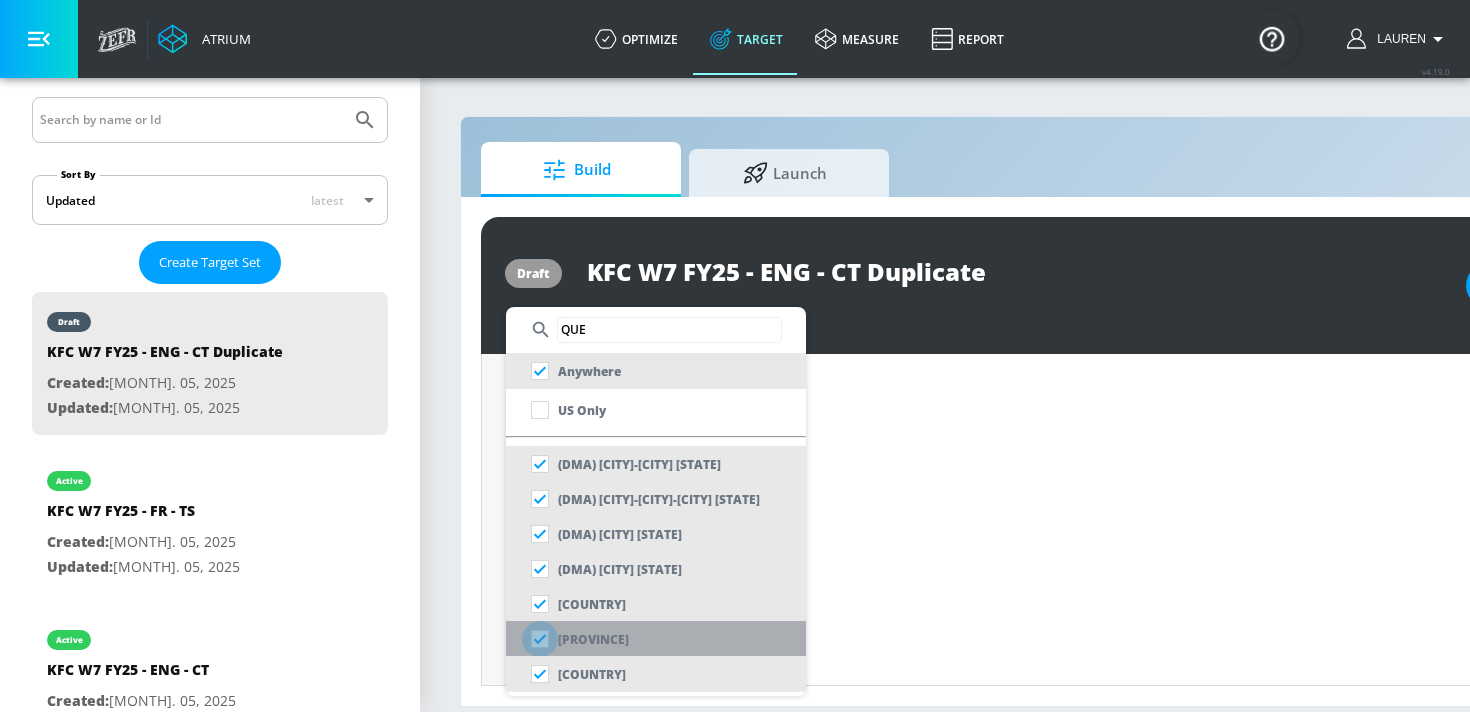 click at bounding box center (540, 639) 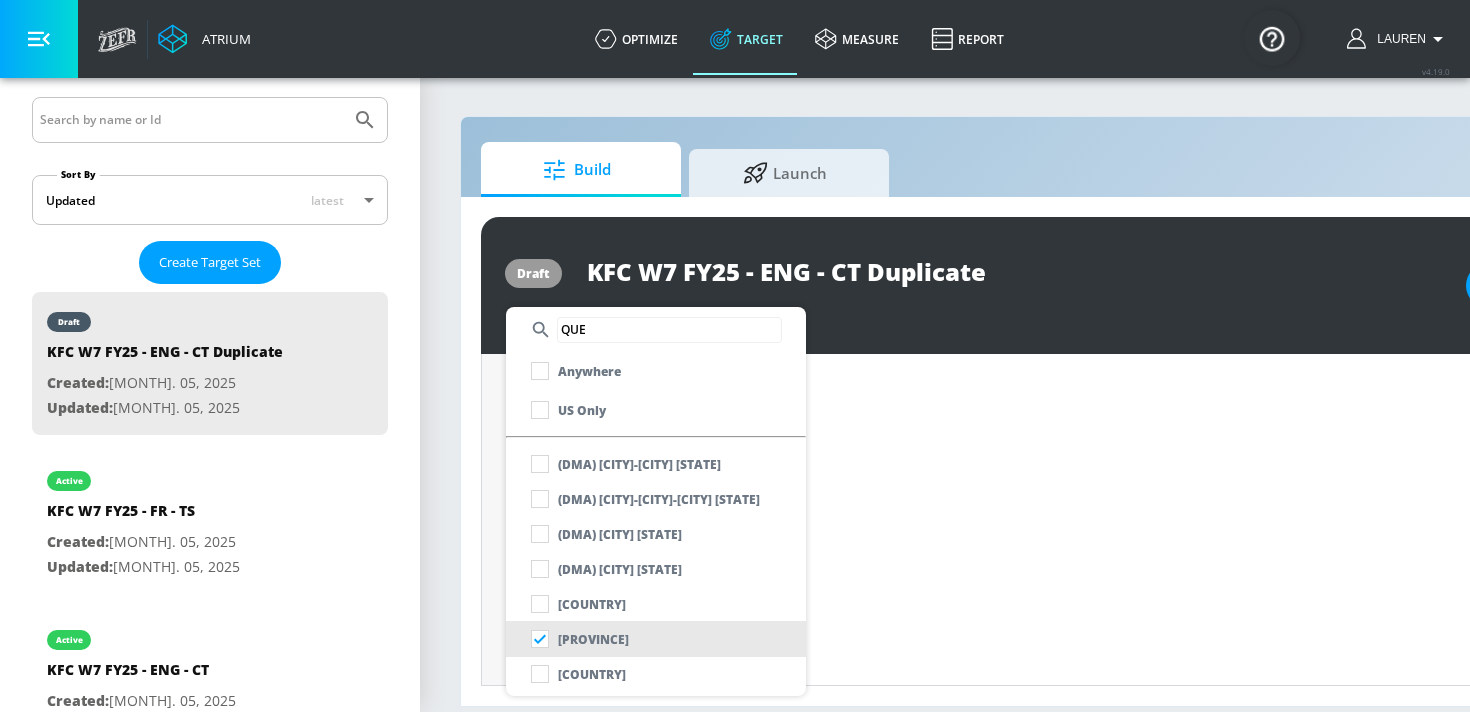 click at bounding box center [735, 356] 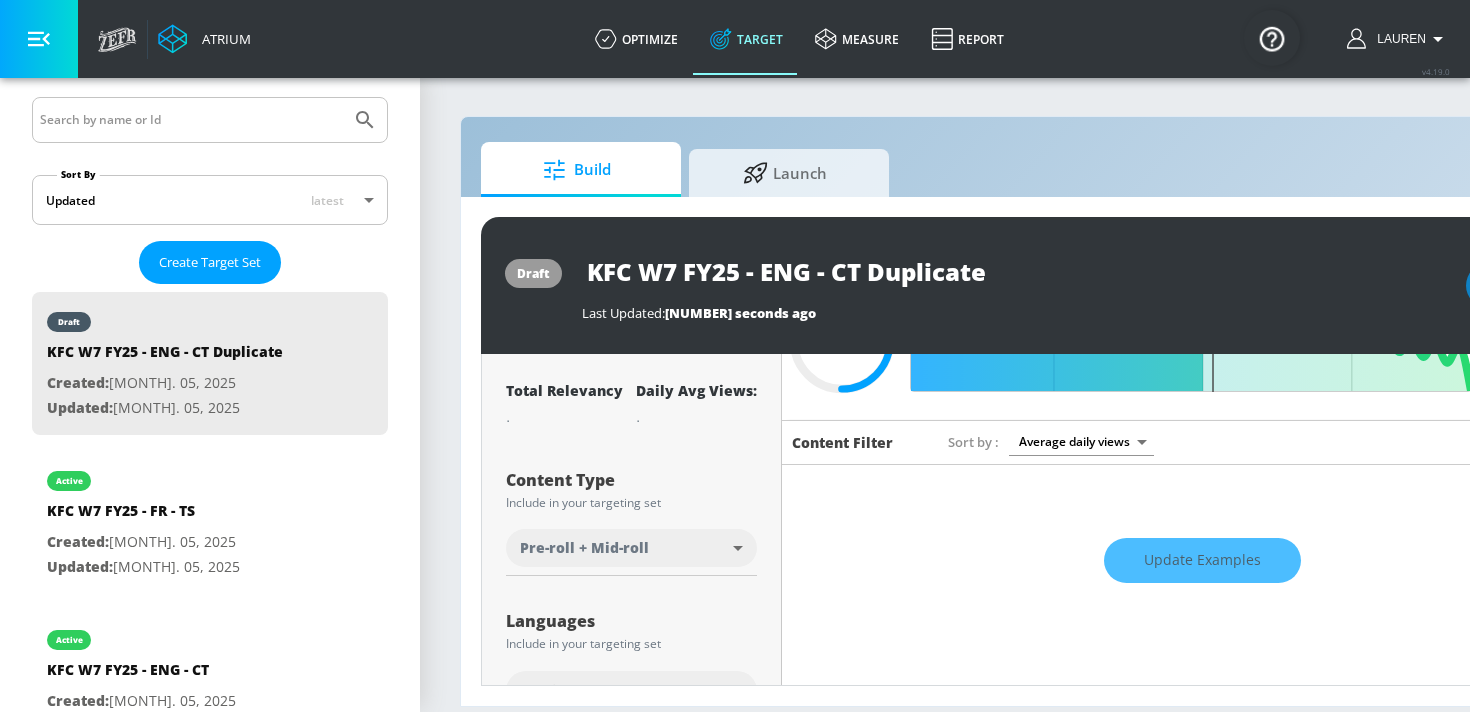 scroll, scrollTop: 0, scrollLeft: 0, axis: both 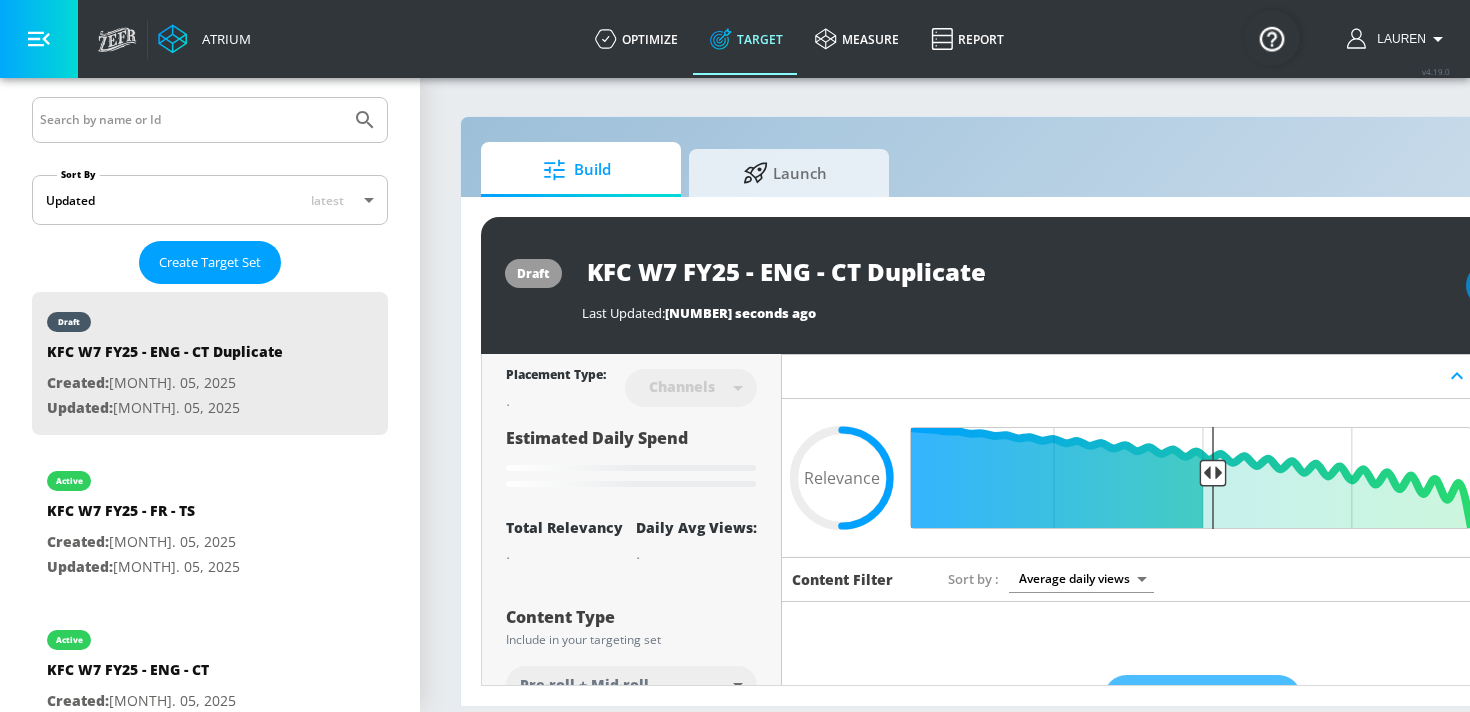 drag, startPoint x: 996, startPoint y: 268, endPoint x: 772, endPoint y: 266, distance: 224.00893 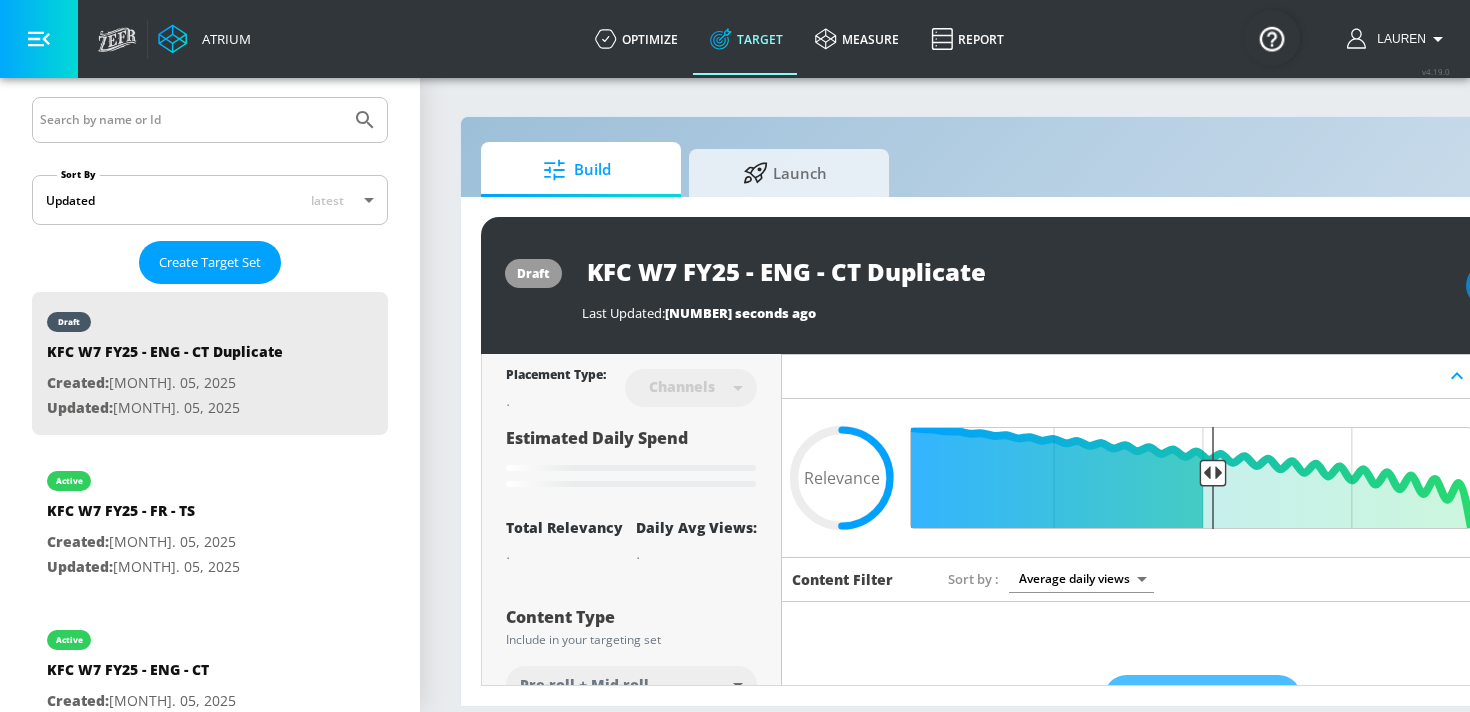 click on "KFC W7 FY25 - ENG - CT Duplicate" at bounding box center (832, 271) 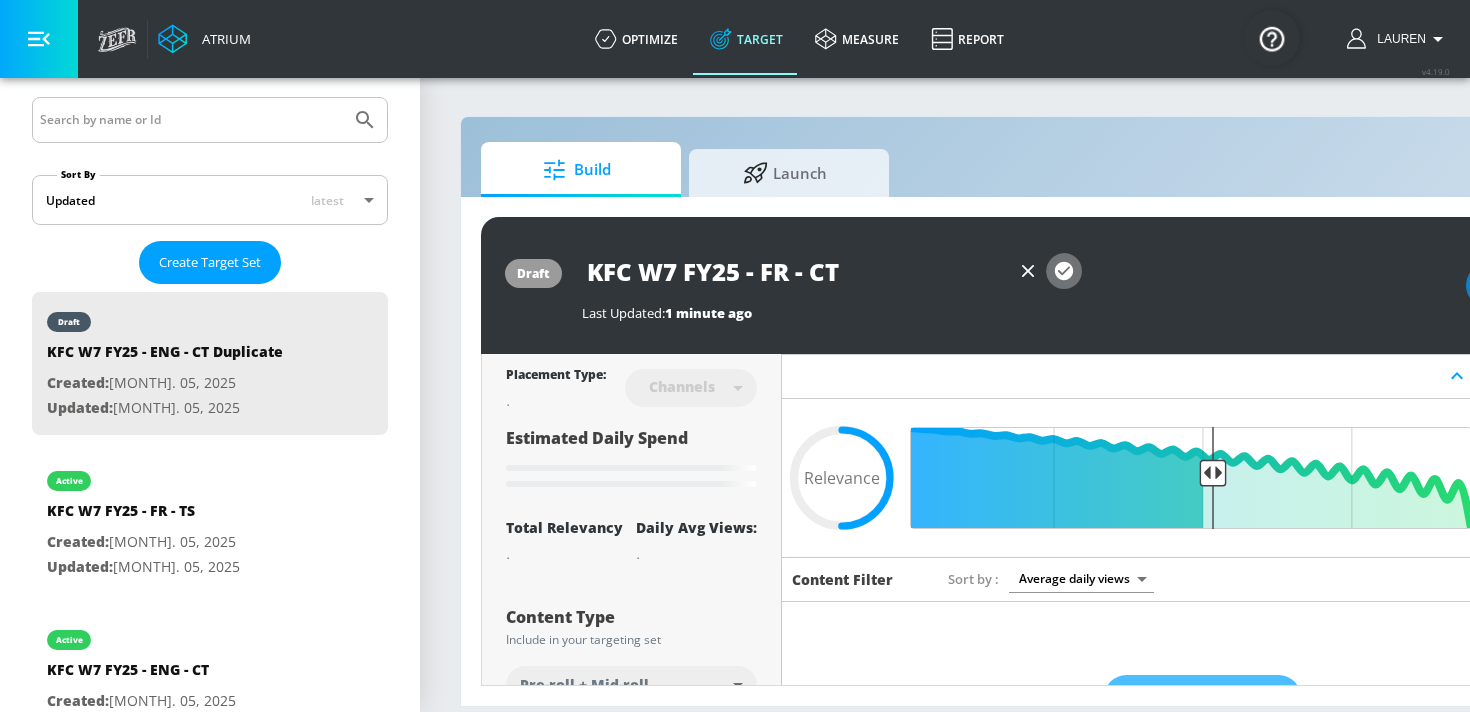 click 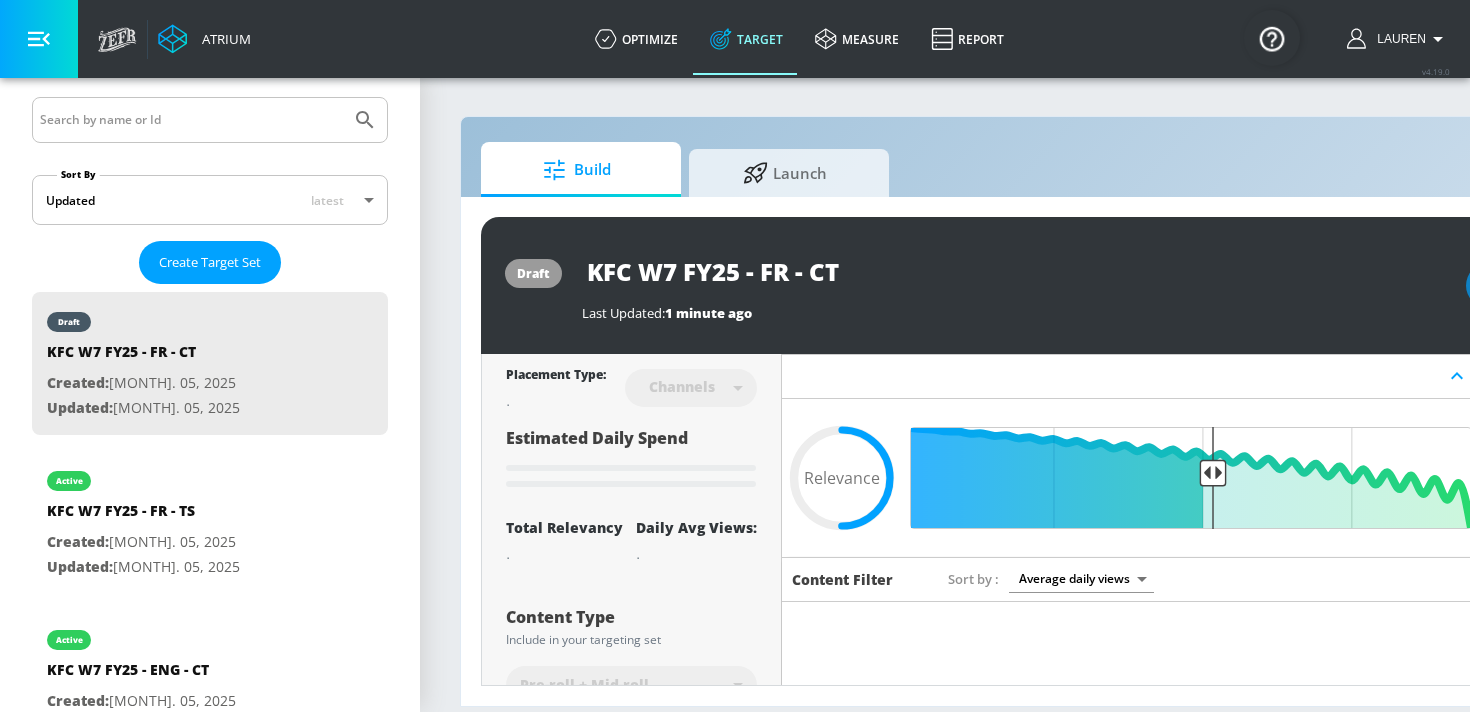 scroll, scrollTop: 0, scrollLeft: 214, axis: horizontal 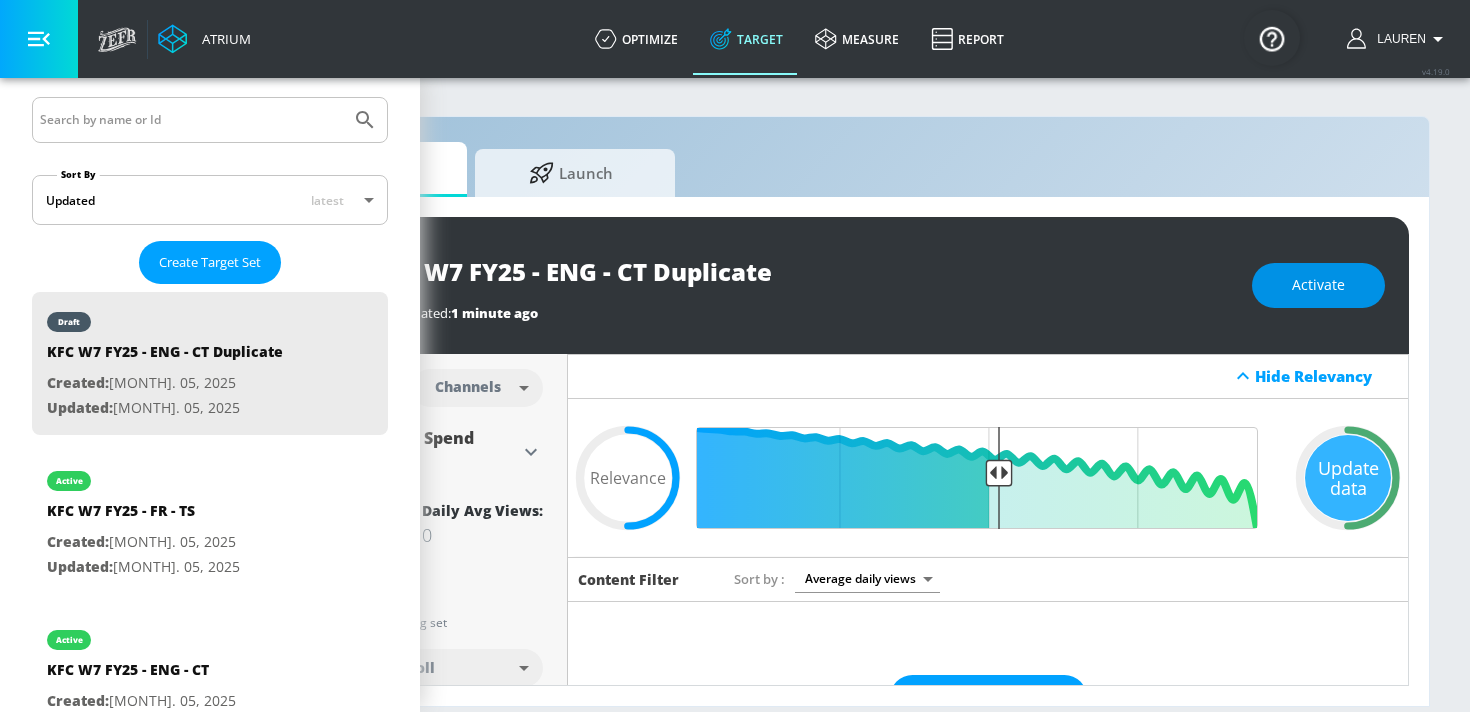 click on "Activate" at bounding box center (1318, 285) 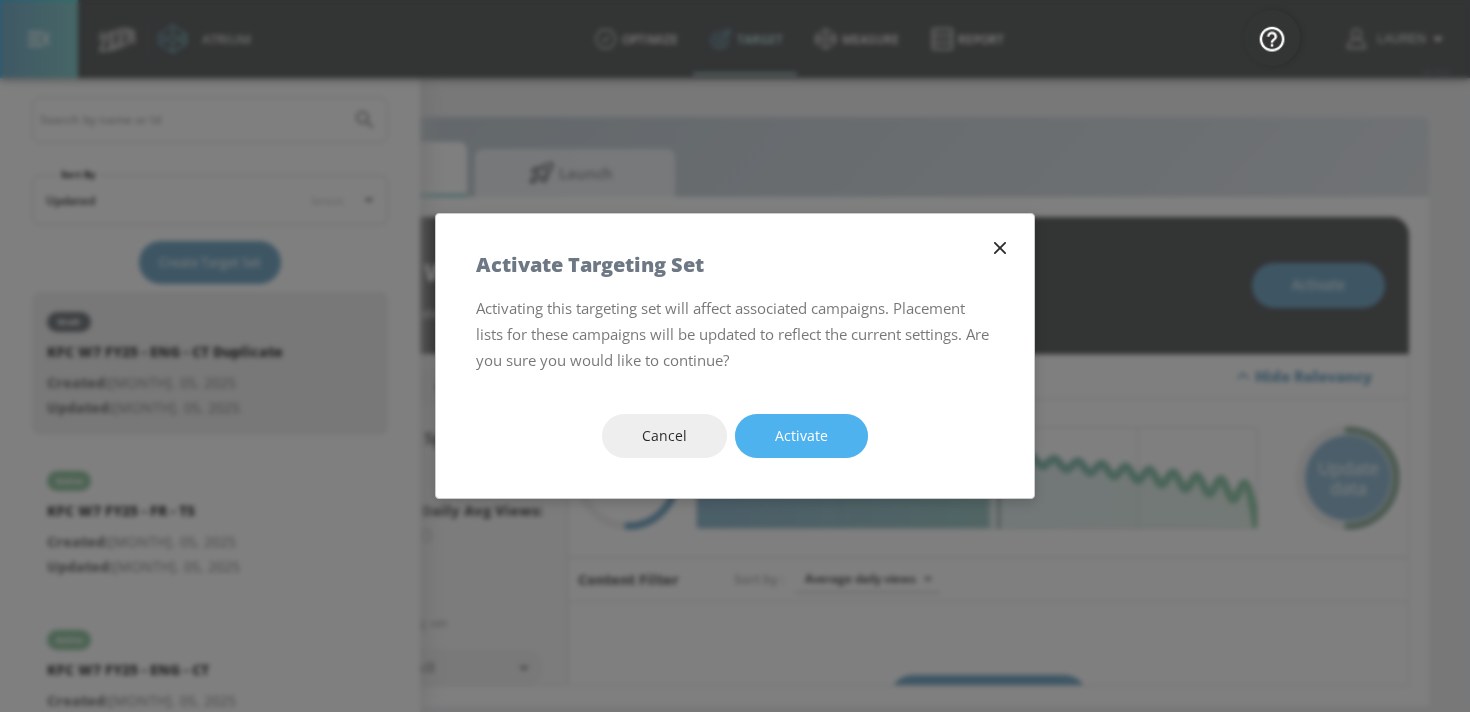 click on "Activate" at bounding box center [801, 436] 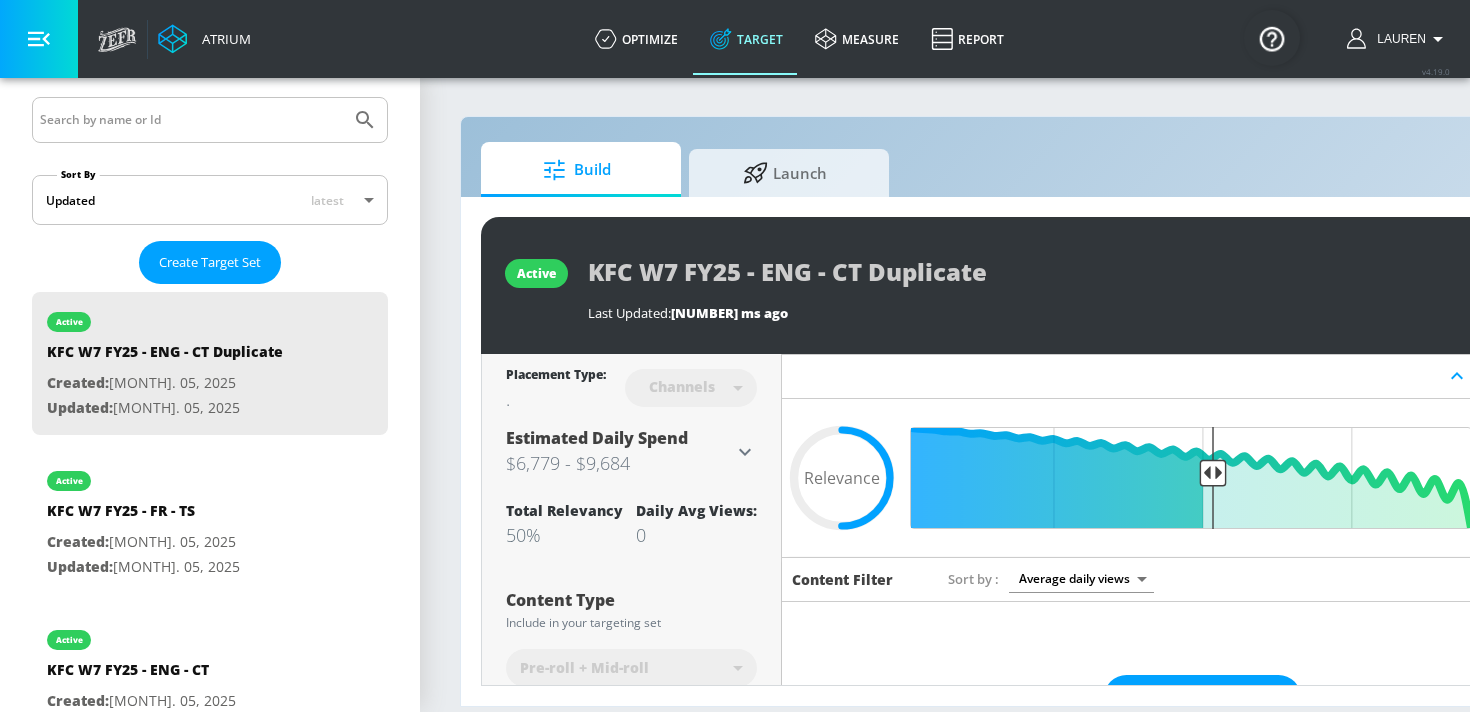 scroll, scrollTop: 0, scrollLeft: 214, axis: horizontal 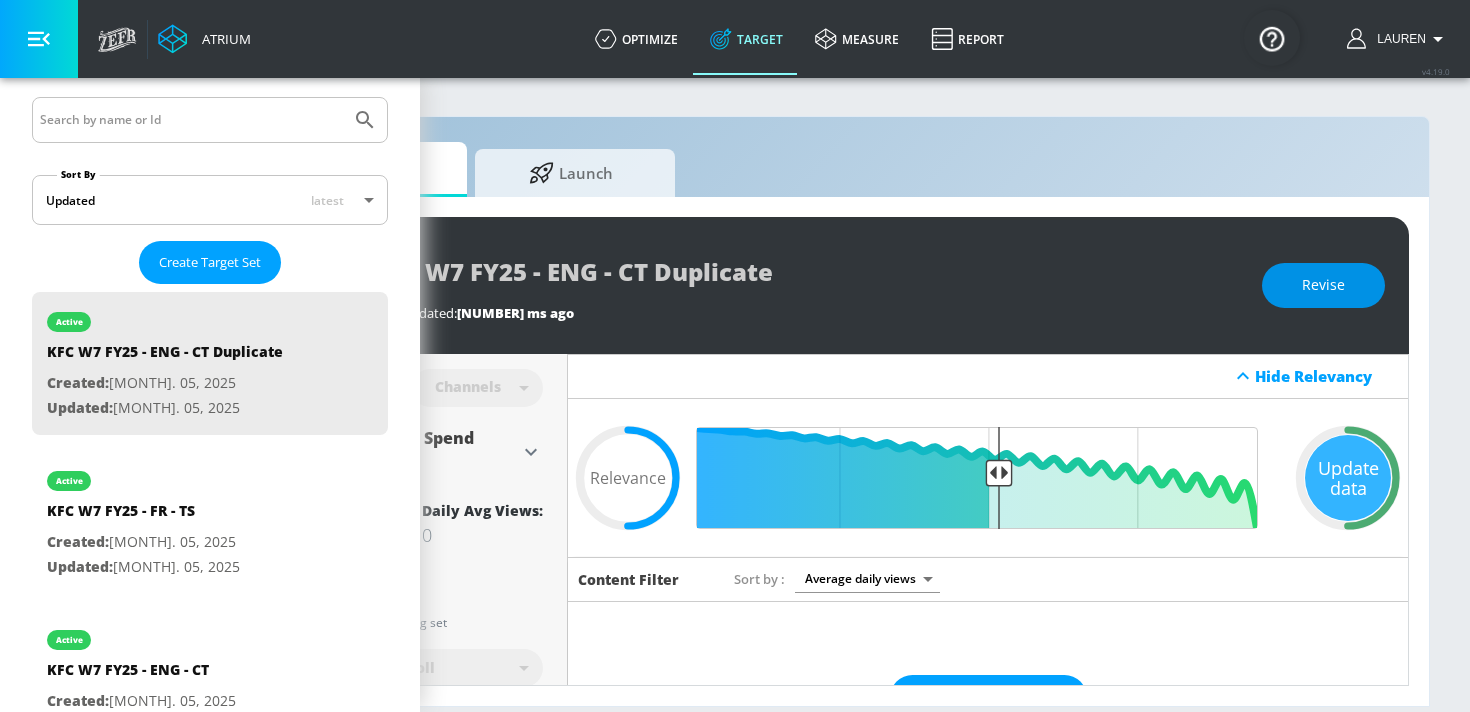 click on "Revise" at bounding box center (1323, 285) 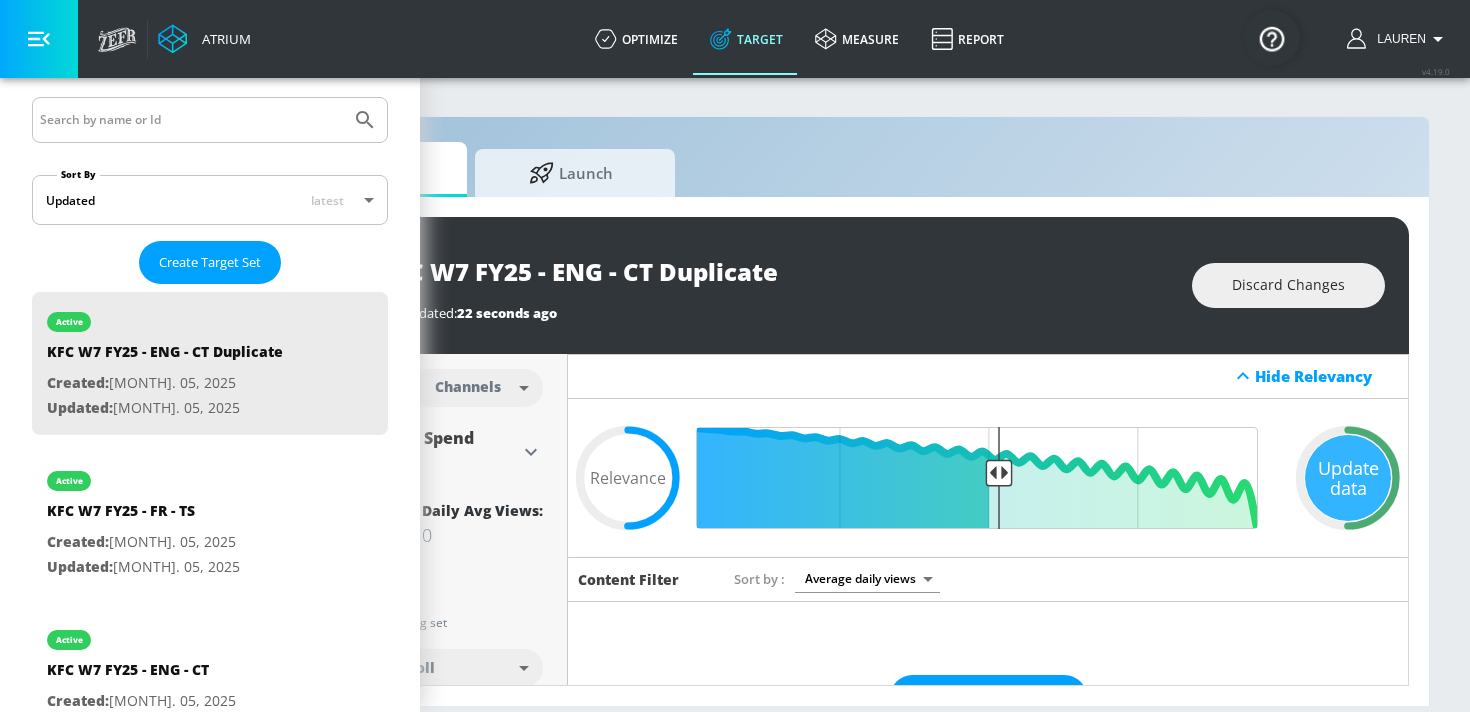 click on "KFC W7 FY25 - ENG - CT Duplicate" at bounding box center [624, 271] 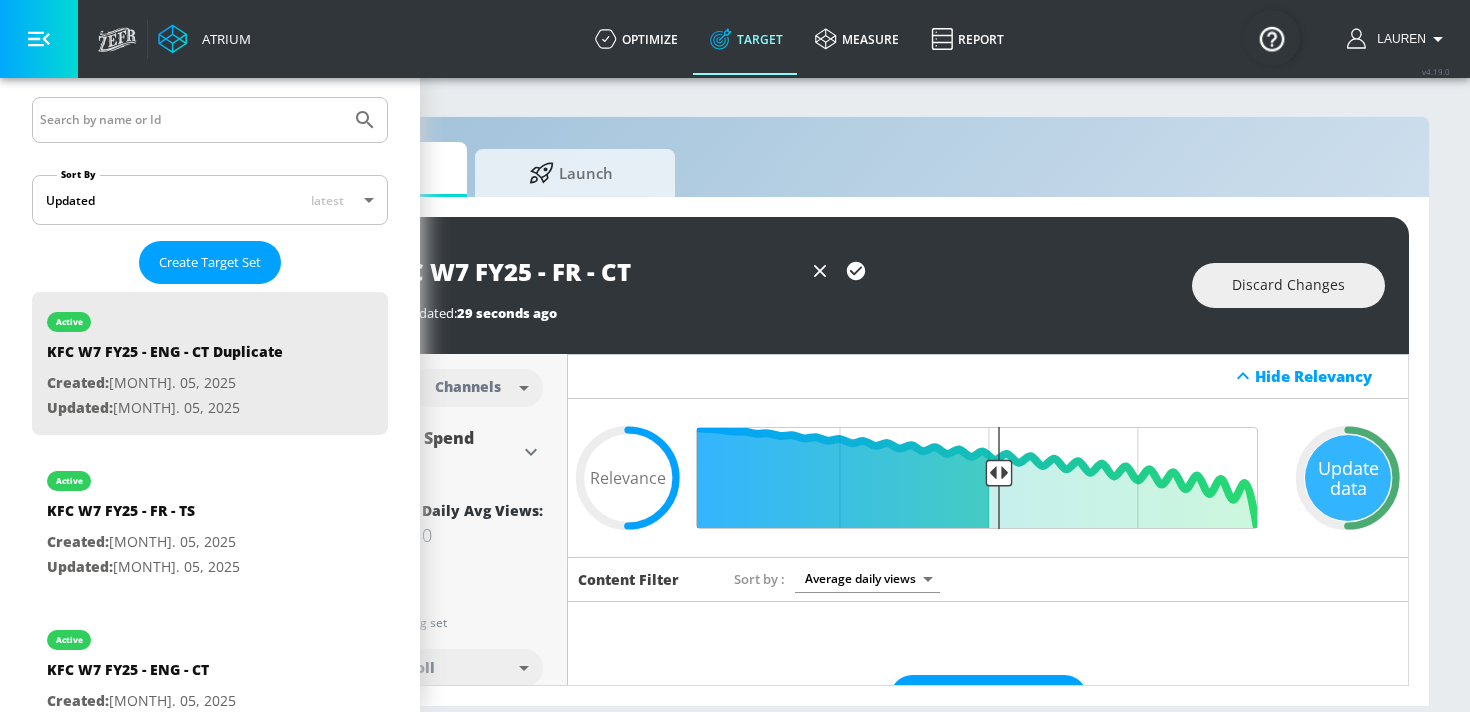 type on "KFC W7 FY25 - FR - CT" 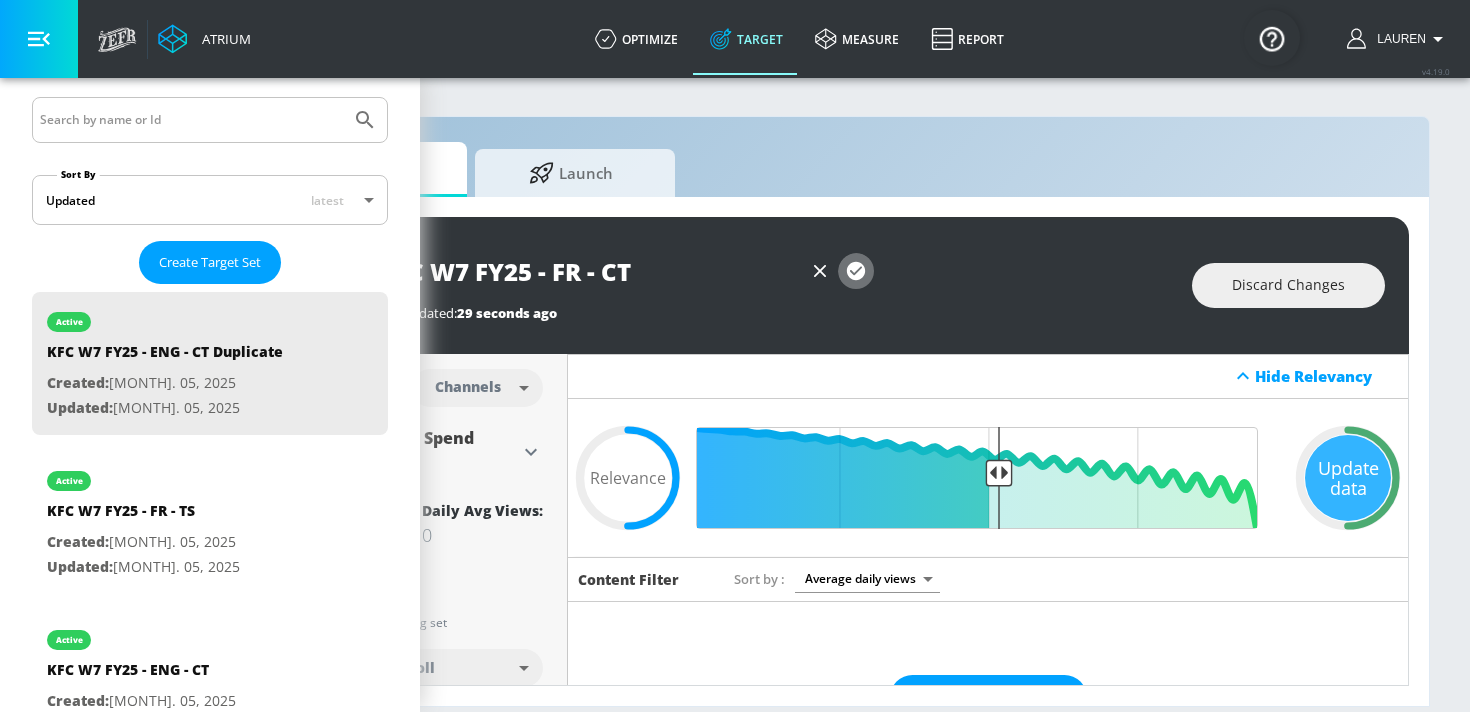 click 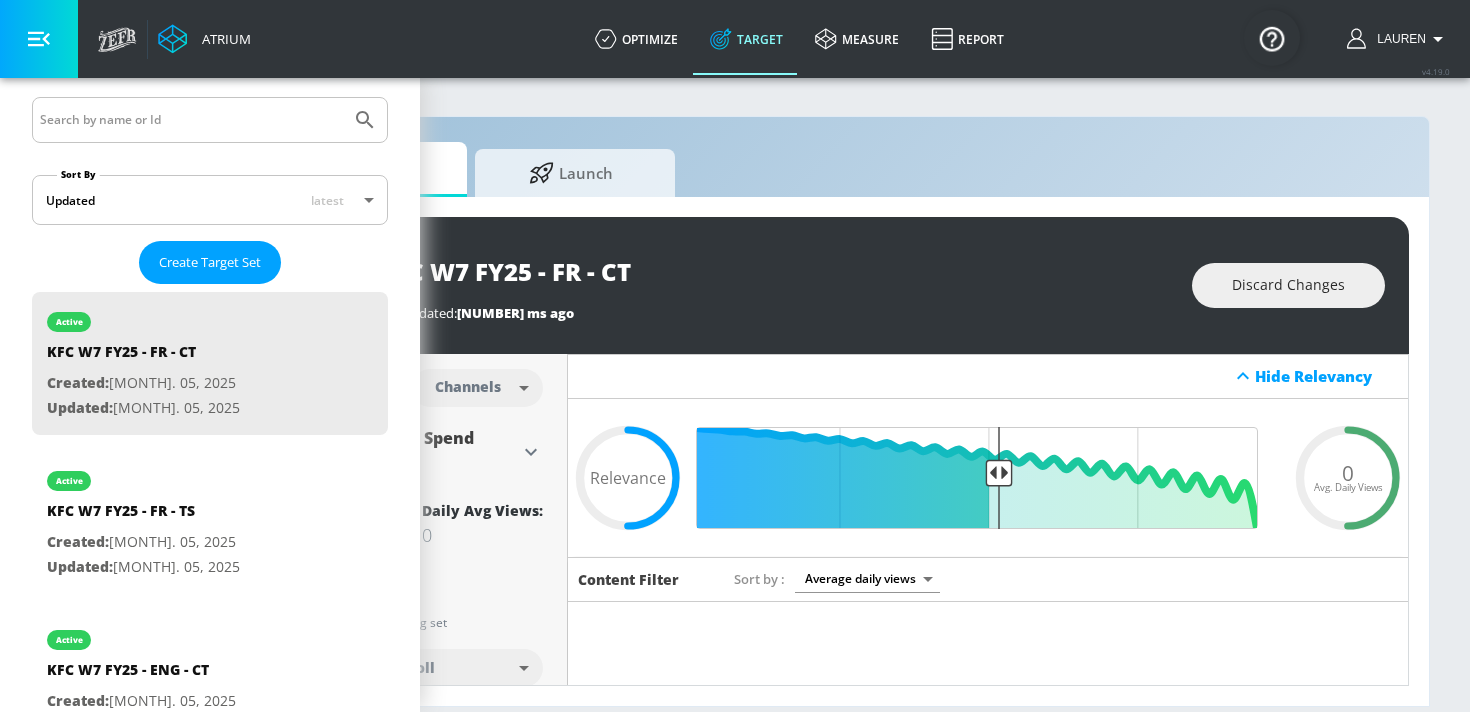 click on "KFC W7 FY25 - FR - CT" at bounding box center (773, 271) 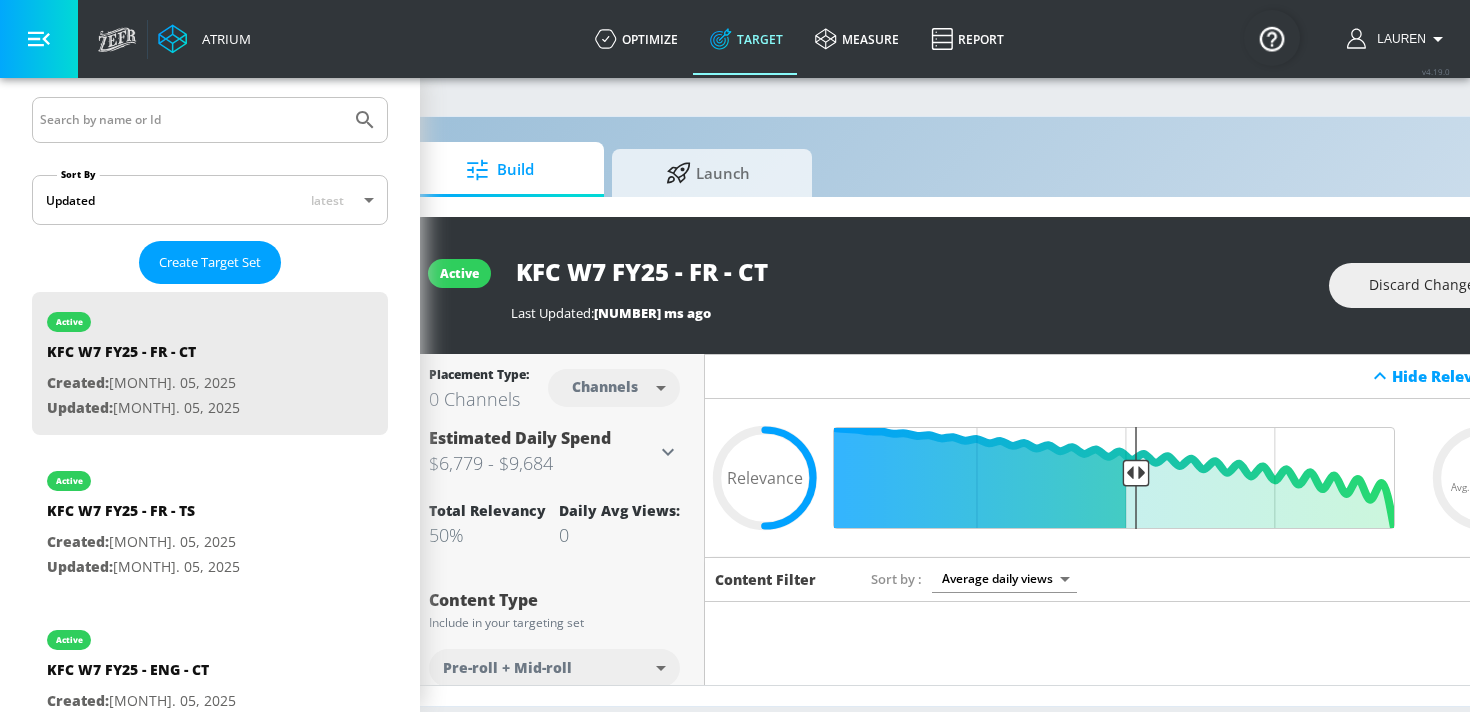 scroll, scrollTop: 0, scrollLeft: 0, axis: both 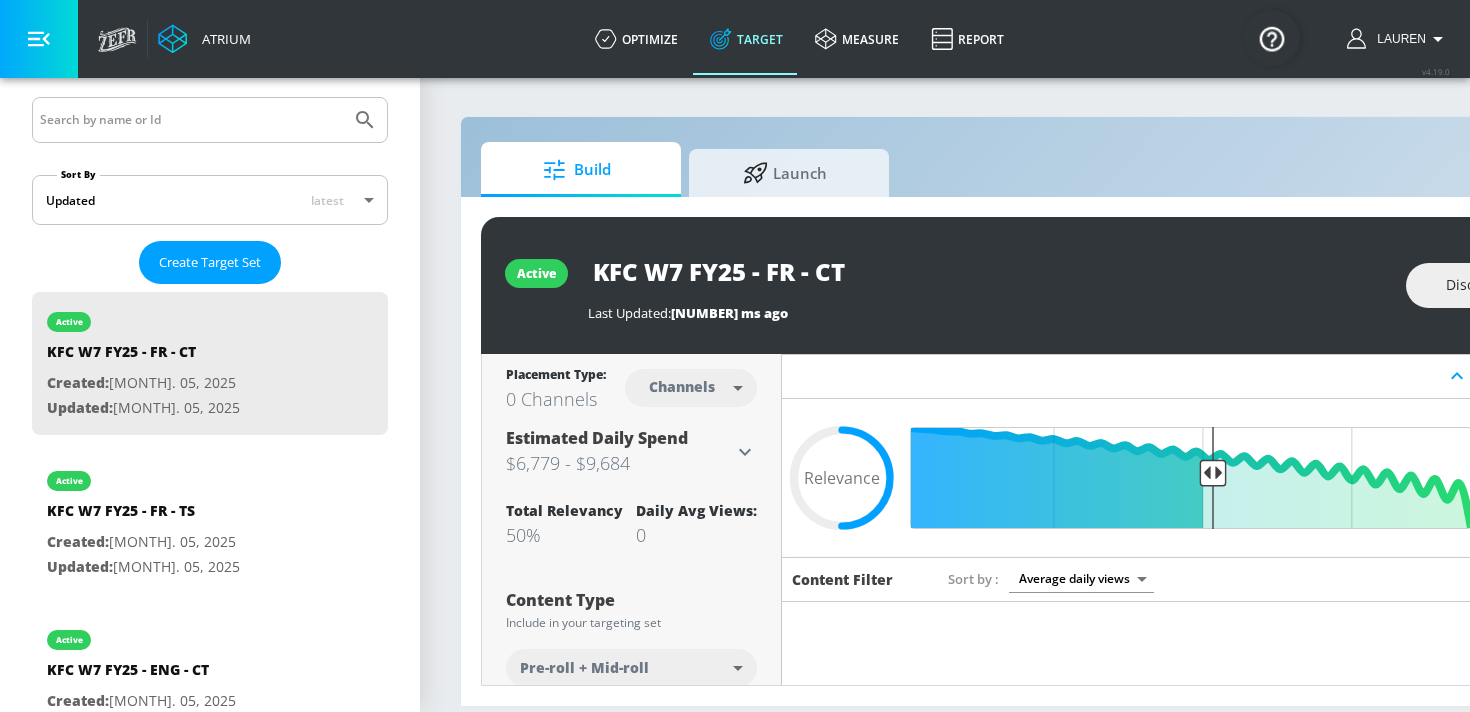 click on "Build Launch" at bounding box center [1052, 169] 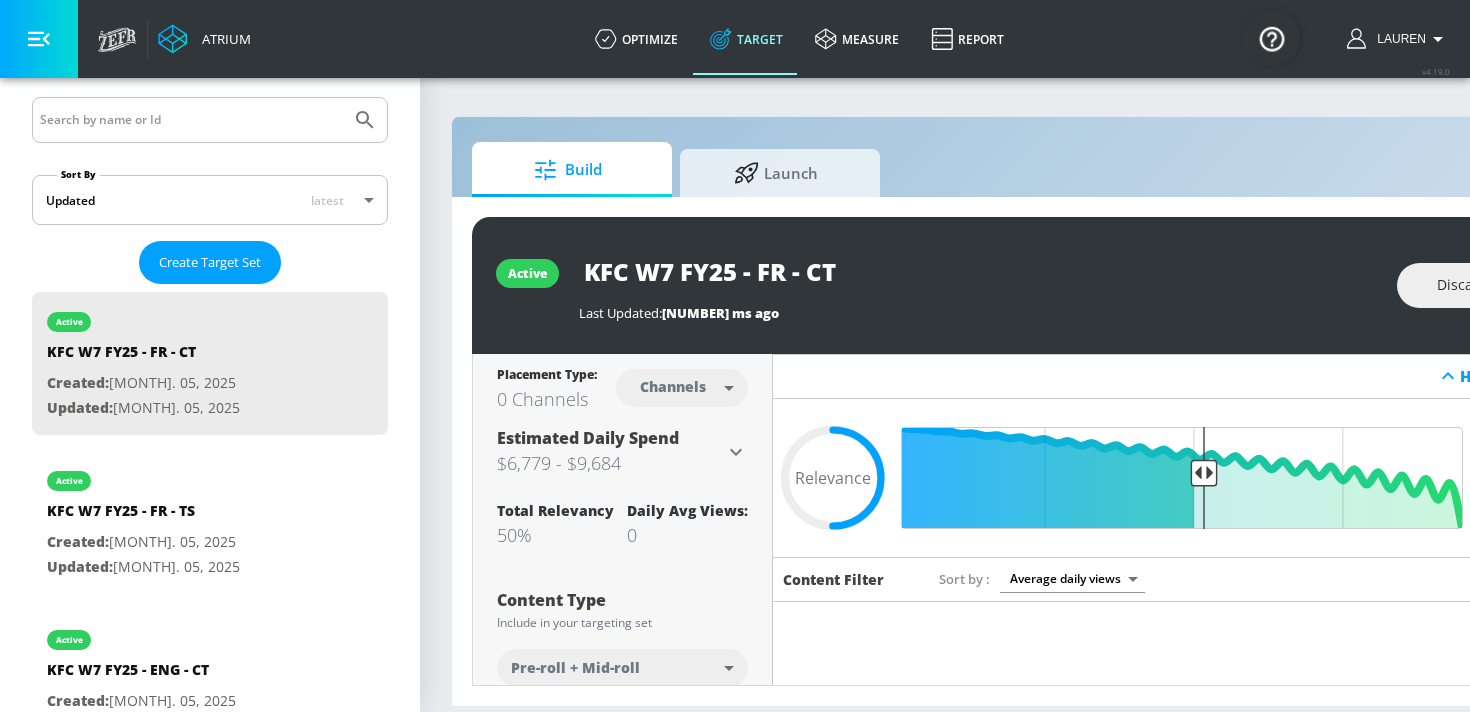 scroll, scrollTop: 0, scrollLeft: 0, axis: both 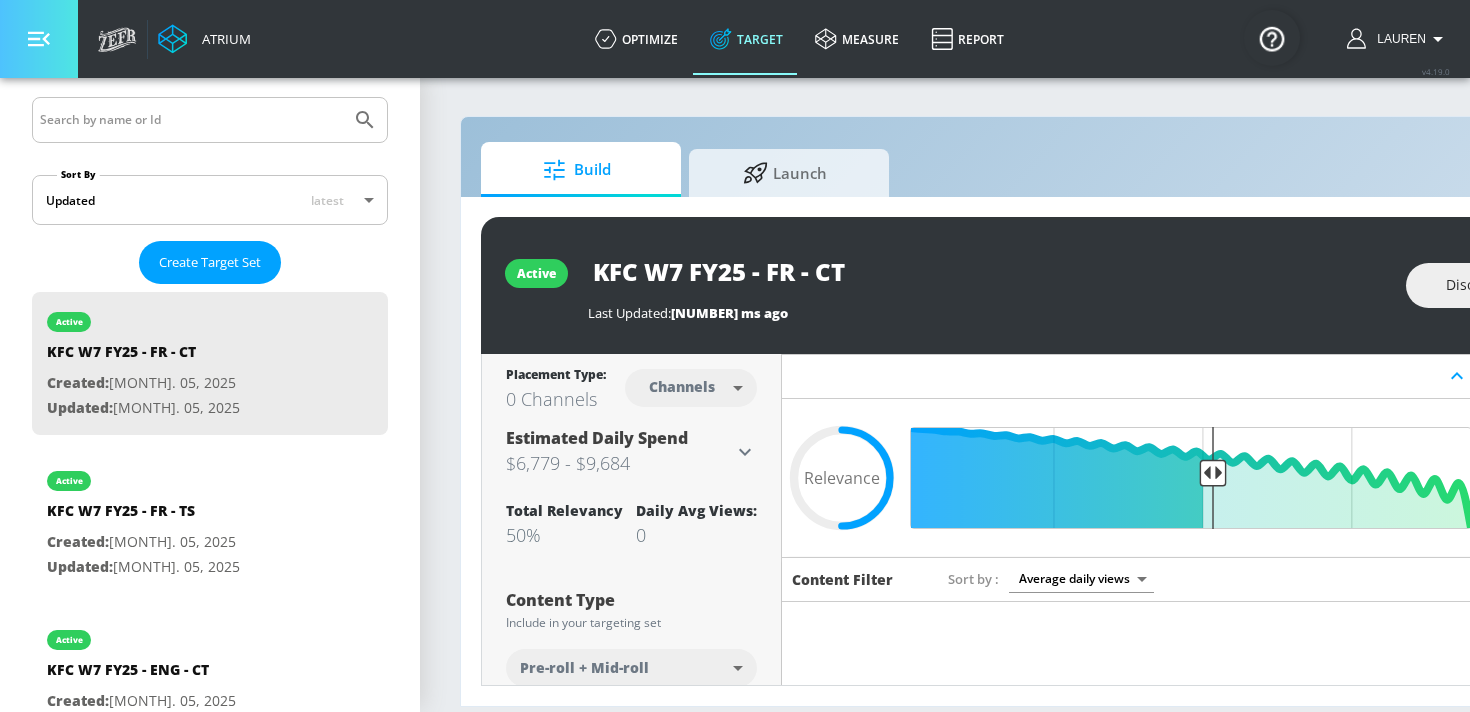 click at bounding box center [39, 39] 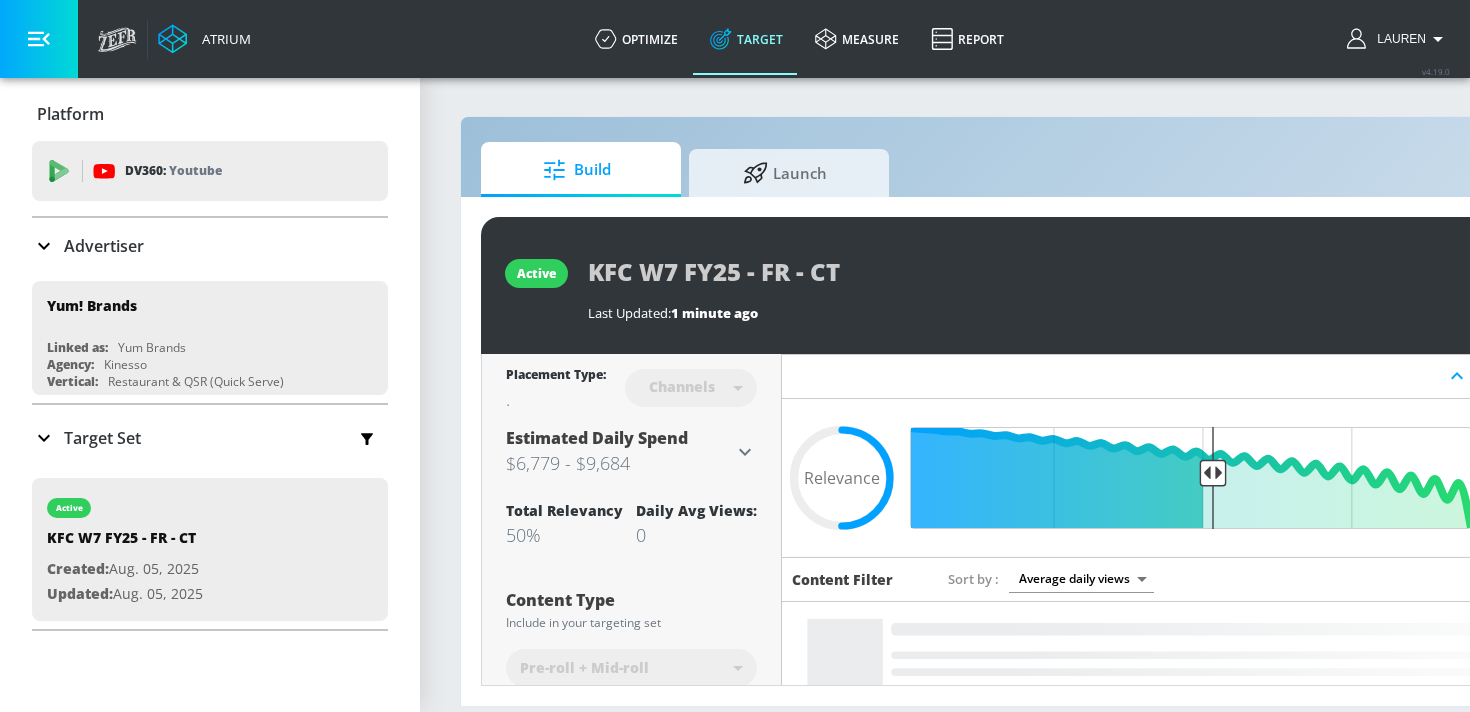 scroll, scrollTop: 0, scrollLeft: 0, axis: both 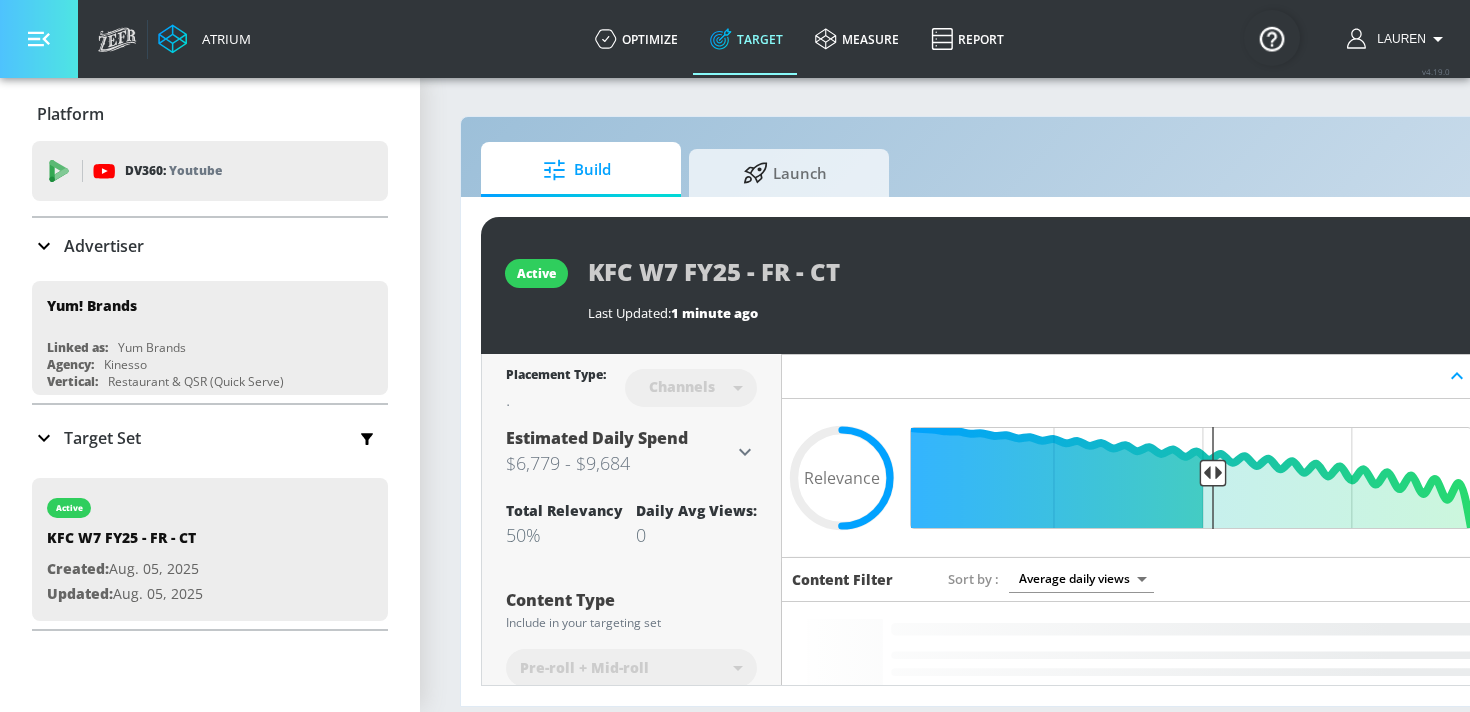 click 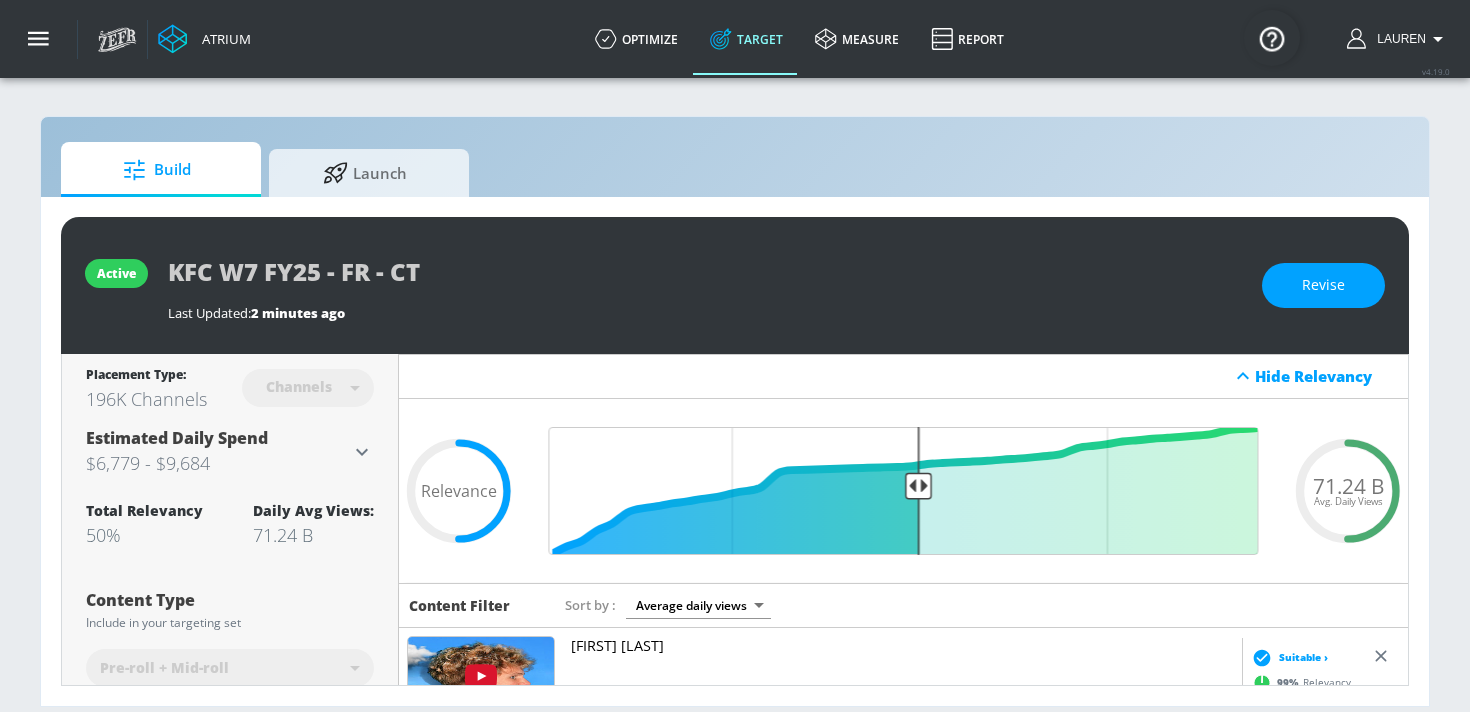 click on "71.24 B" at bounding box center [313, 535] 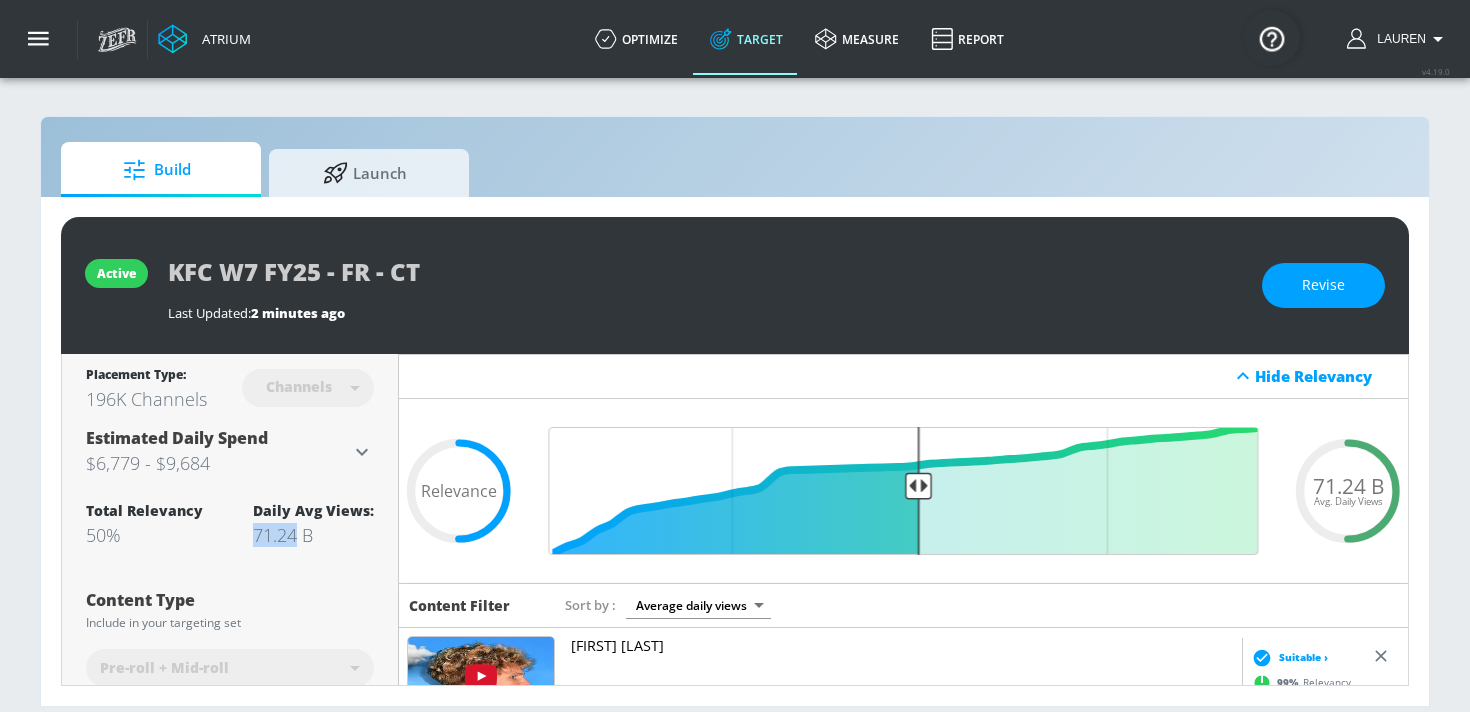 click on "71.24 B" at bounding box center [313, 535] 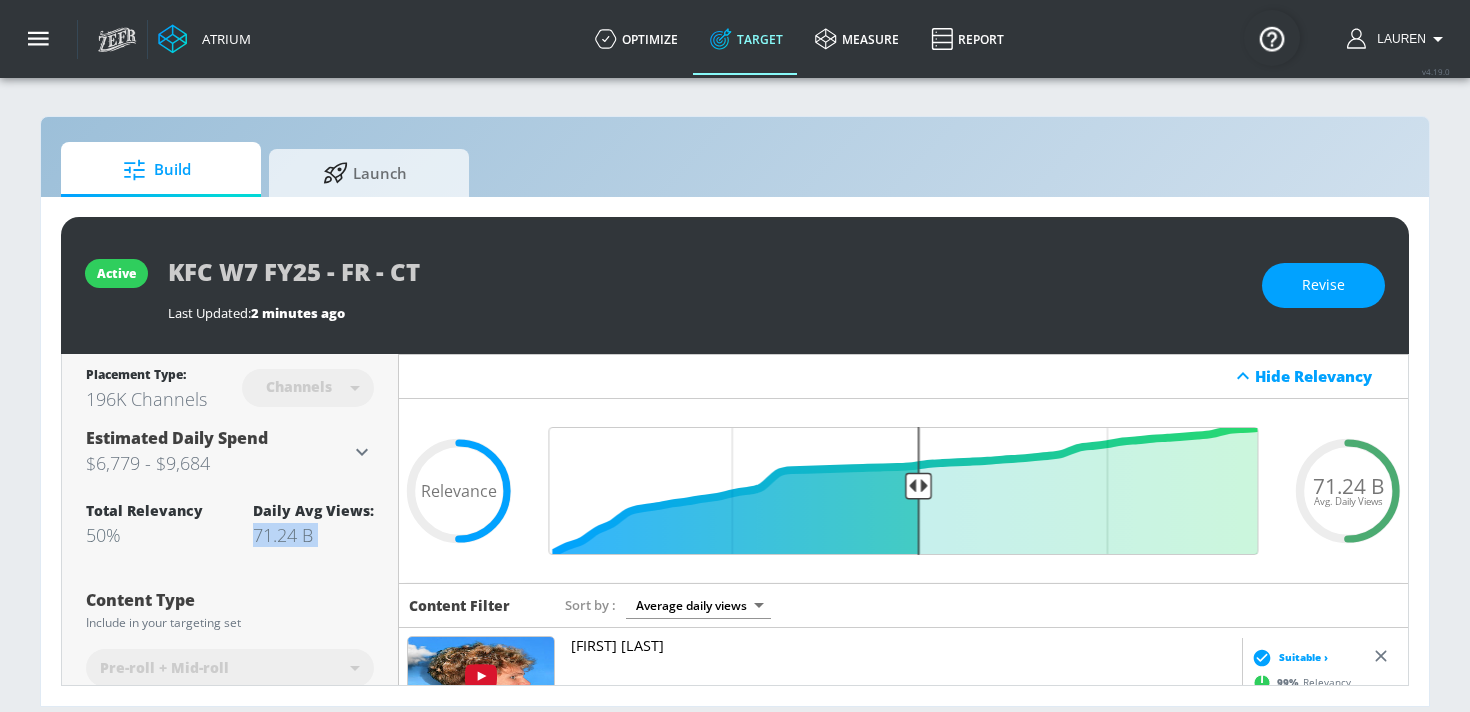 click on "71.24 B" at bounding box center (313, 535) 